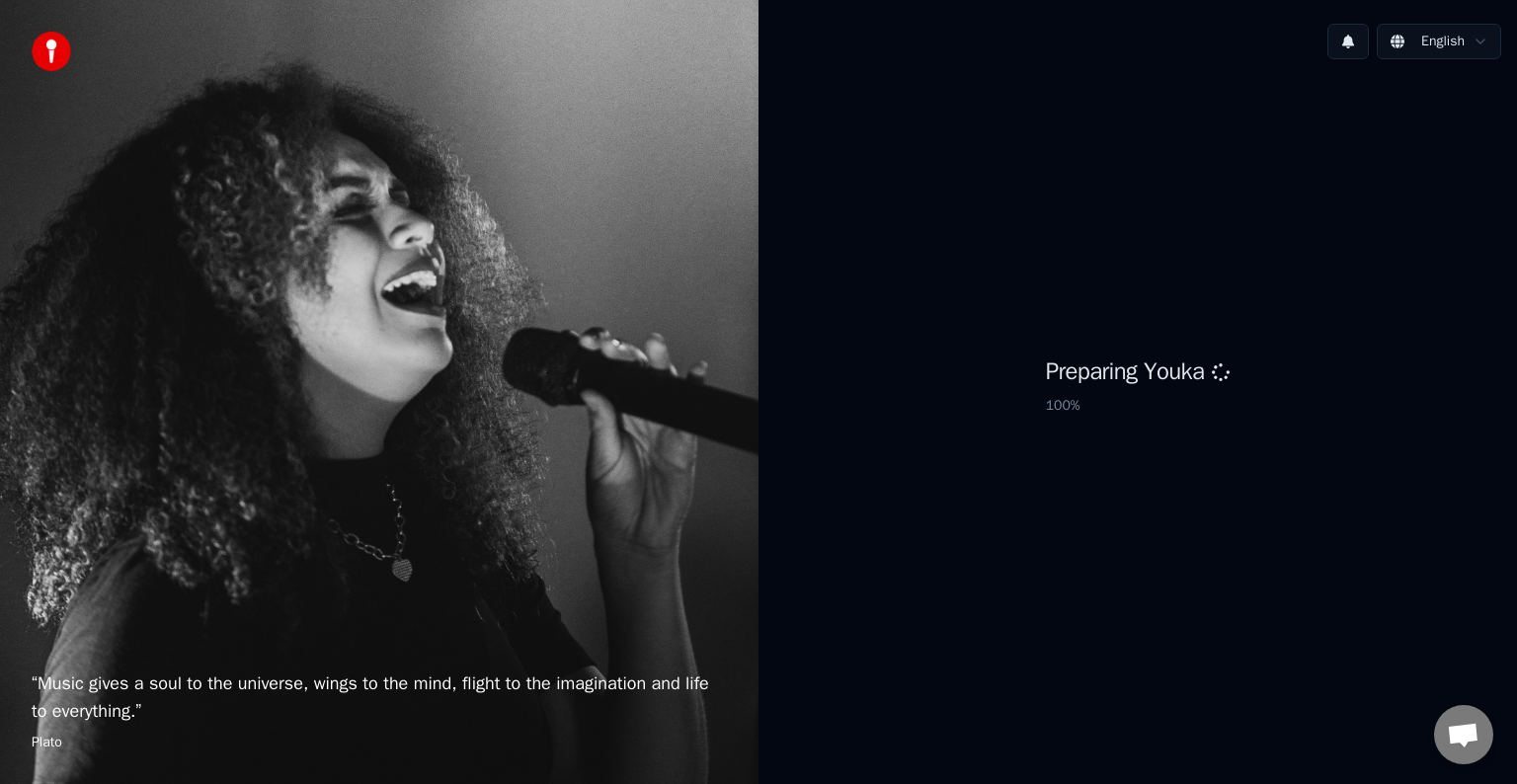 scroll, scrollTop: 0, scrollLeft: 0, axis: both 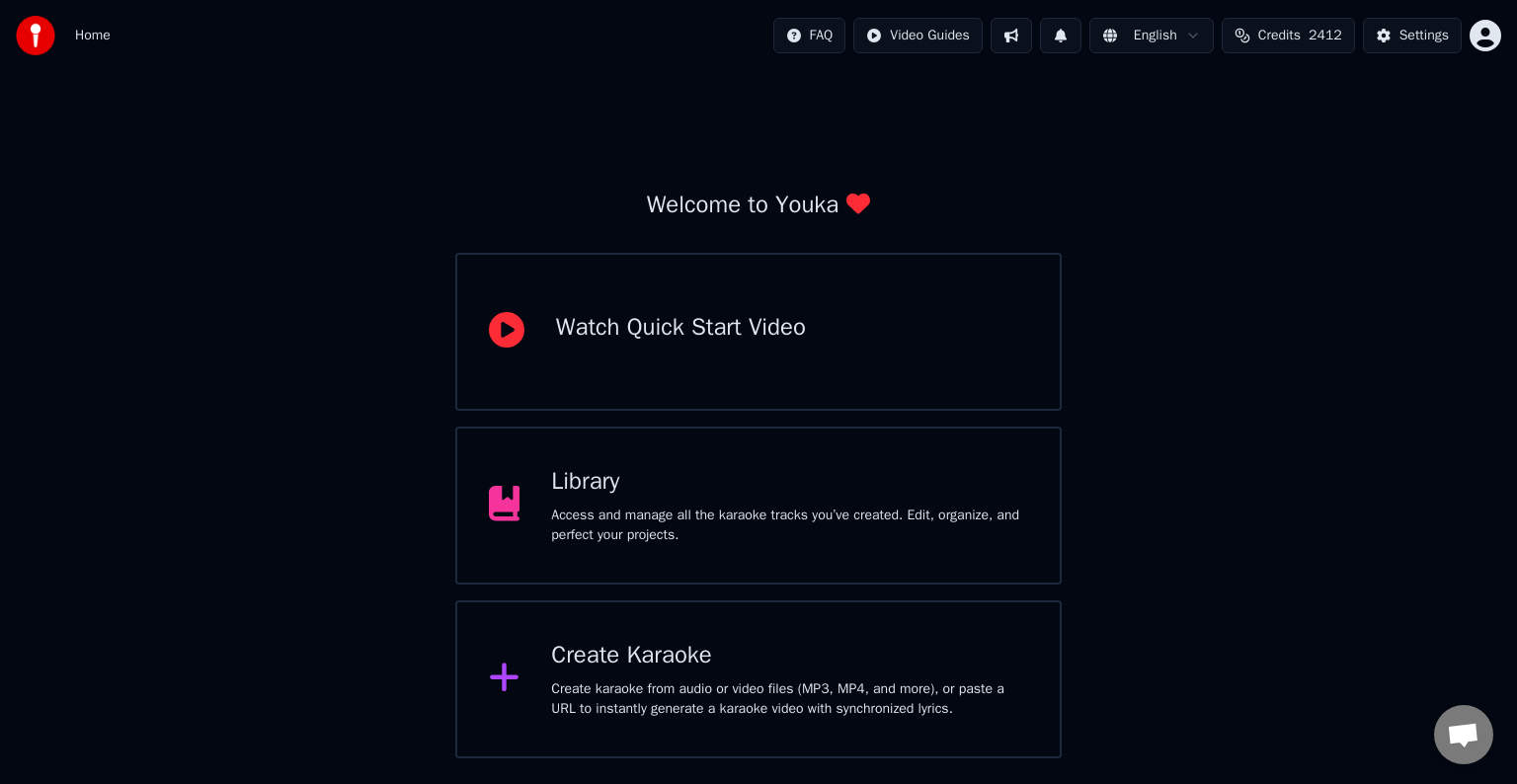 click on "Create karaoke from audio or video files (MP3, MP4, and more), or paste a URL to instantly generate a karaoke video with synchronized lyrics." at bounding box center [789, 699] 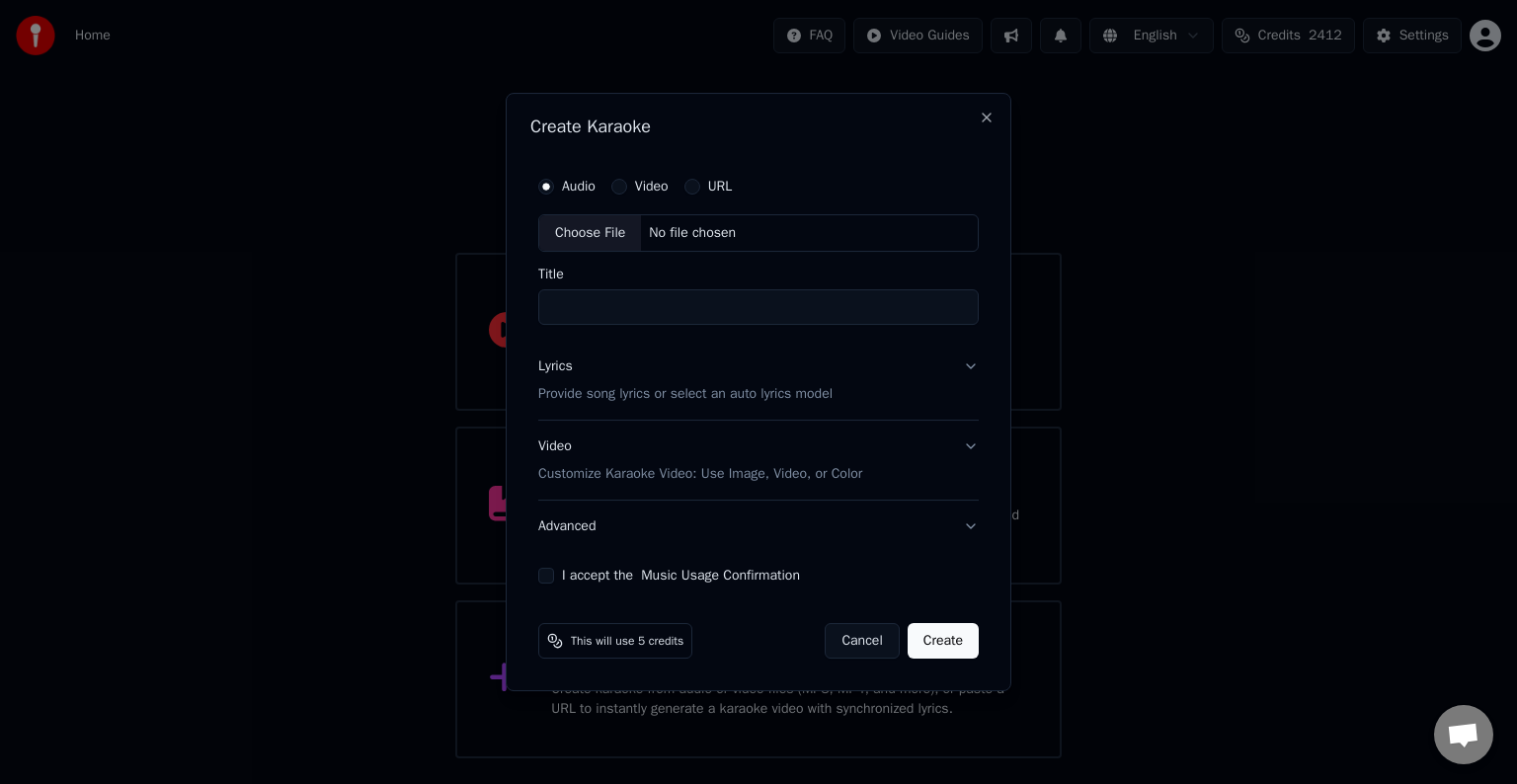 click on "Choose File" at bounding box center (590, 233) 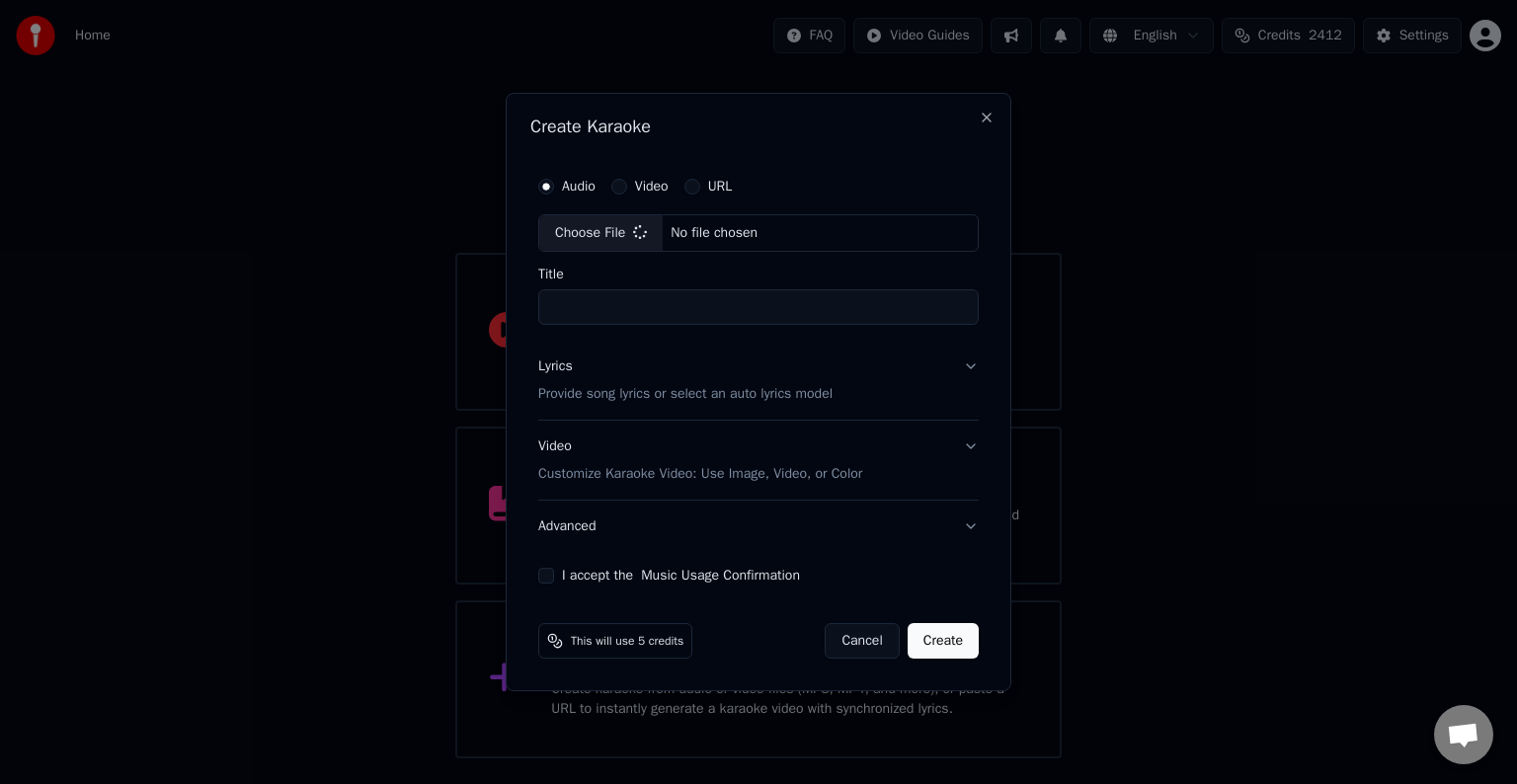 type on "*****" 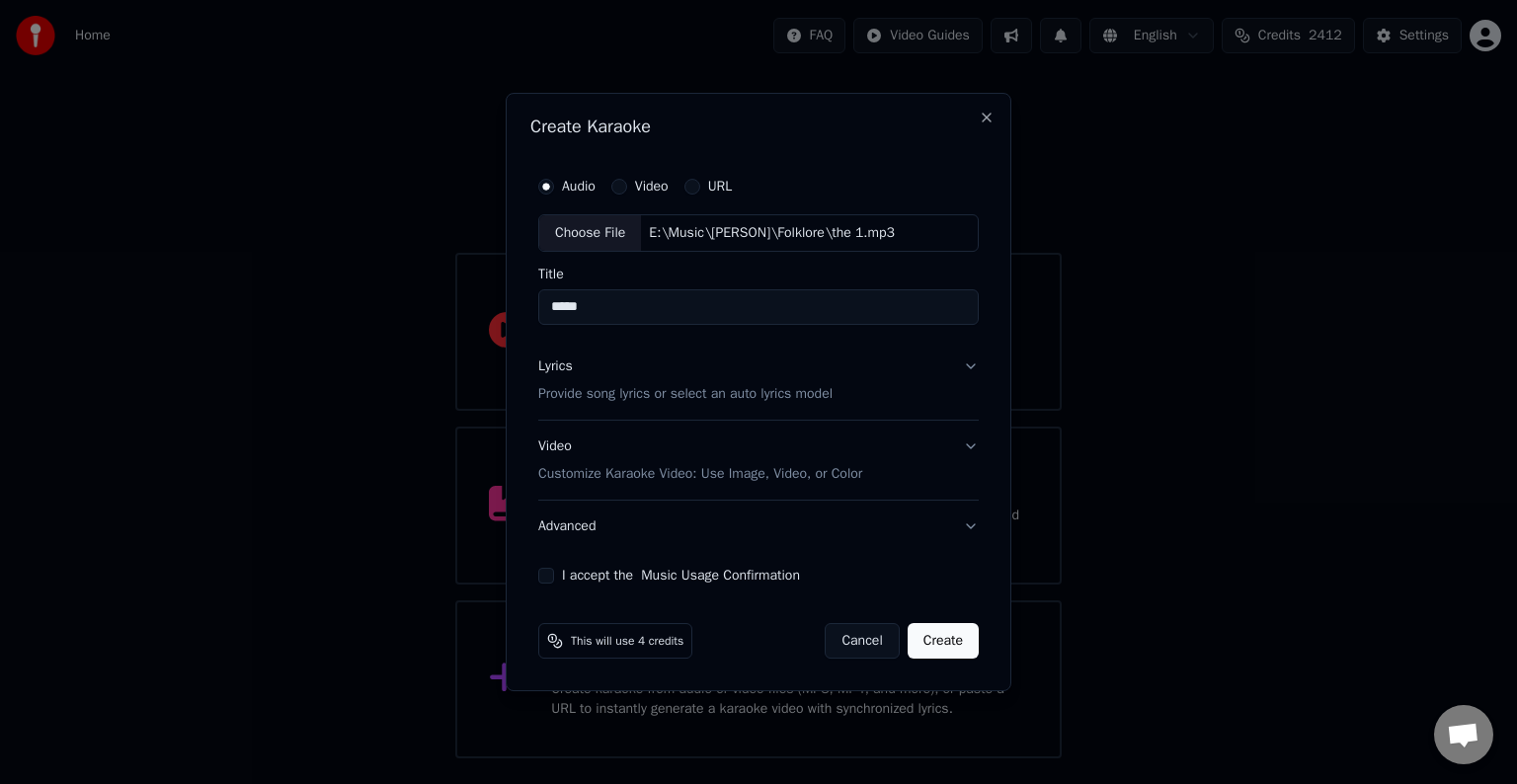 click on "Lyrics Provide song lyrics or select an auto lyrics model" at bounding box center (685, 380) 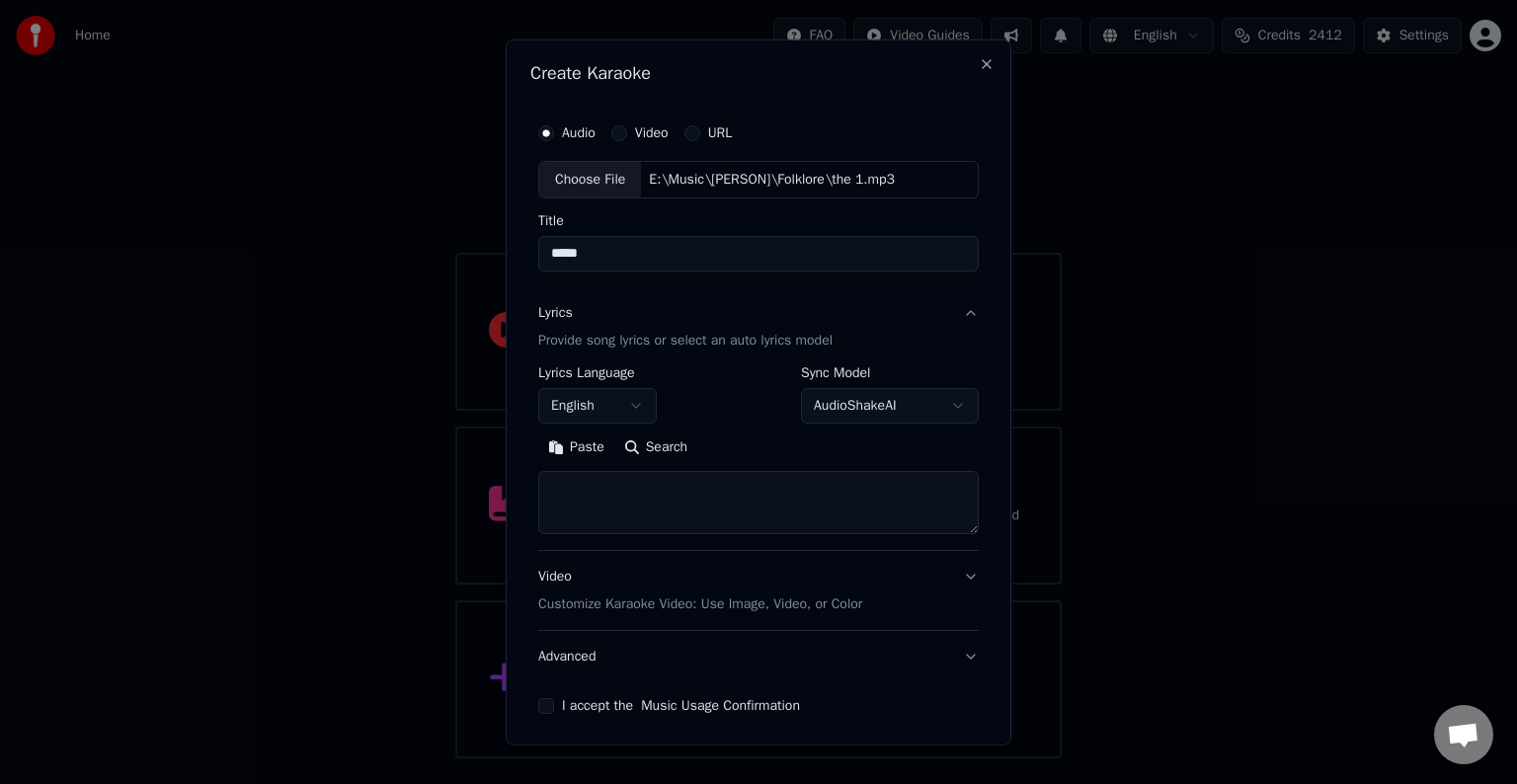 click at bounding box center [758, 503] 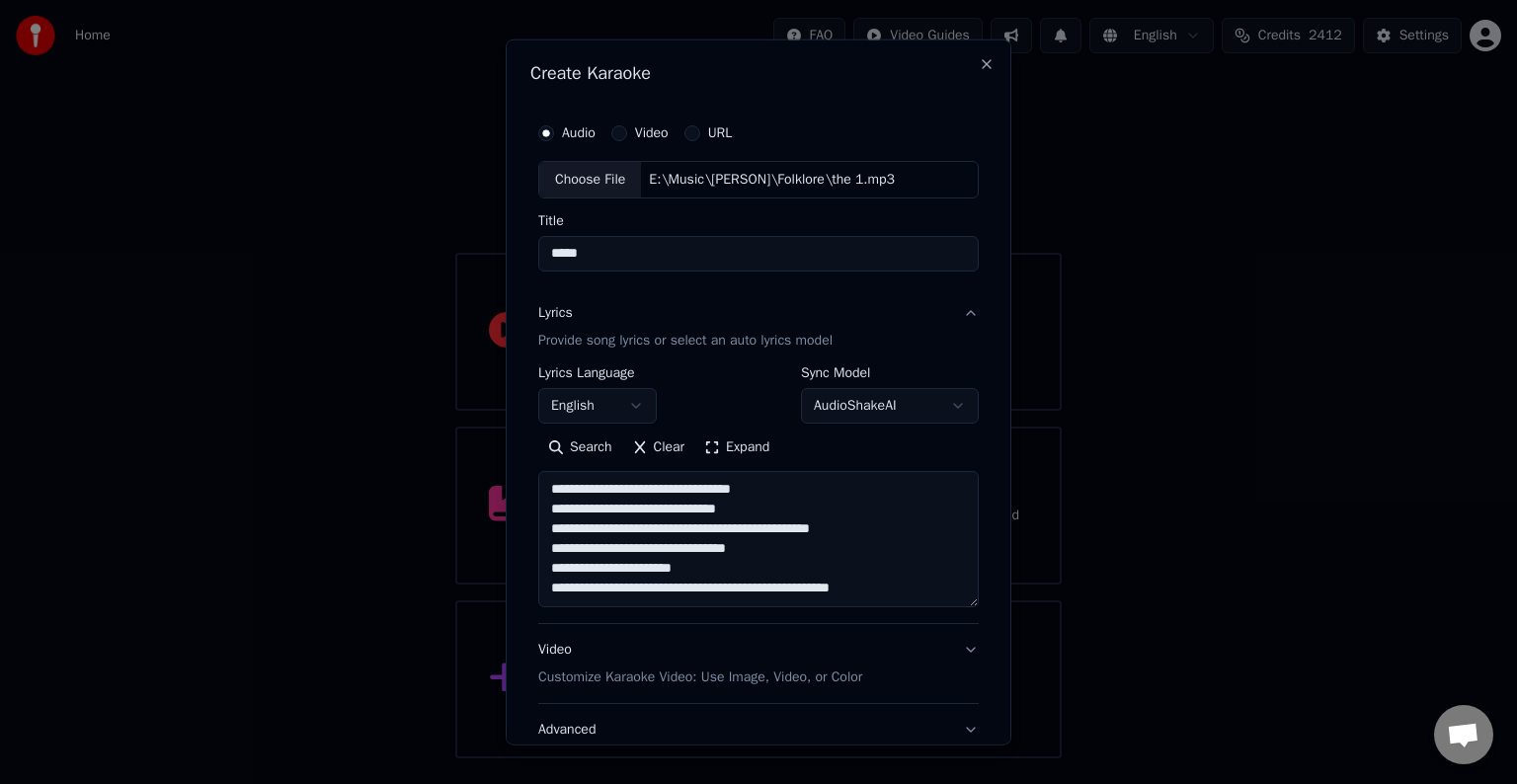 scroll, scrollTop: 83, scrollLeft: 0, axis: vertical 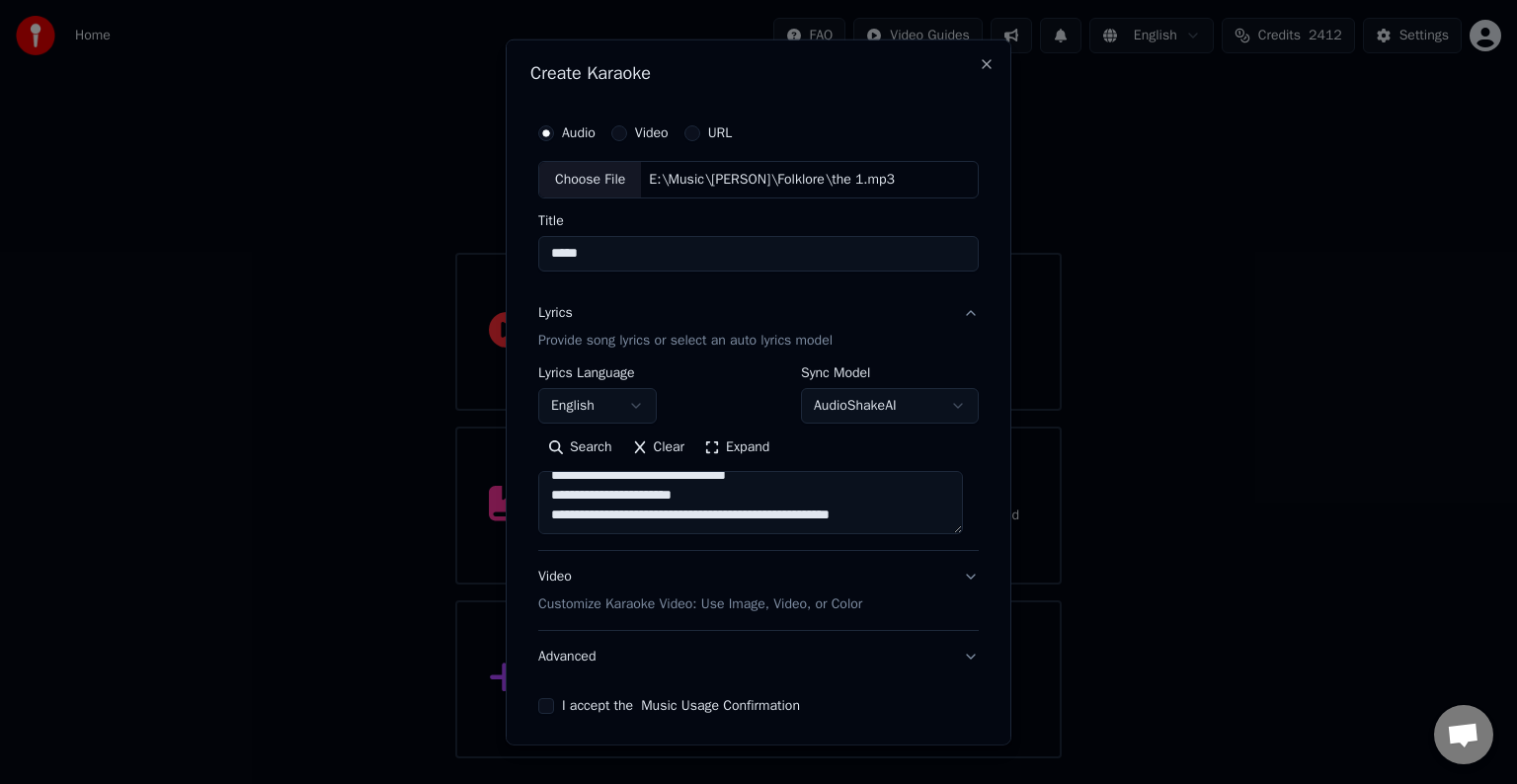 paste on "**********" 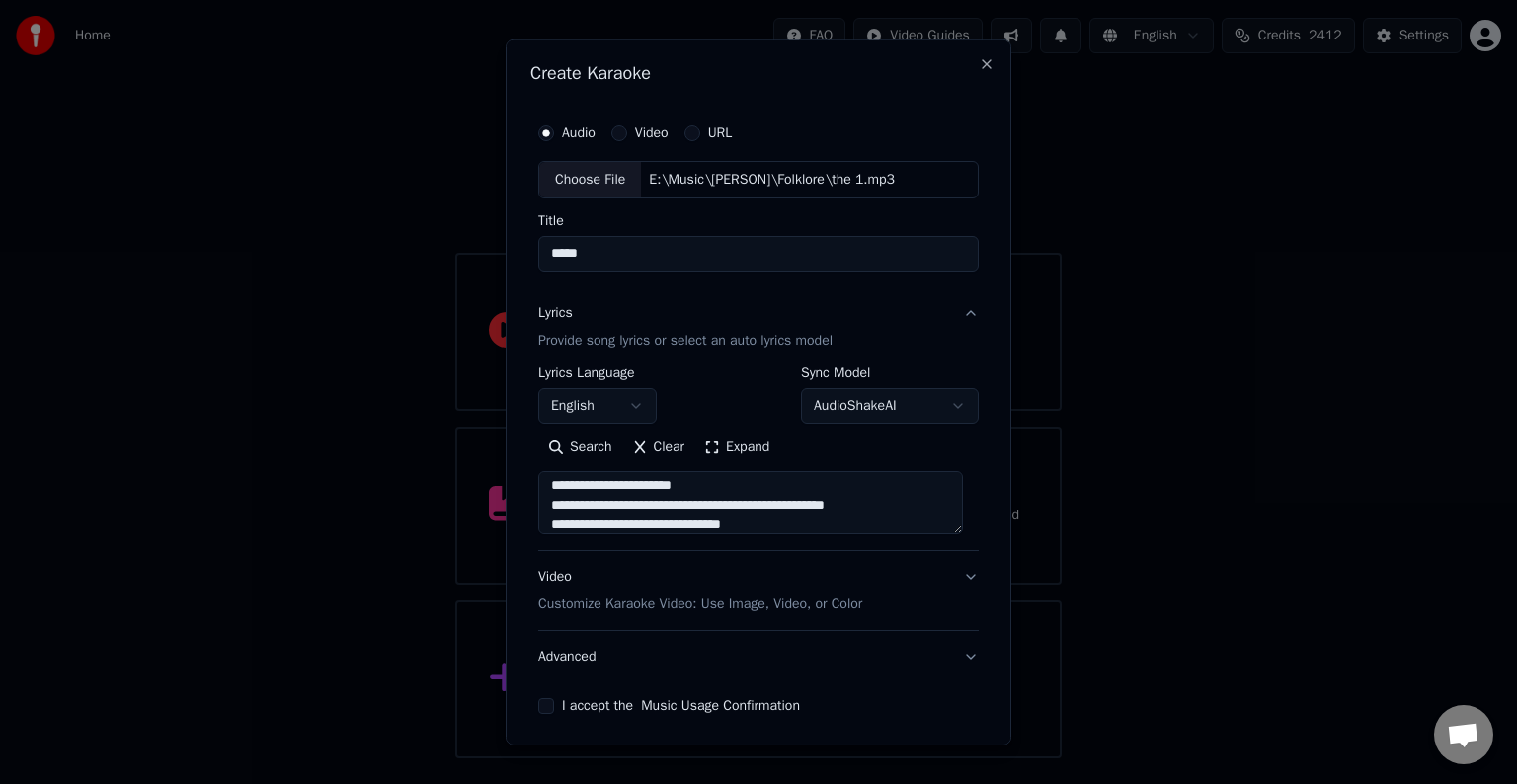 scroll, scrollTop: 162, scrollLeft: 0, axis: vertical 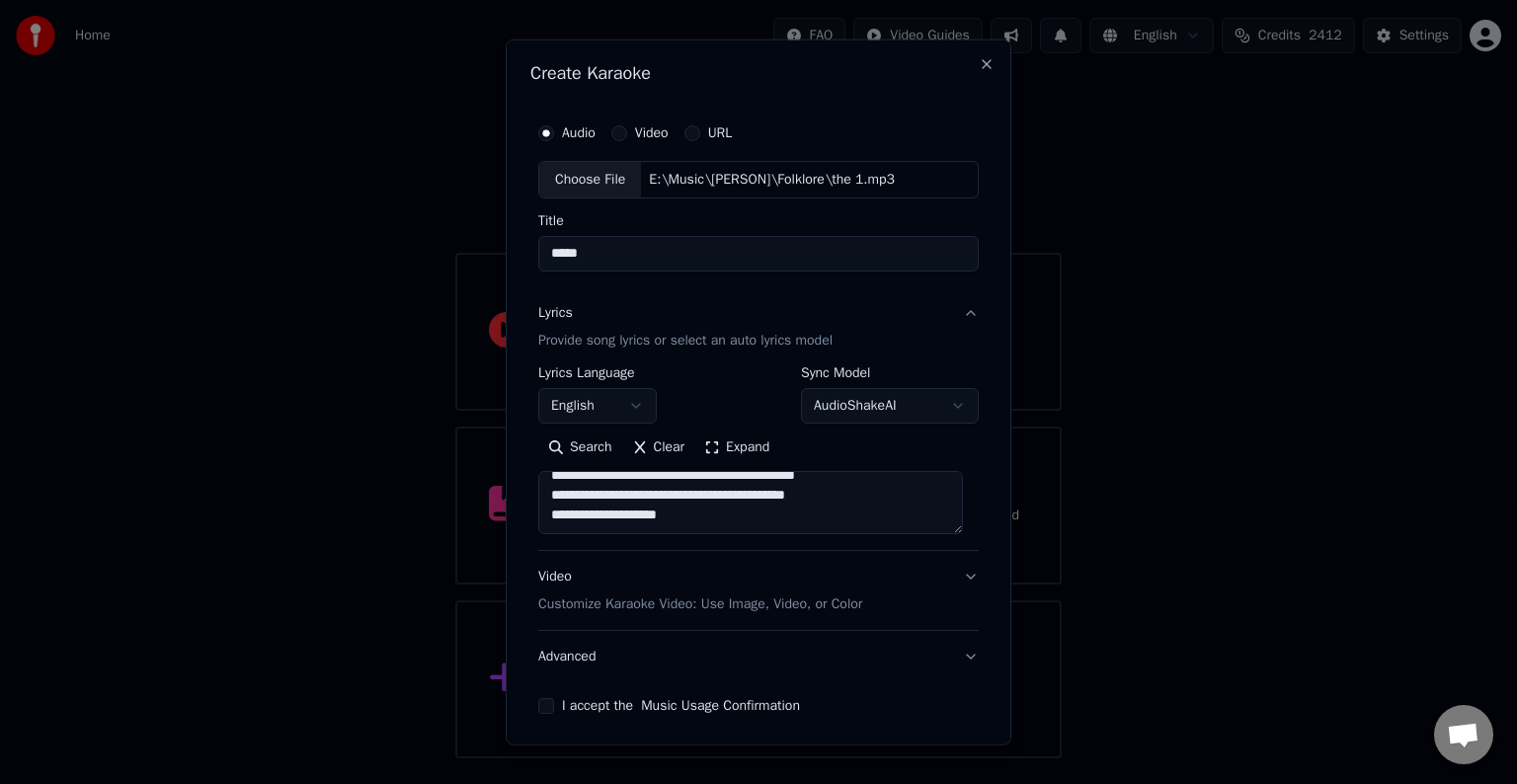 paste on "**********" 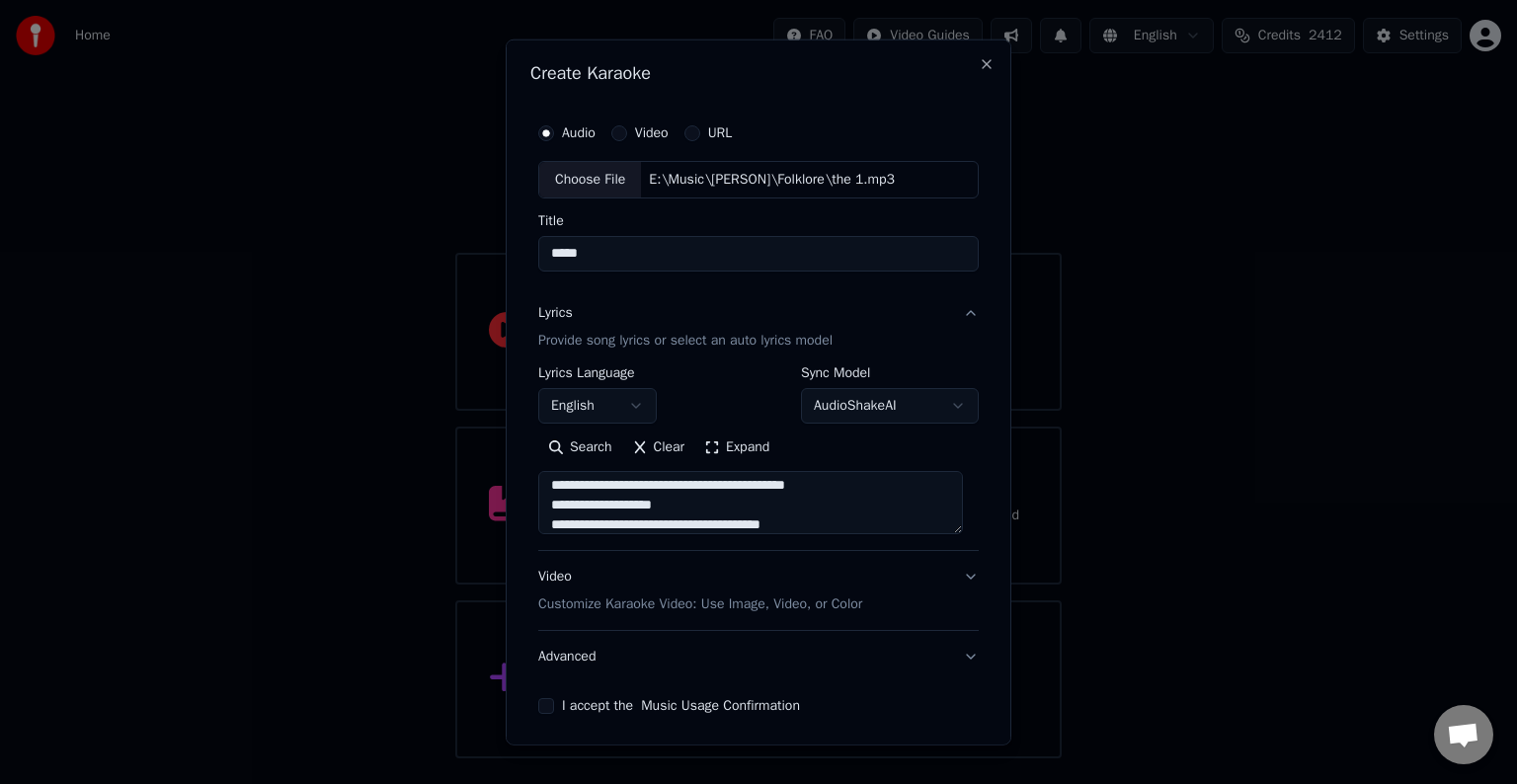 scroll, scrollTop: 340, scrollLeft: 0, axis: vertical 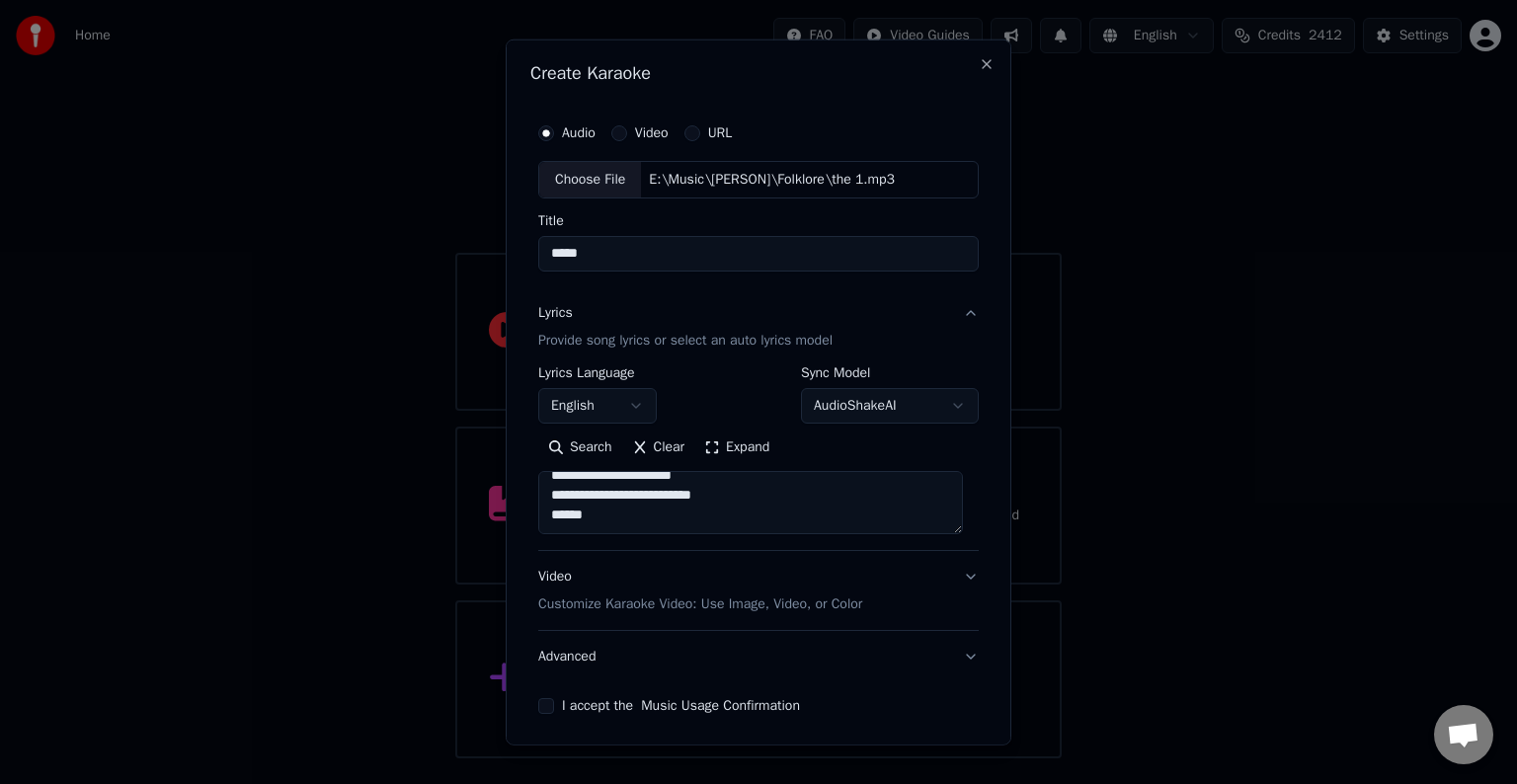 paste on "**********" 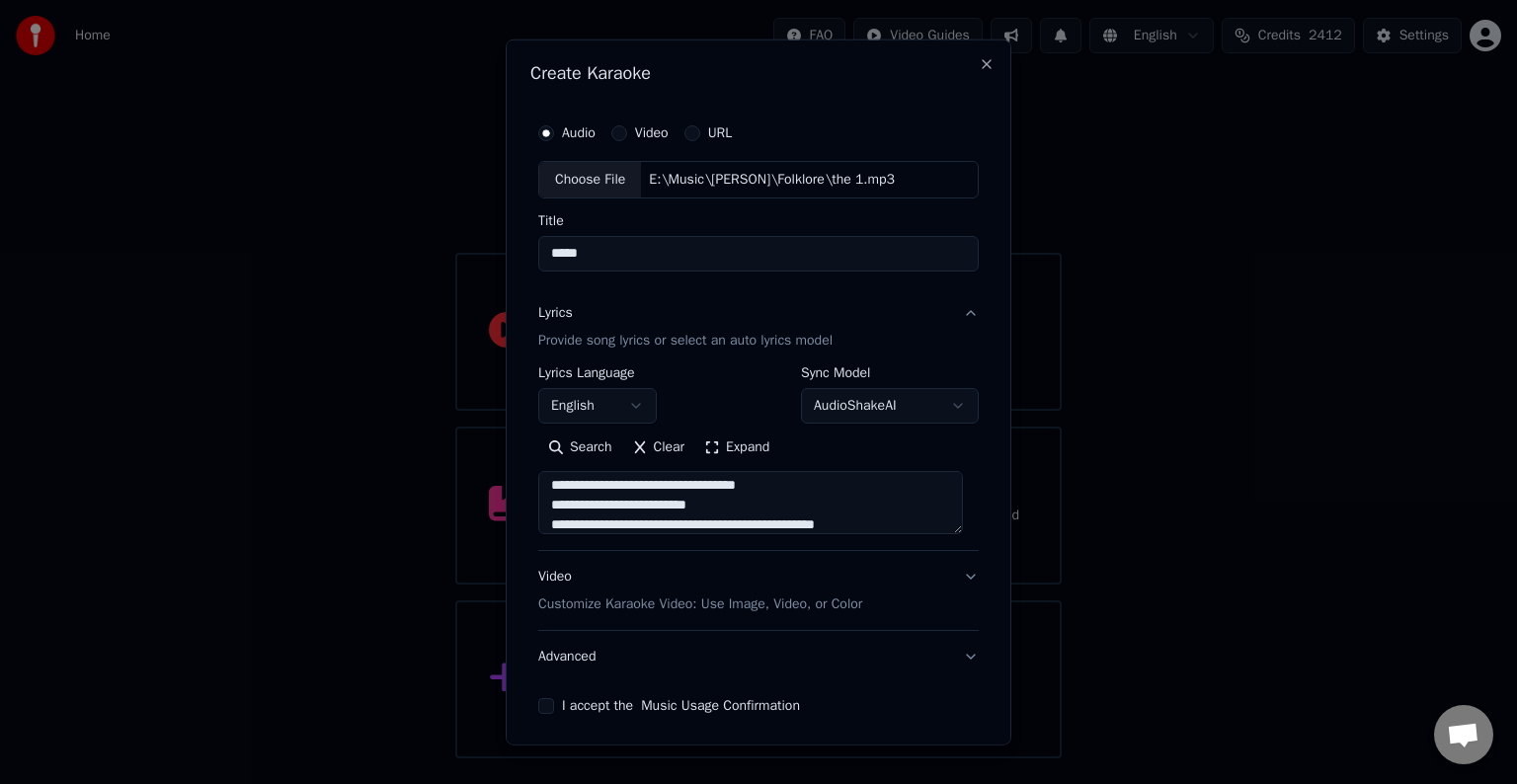 scroll, scrollTop: 458, scrollLeft: 0, axis: vertical 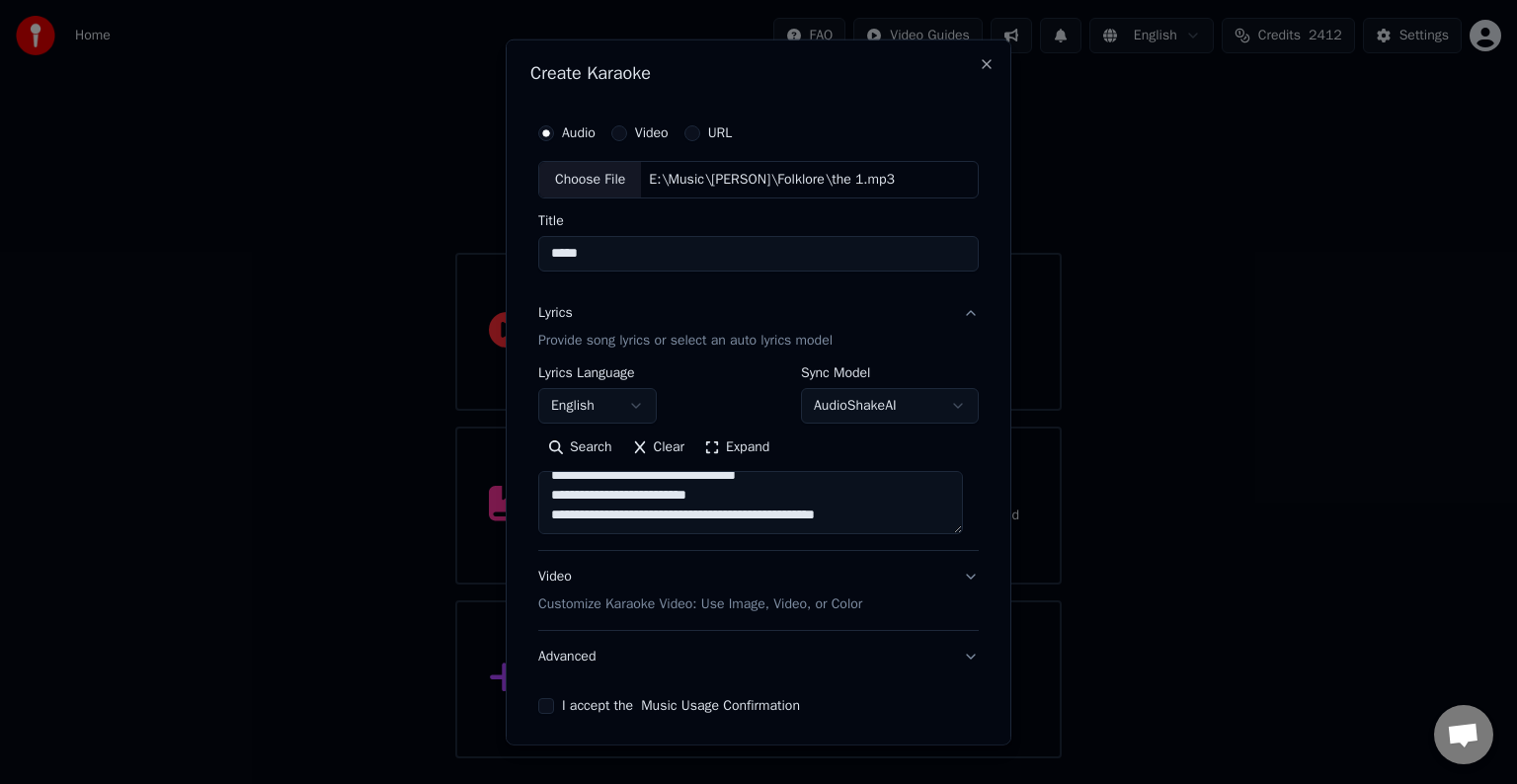 paste on "**********" 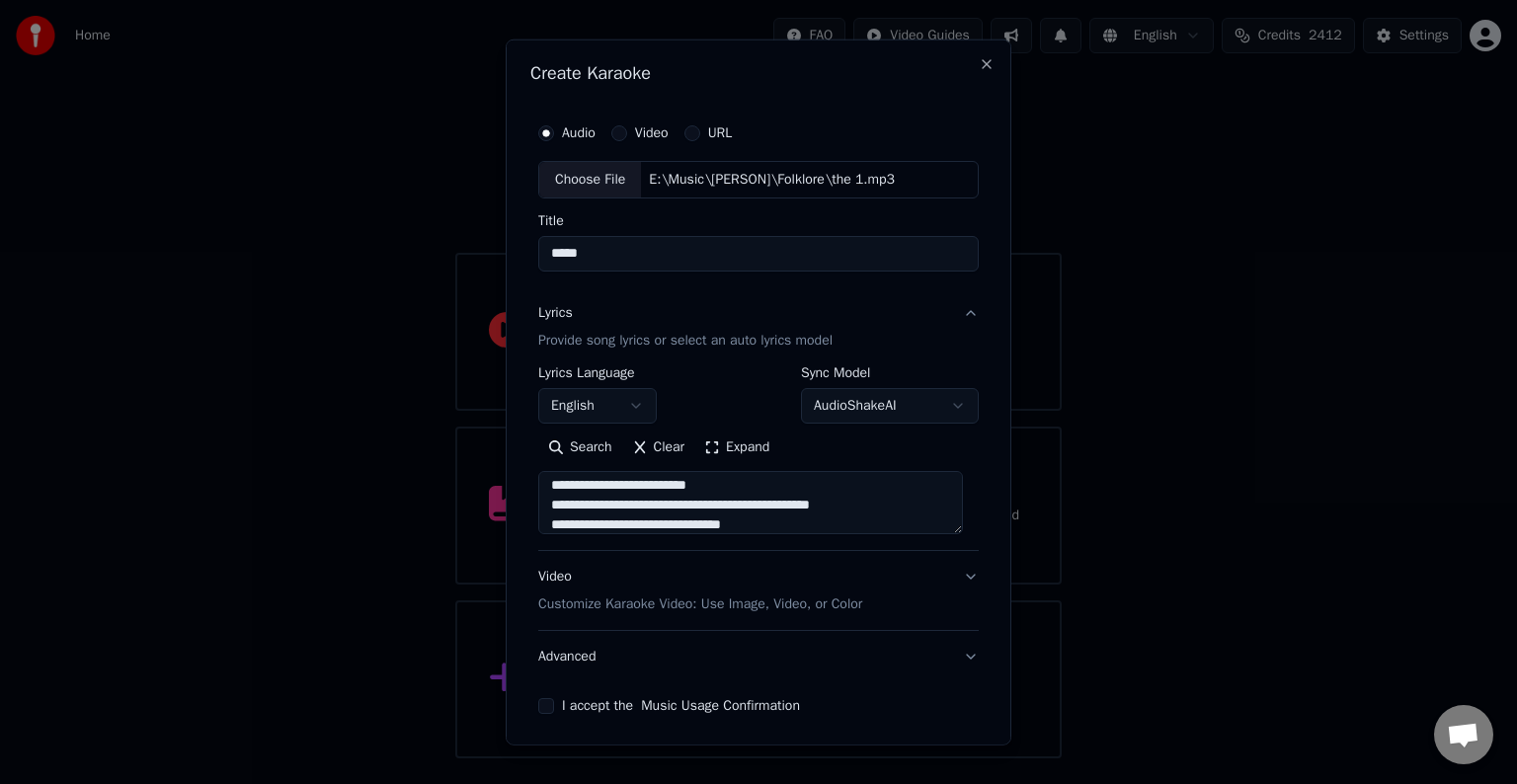 scroll, scrollTop: 498, scrollLeft: 0, axis: vertical 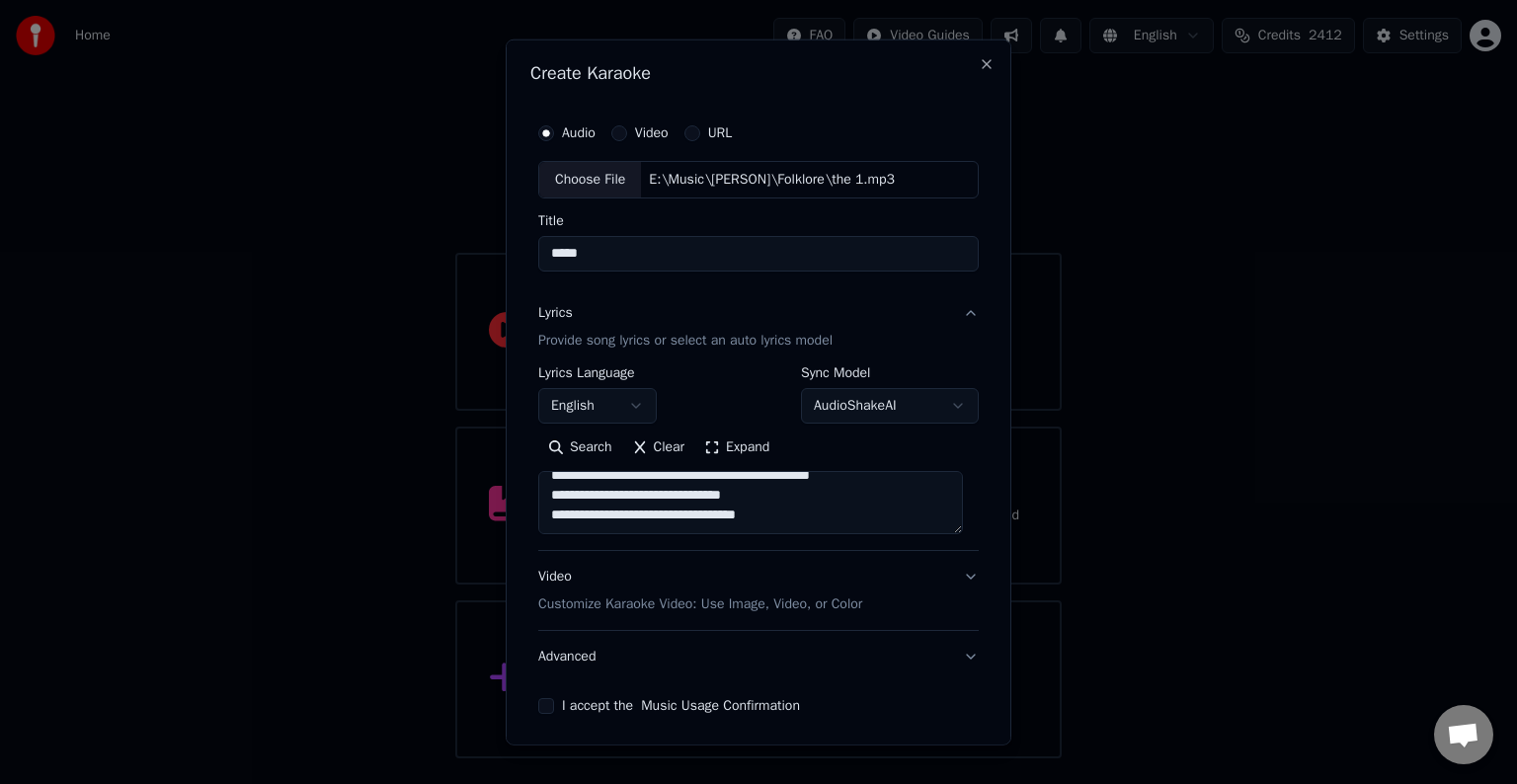 paste on "**********" 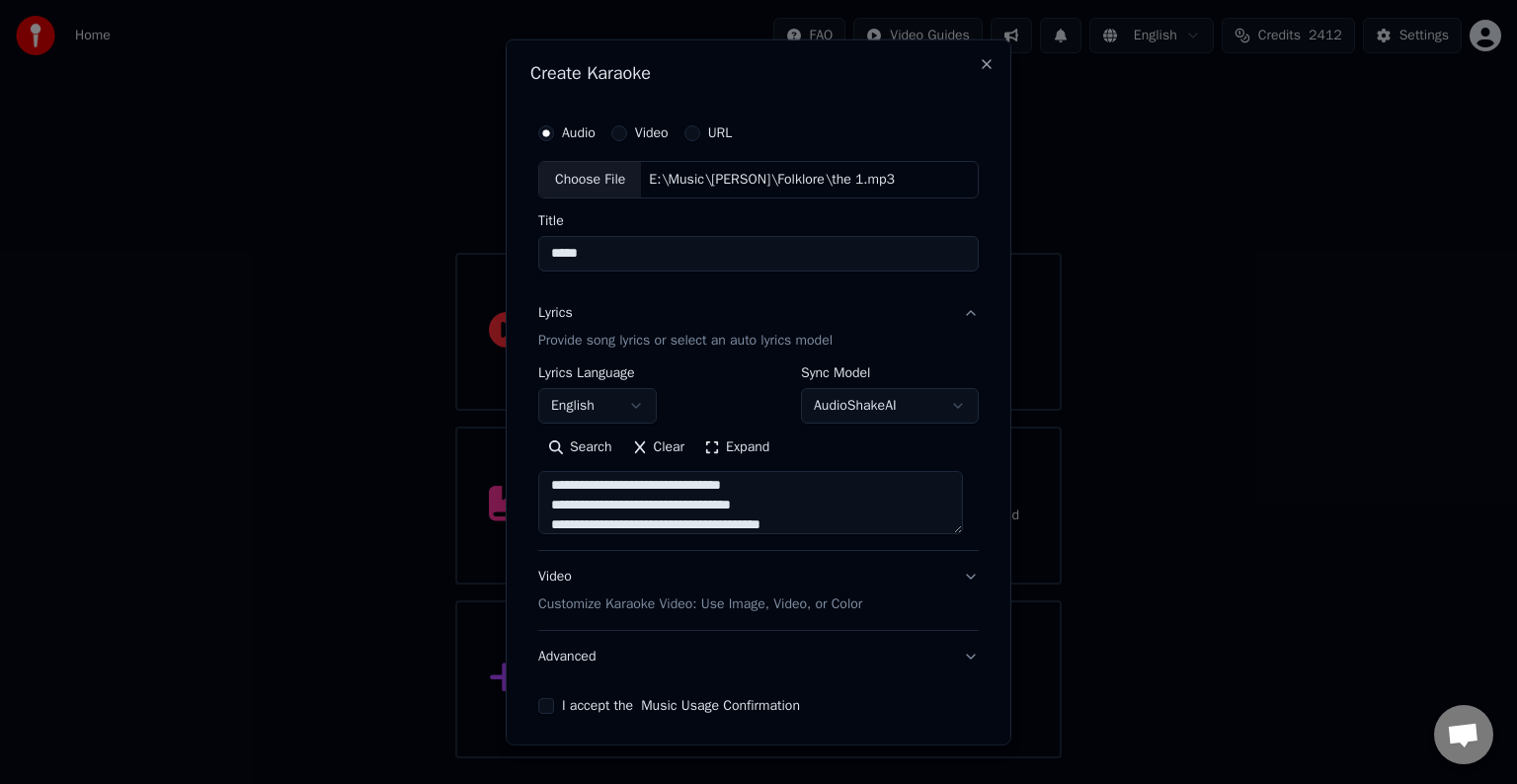 scroll, scrollTop: 656, scrollLeft: 0, axis: vertical 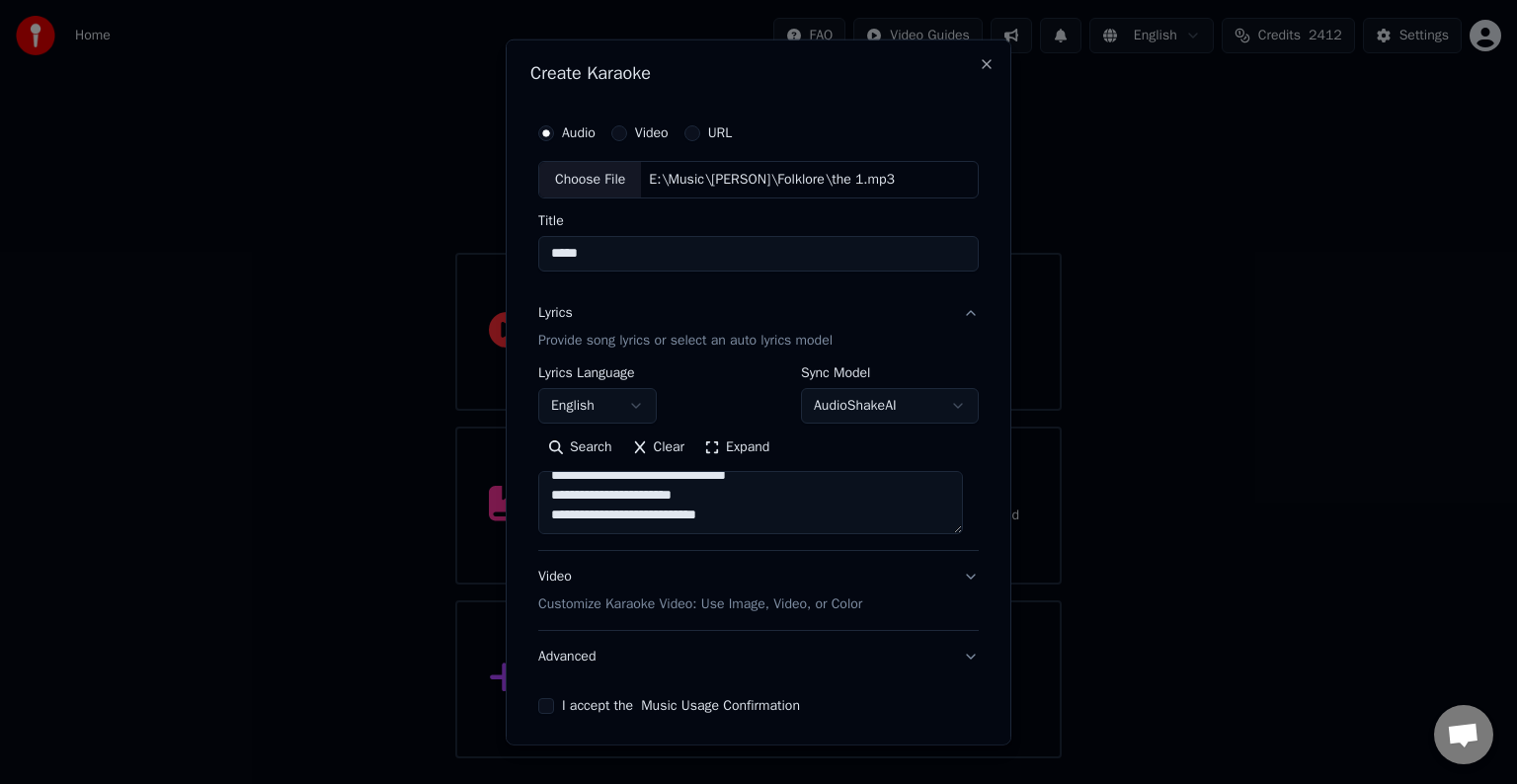 paste on "**********" 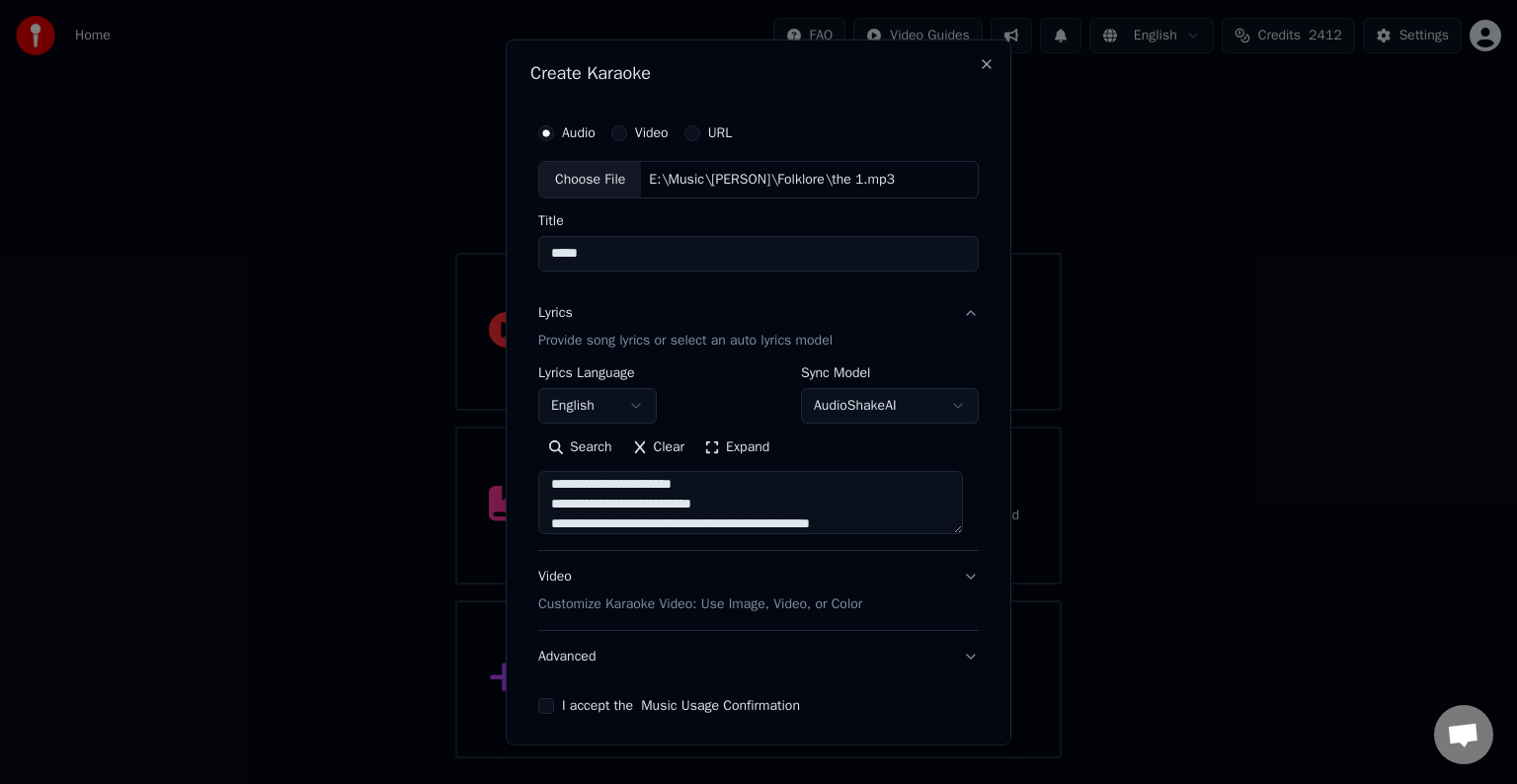 scroll, scrollTop: 715, scrollLeft: 0, axis: vertical 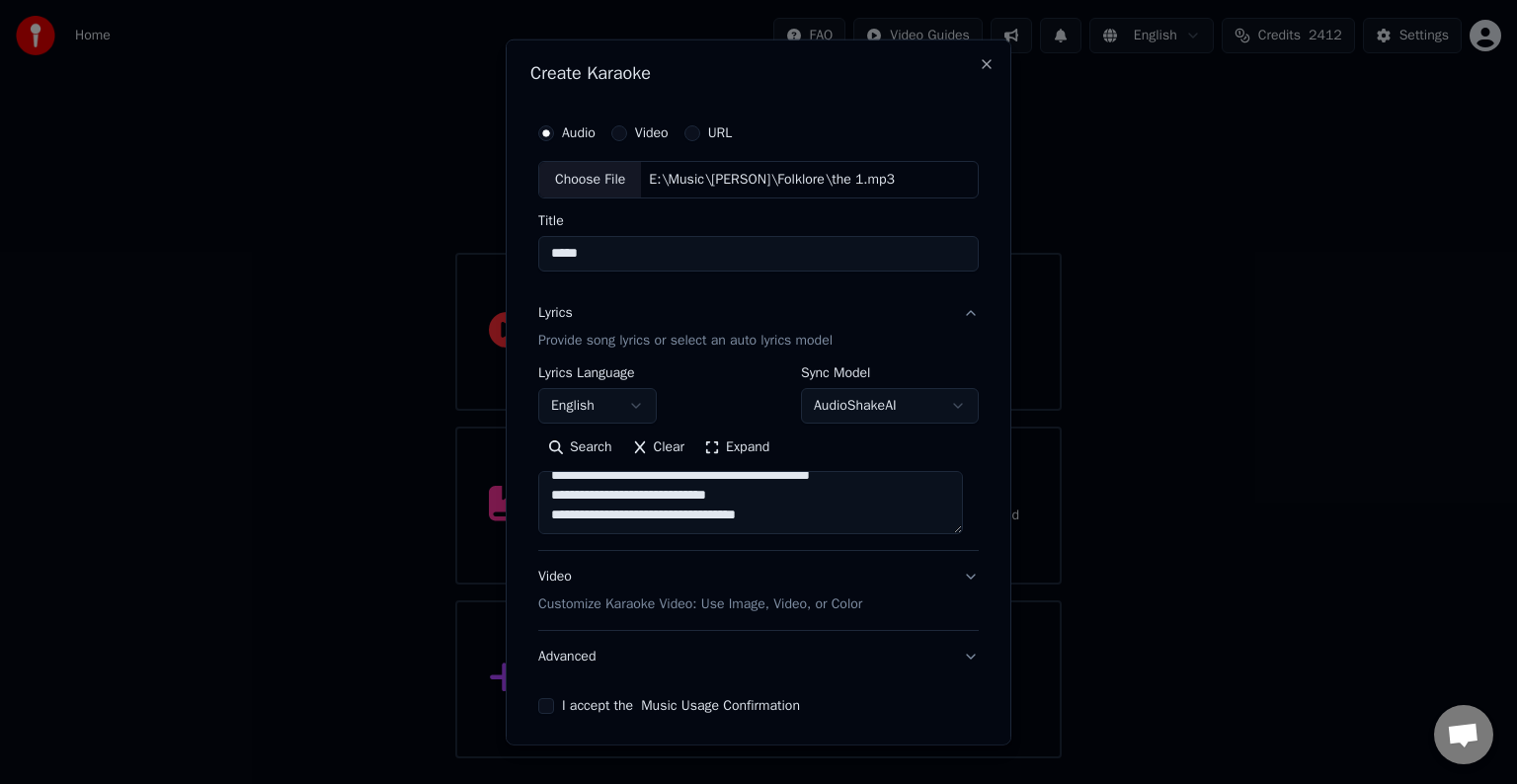paste on "**********" 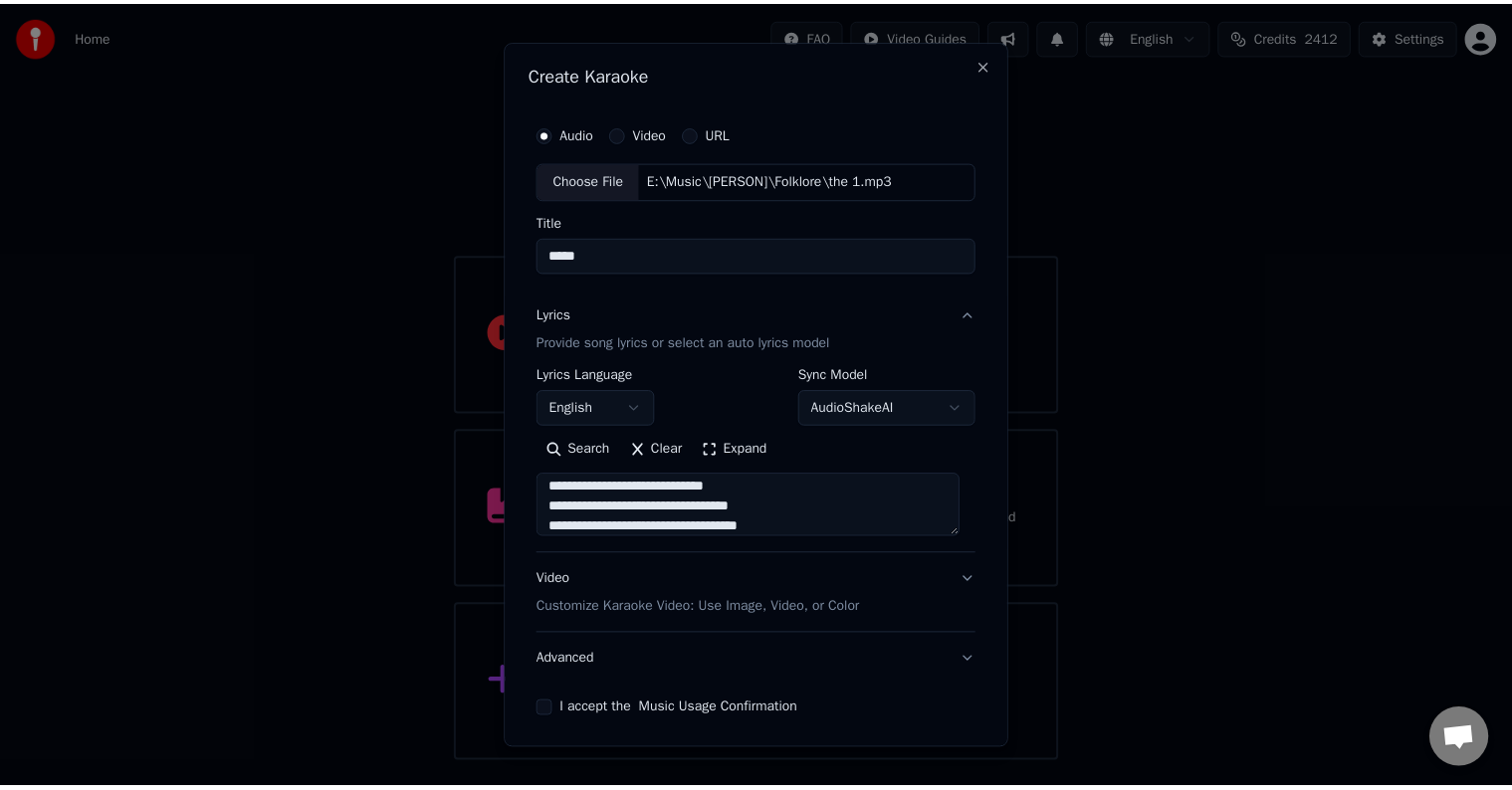 scroll, scrollTop: 880, scrollLeft: 0, axis: vertical 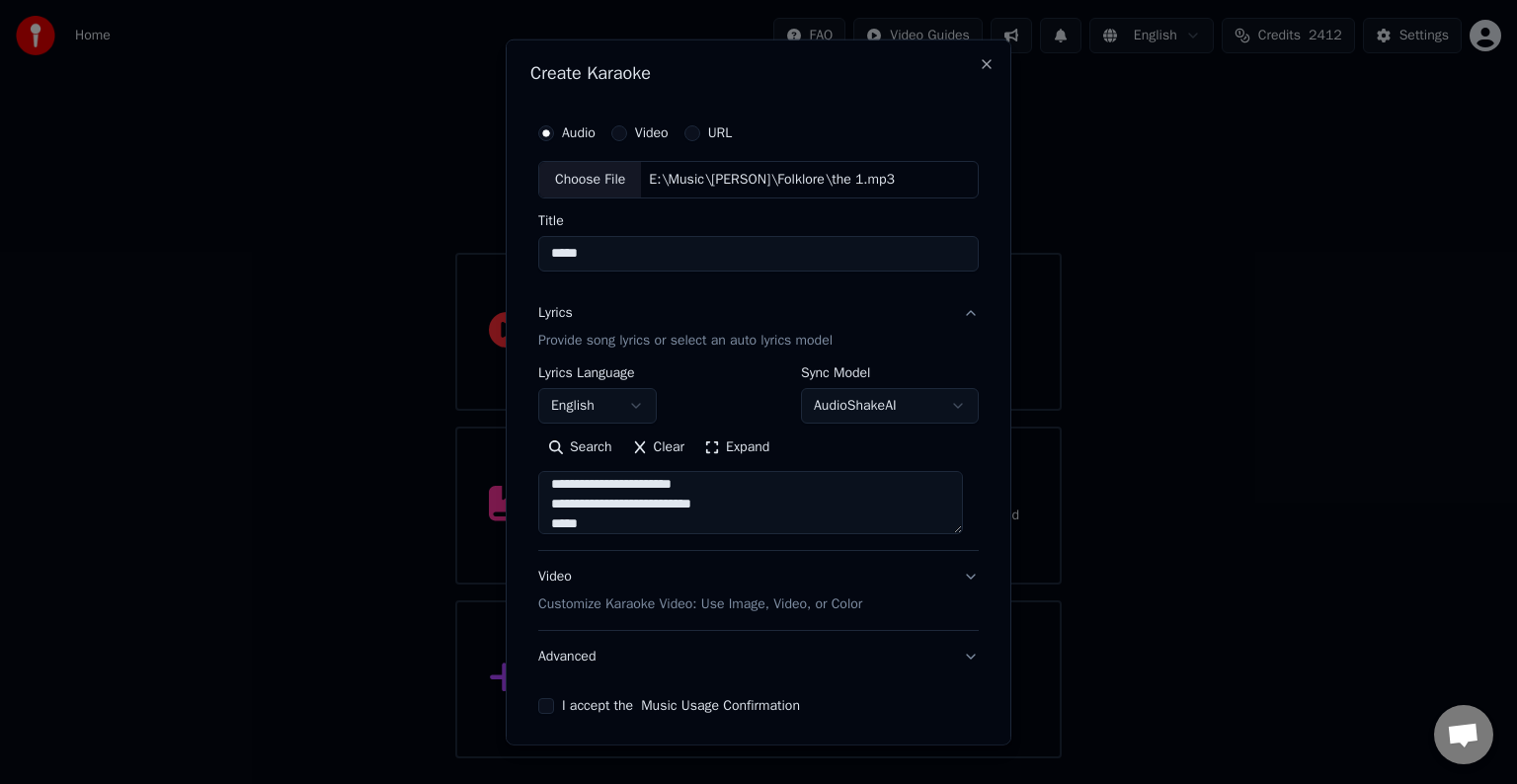 type on "**********" 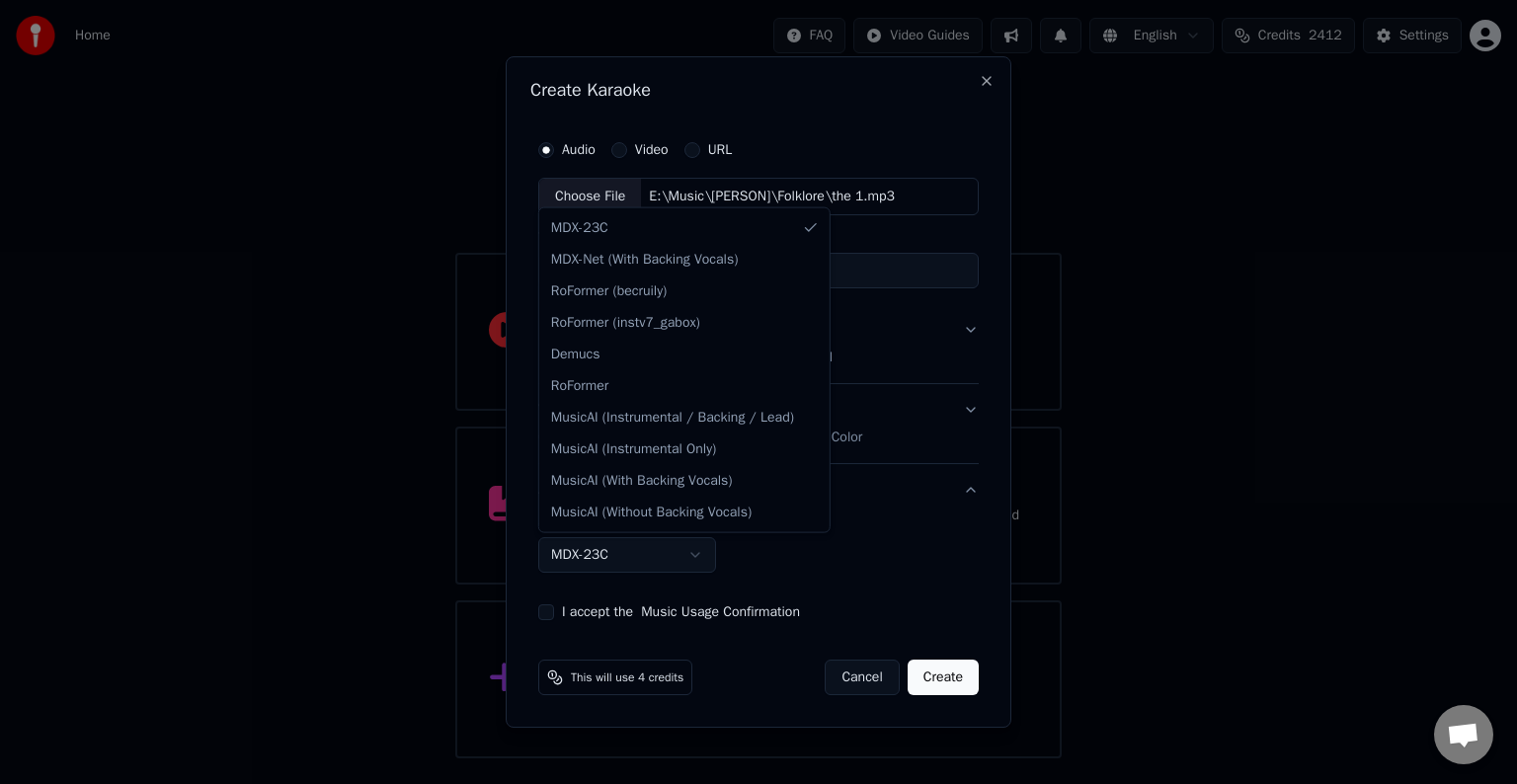 click on "**********" at bounding box center [758, 379] 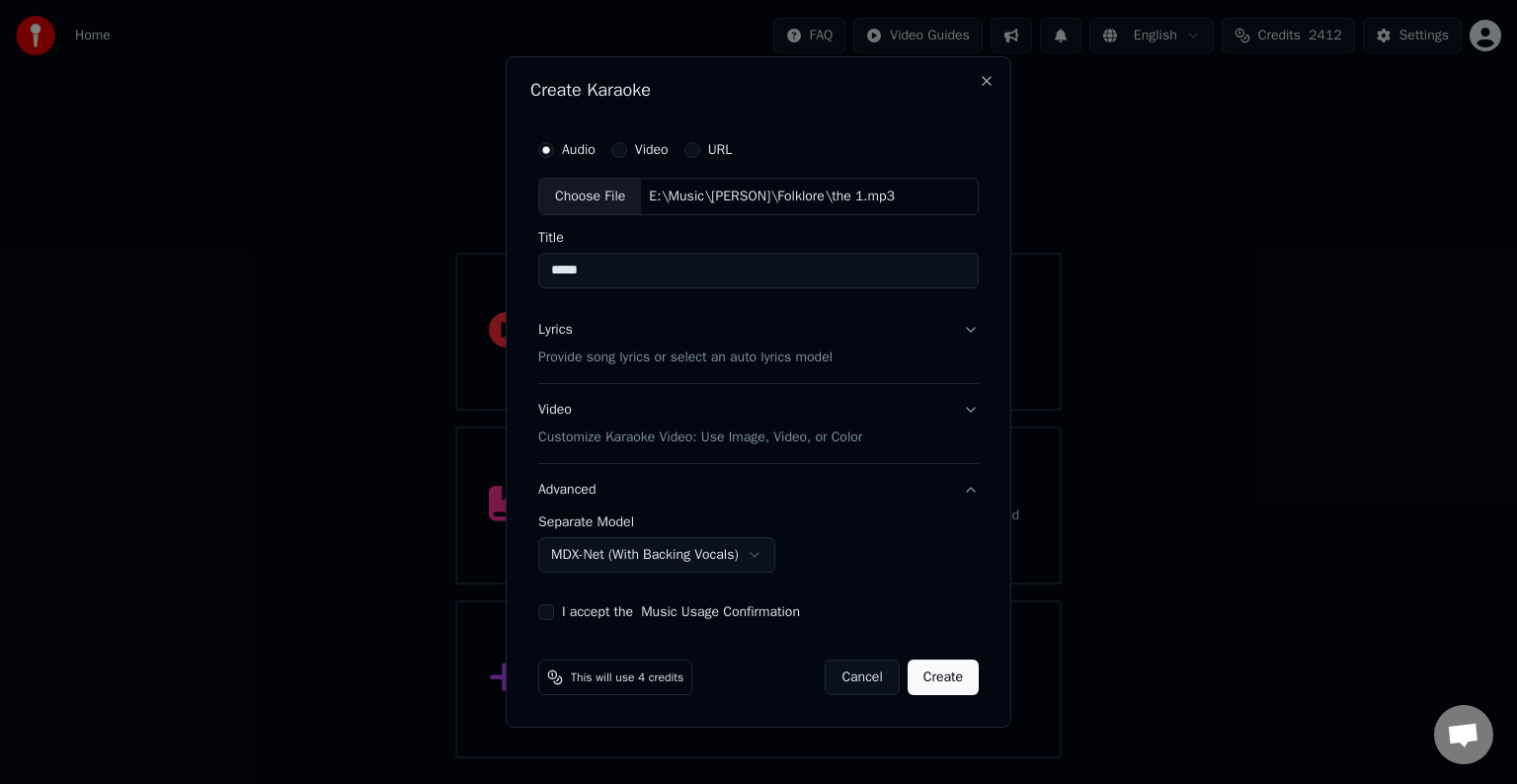 click on "I accept the   Music Usage Confirmation" at bounding box center (758, 612) 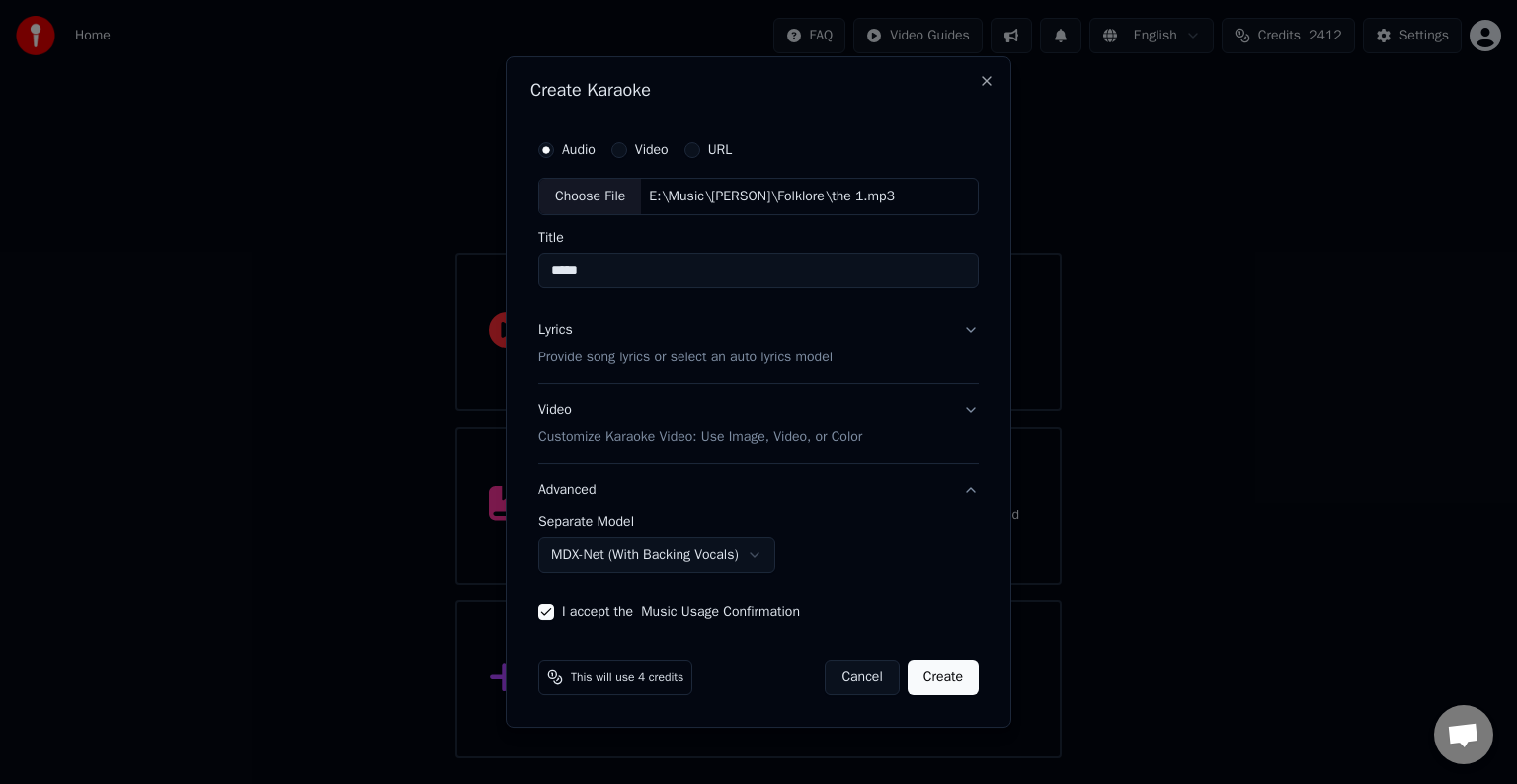 click on "Create" at bounding box center [943, 677] 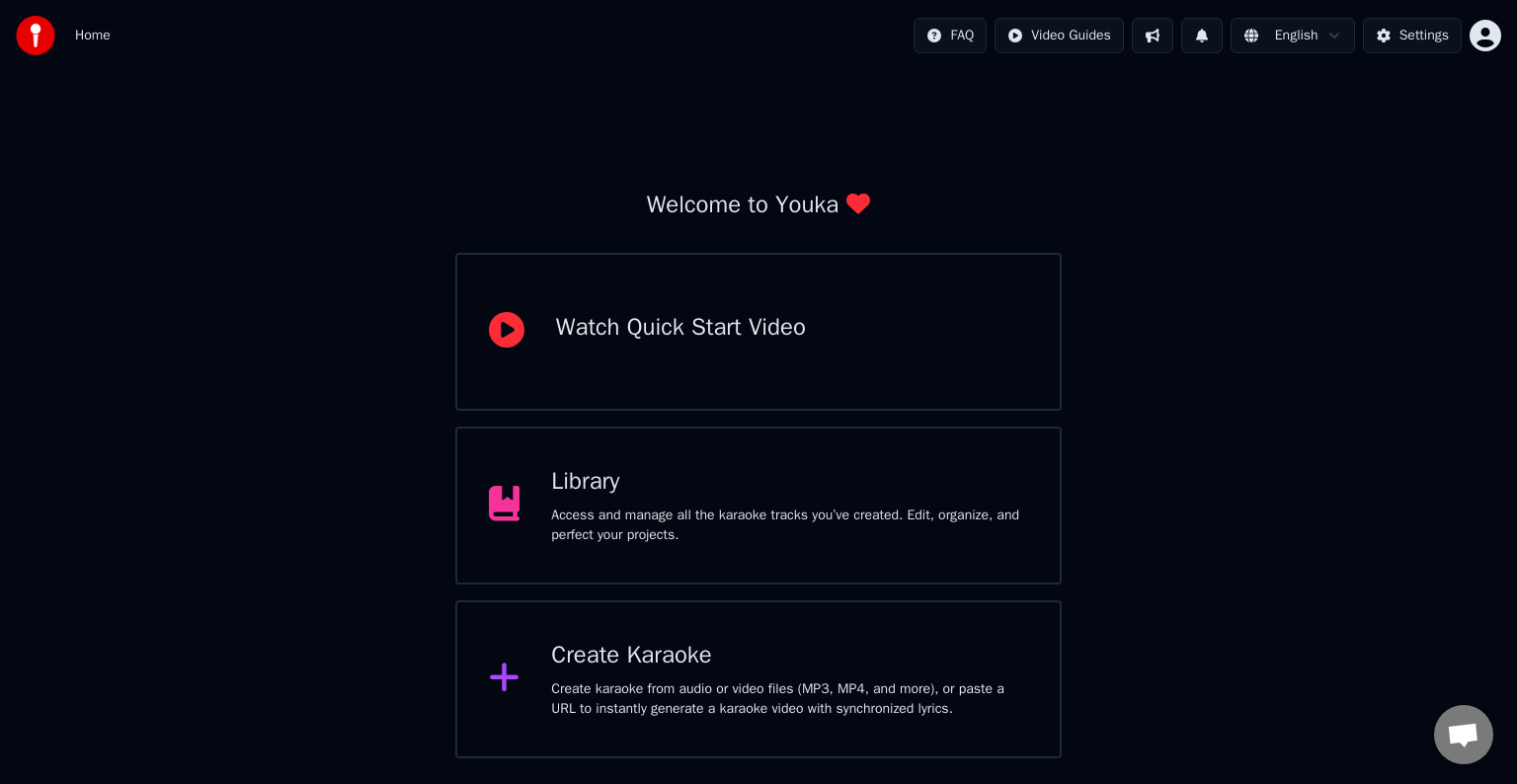 click on "Welcome to Youka Watch Quick Start Video Library Access and manage all the karaoke tracks you’ve created. Edit, organize, and perfect your projects. Create Karaoke Create karaoke from audio or video files (MP3, MP4, and more), or paste a URL to instantly generate a karaoke video with synchronized lyrics." at bounding box center (758, 415) 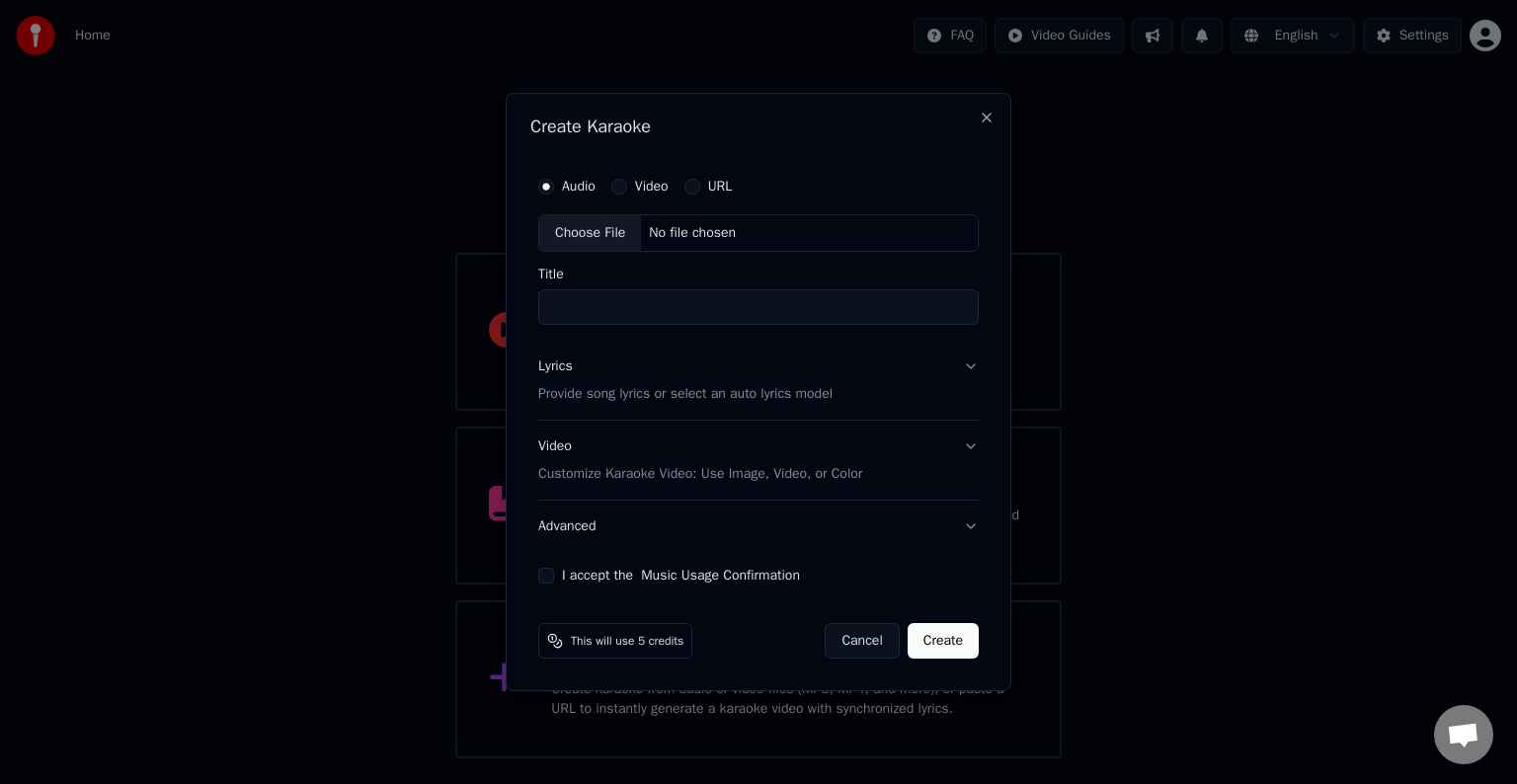 click on "Cancel" at bounding box center (861, 641) 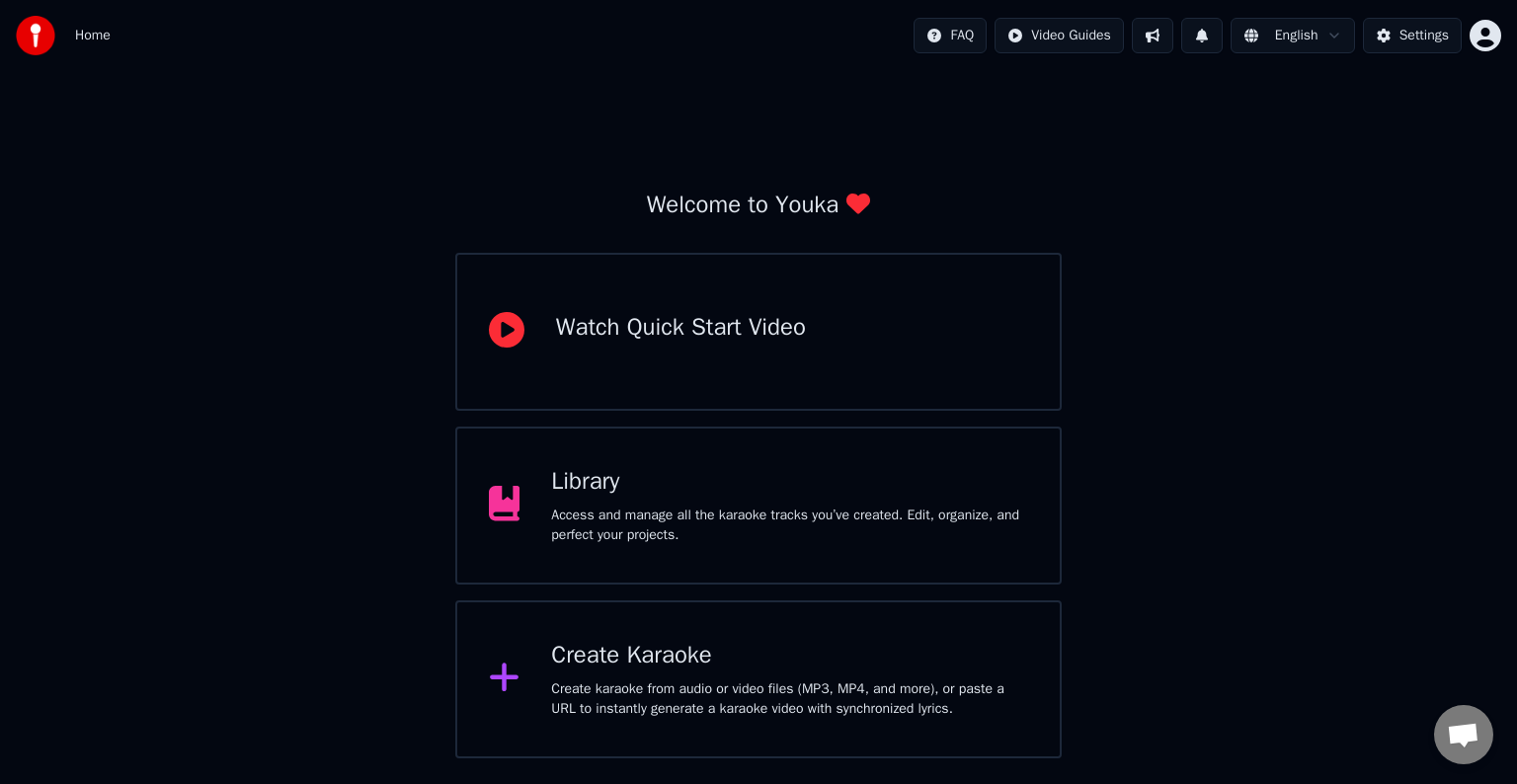 click on "Access and manage all the karaoke tracks you’ve created. Edit, organize, and perfect your projects." at bounding box center (789, 525) 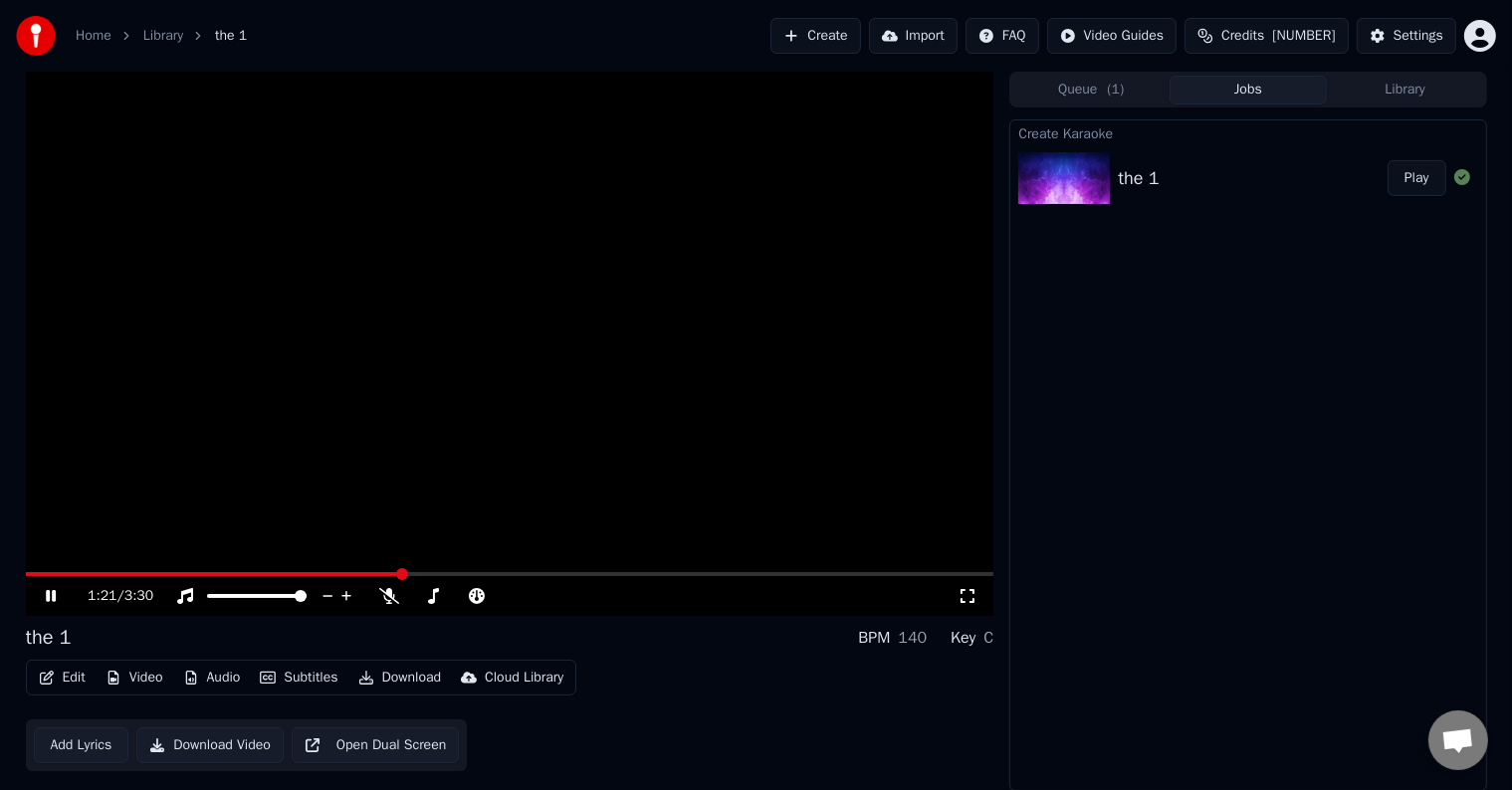 click 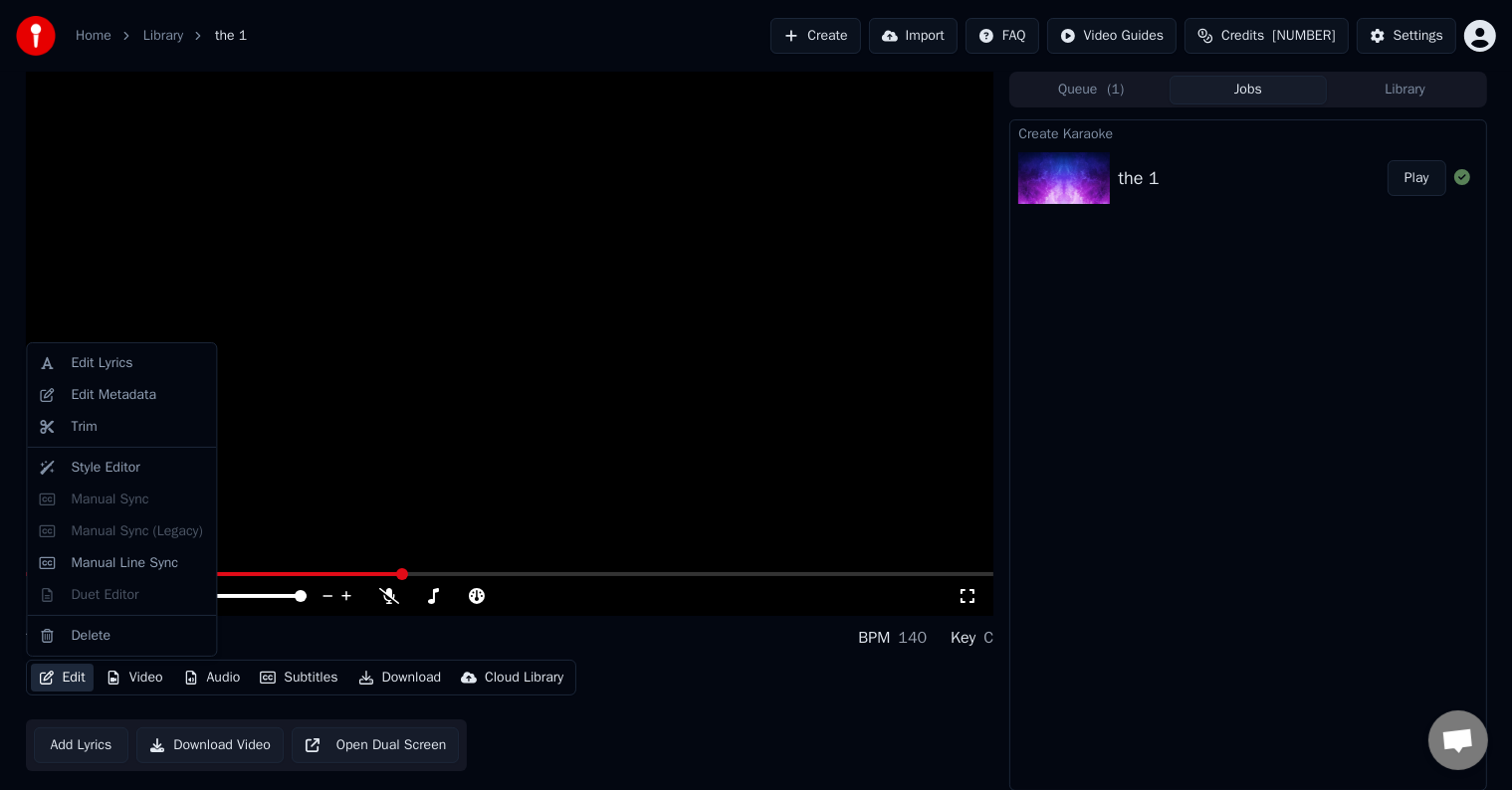 click on "Edit" at bounding box center (62, 678) 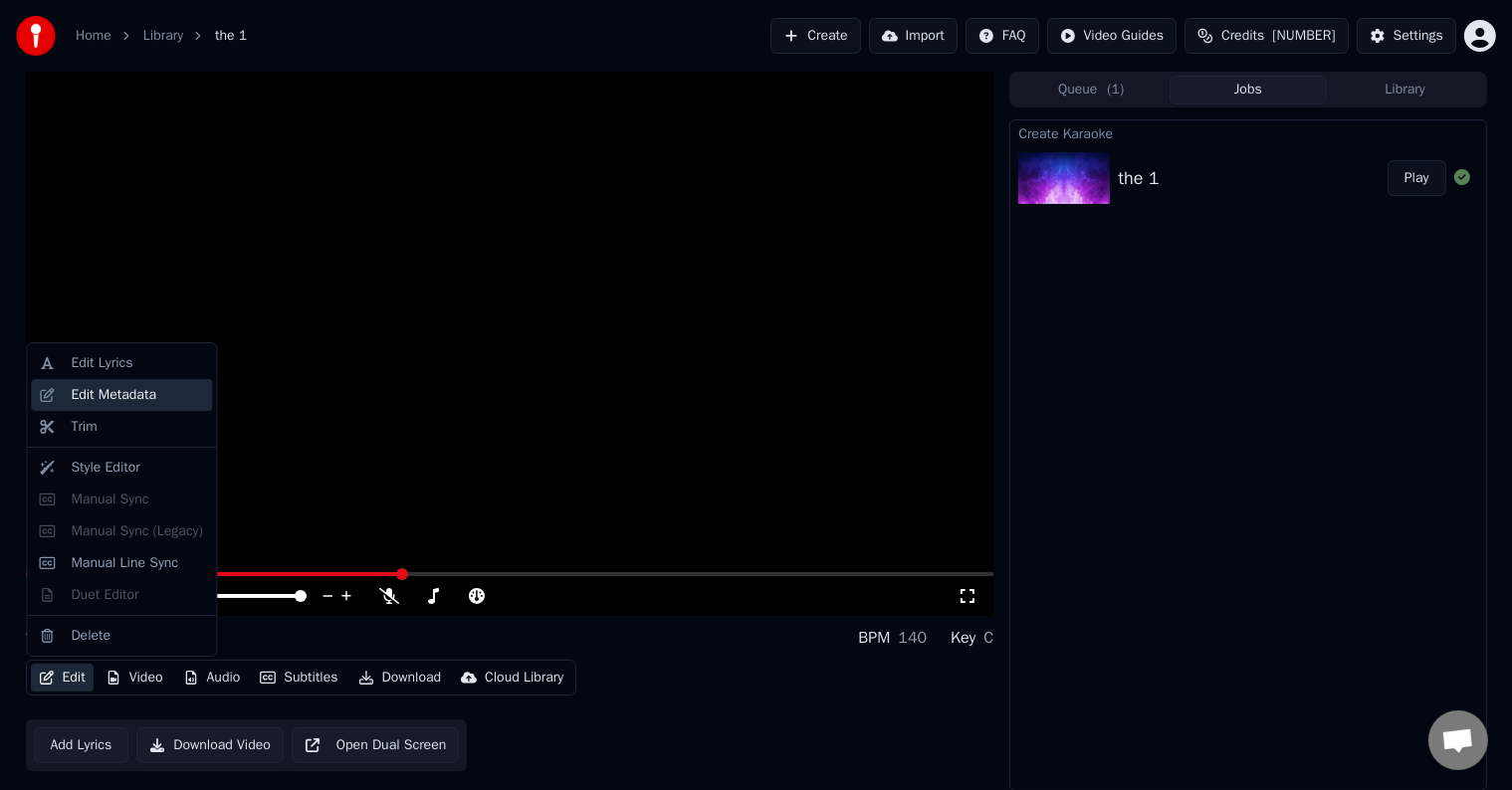 click on "Edit Metadata" at bounding box center (113, 395) 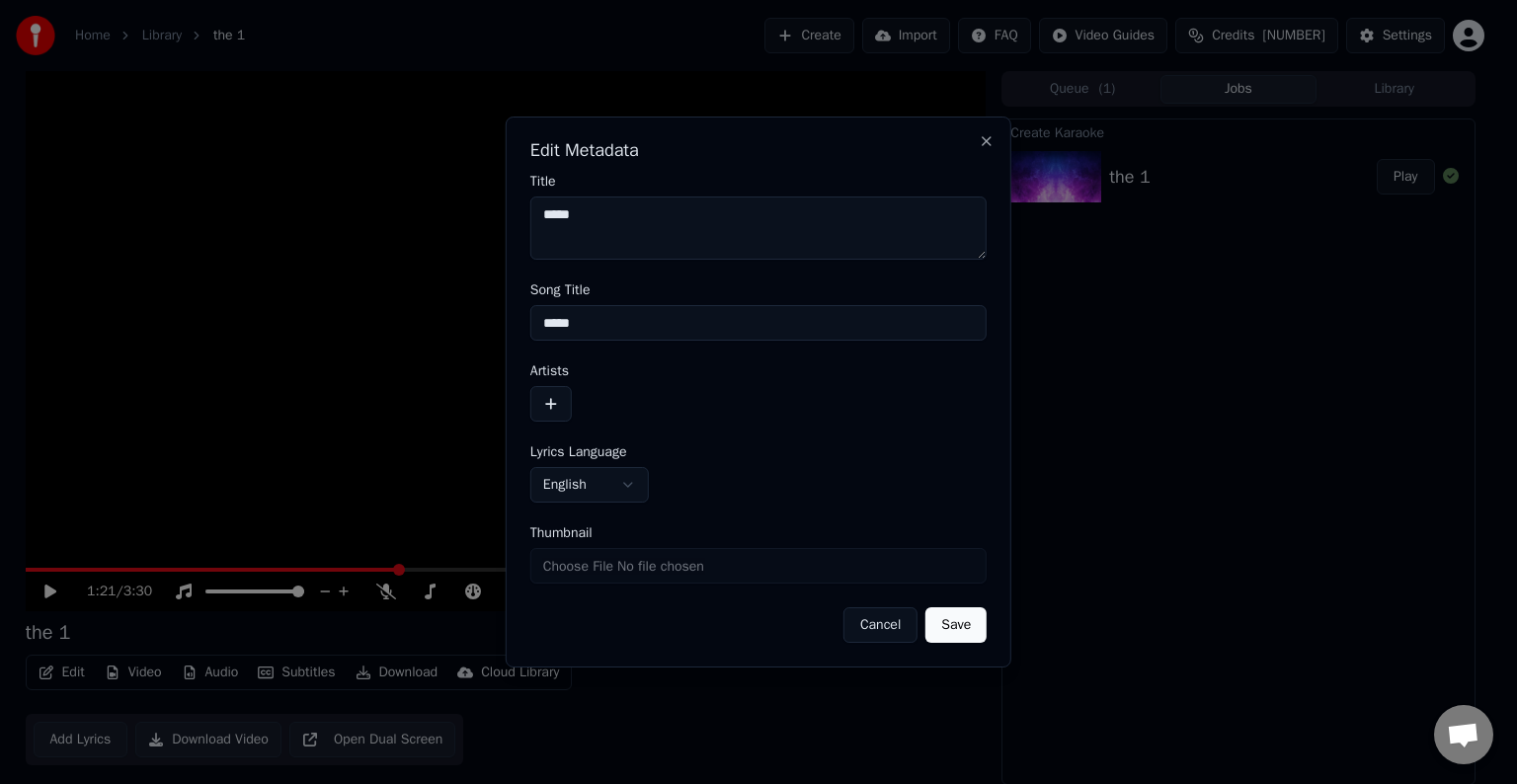 click at bounding box center (551, 404) 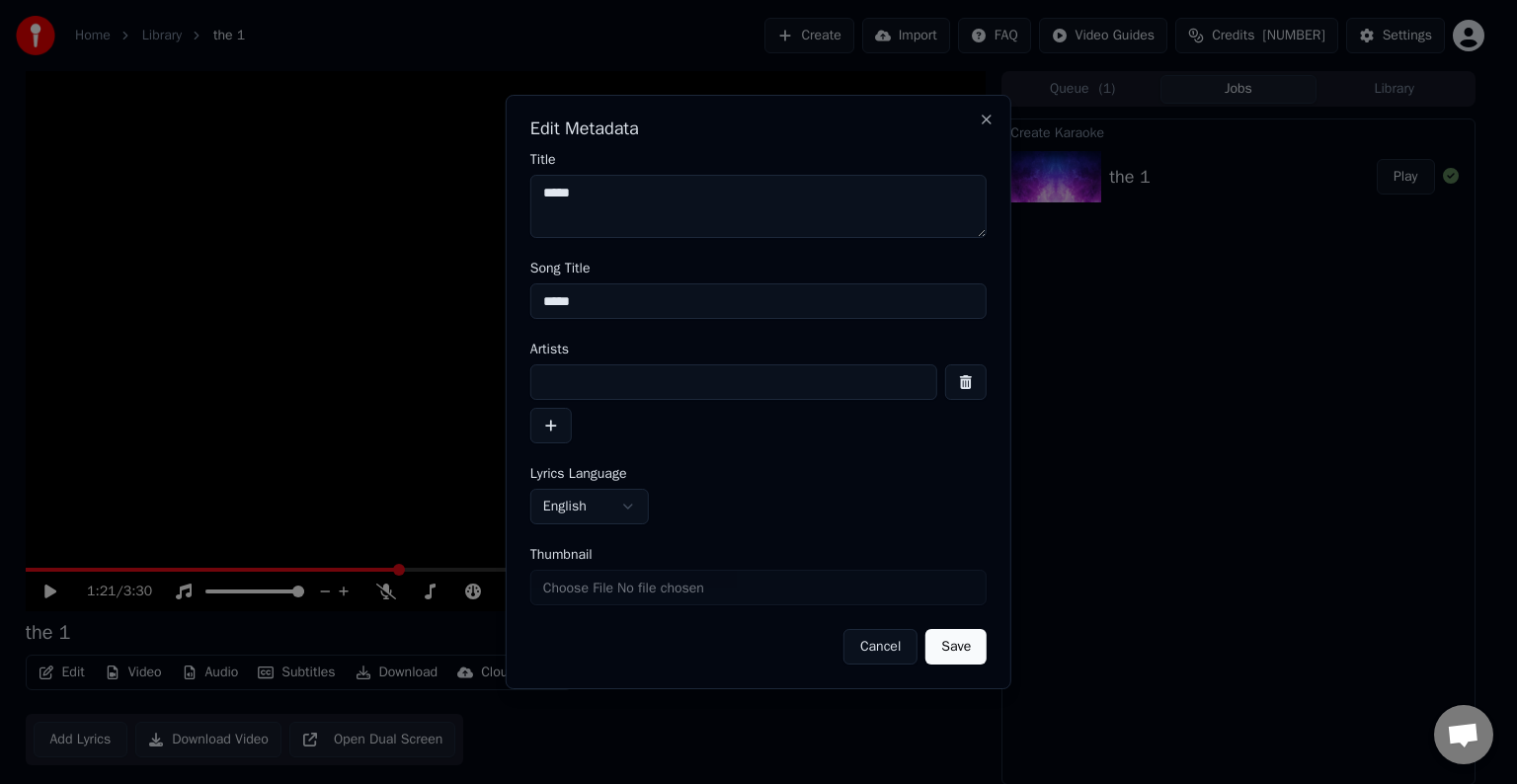 click at bounding box center [734, 382] 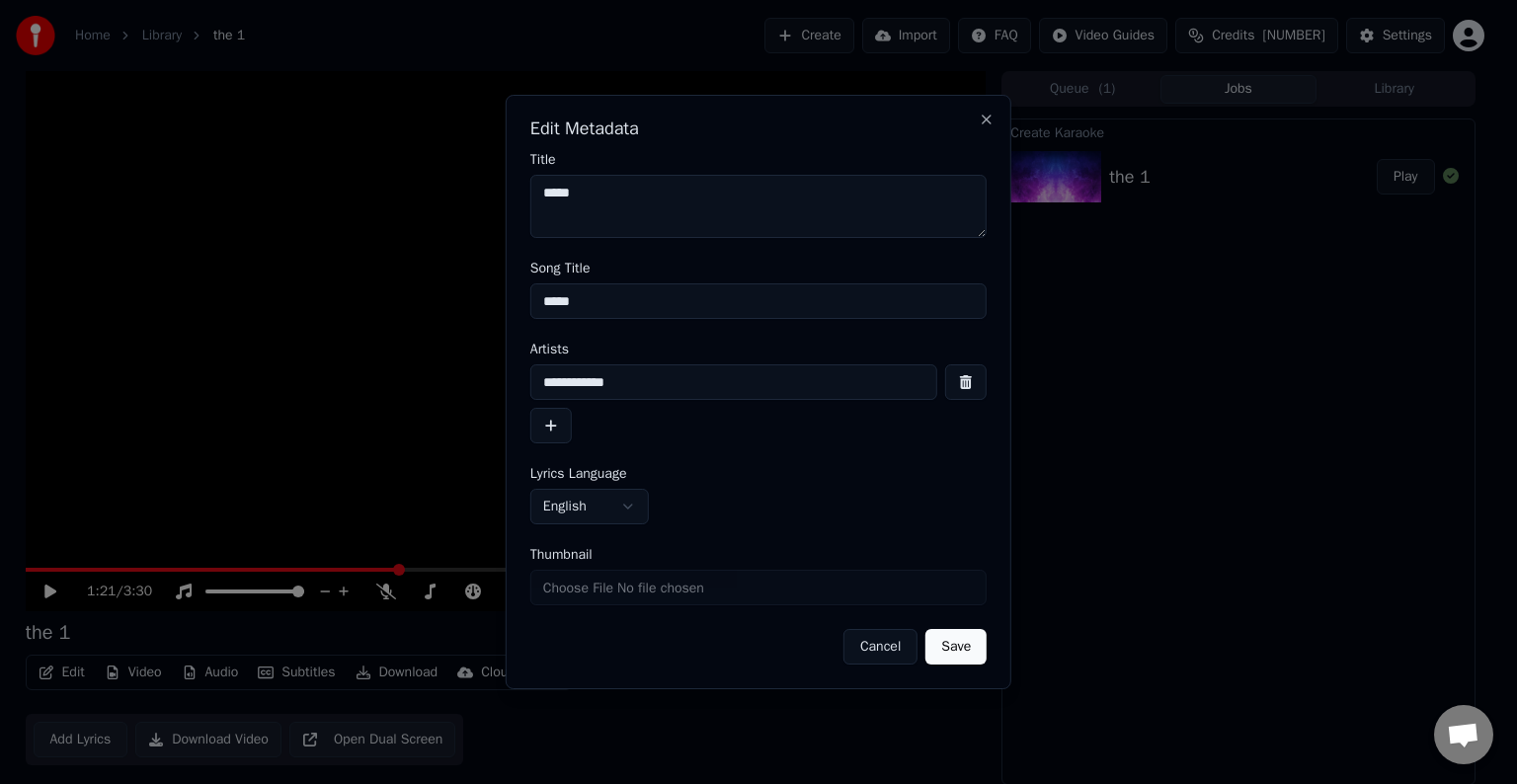 type on "**********" 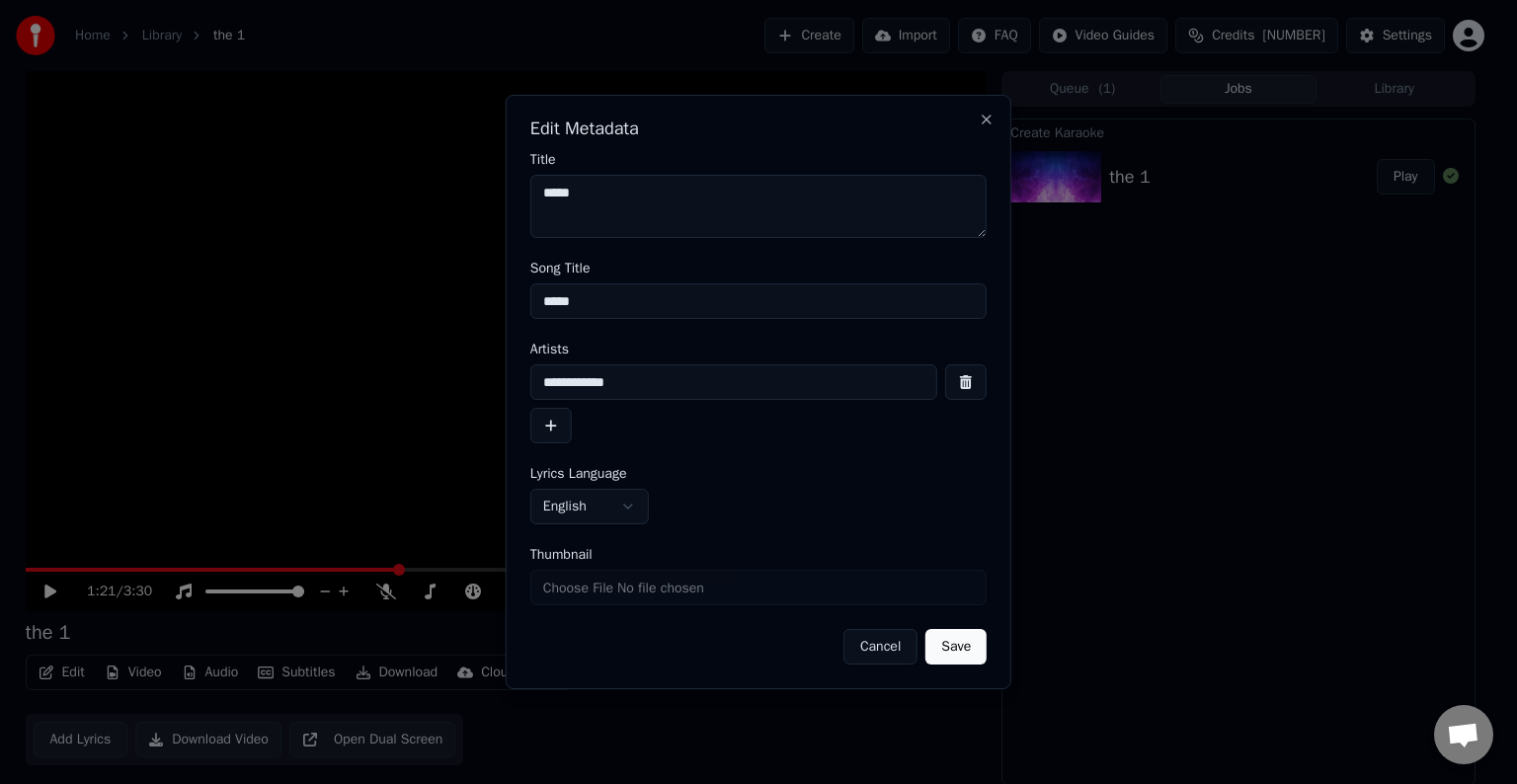 click on "Save" at bounding box center [956, 647] 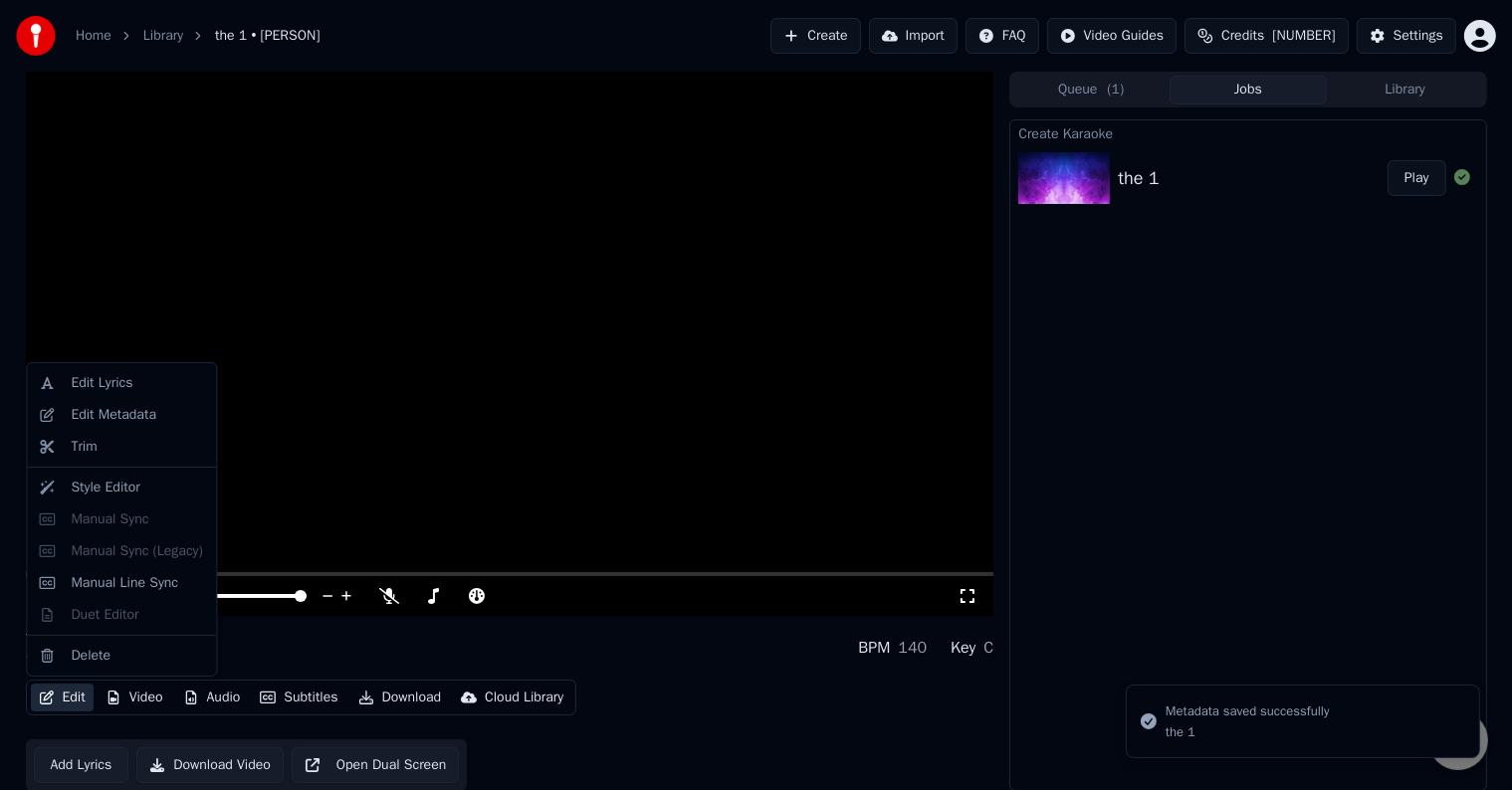 click on "Edit" at bounding box center [62, 697] 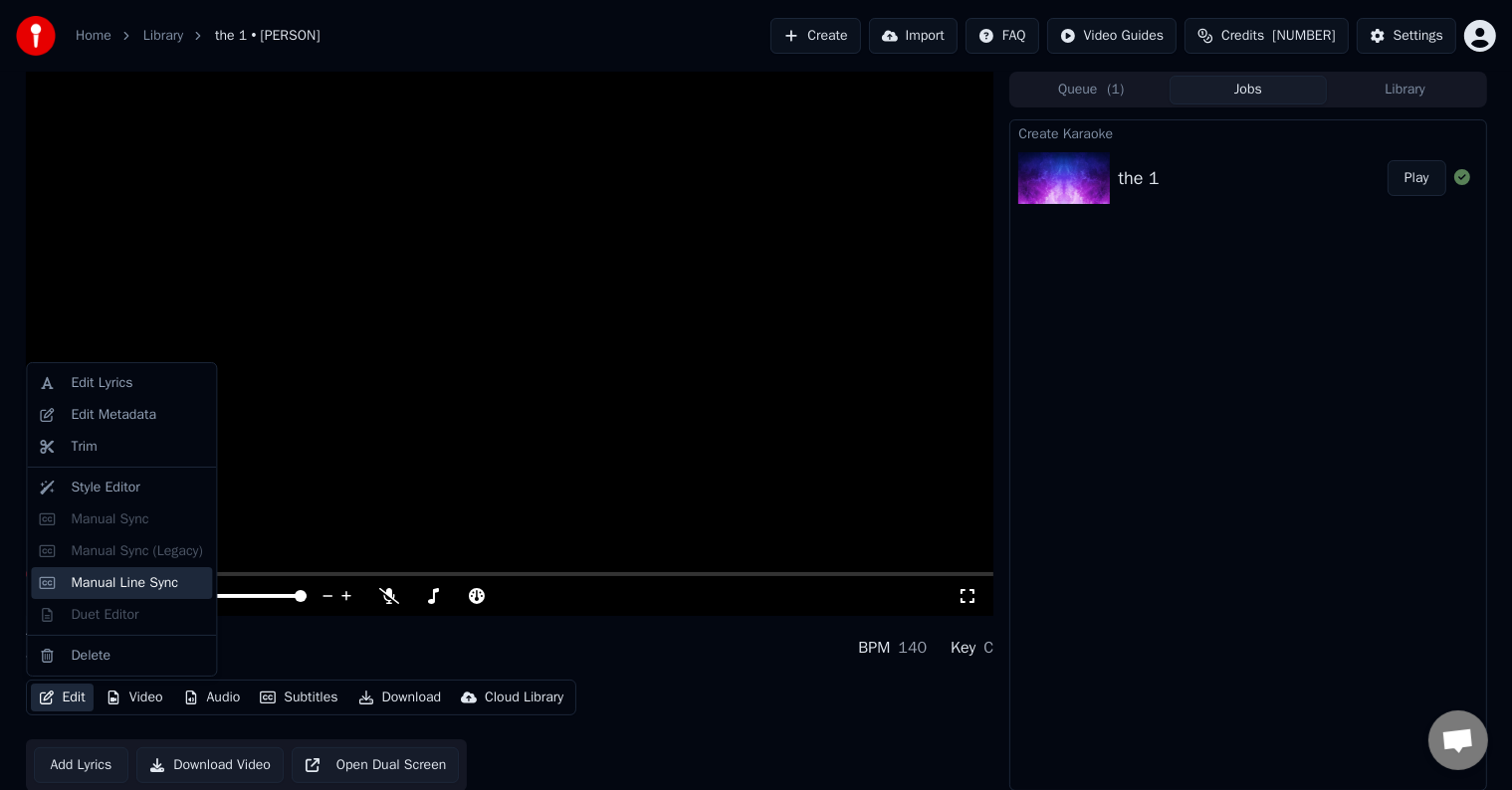 click on "Manual Line Sync" at bounding box center [124, 583] 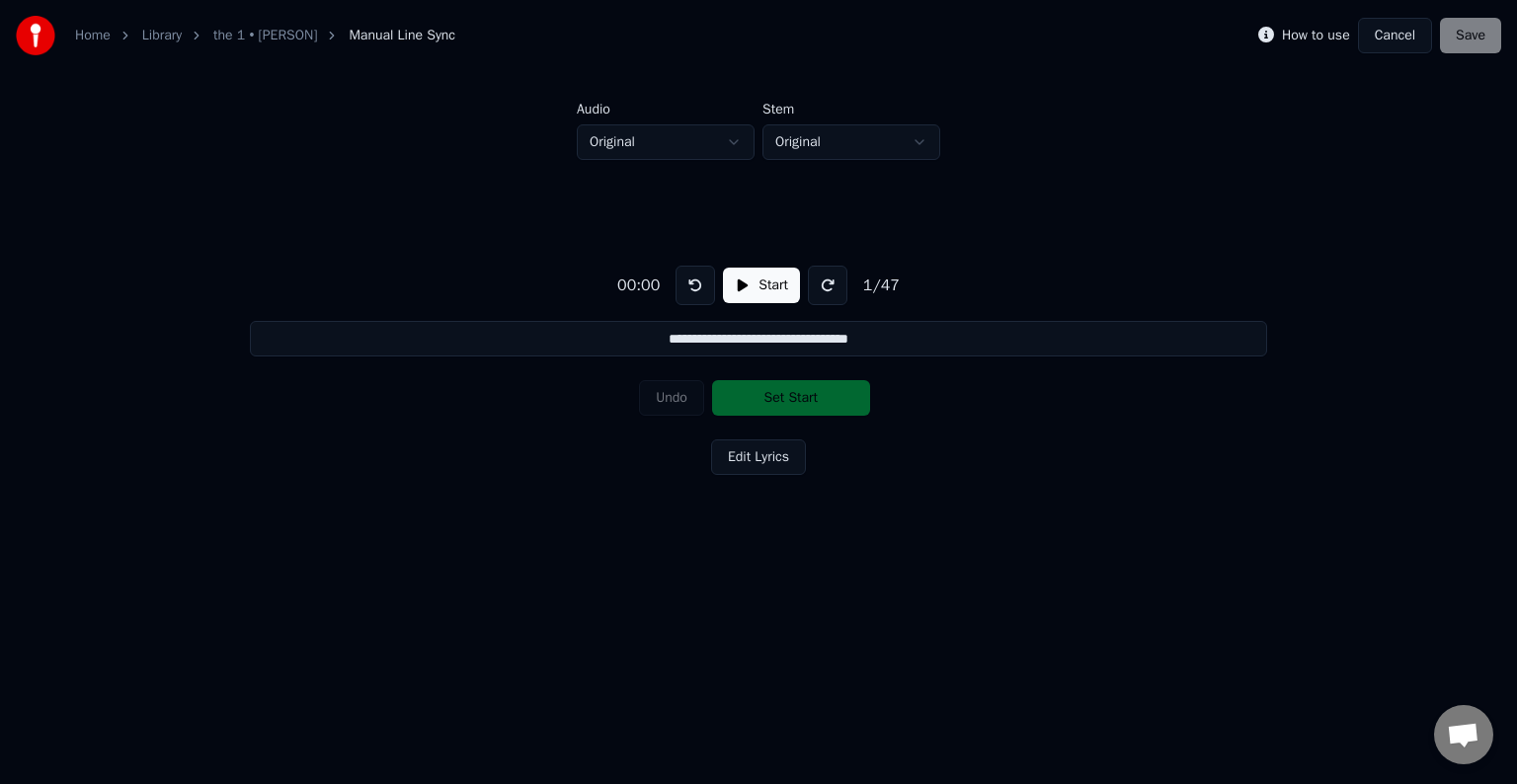 click on "Cancel" at bounding box center (1395, 36) 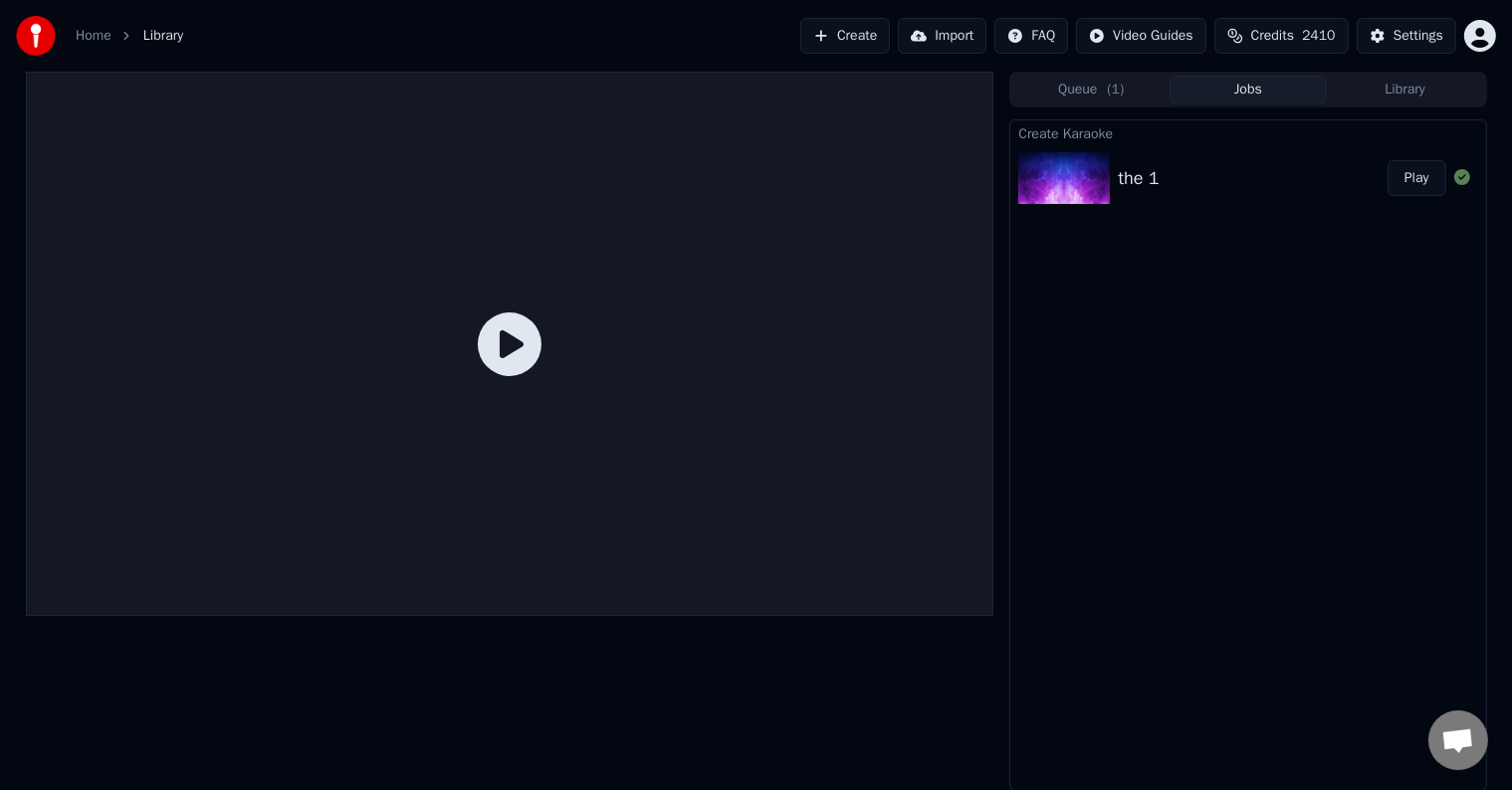 click on "Play" at bounding box center [1416, 178] 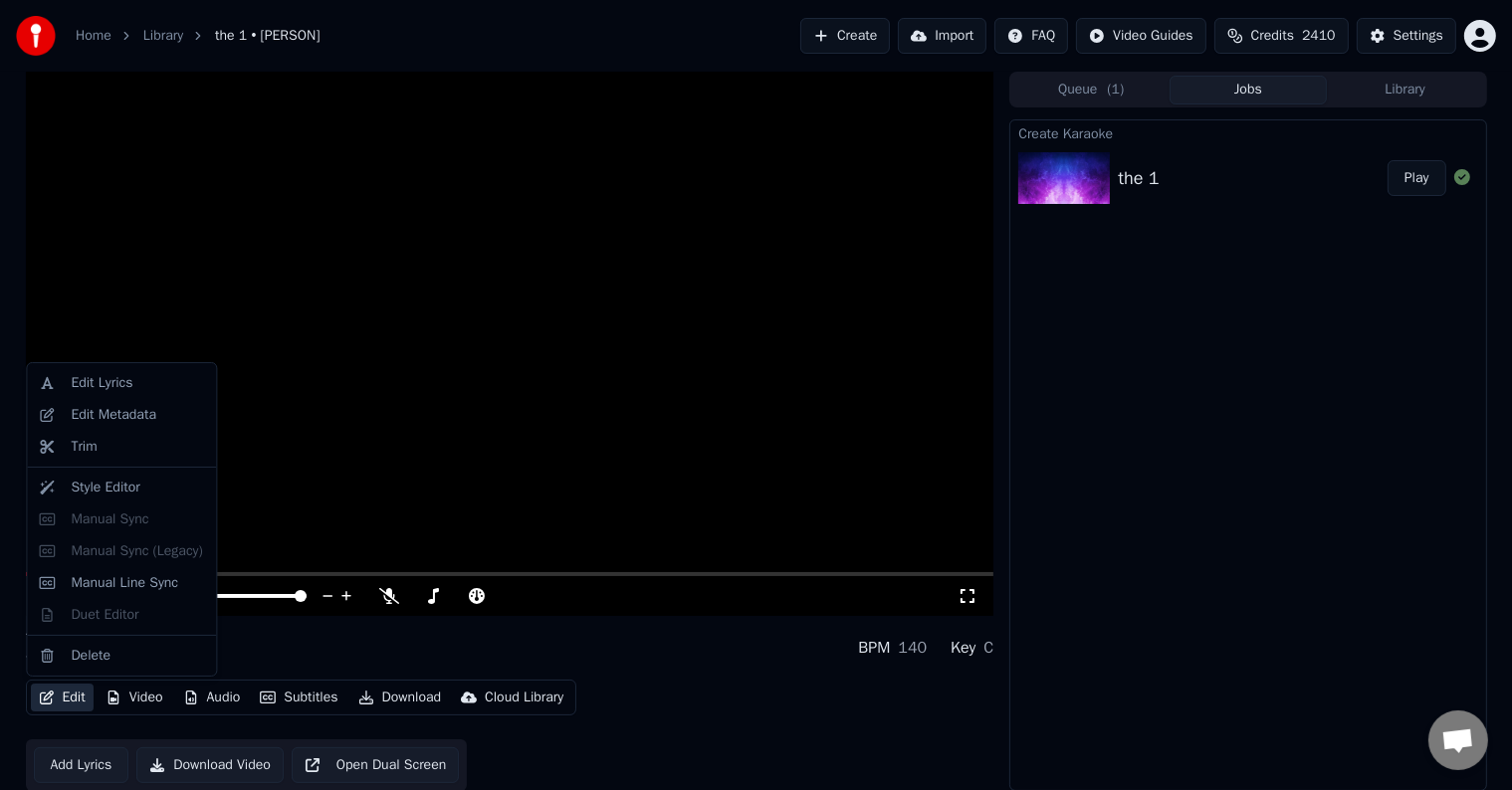 click on "Edit" at bounding box center (62, 697) 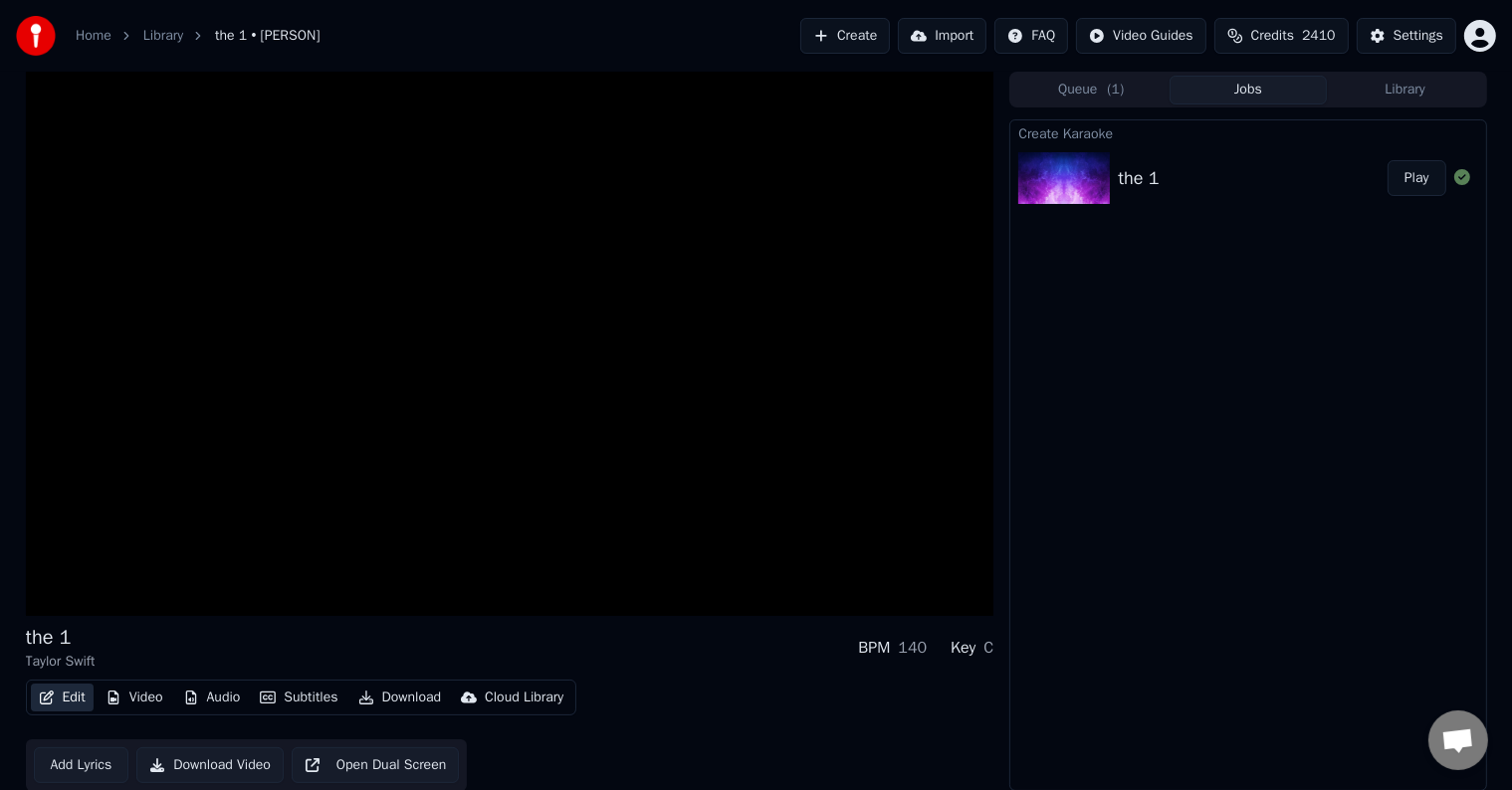 click 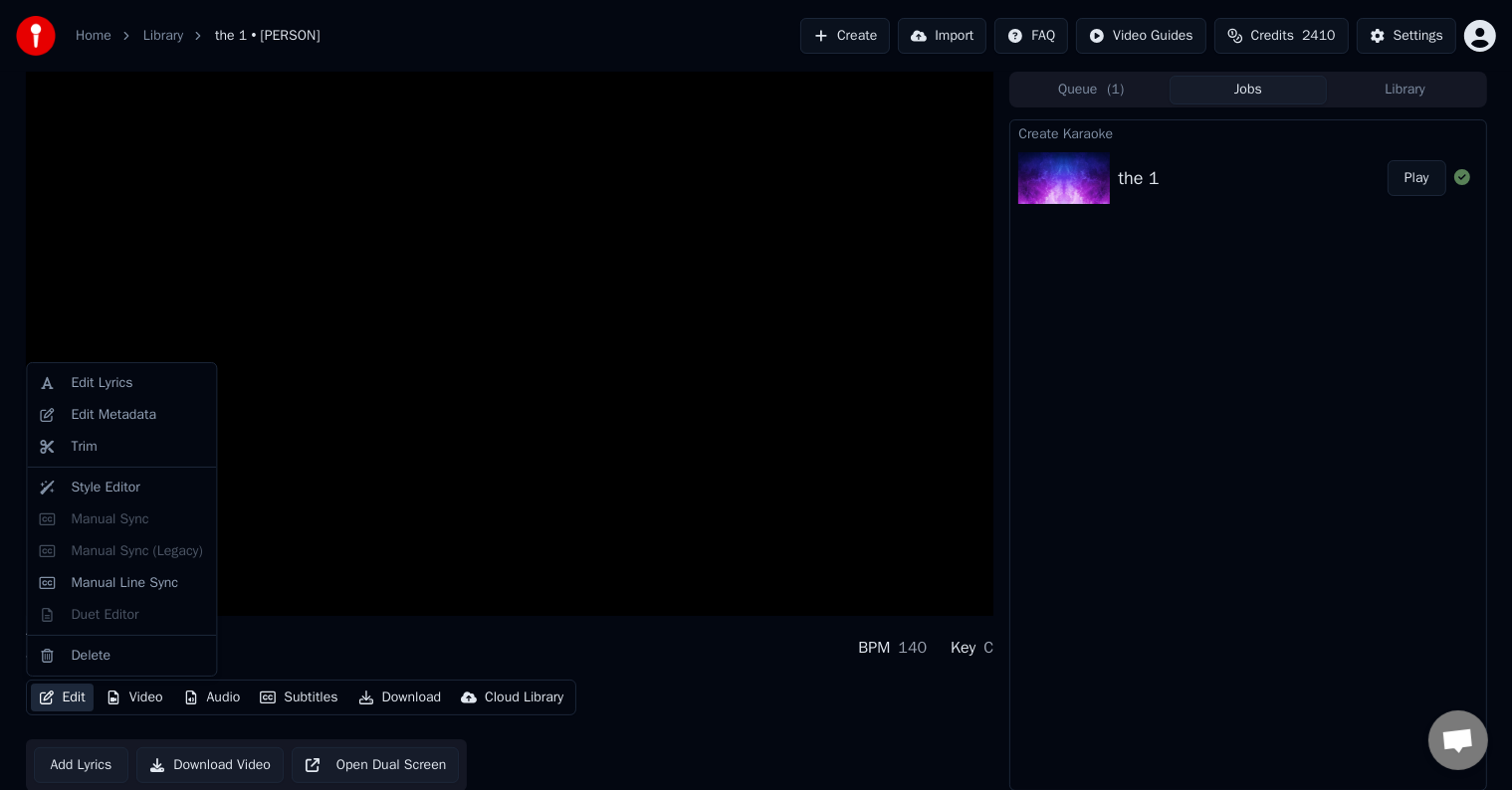click 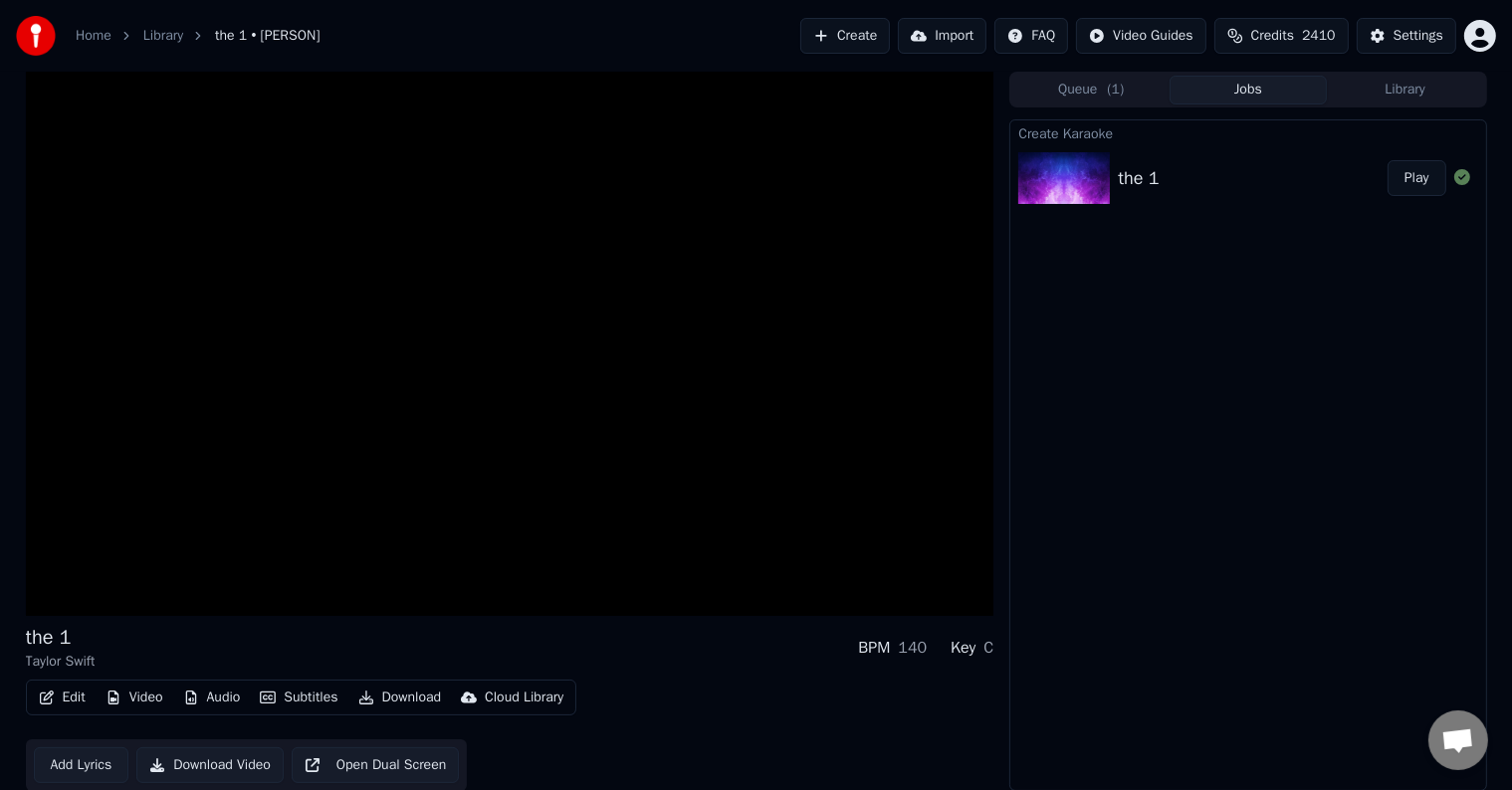 click 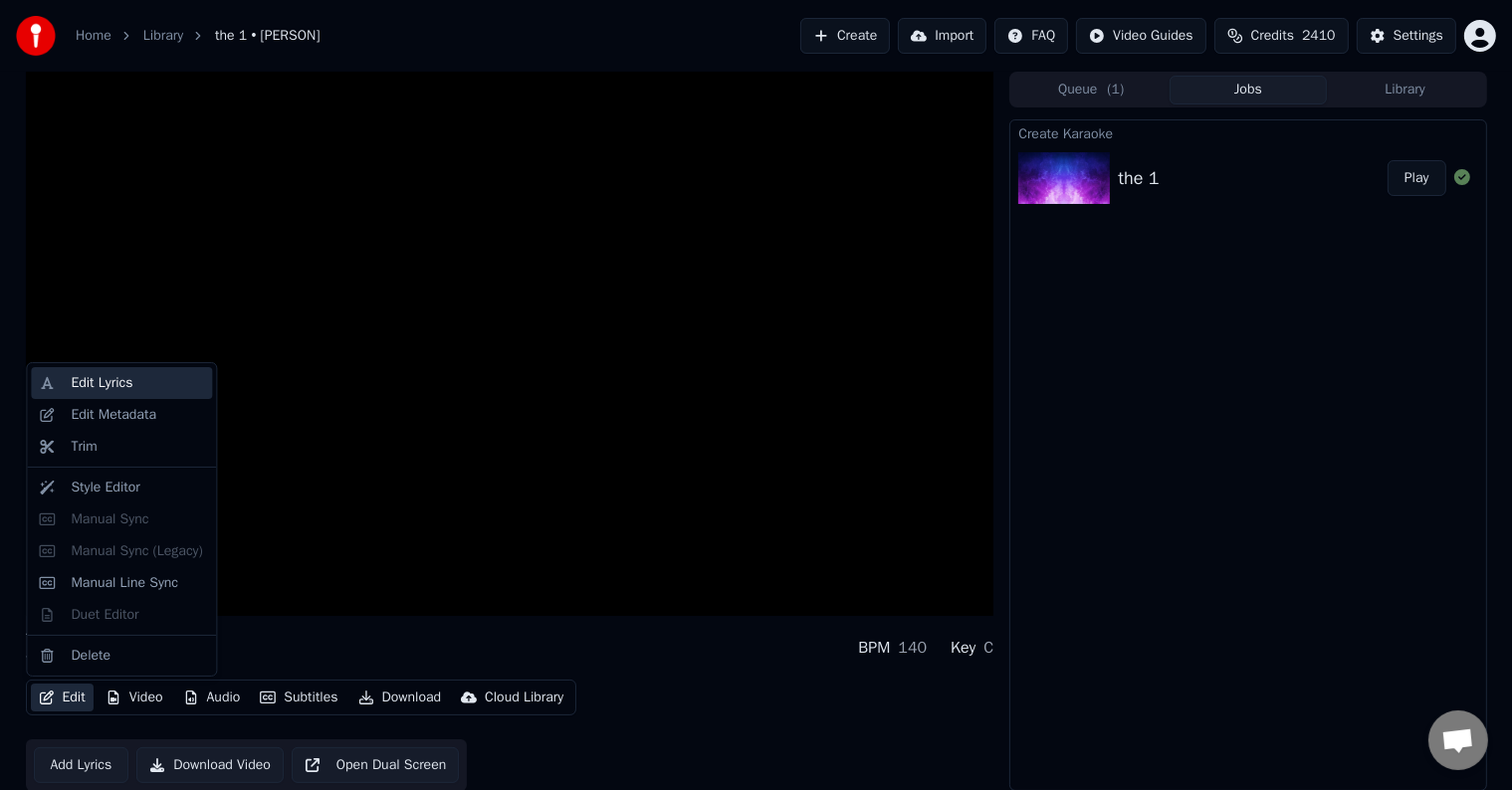 click on "Edit Lyrics" at bounding box center (102, 383) 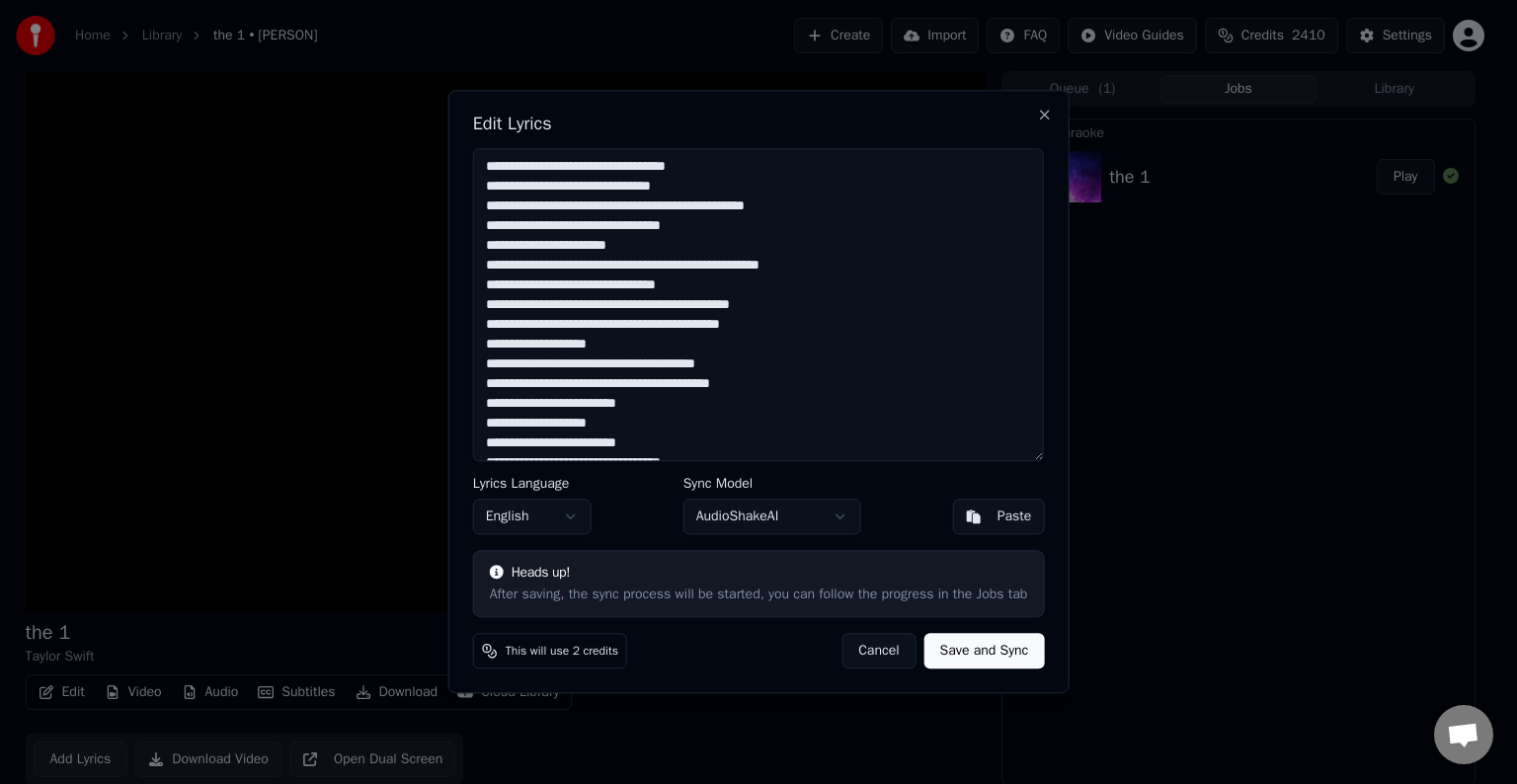 click on "Cancel" at bounding box center (878, 652) 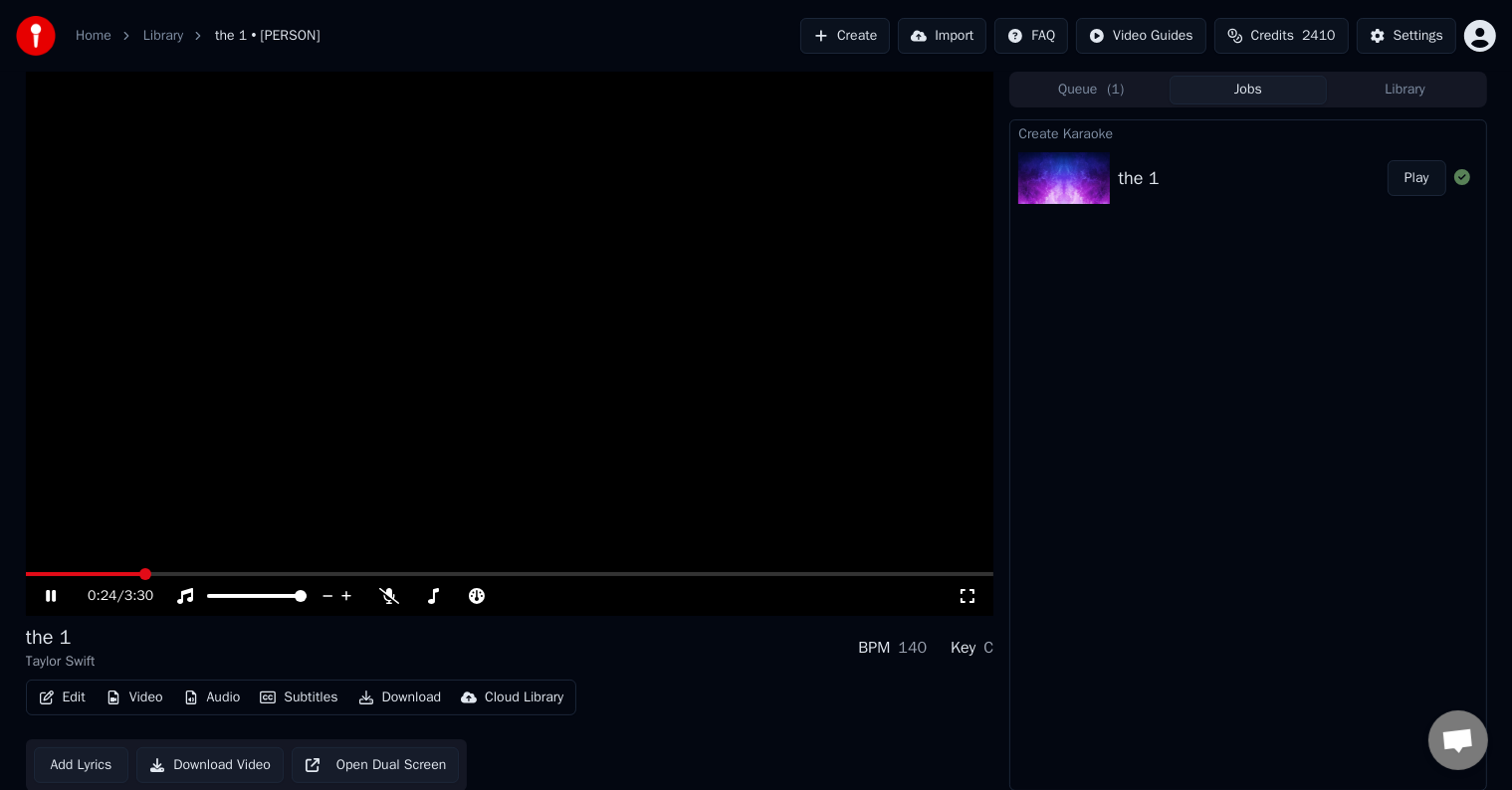 scroll, scrollTop: 1, scrollLeft: 0, axis: vertical 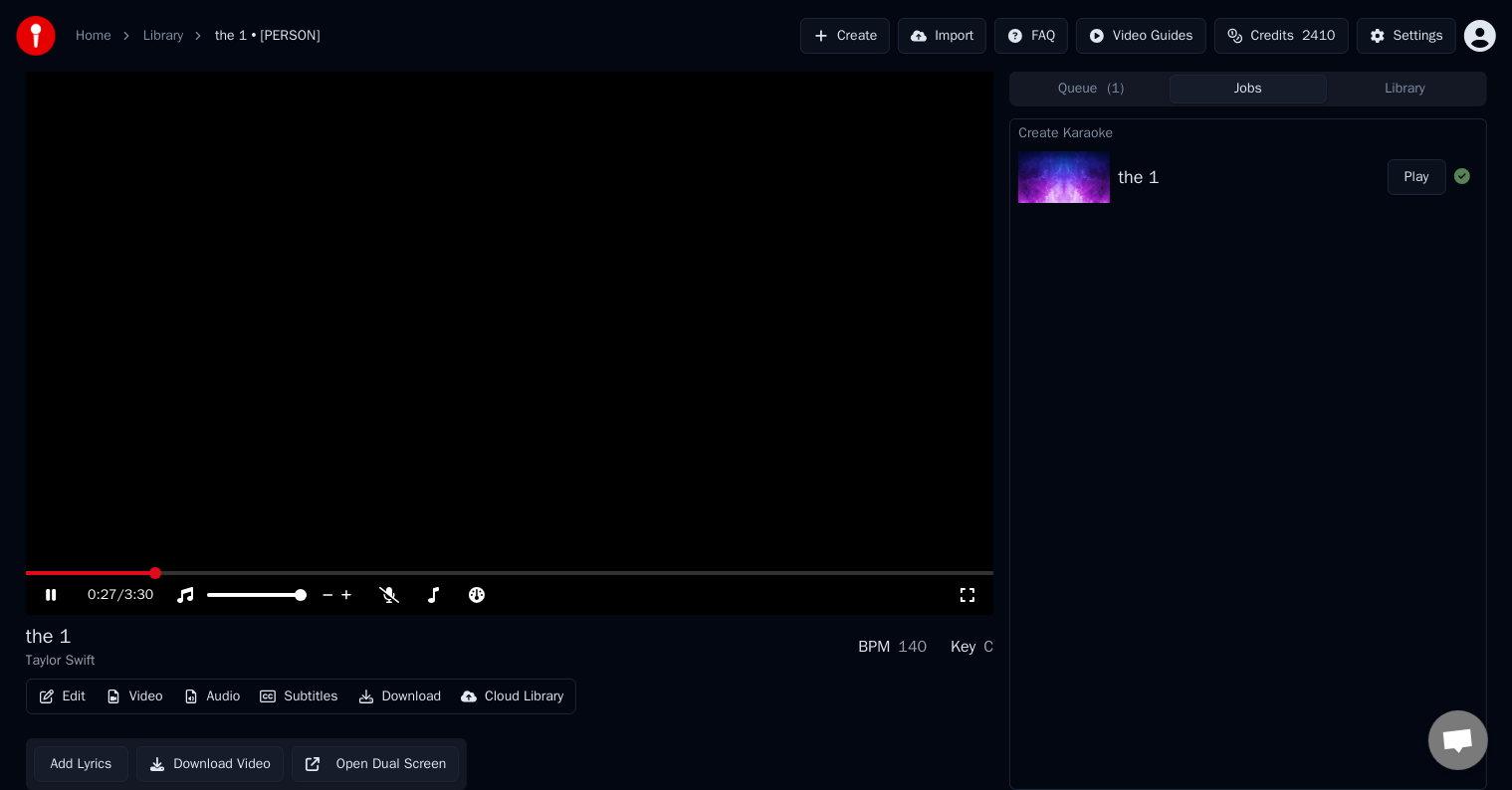 click on "Edit Video Audio Subtitles Download Cloud Library" at bounding box center [302, 696] 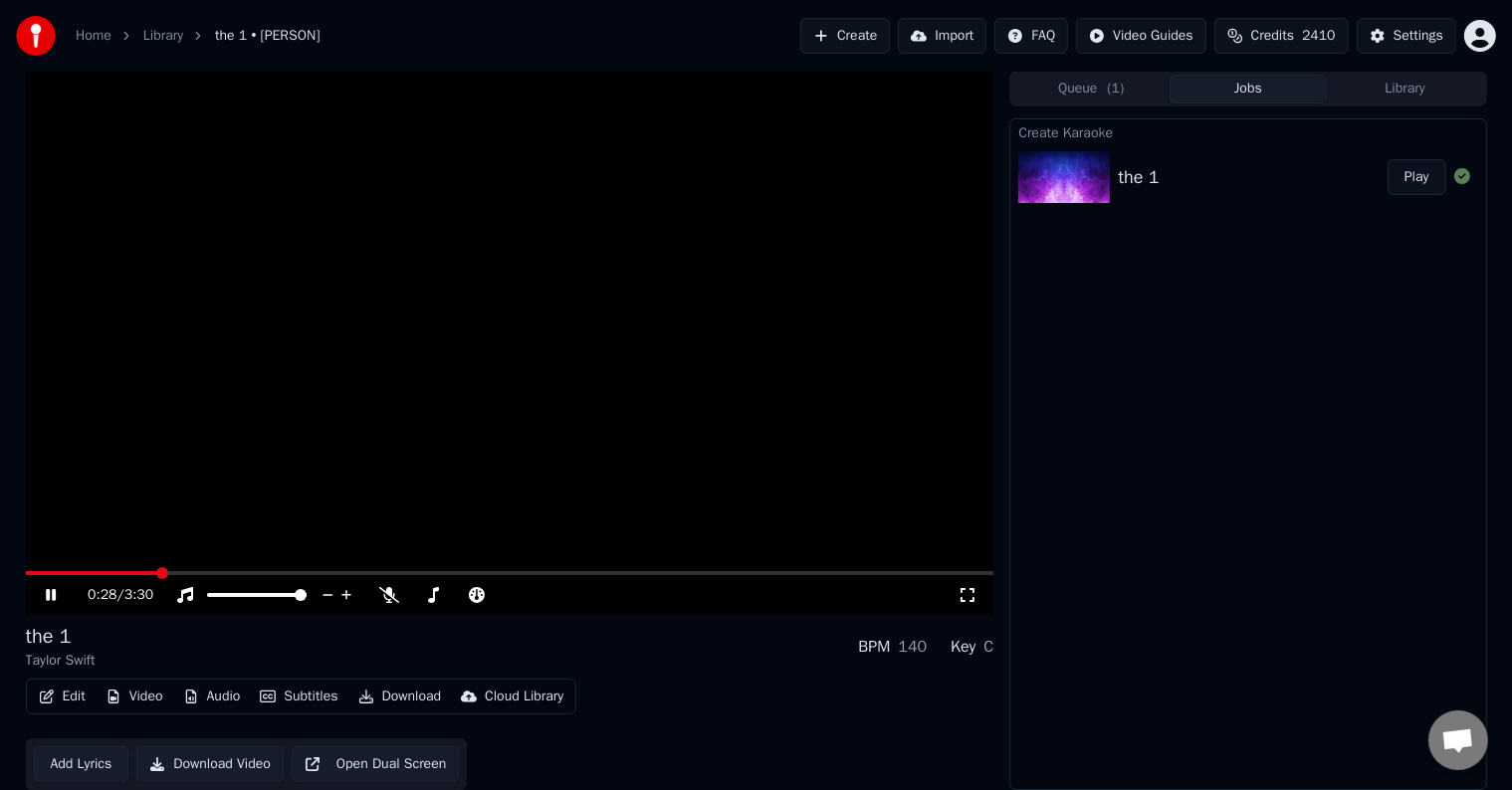 click 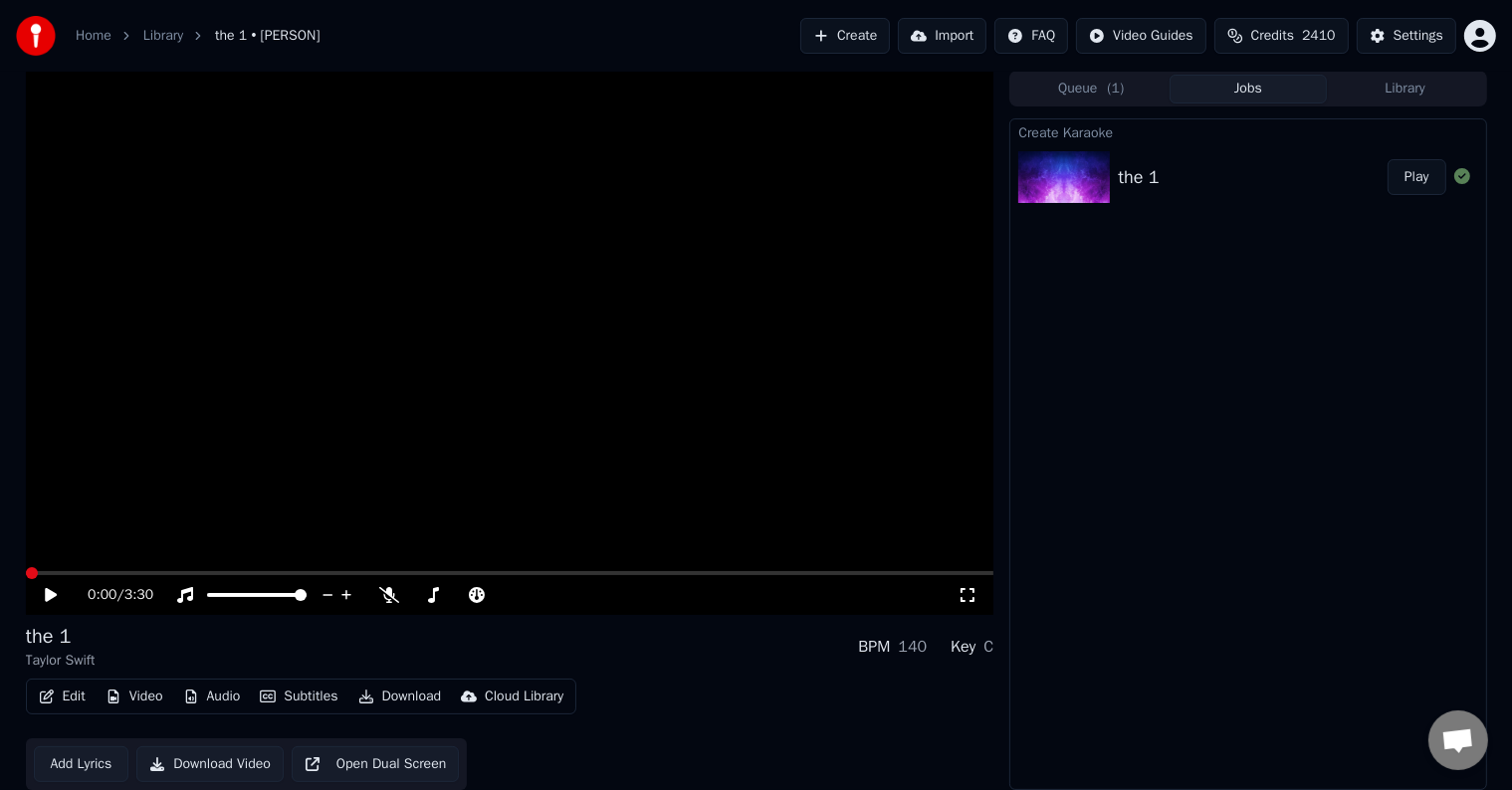 click at bounding box center [32, 573] 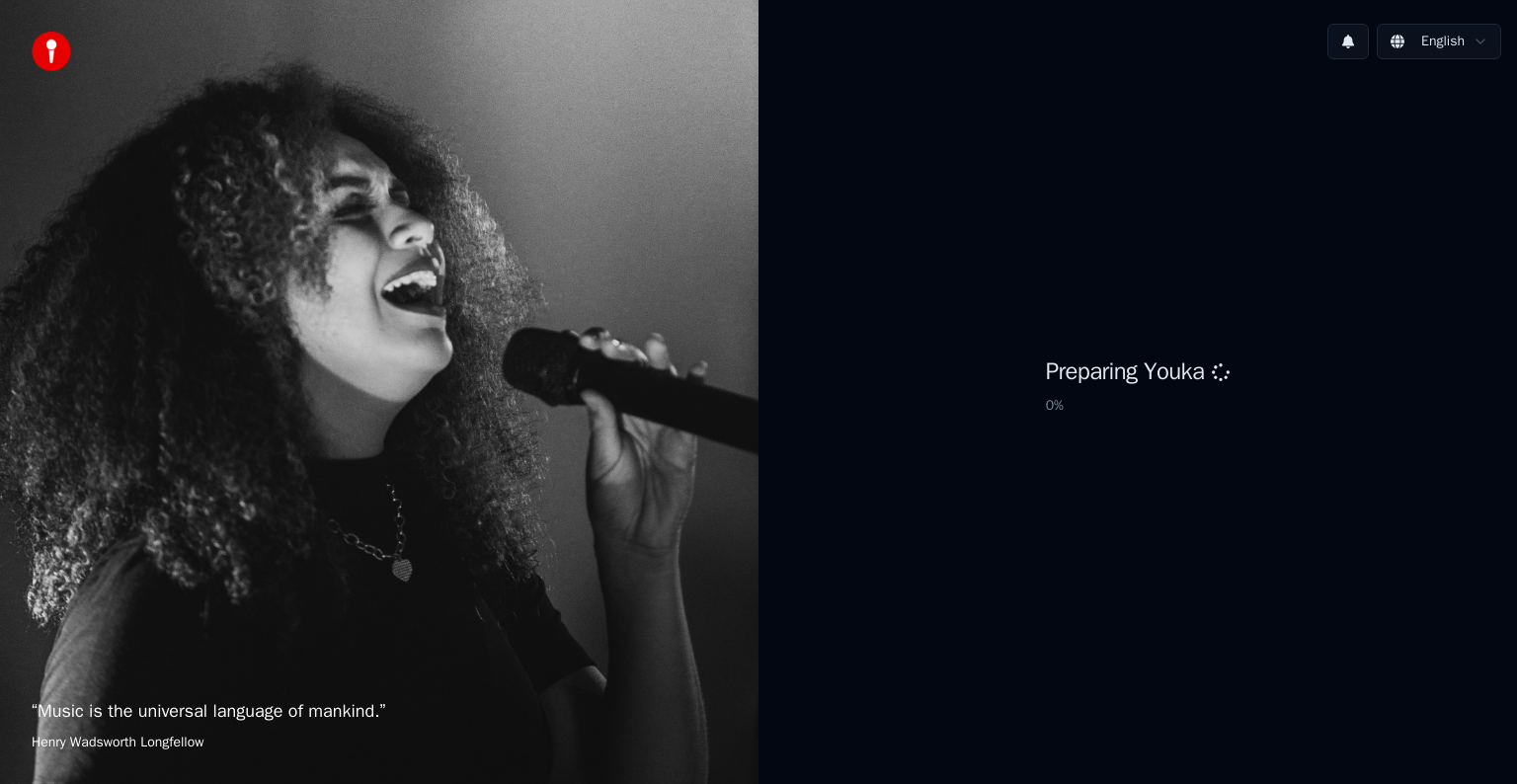 scroll, scrollTop: 0, scrollLeft: 0, axis: both 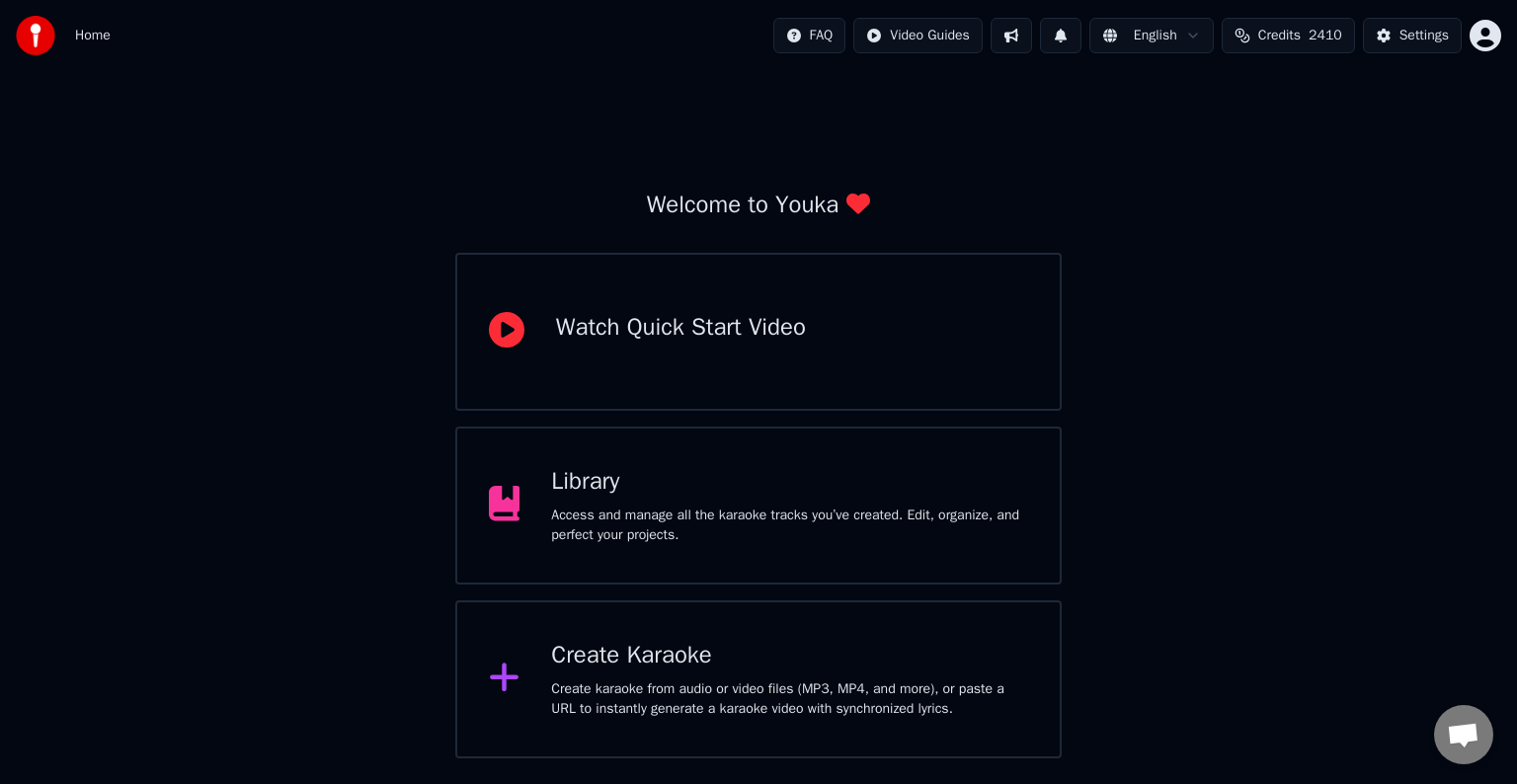 click on "Access and manage all the karaoke tracks you’ve created. Edit, organize, and perfect your projects." at bounding box center [789, 525] 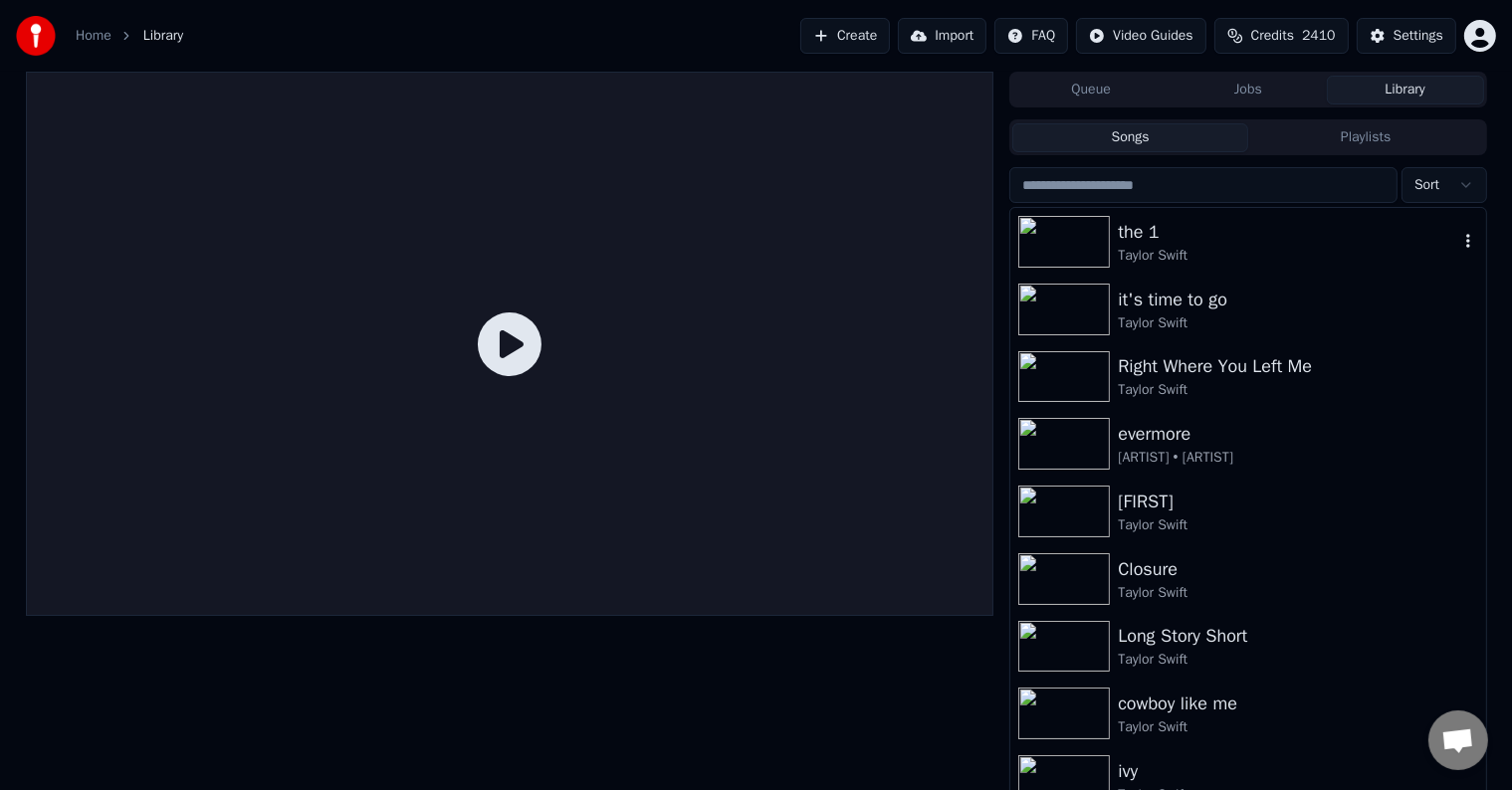 click on "the 1" at bounding box center [1287, 232] 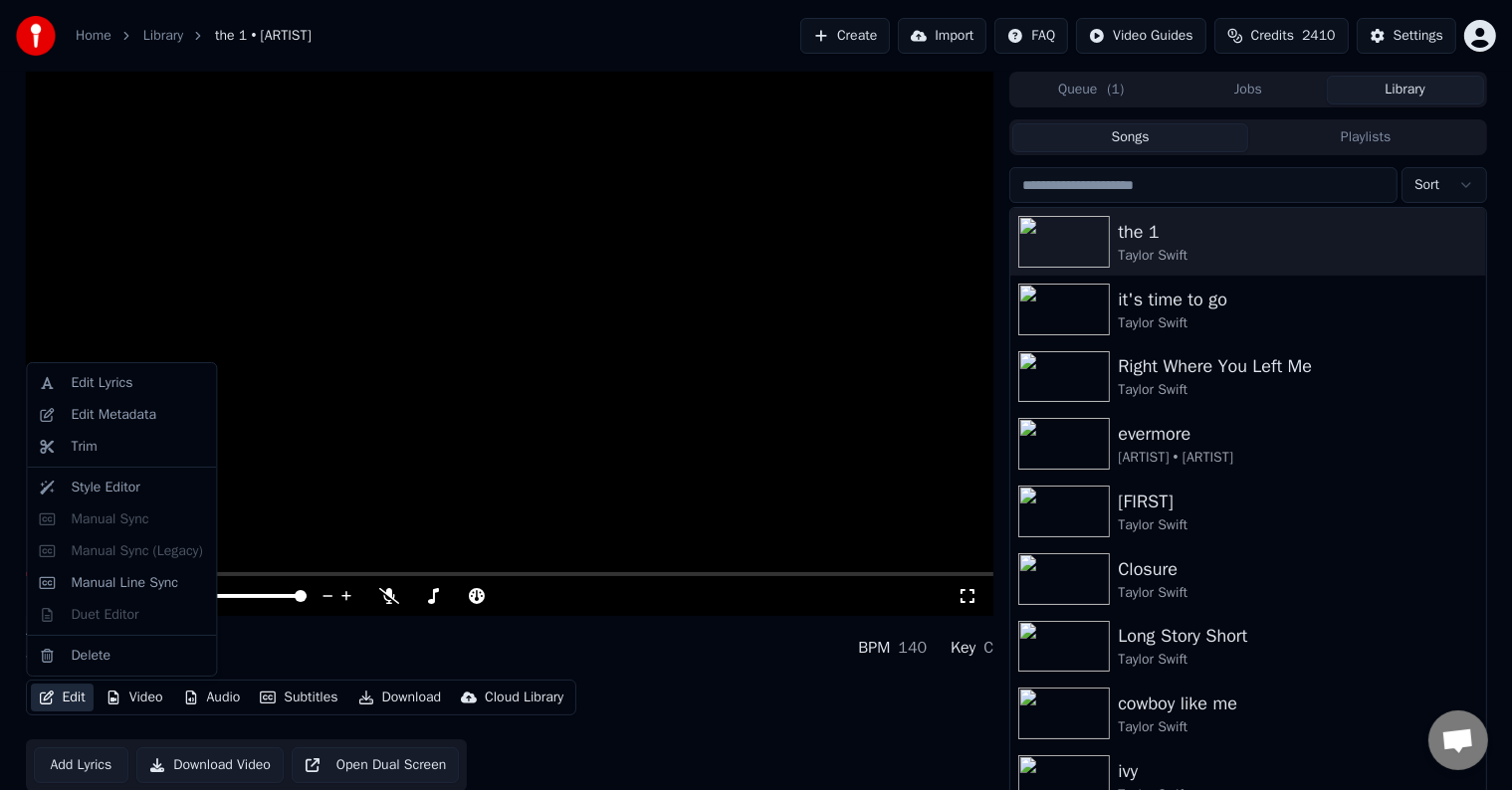 click on "Edit" at bounding box center [62, 697] 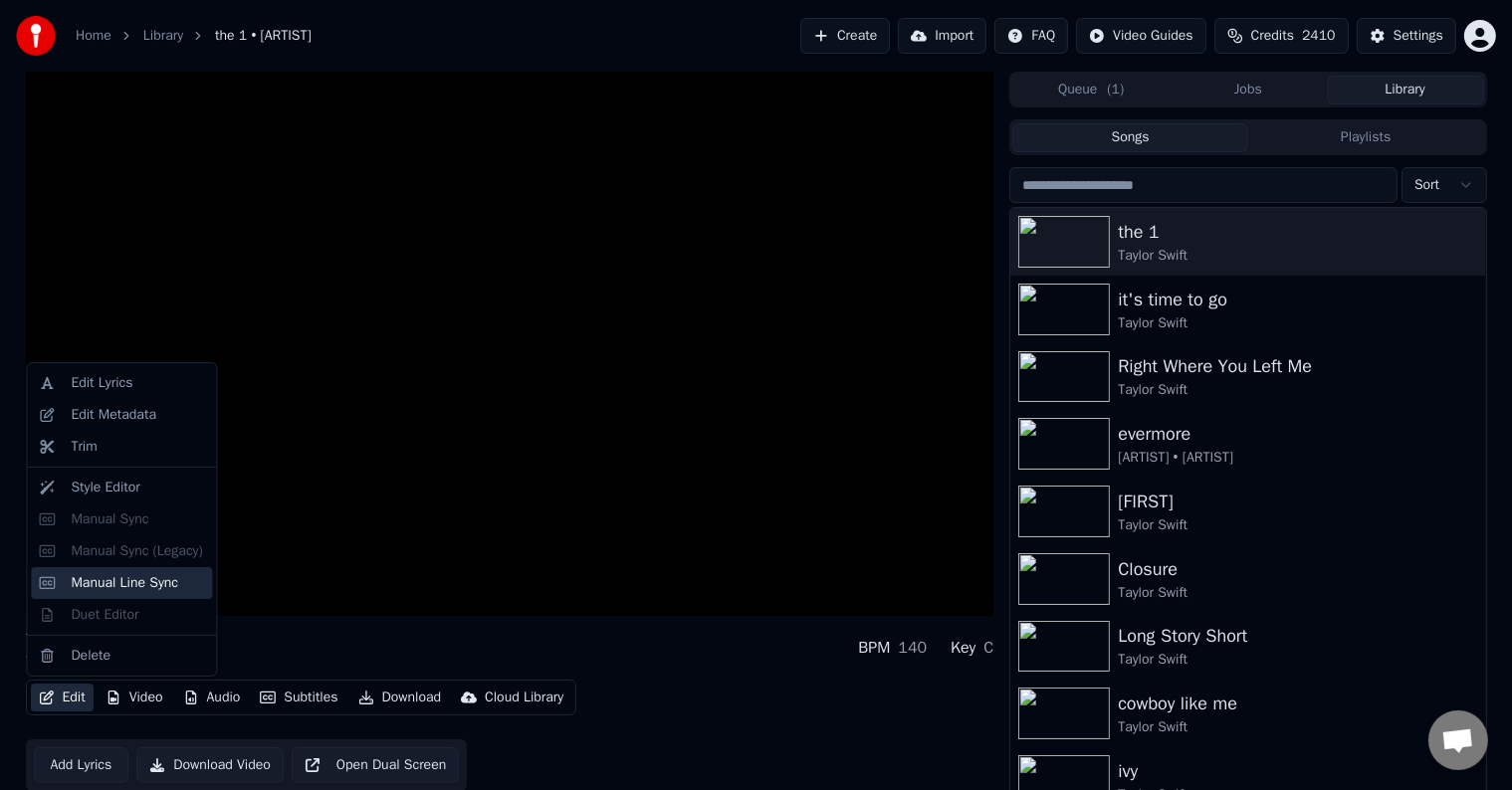 click on "Manual Line Sync" at bounding box center (124, 583) 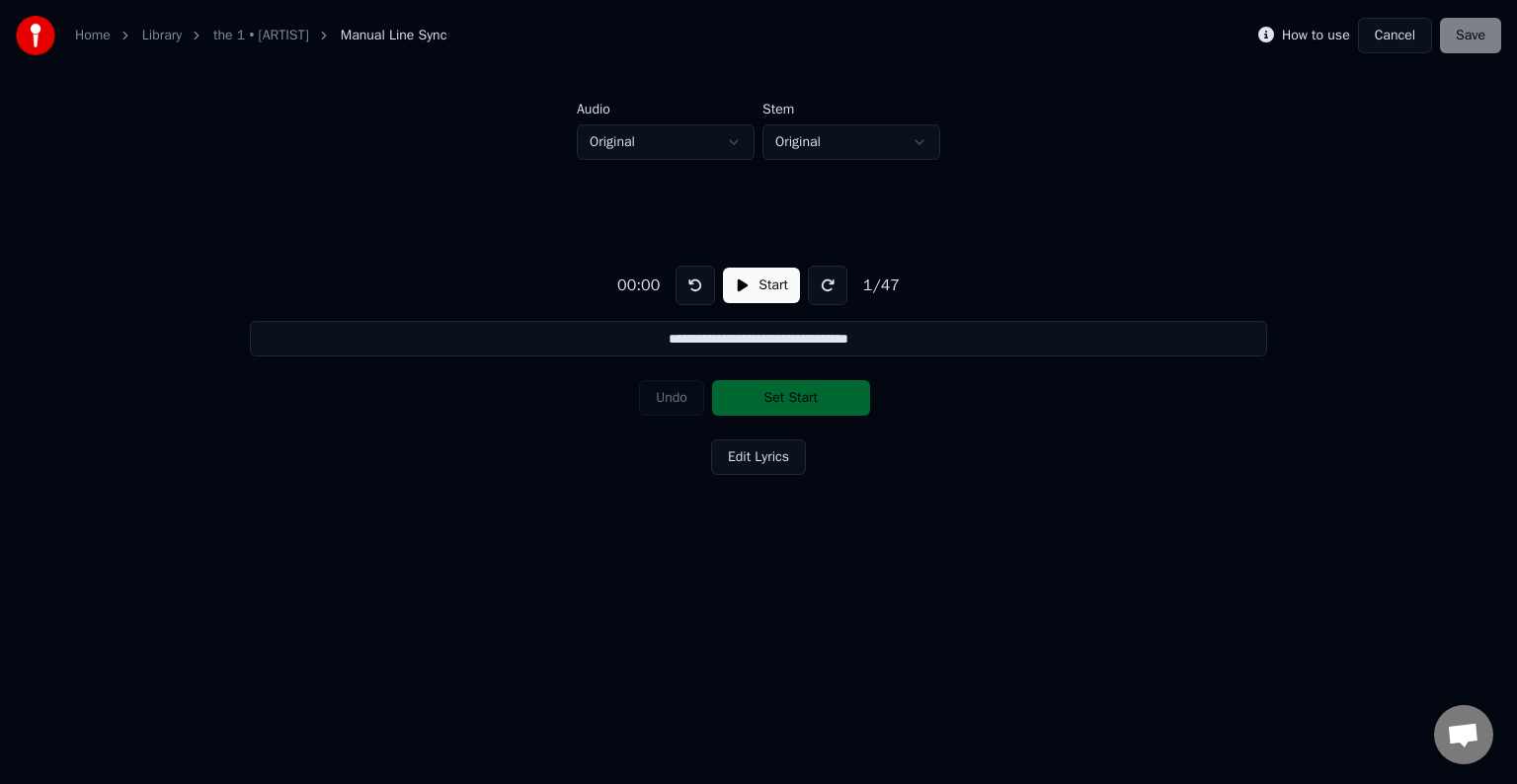 click on "Cancel" at bounding box center [1395, 36] 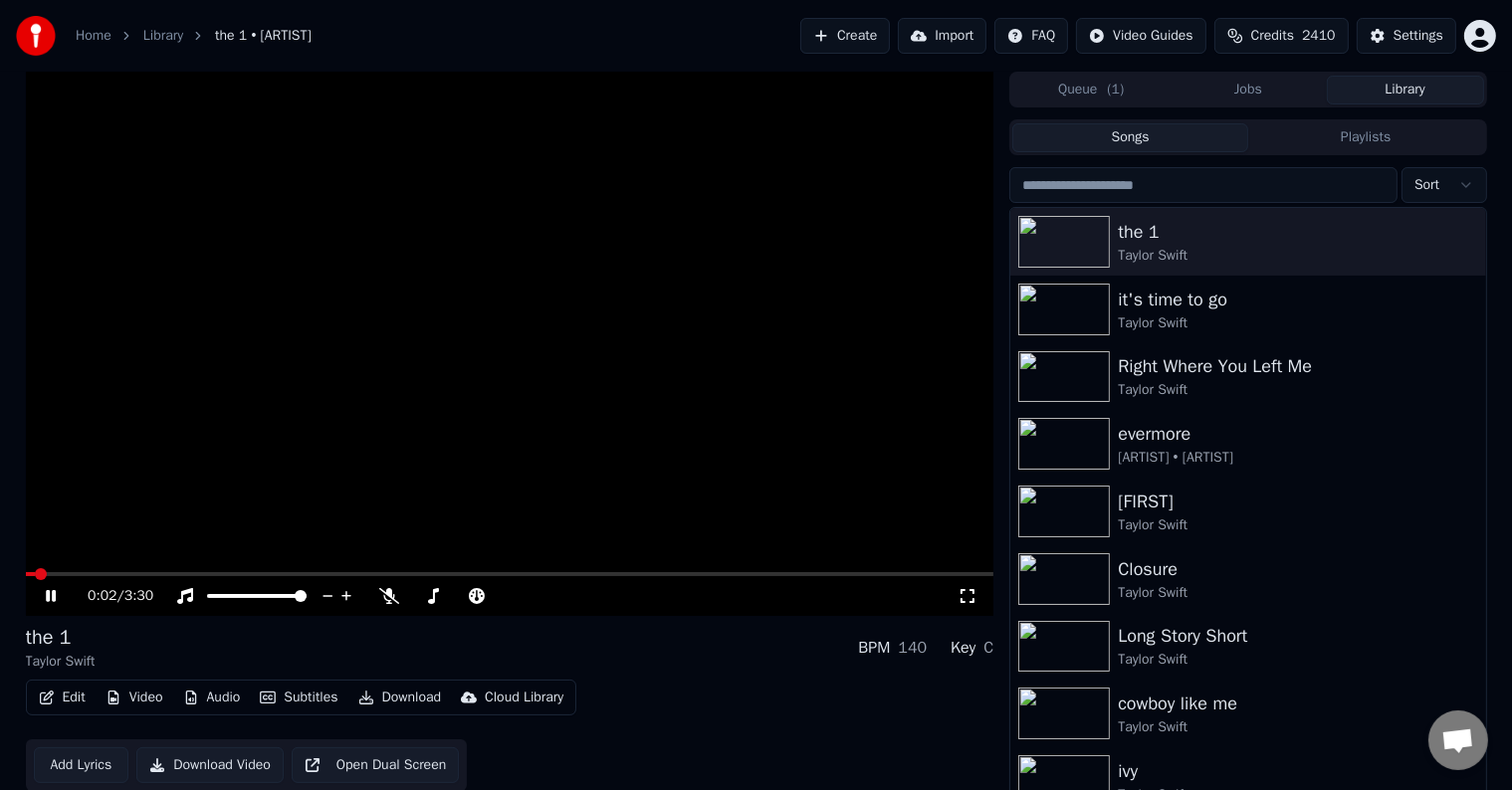 click 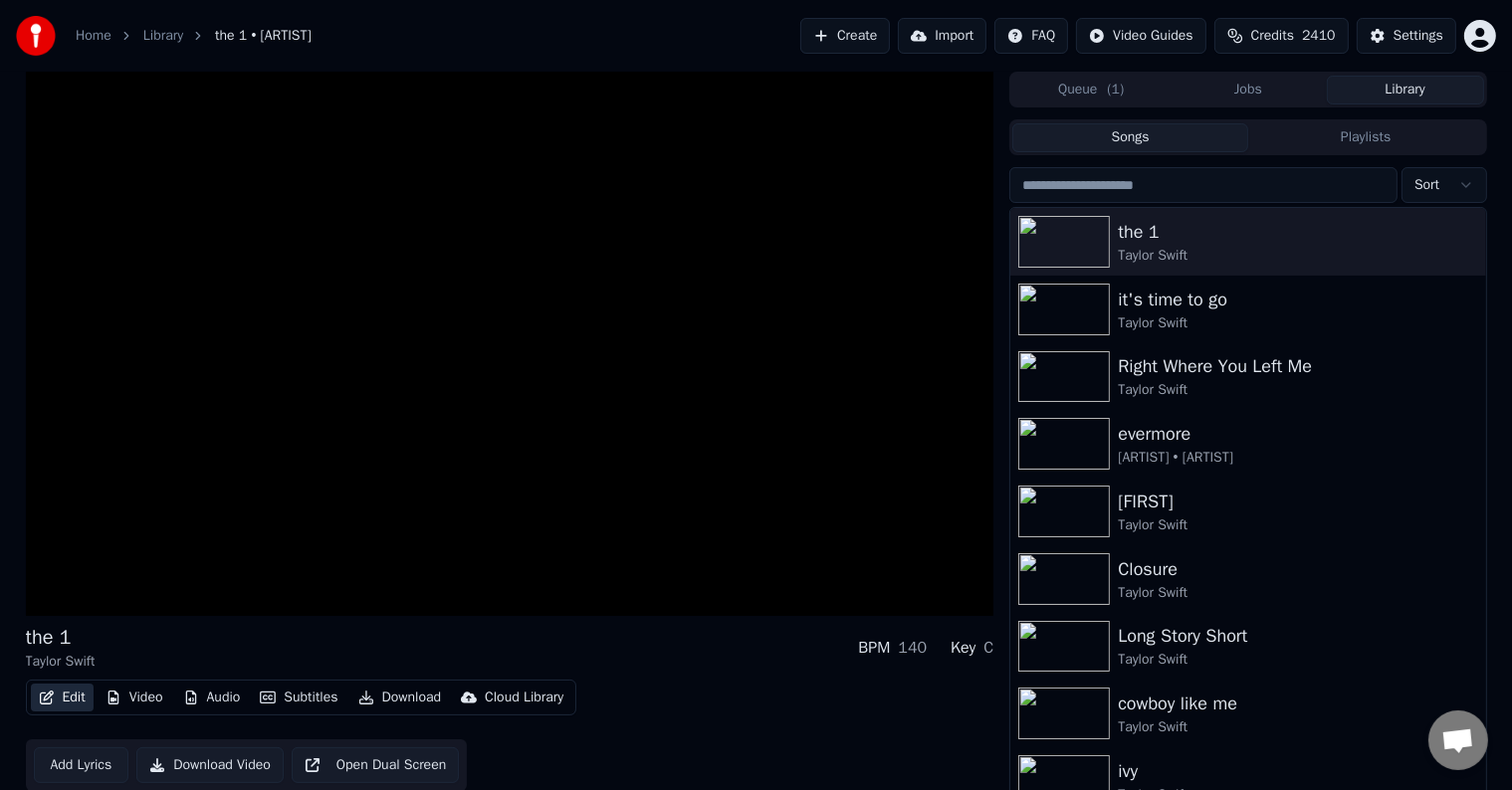 drag, startPoint x: 68, startPoint y: 706, endPoint x: 28, endPoint y: 680, distance: 47.707442 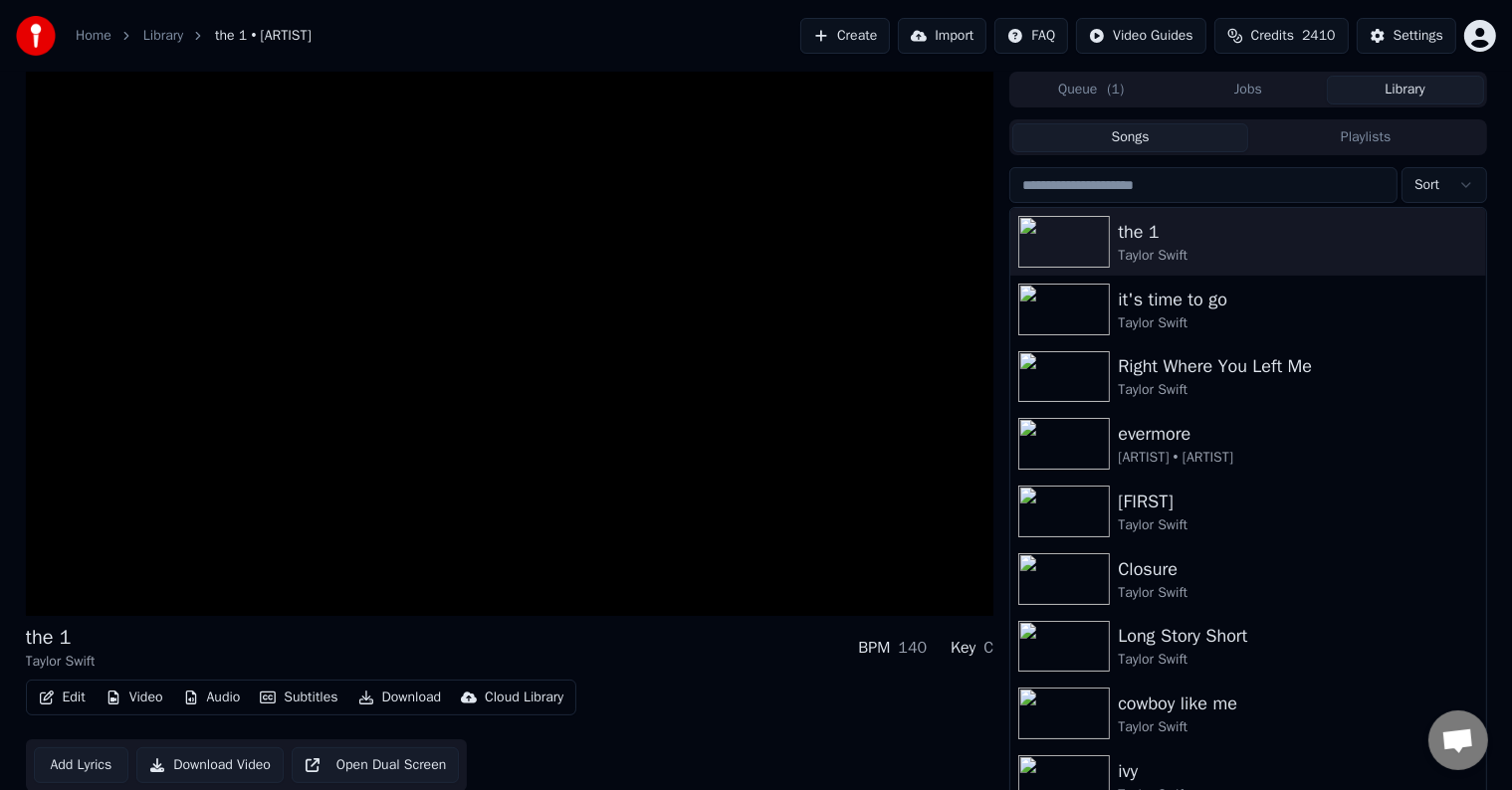 click on "Edit" at bounding box center [62, 697] 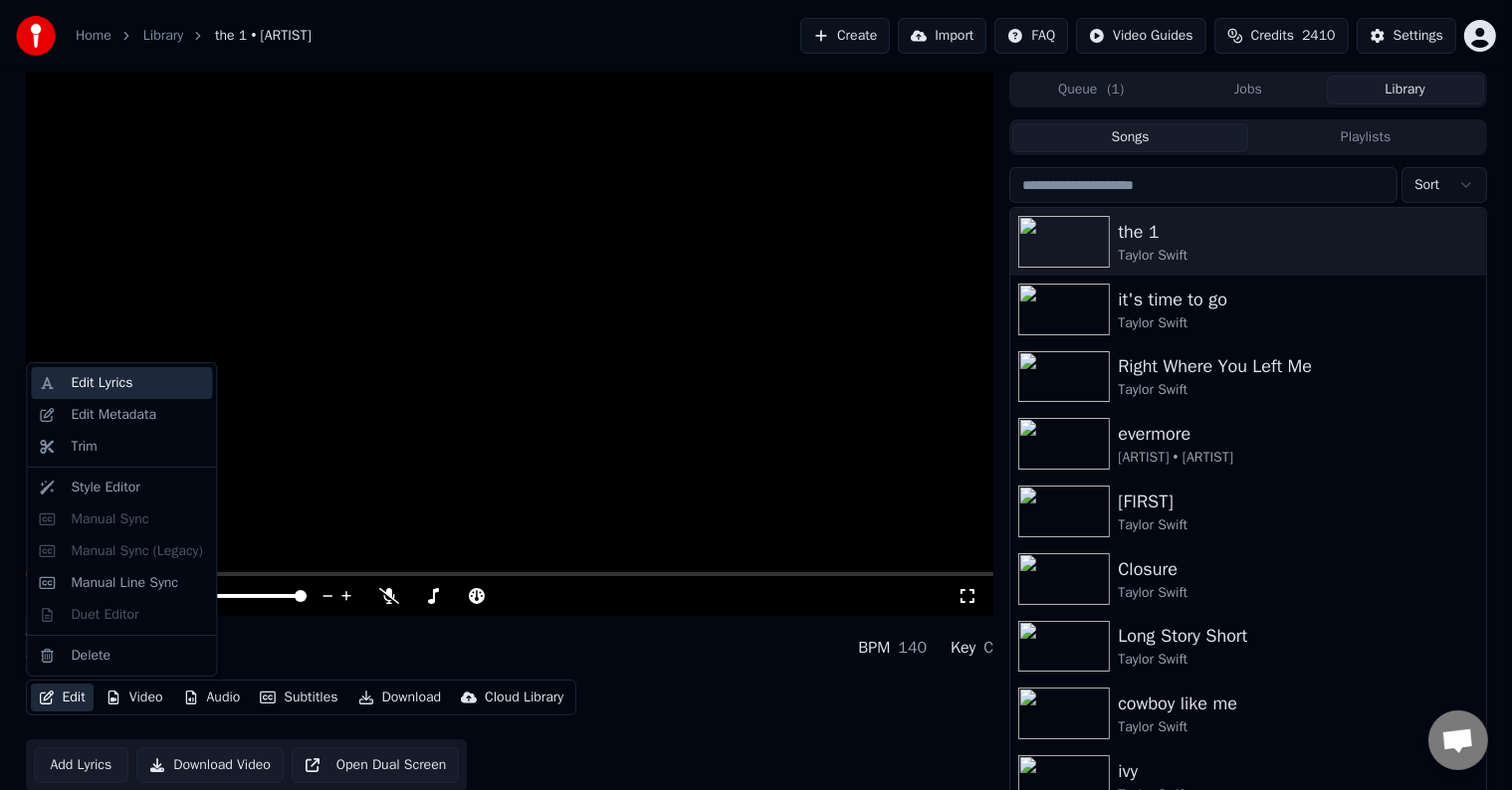 click on "Edit Lyrics" at bounding box center (102, 383) 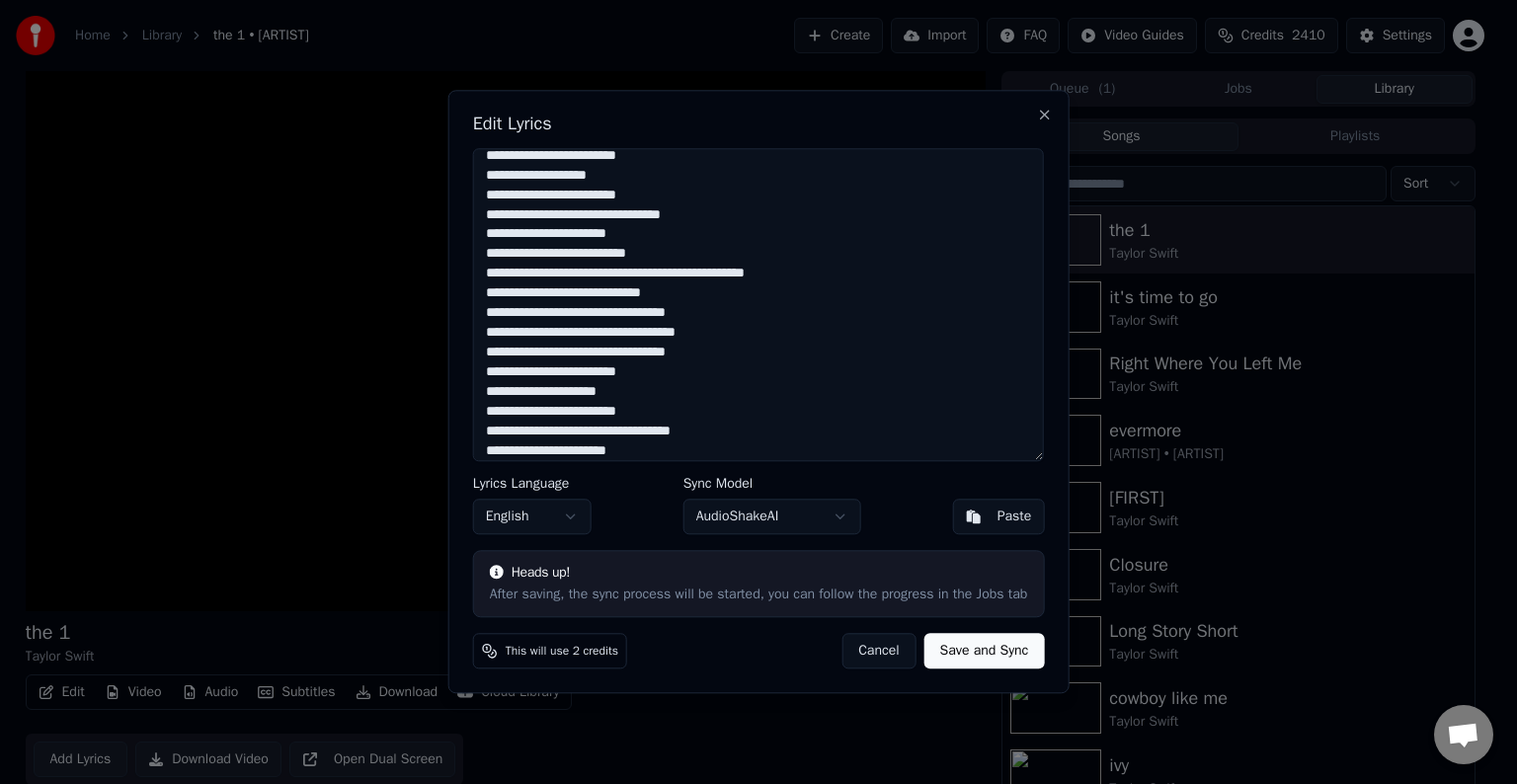 scroll, scrollTop: 631, scrollLeft: 0, axis: vertical 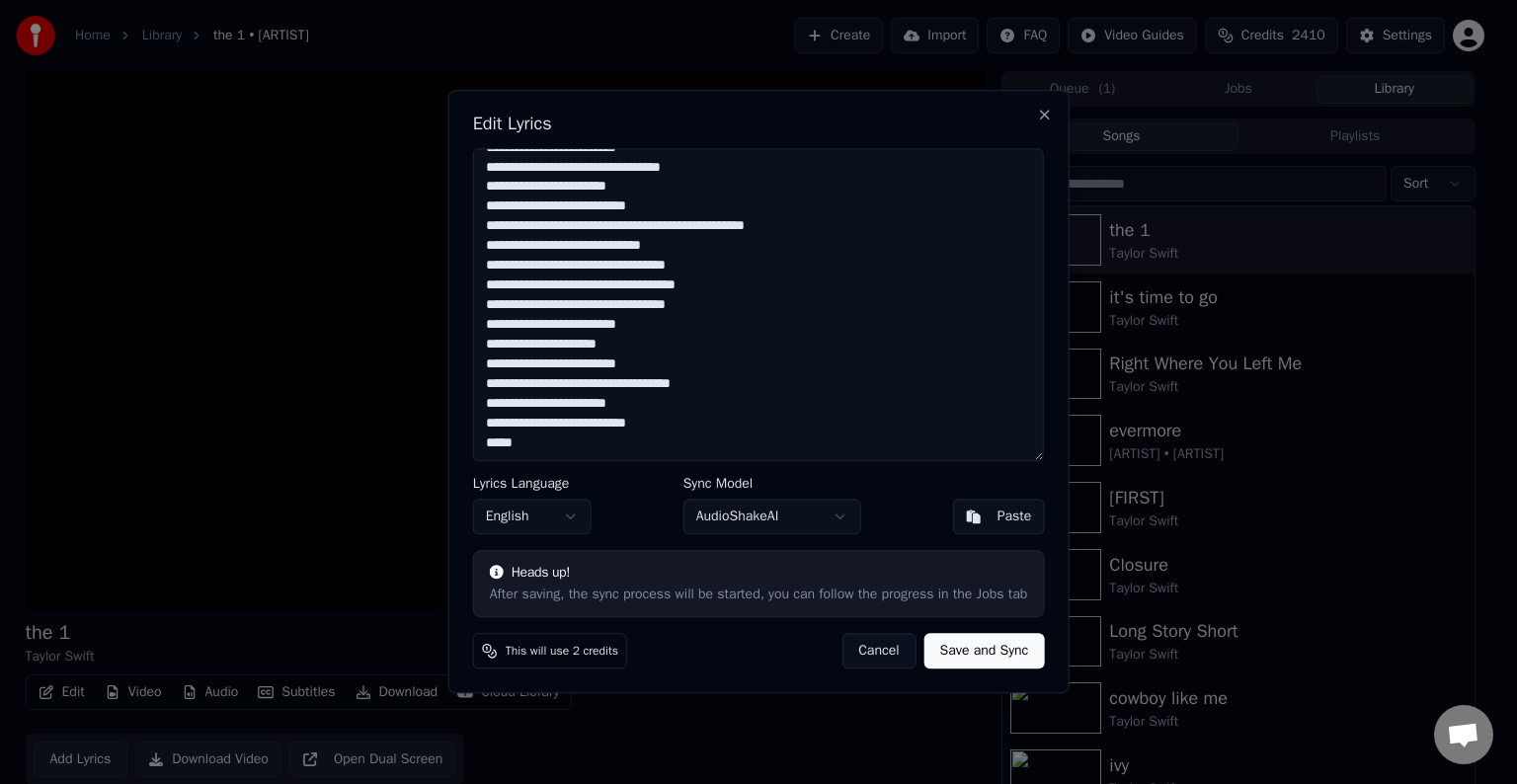 drag, startPoint x: 482, startPoint y: 168, endPoint x: 699, endPoint y: 650, distance: 528.59531 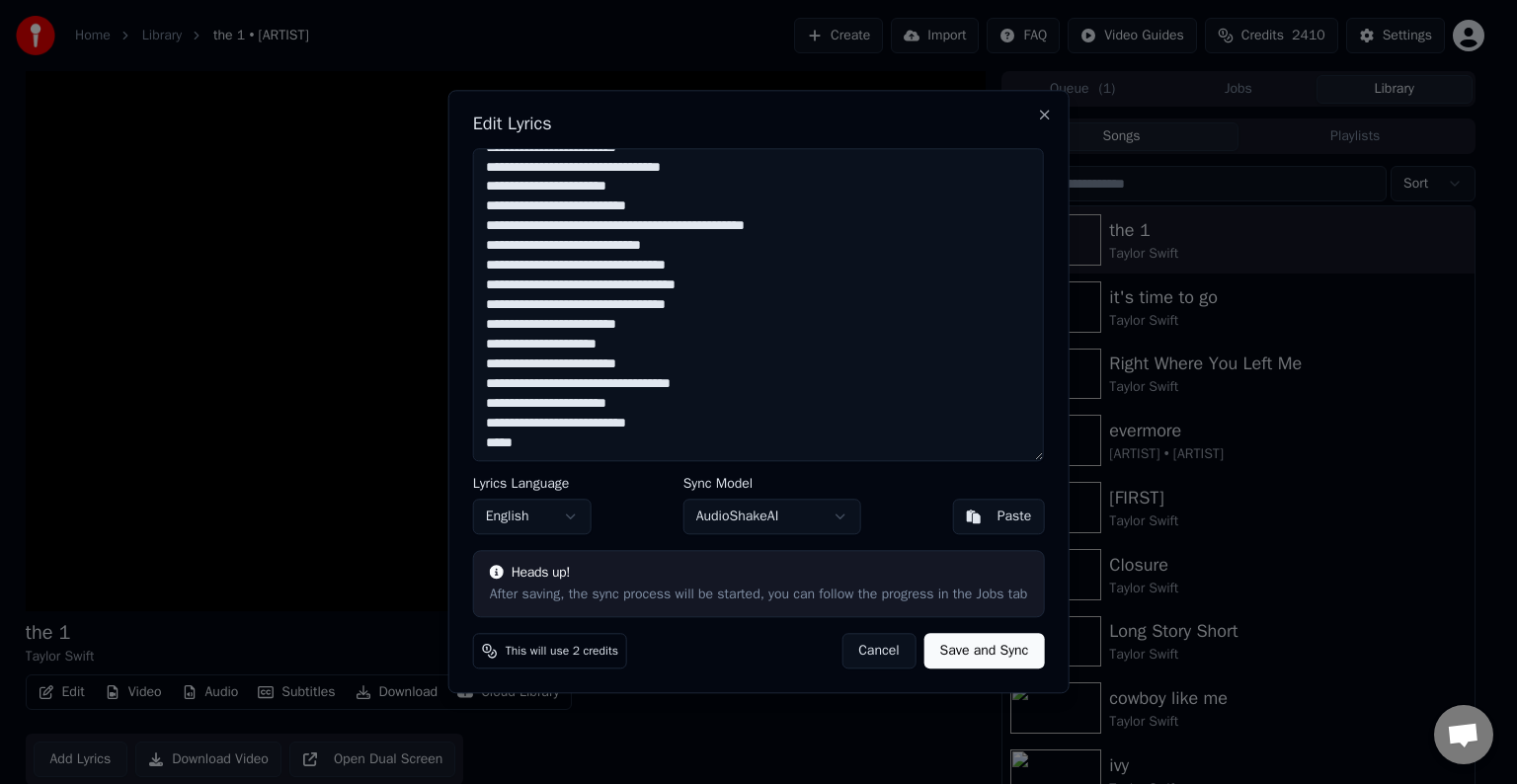 click on "Edit Lyrics Lyrics Language English Sync Model AudioShakeAI Paste Heads up! After saving, the sync process will be started, you can follow the progress in the Jobs tab This will use 2 credits Cancel Save and Sync Close" at bounding box center (758, 391) 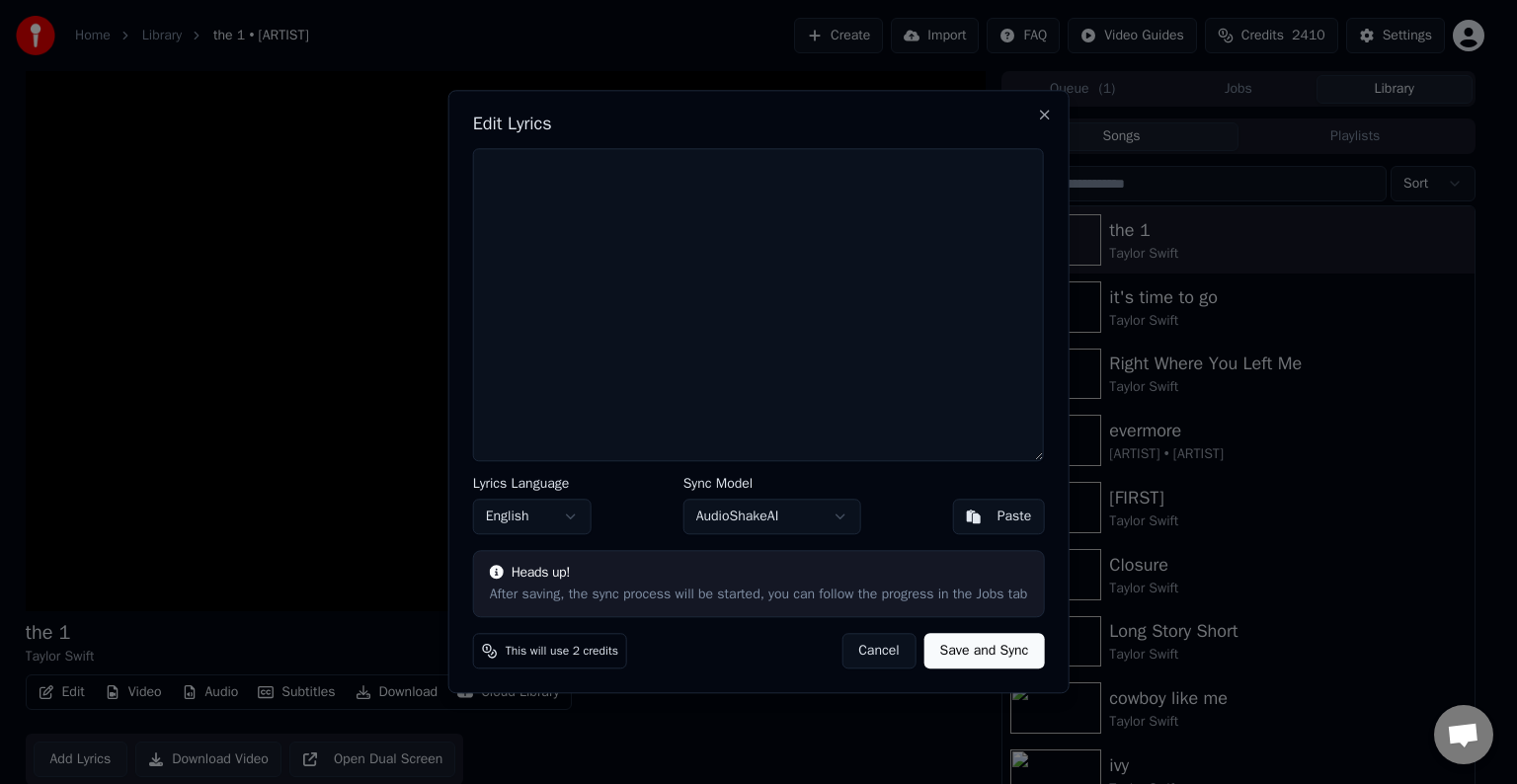 scroll, scrollTop: 0, scrollLeft: 0, axis: both 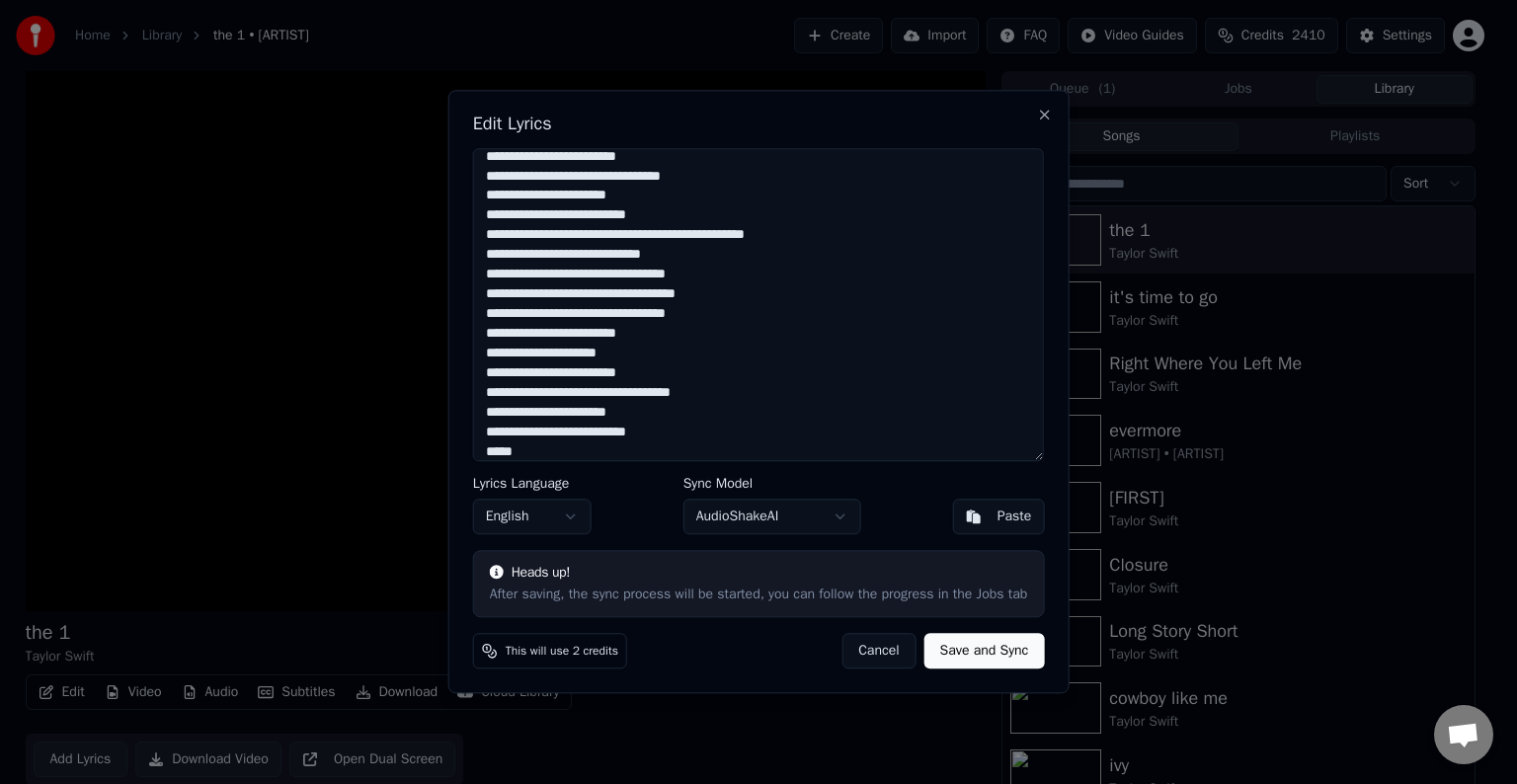 click on "Save and Sync" at bounding box center (985, 652) 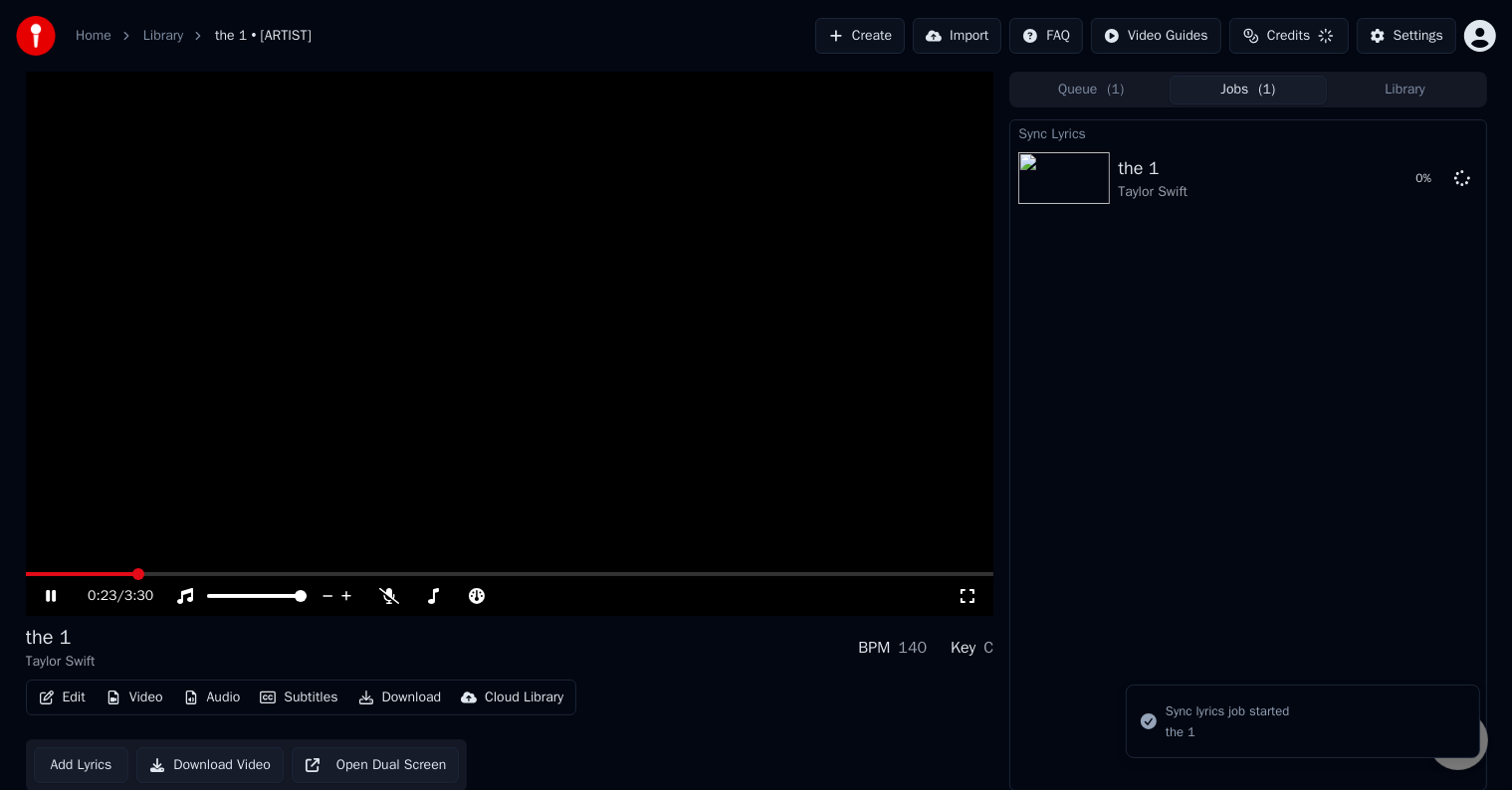 click 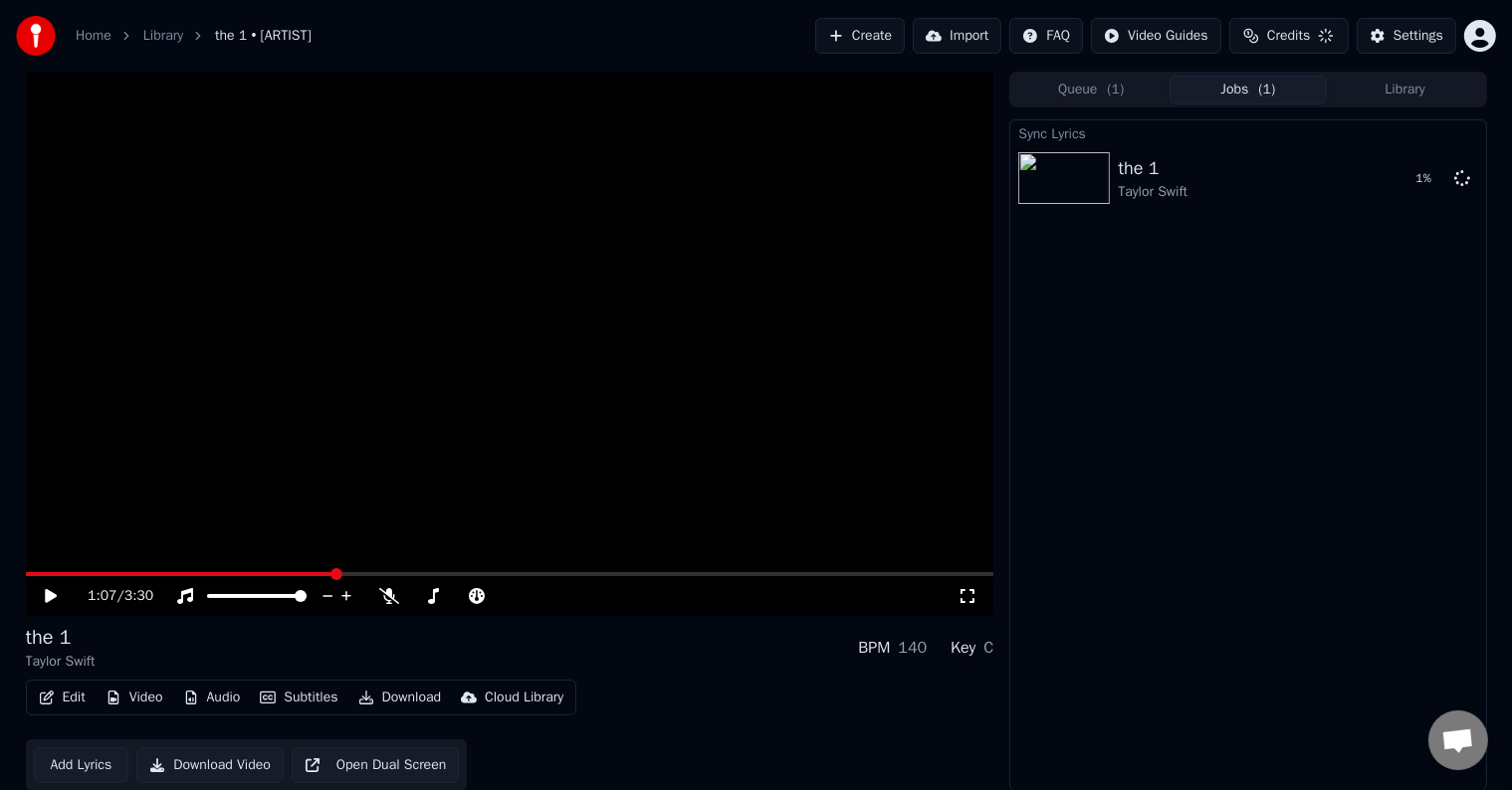 click at bounding box center [336, 574] 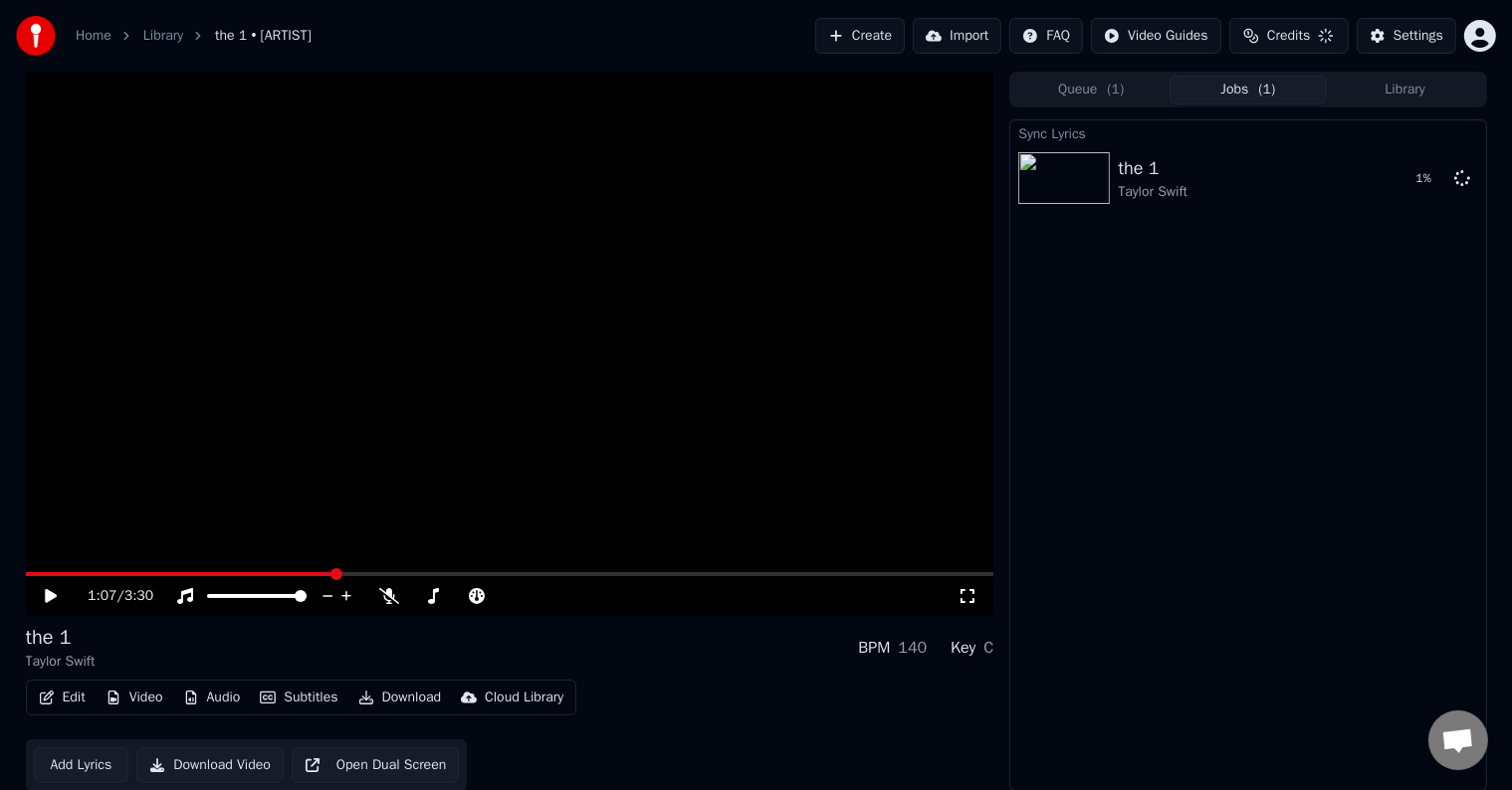 click 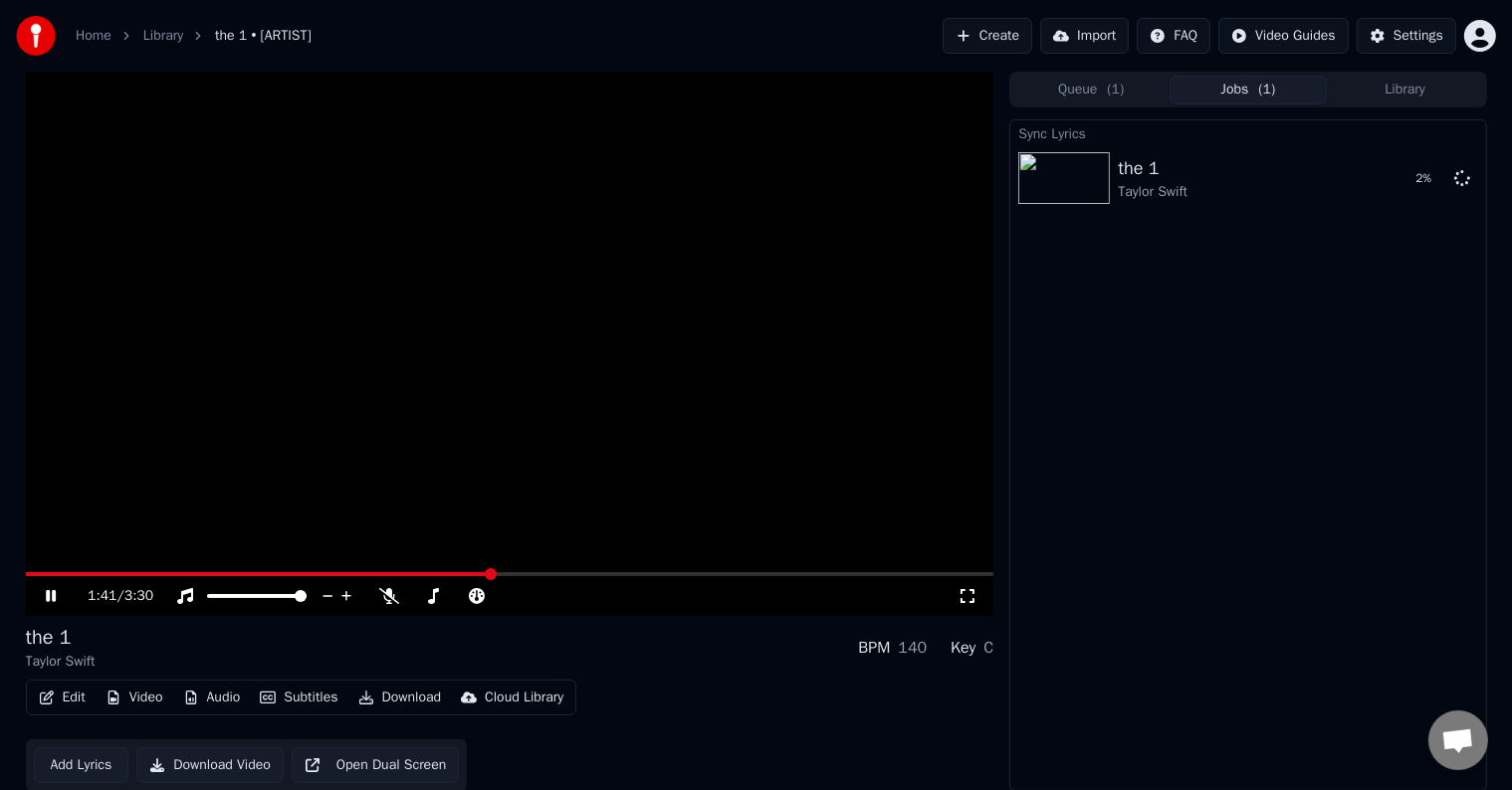 click at bounding box center [510, 574] 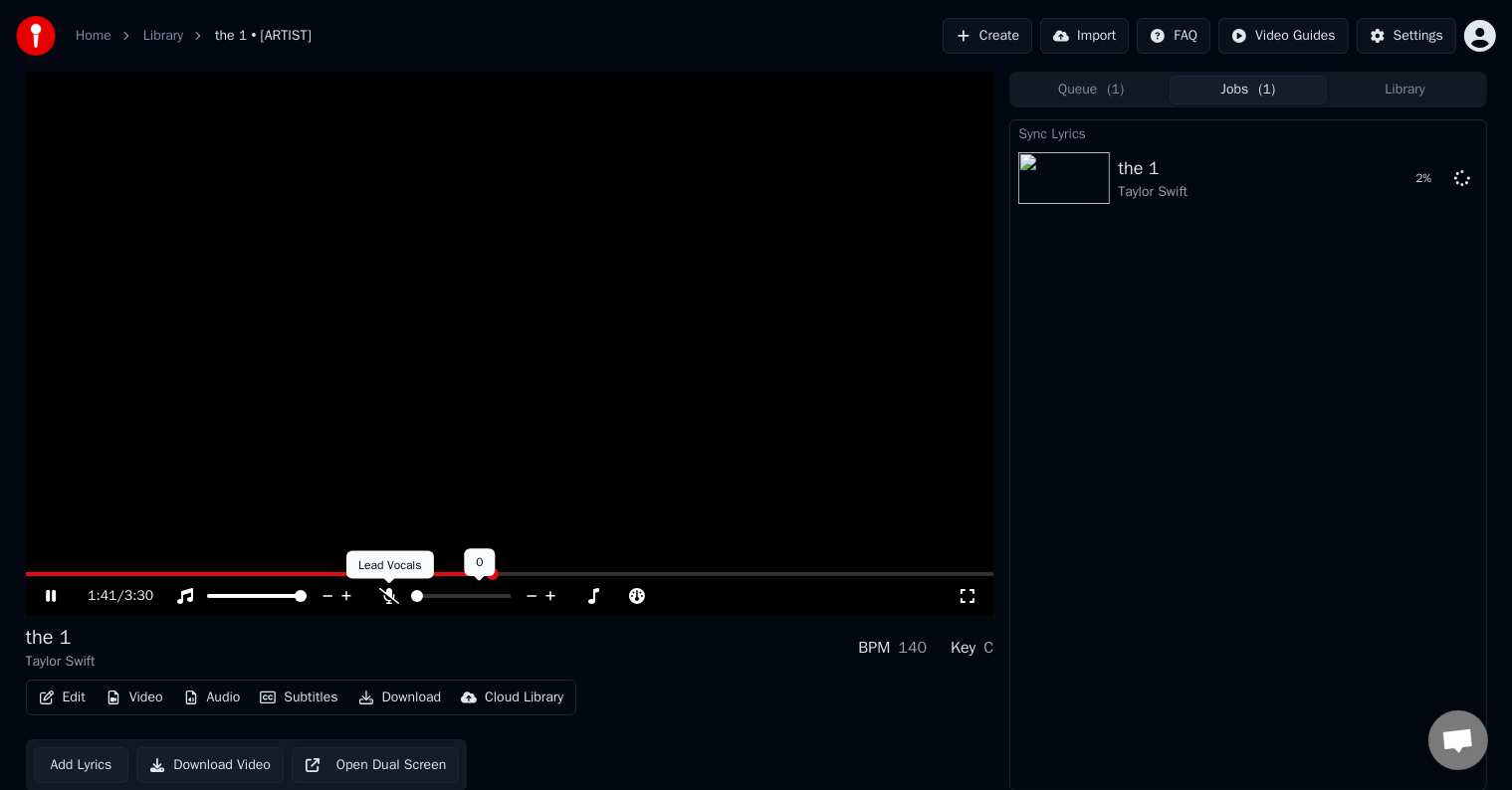 click 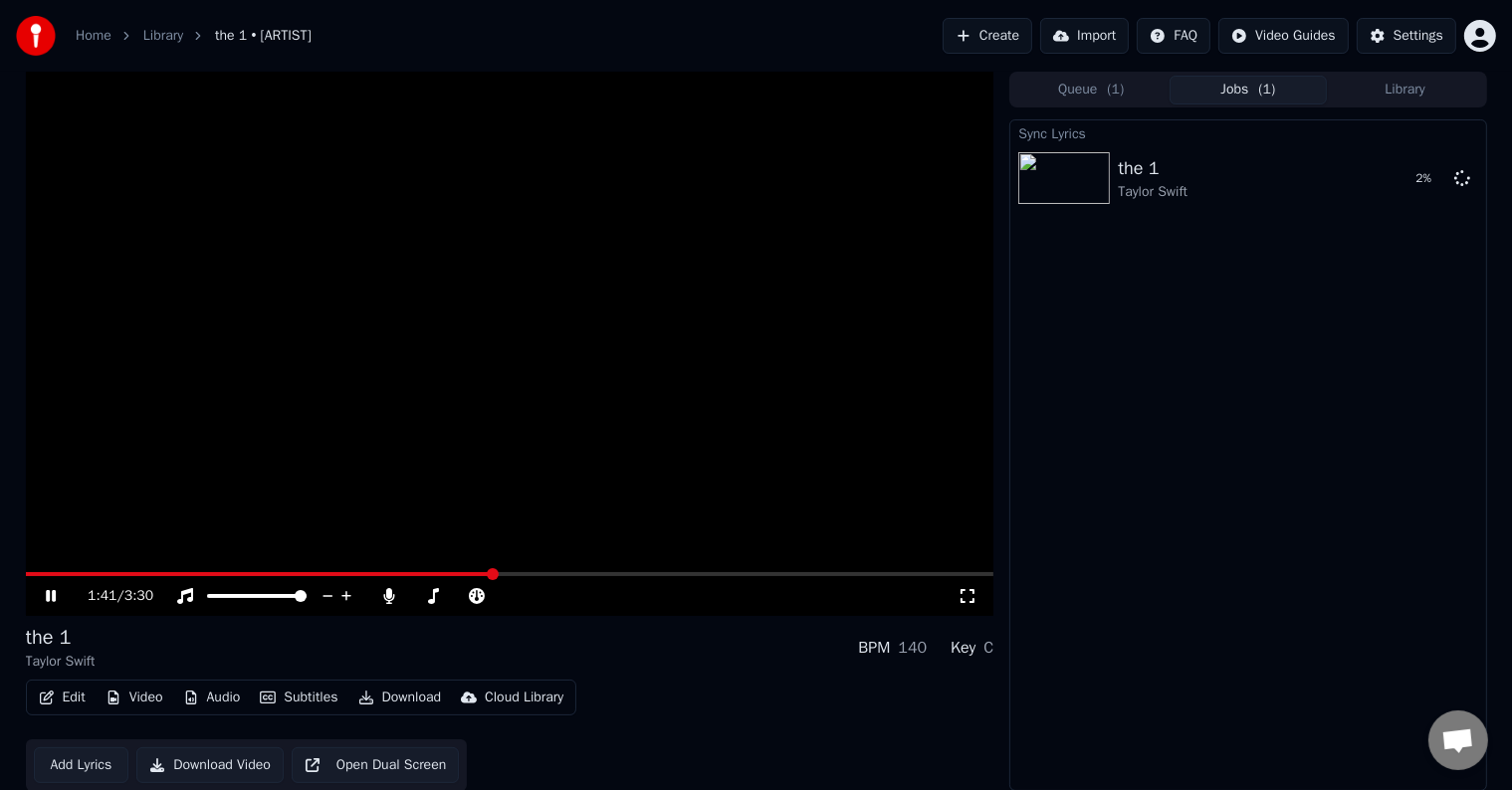 click at bounding box center [259, 574] 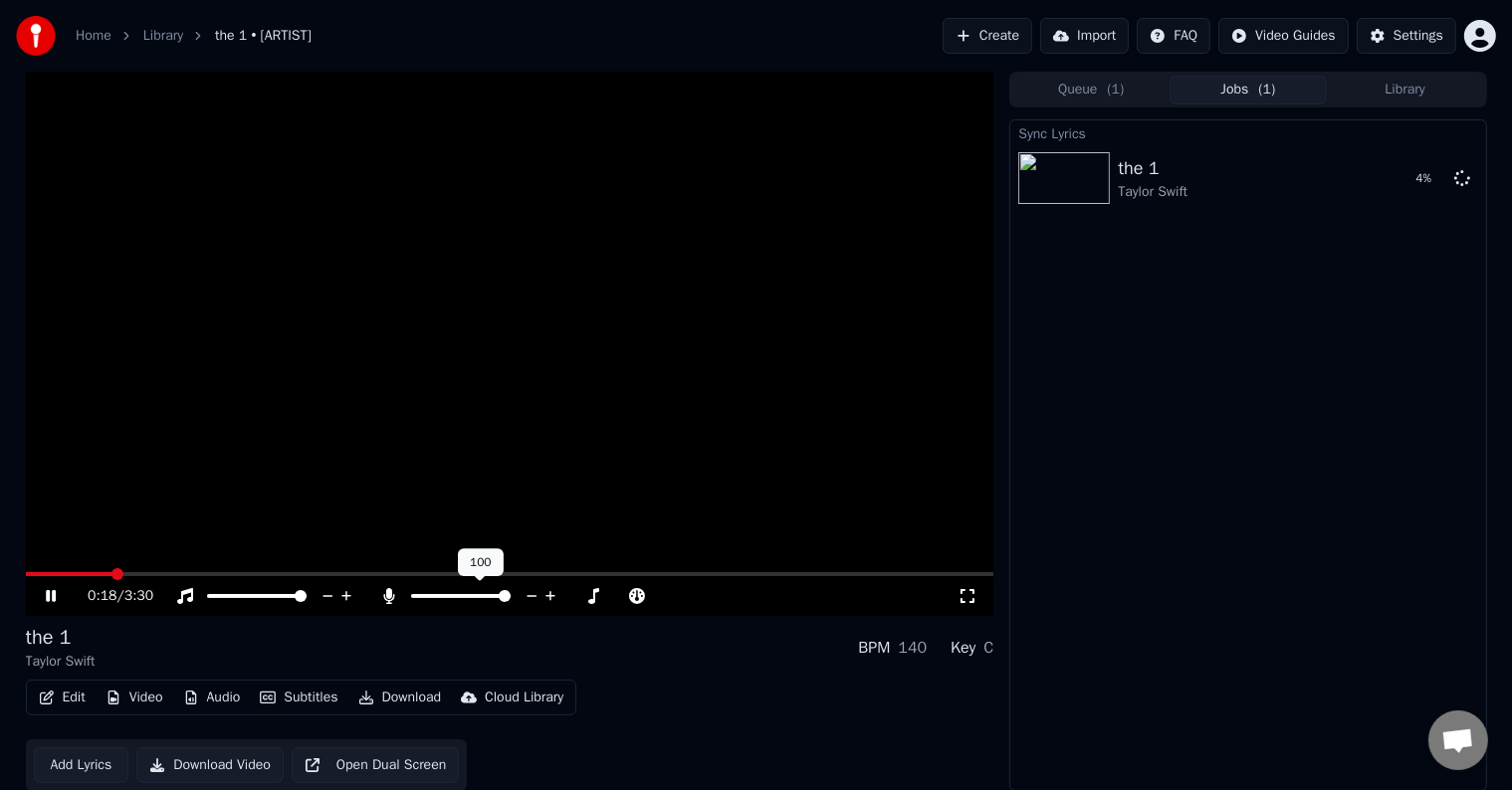 click 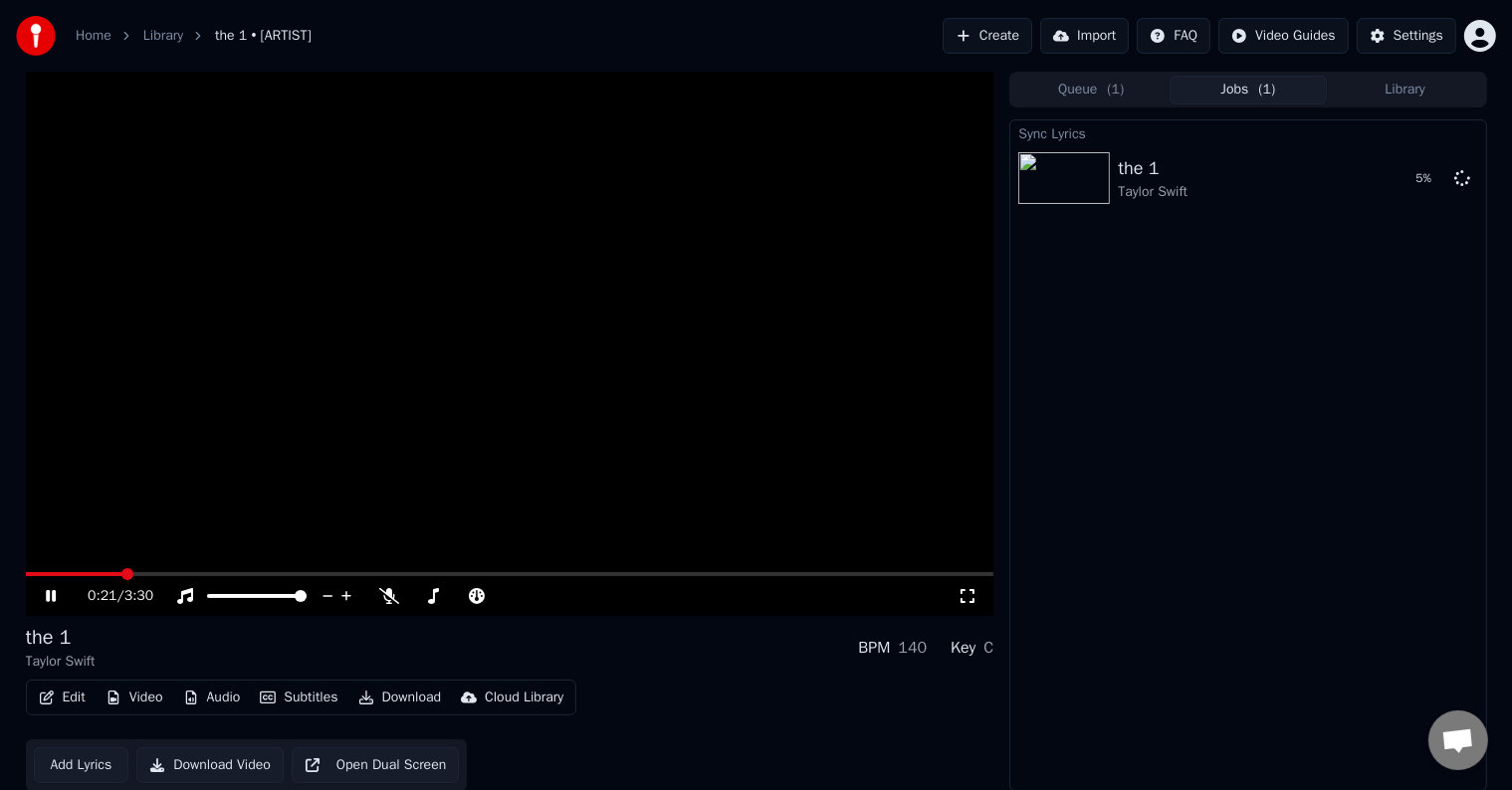 click on "0:21  /  3:30" at bounding box center [510, 596] 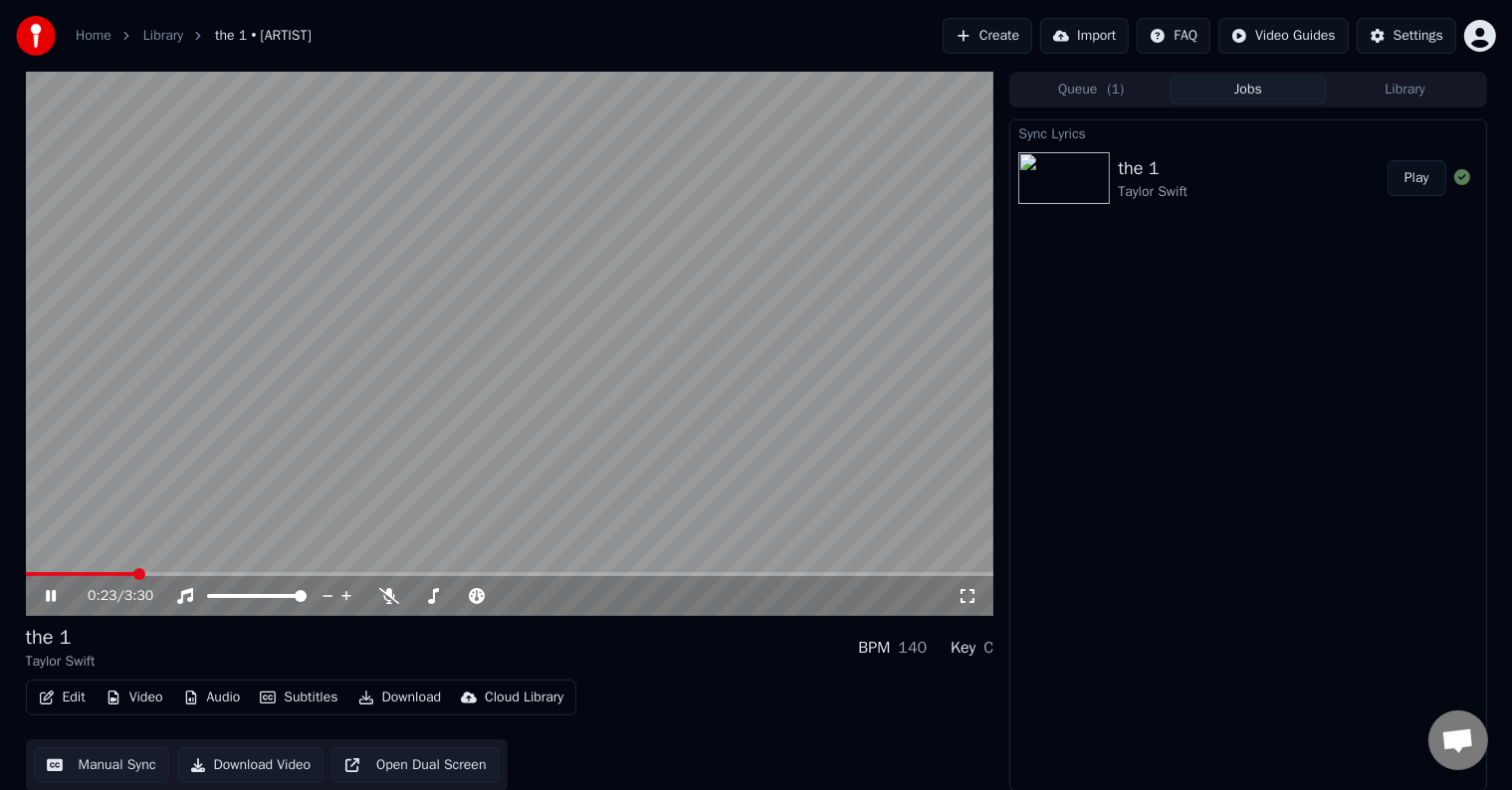 click 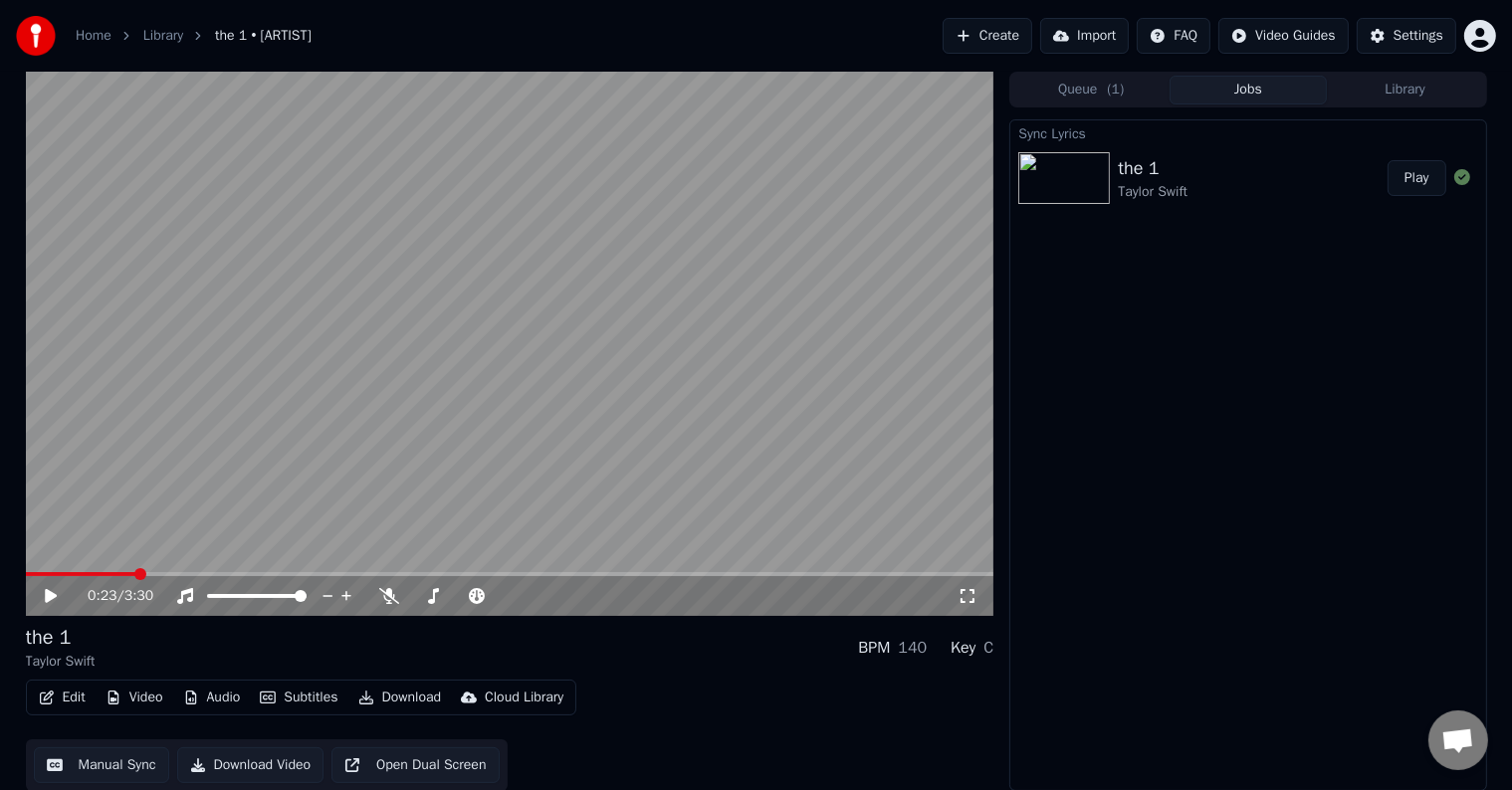 click on "Edit Video Audio Subtitles Download Cloud Library" at bounding box center [302, 697] 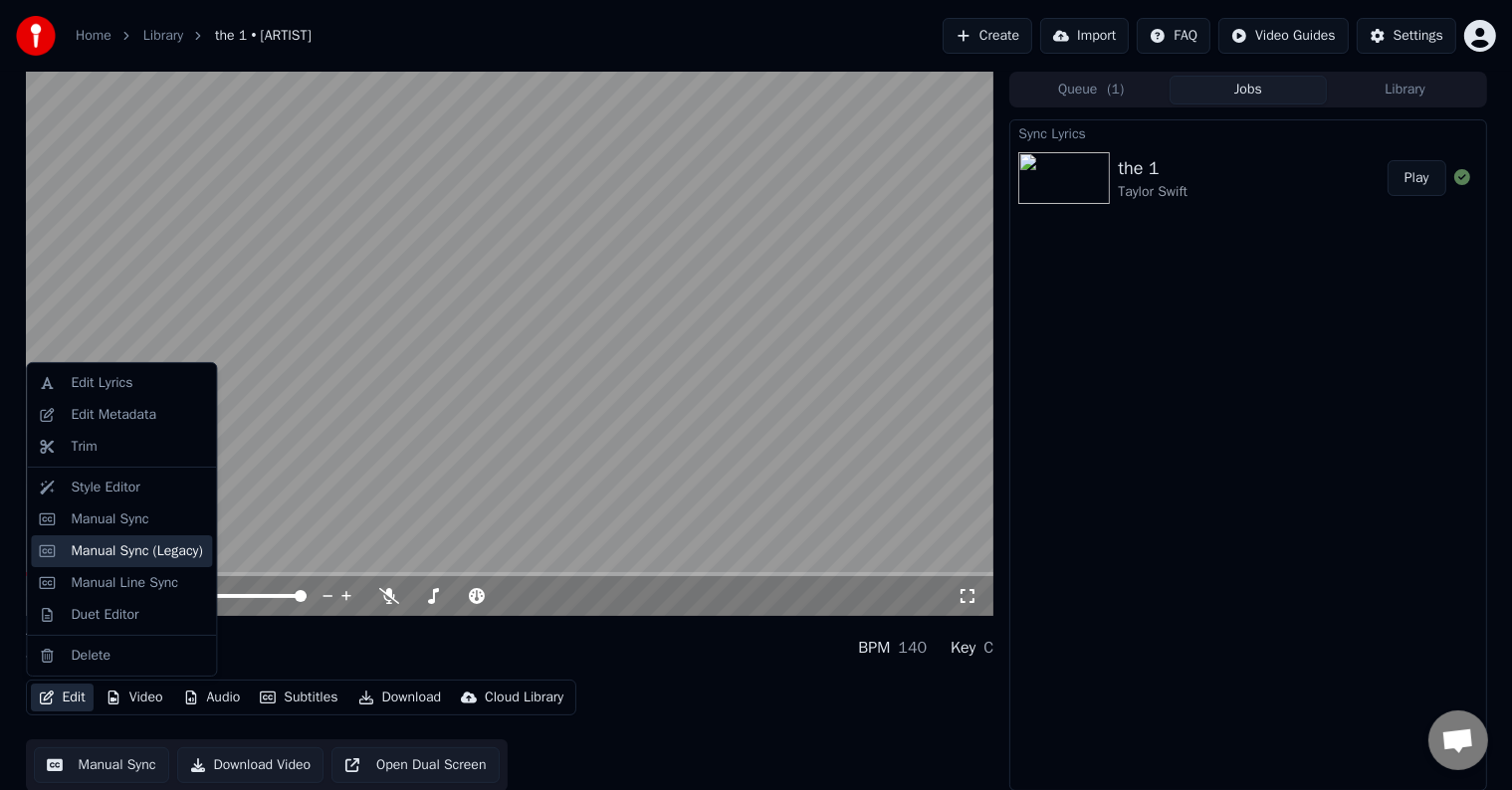 click on "Manual Sync (Legacy)" at bounding box center [136, 551] 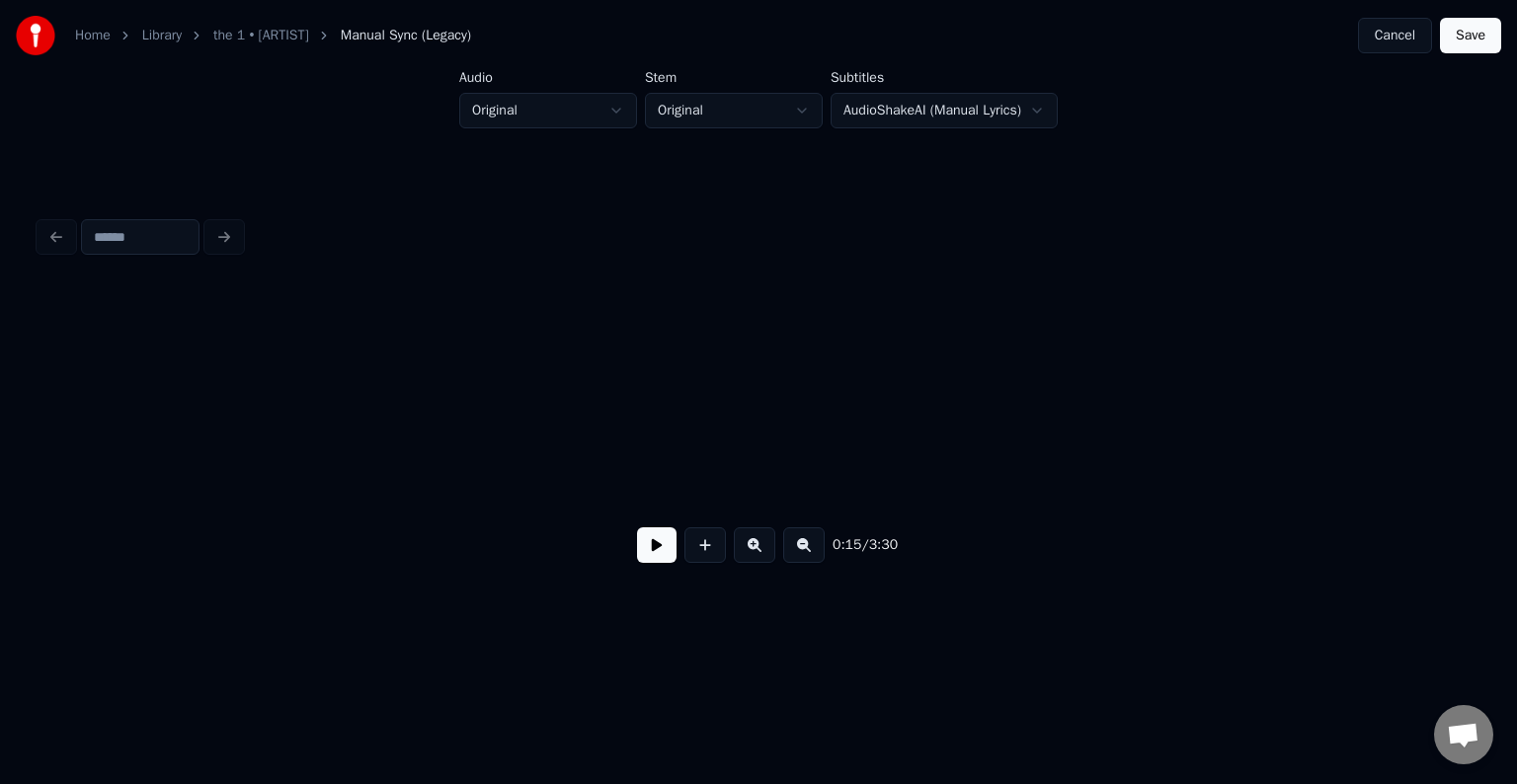 scroll, scrollTop: 0, scrollLeft: 2233, axis: horizontal 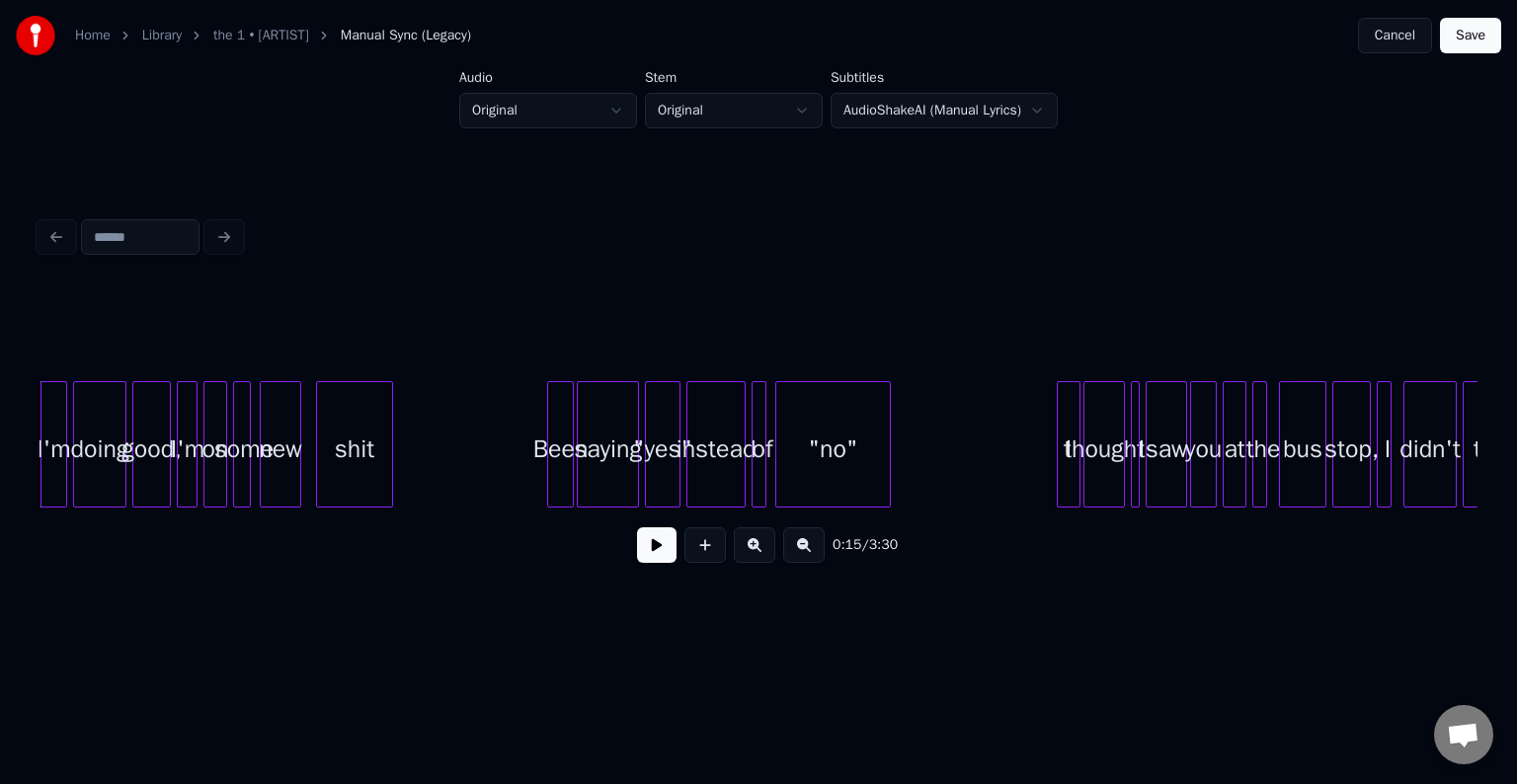 click at bounding box center [657, 545] 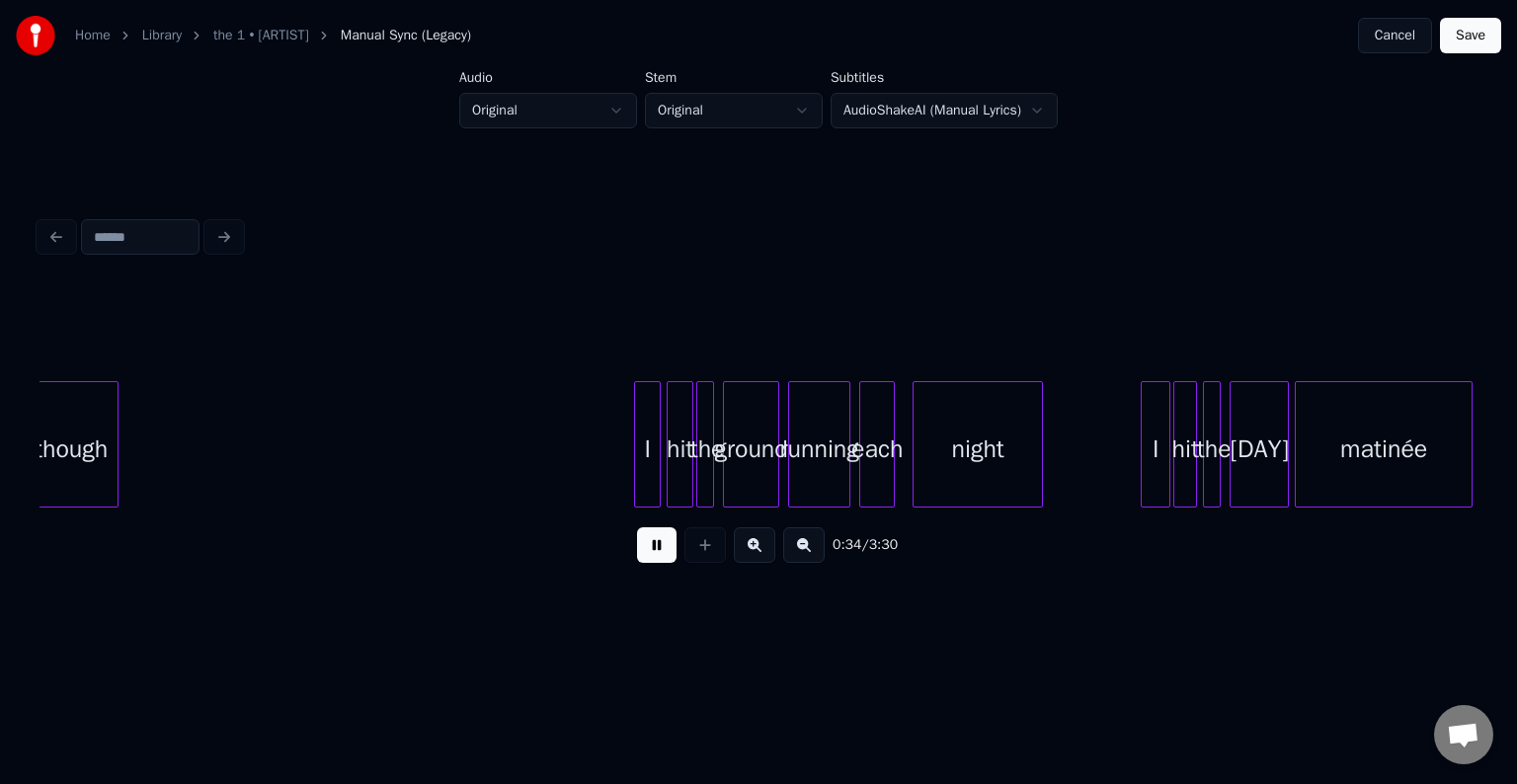 scroll, scrollTop: 0, scrollLeft: 5112, axis: horizontal 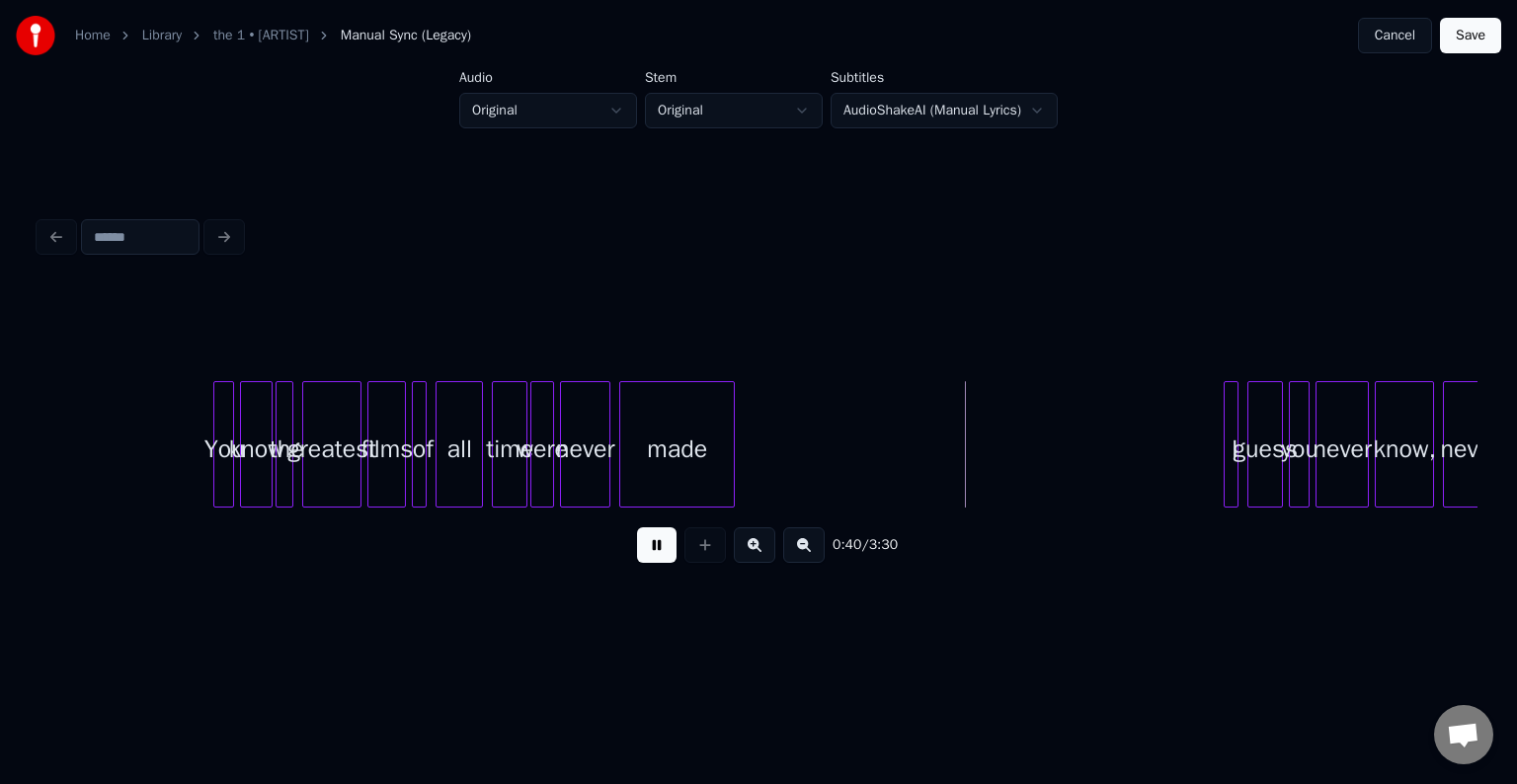 click at bounding box center (657, 545) 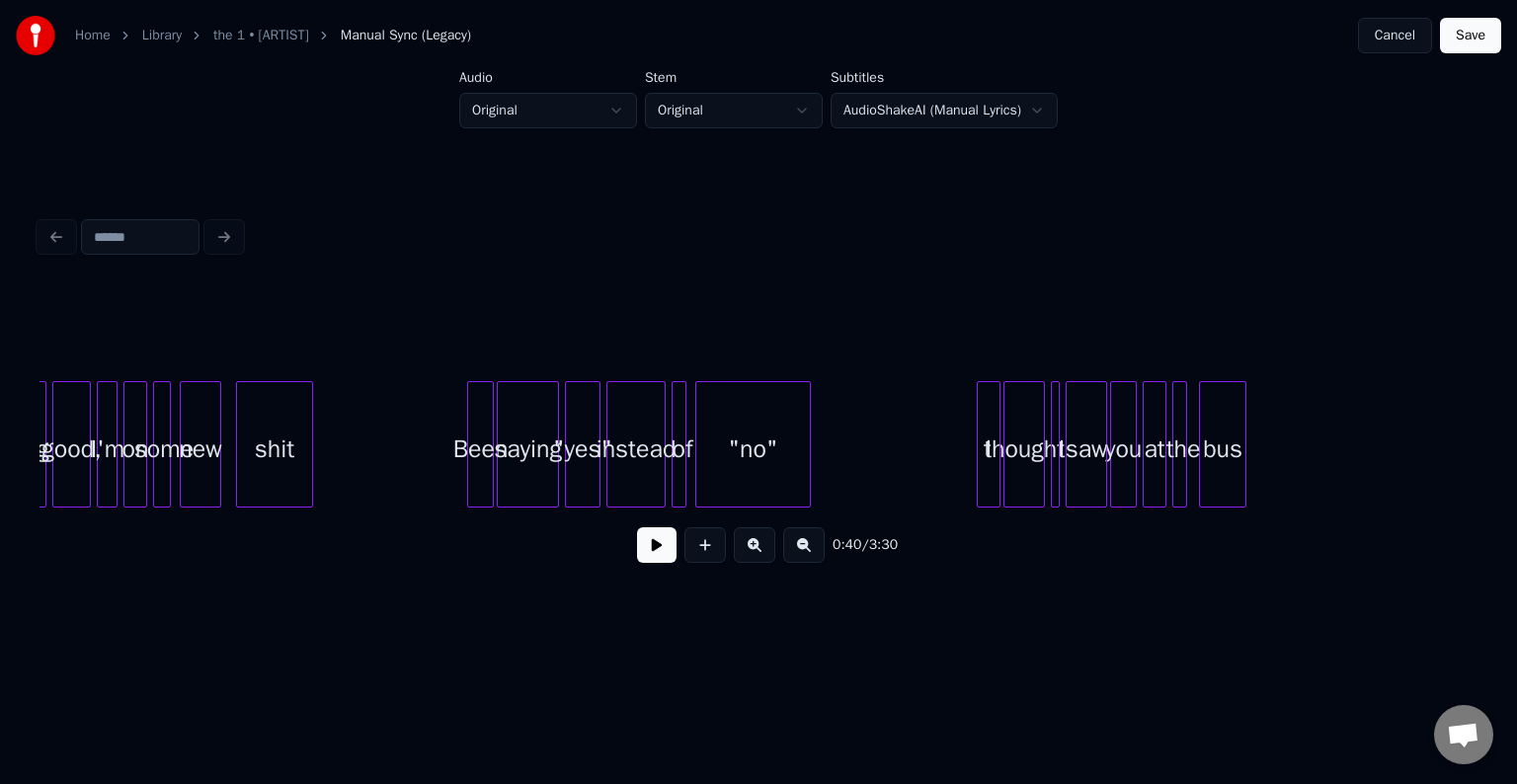 scroll, scrollTop: 0, scrollLeft: 2085, axis: horizontal 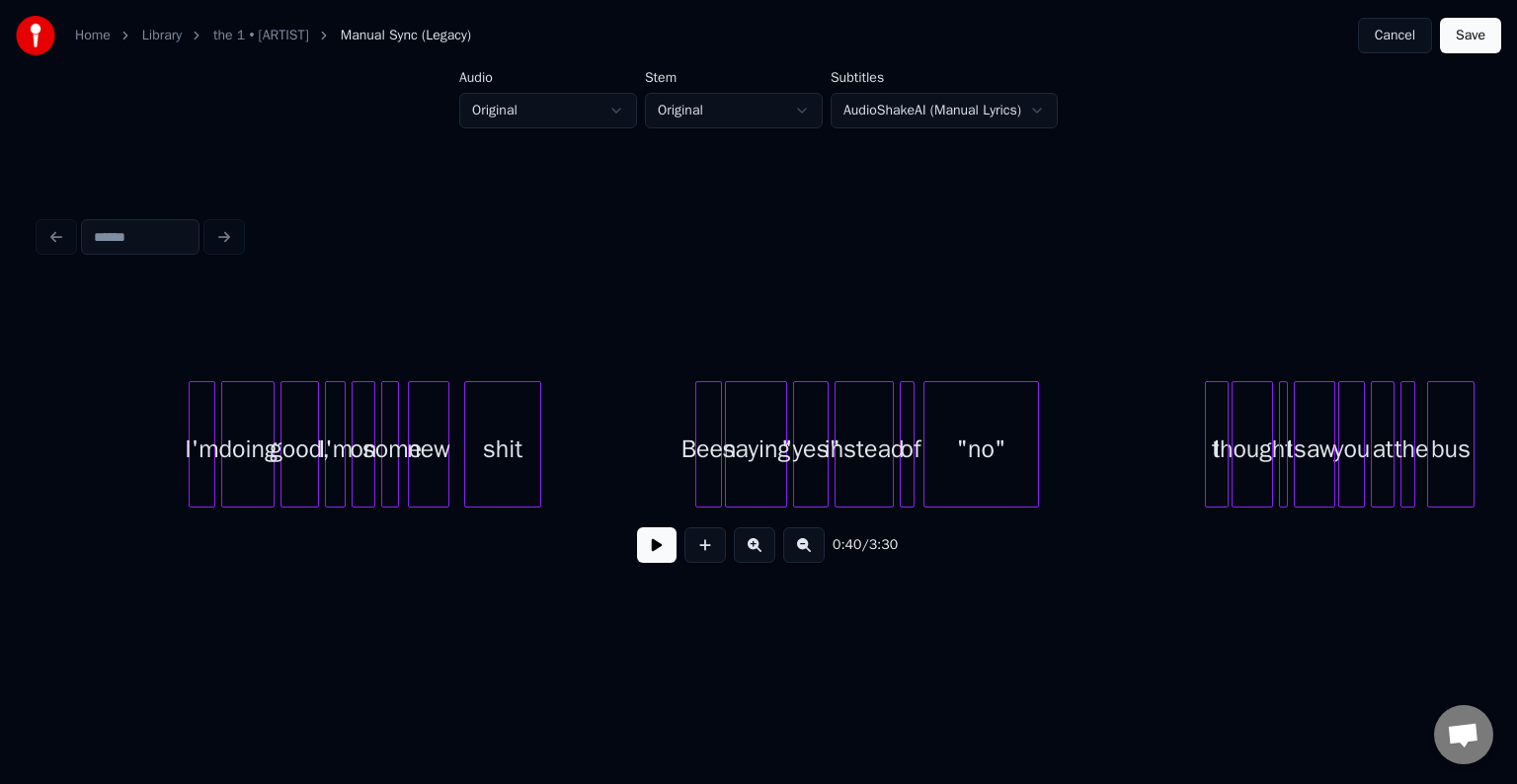 click on "bus the you at thought I saw I "no" of "yes" instead Been saying shit new on some I'm doing good, I'm" at bounding box center [13533, 444] 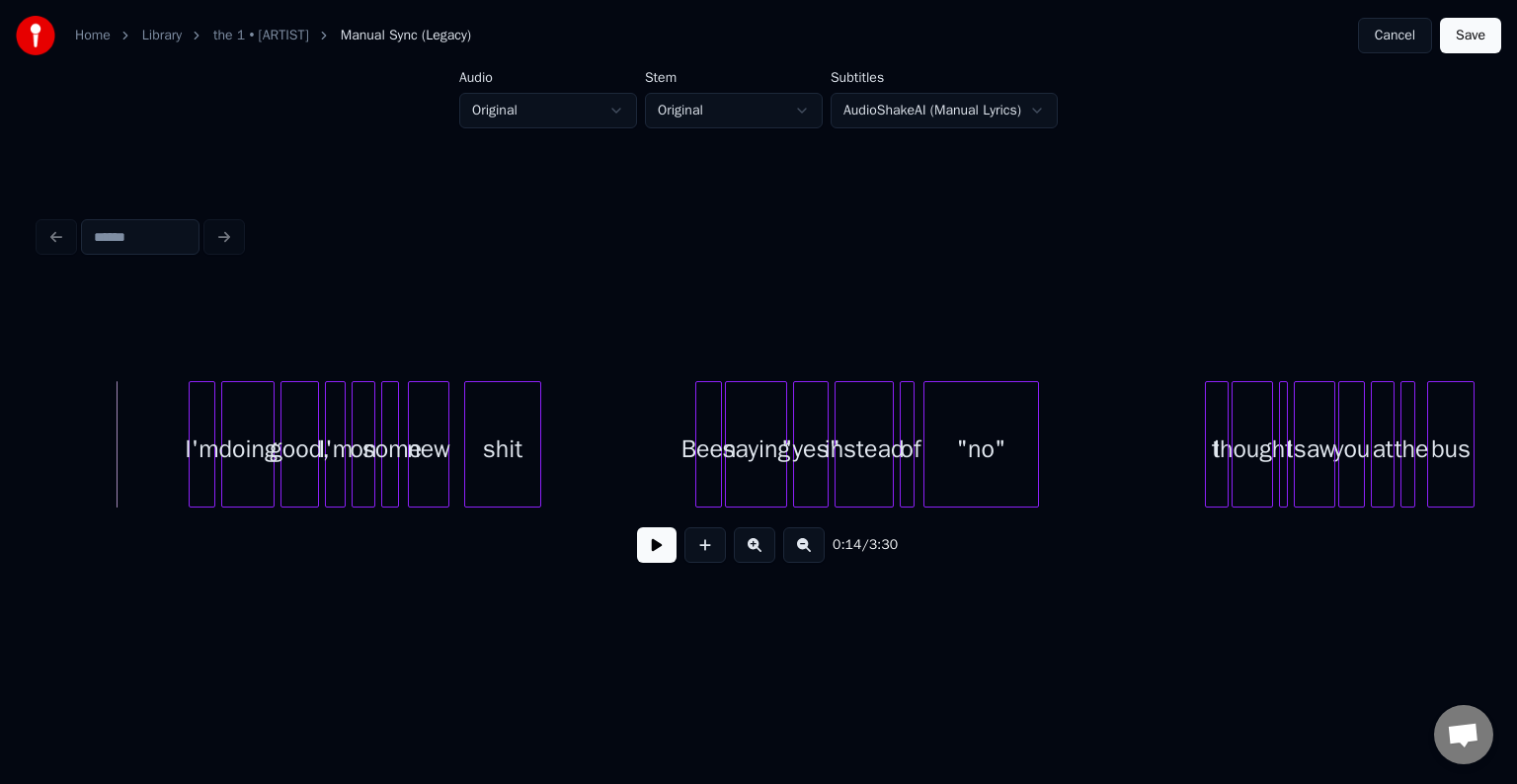 click on "0:14  /  3:30" at bounding box center (758, 545) 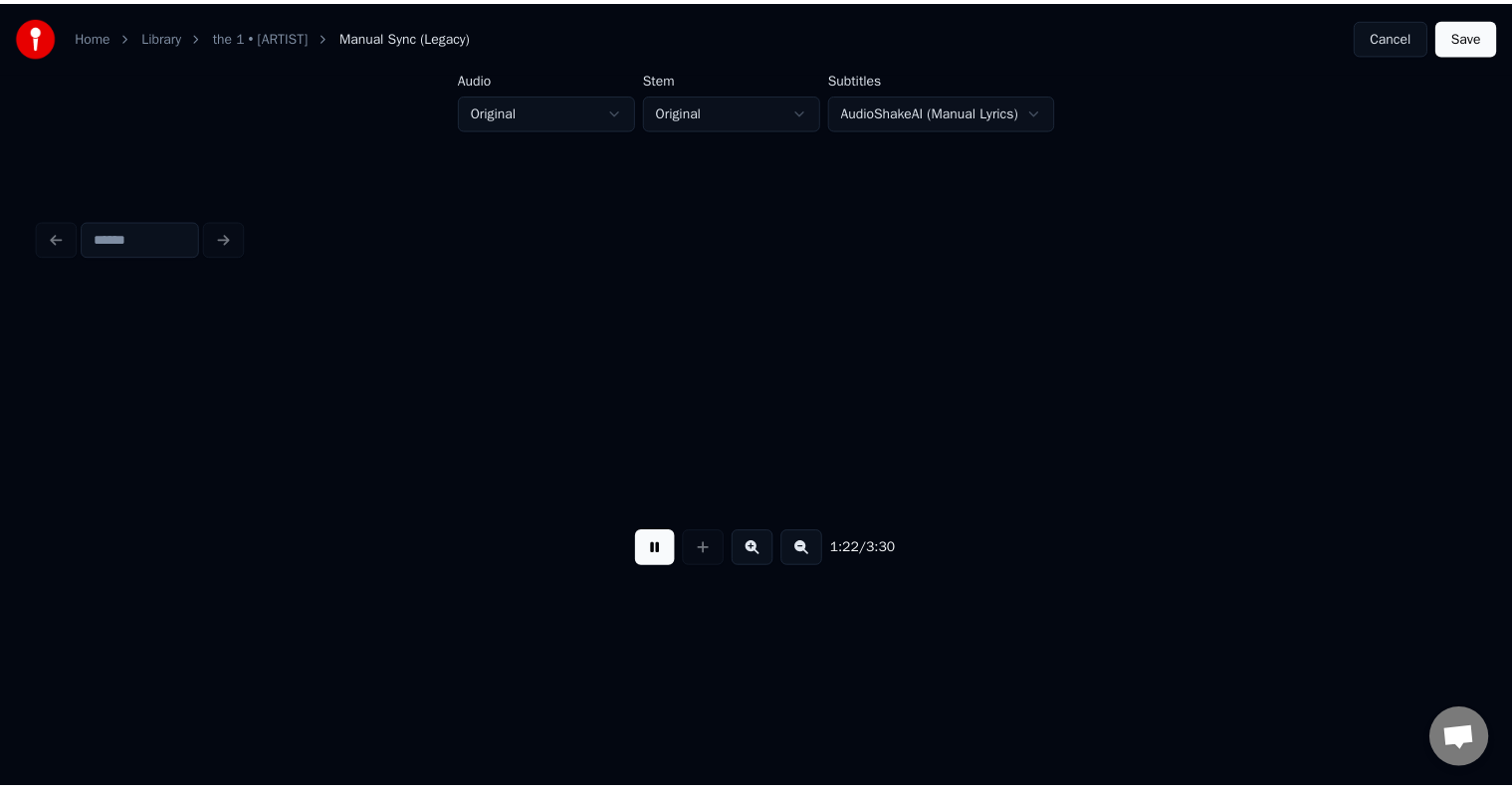 scroll, scrollTop: 0, scrollLeft: 12255, axis: horizontal 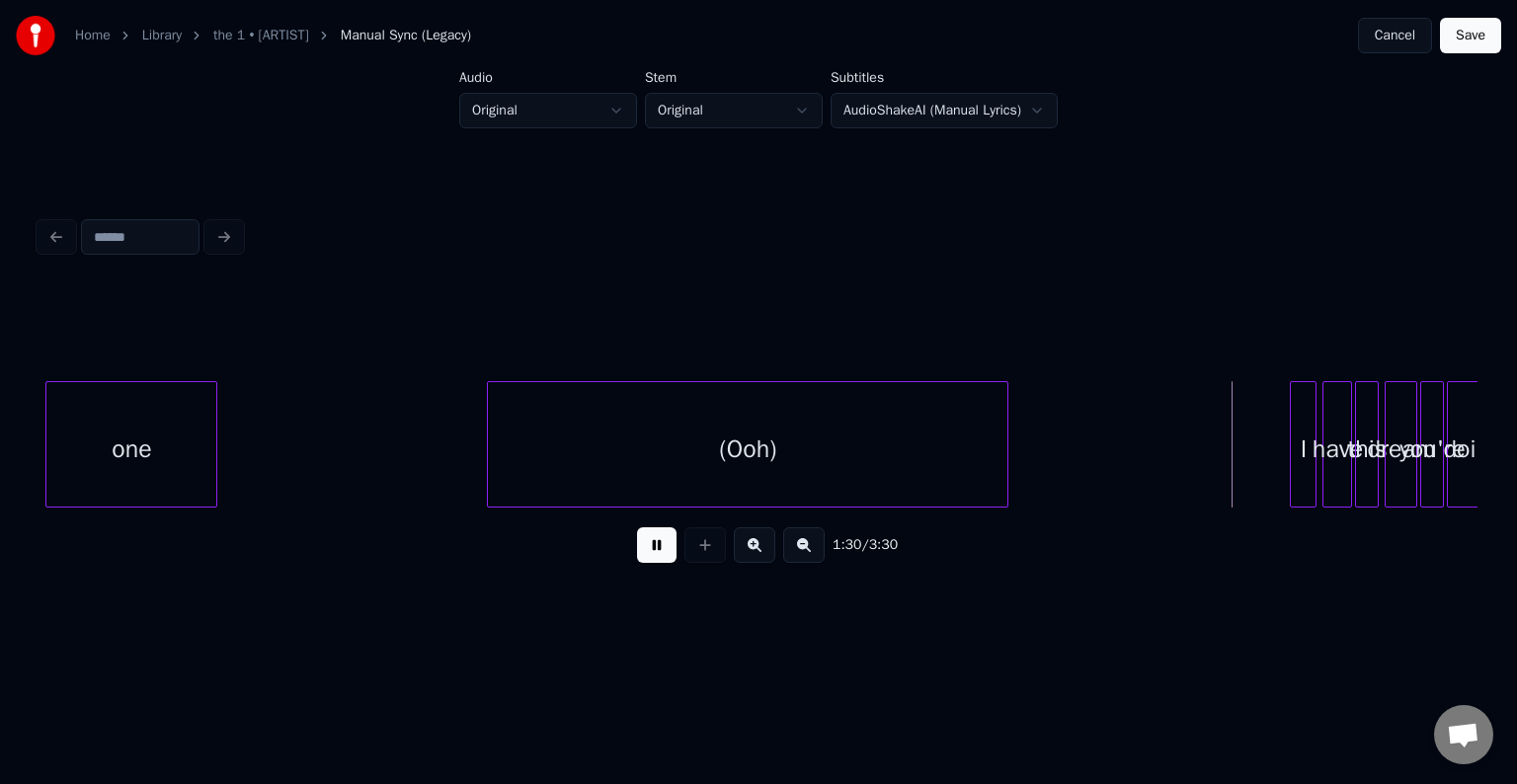 click at bounding box center (657, 545) 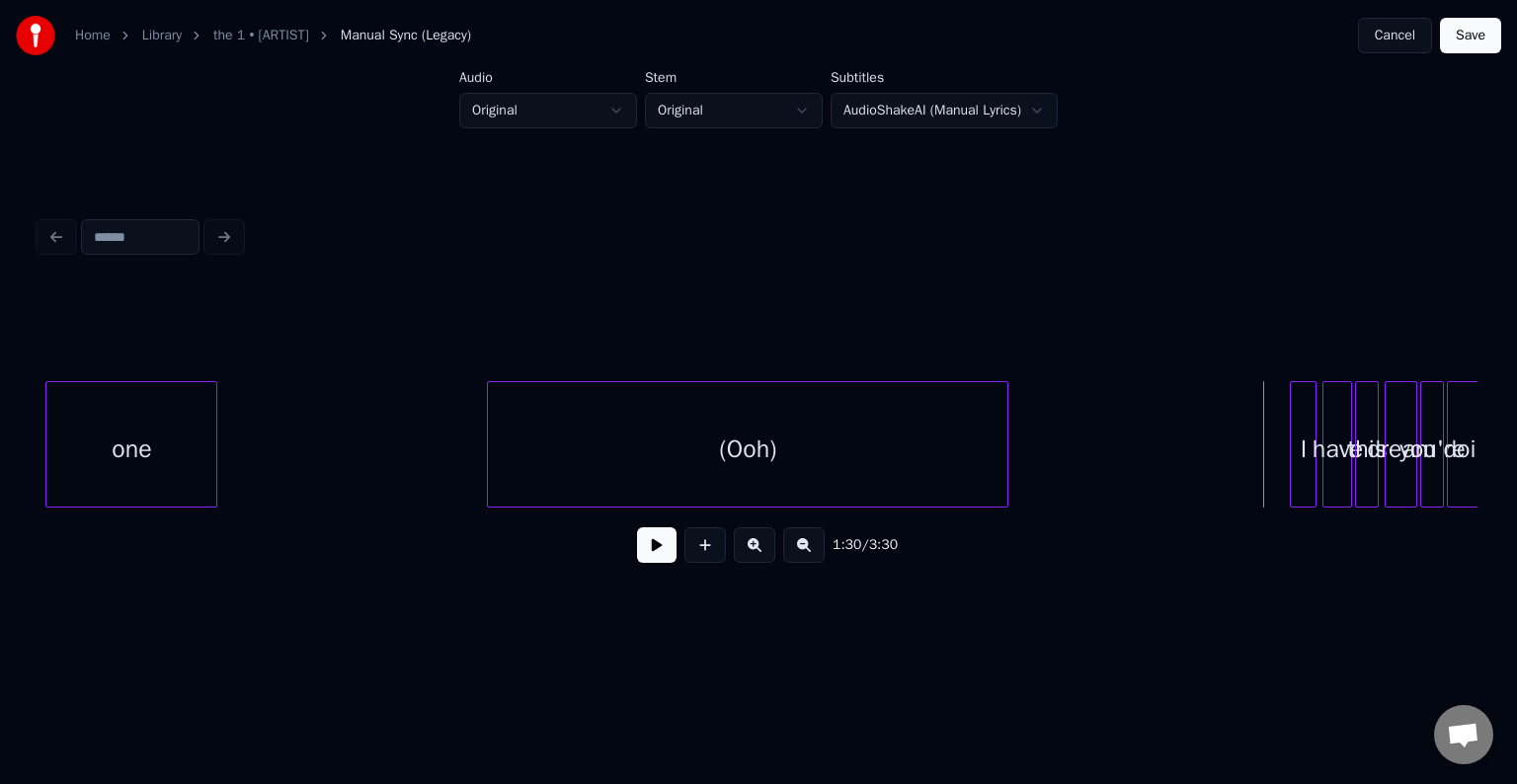 click on "(Ooh)" at bounding box center (748, 449) 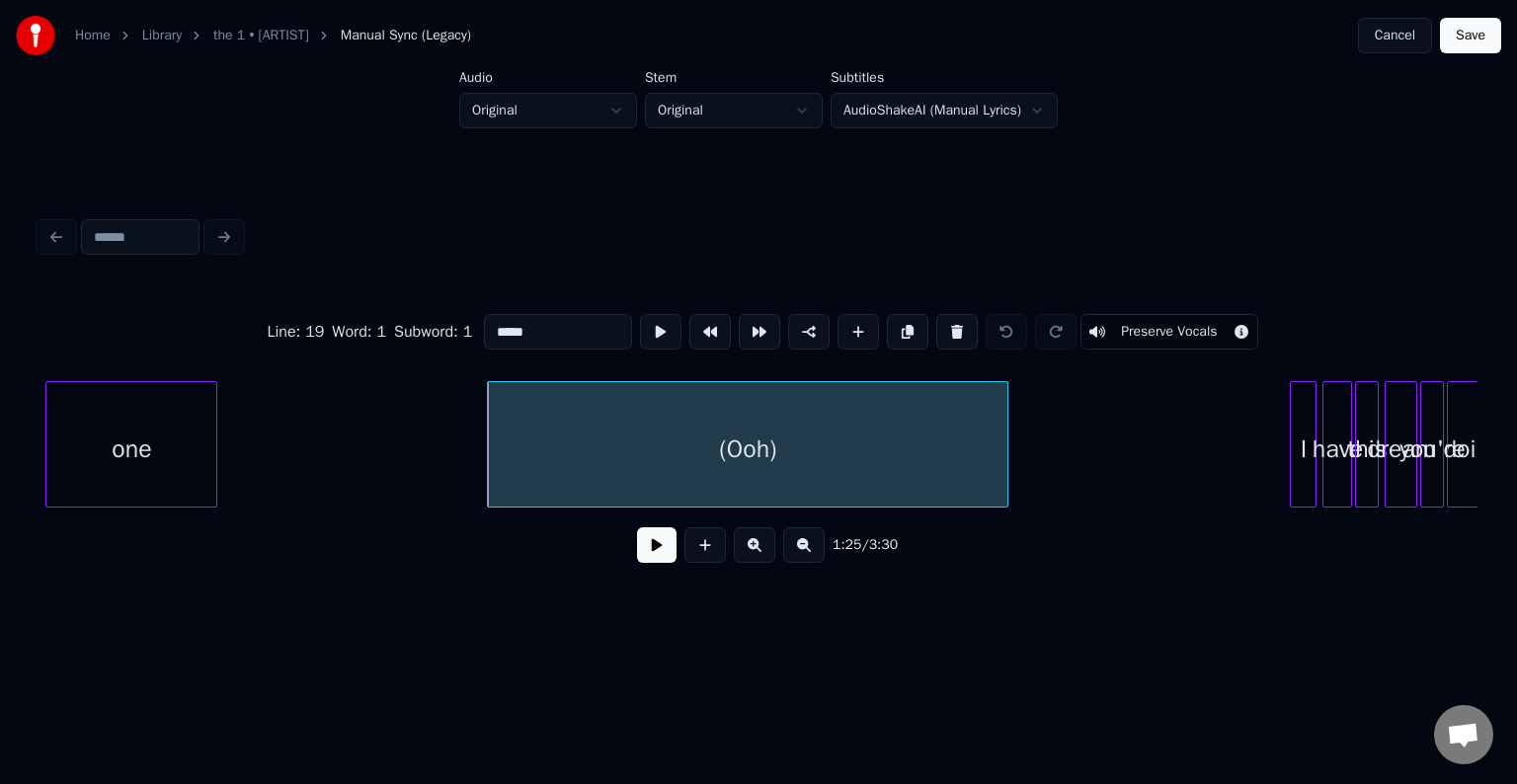 click on "Preserve Vocals" at bounding box center (1168, 332) 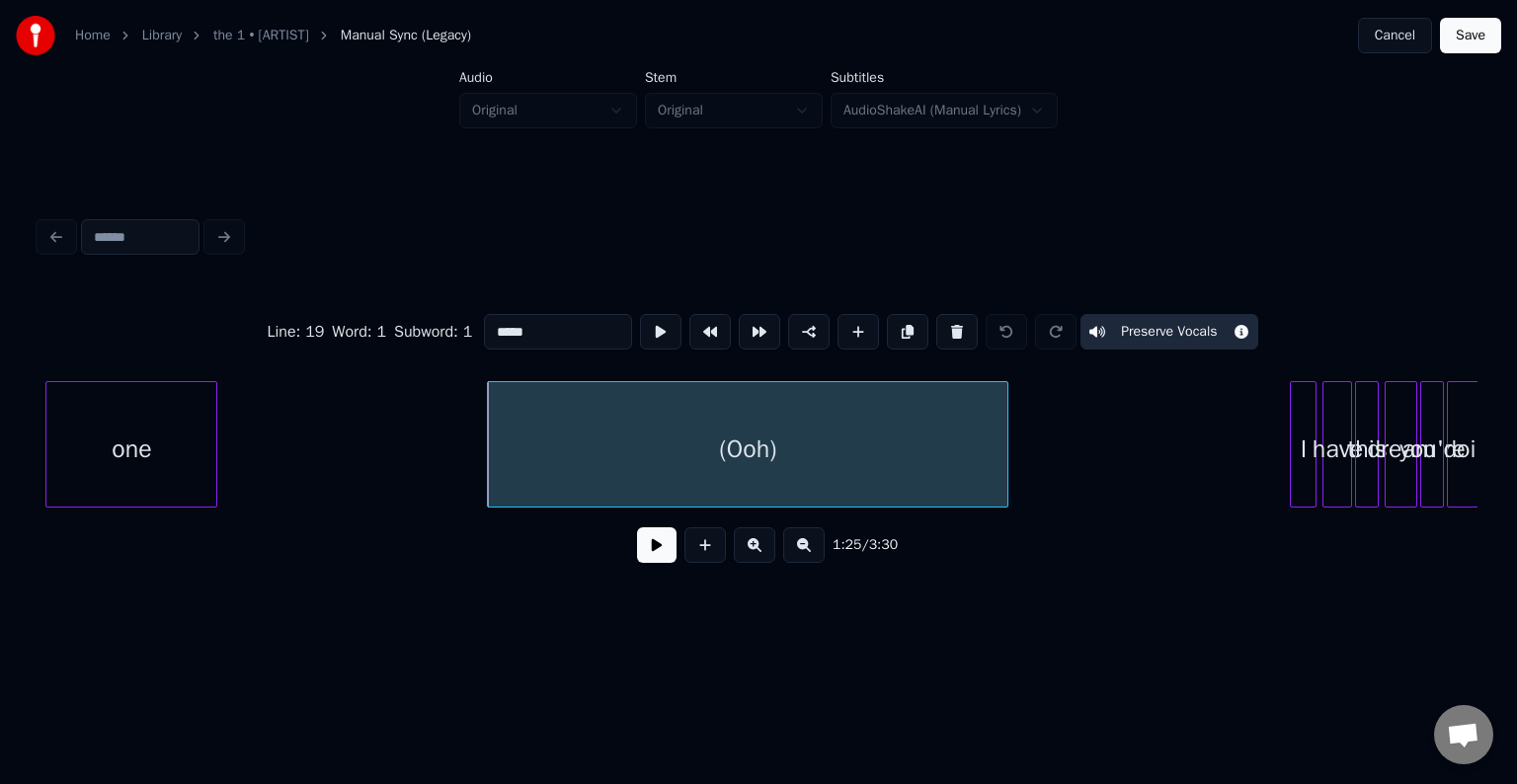 click on "Preserve Vocals" at bounding box center [1168, 332] 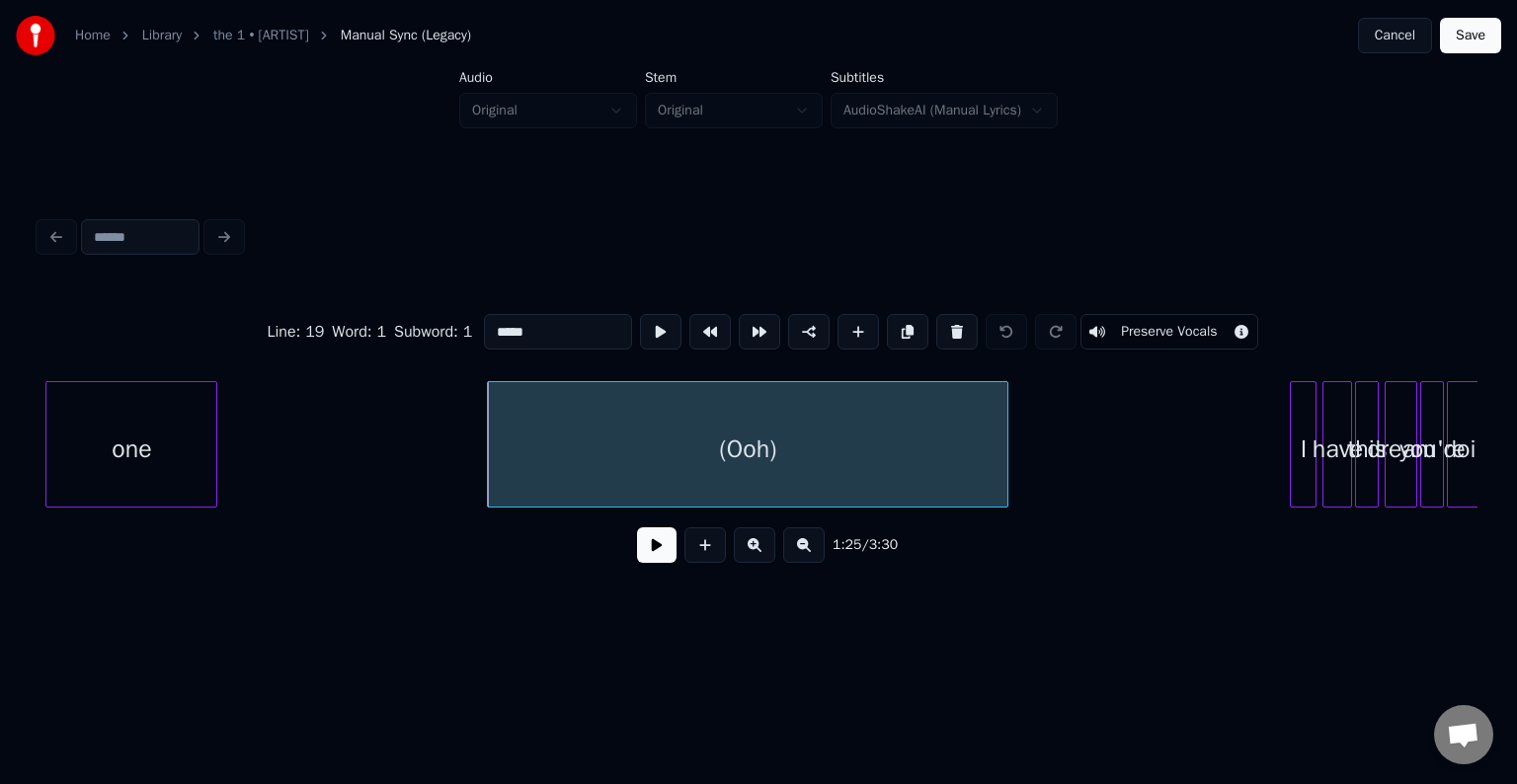 click on "Preserve Vocals" at bounding box center [1168, 332] 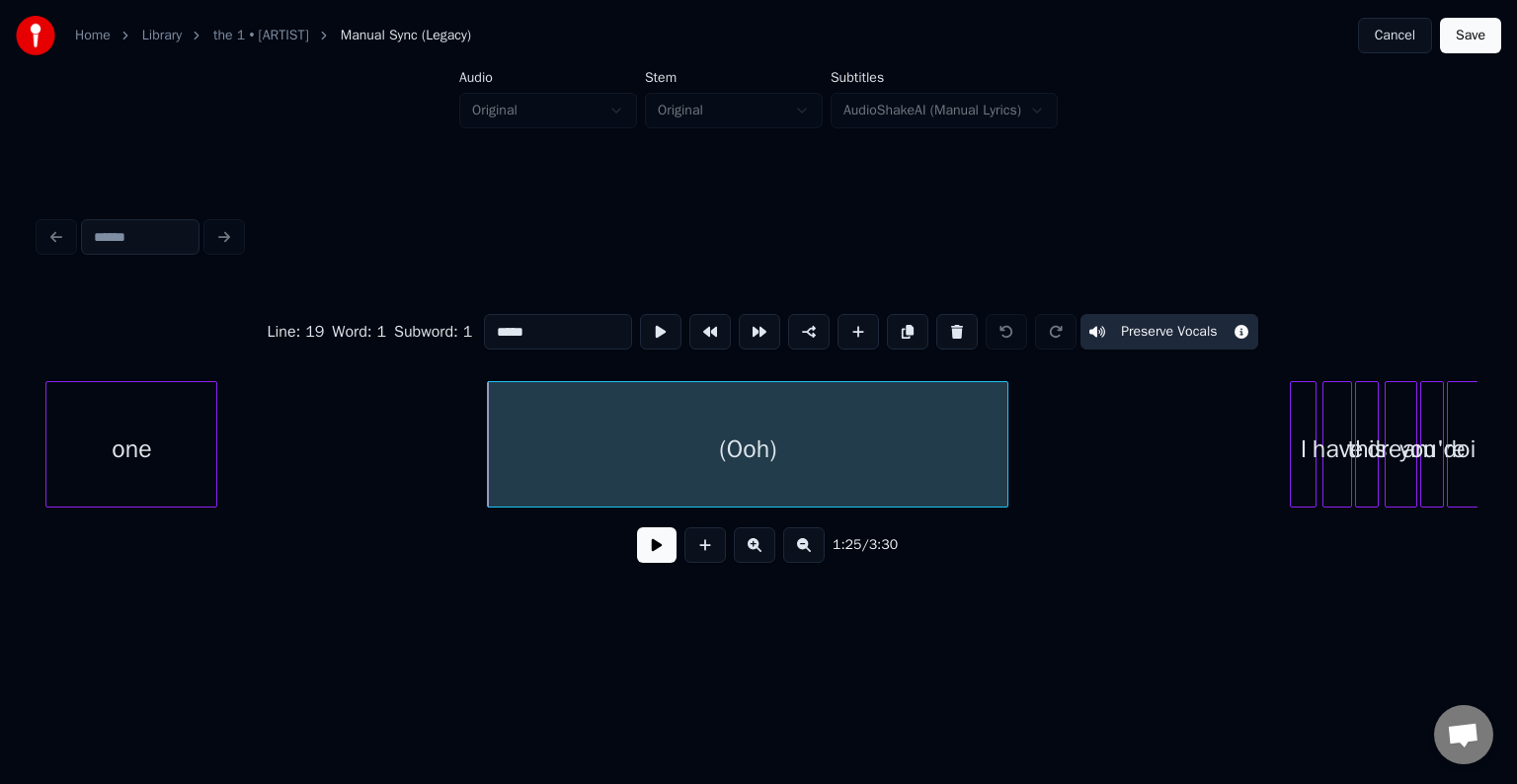 click on "Preserve Vocals" at bounding box center [1168, 332] 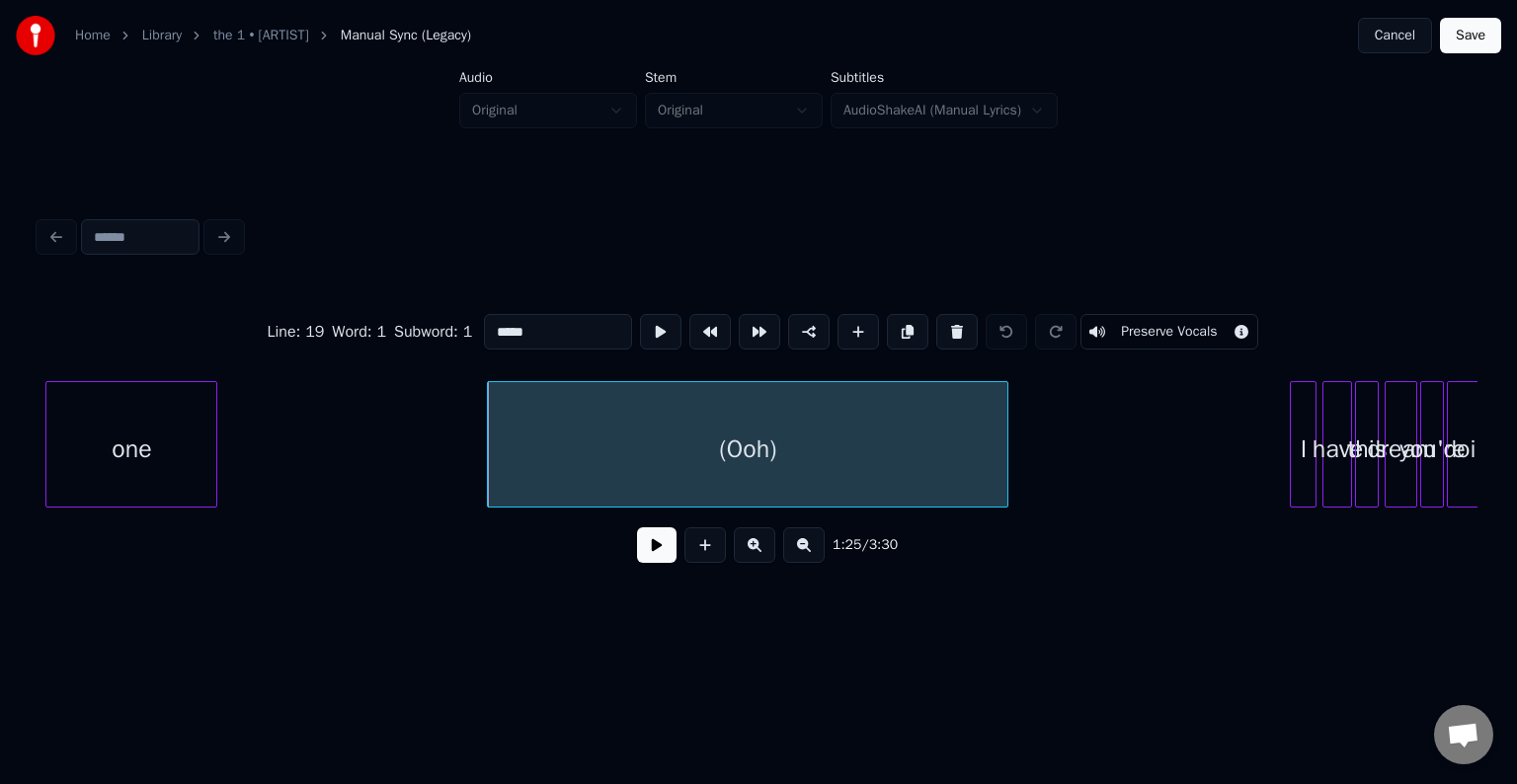 click on "Preserve Vocals" at bounding box center [1168, 332] 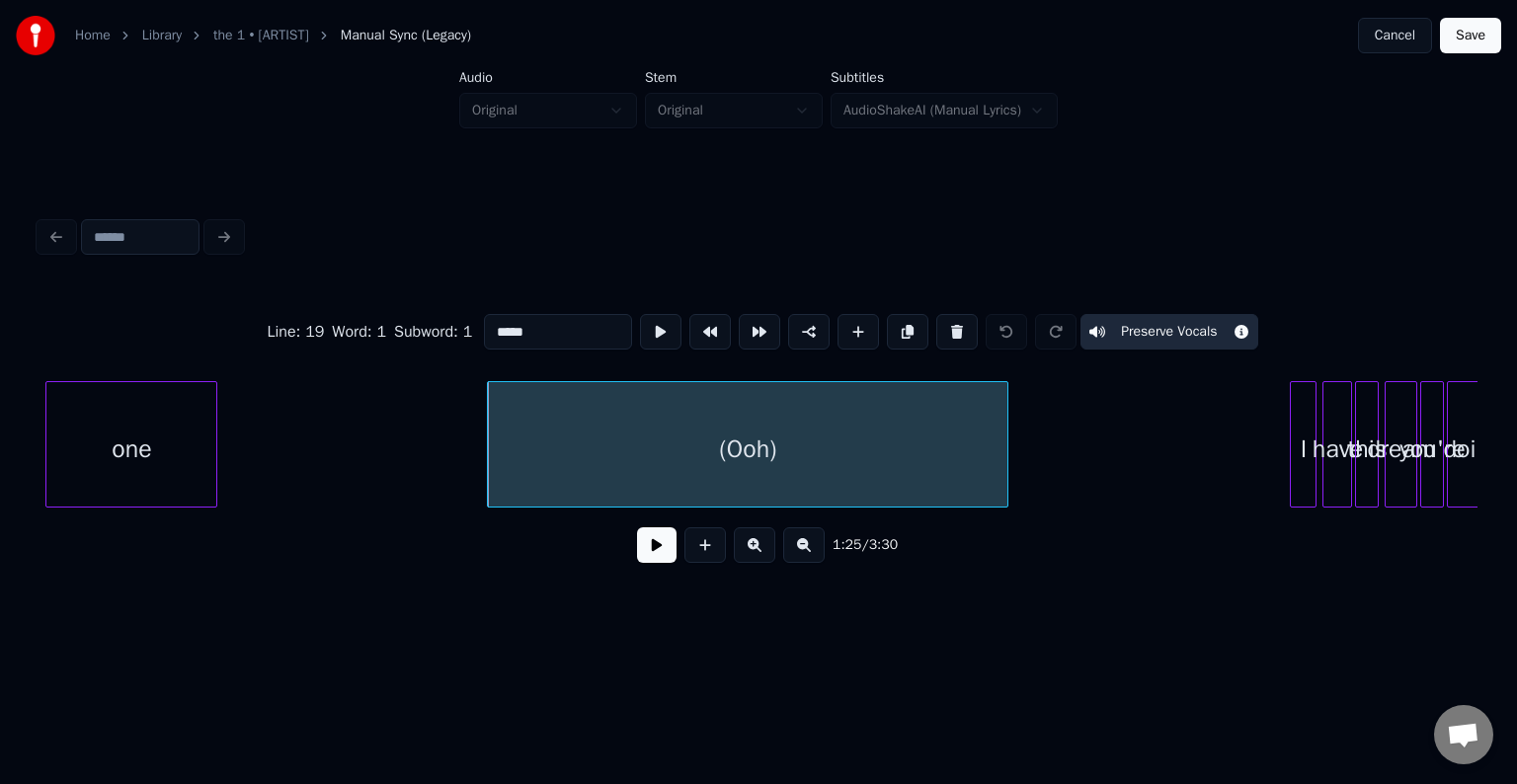 click on "Cancel" at bounding box center (1395, 36) 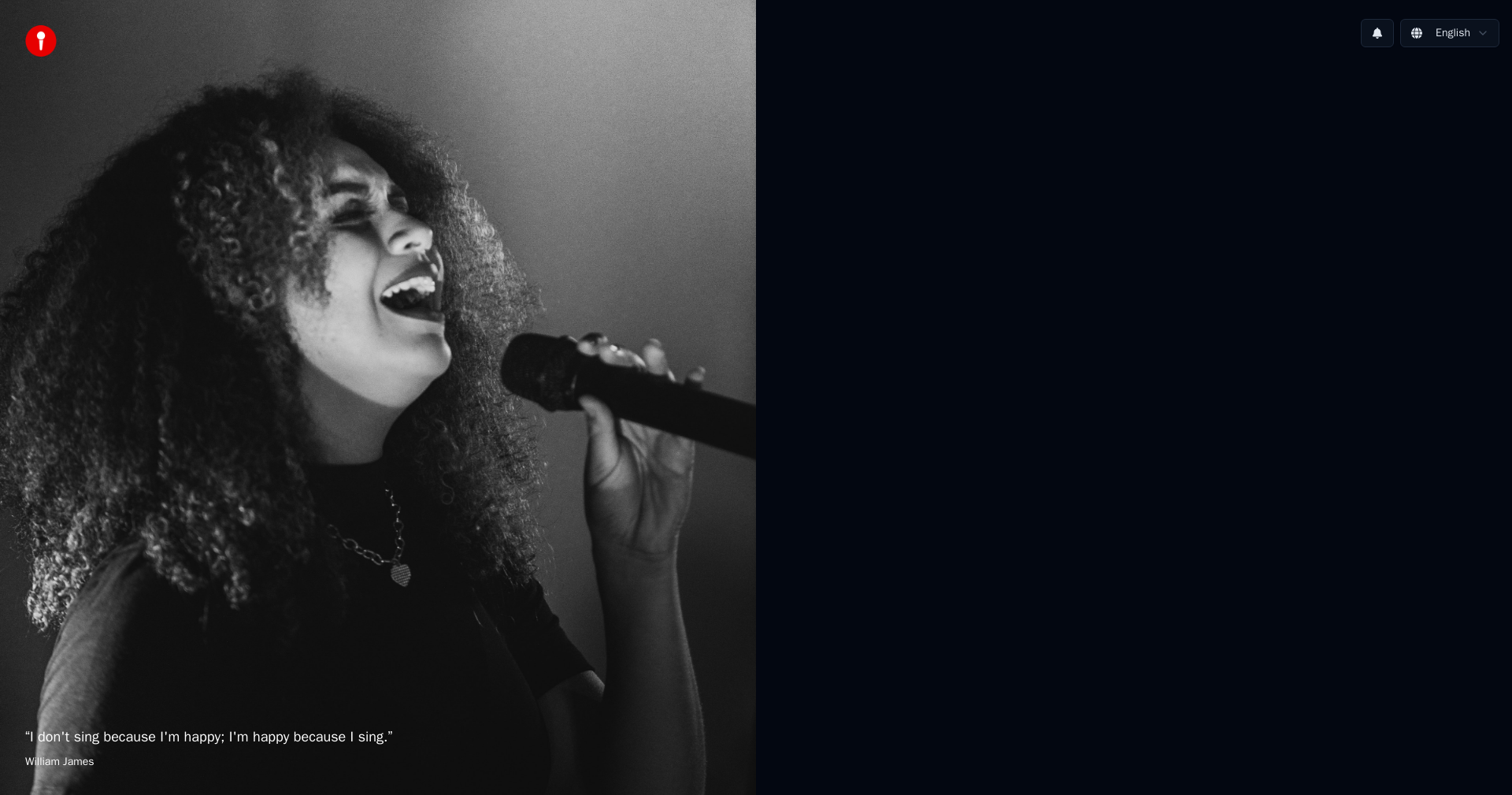 scroll, scrollTop: 0, scrollLeft: 0, axis: both 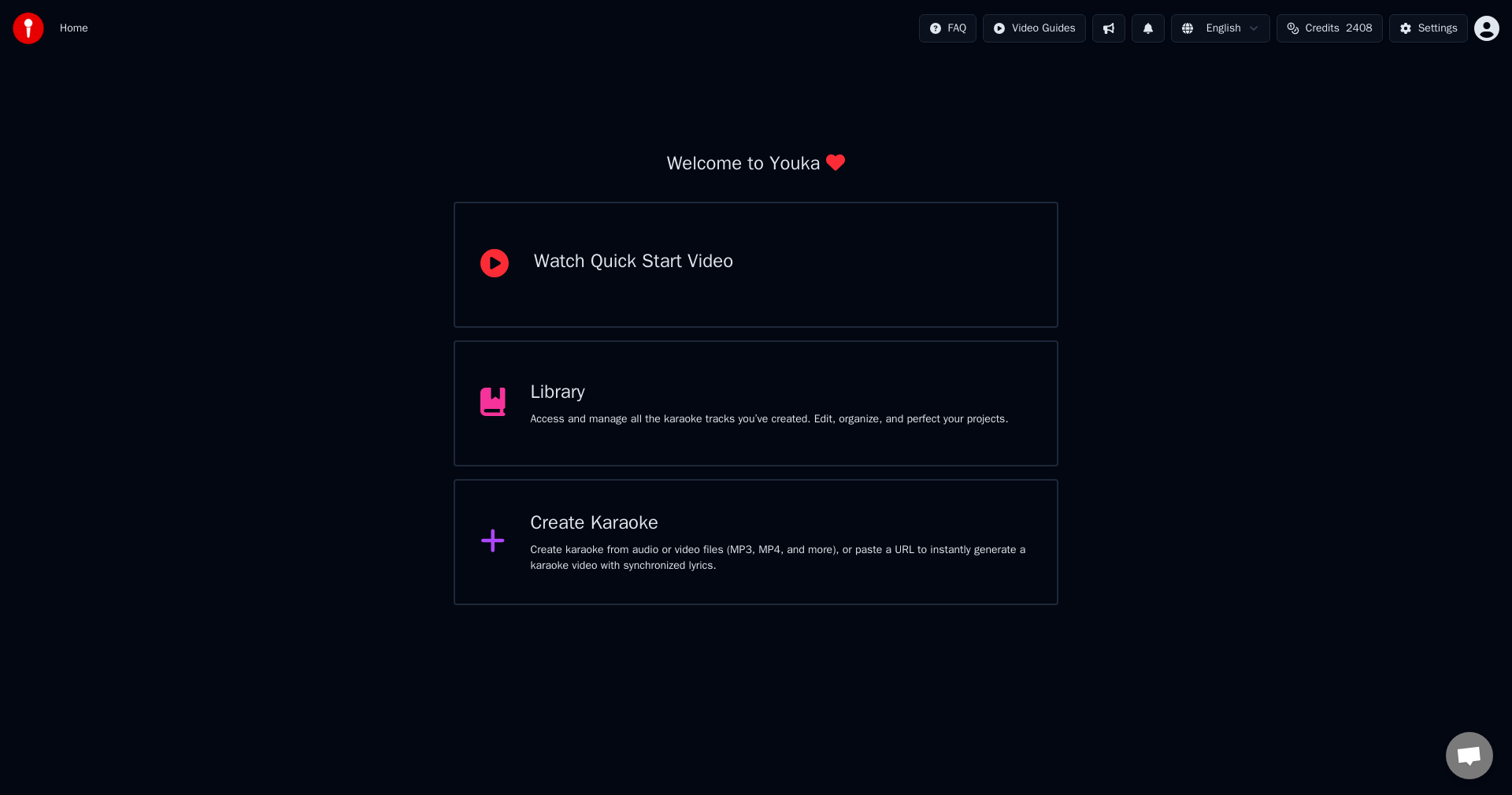click on "Library" at bounding box center (769, 392) 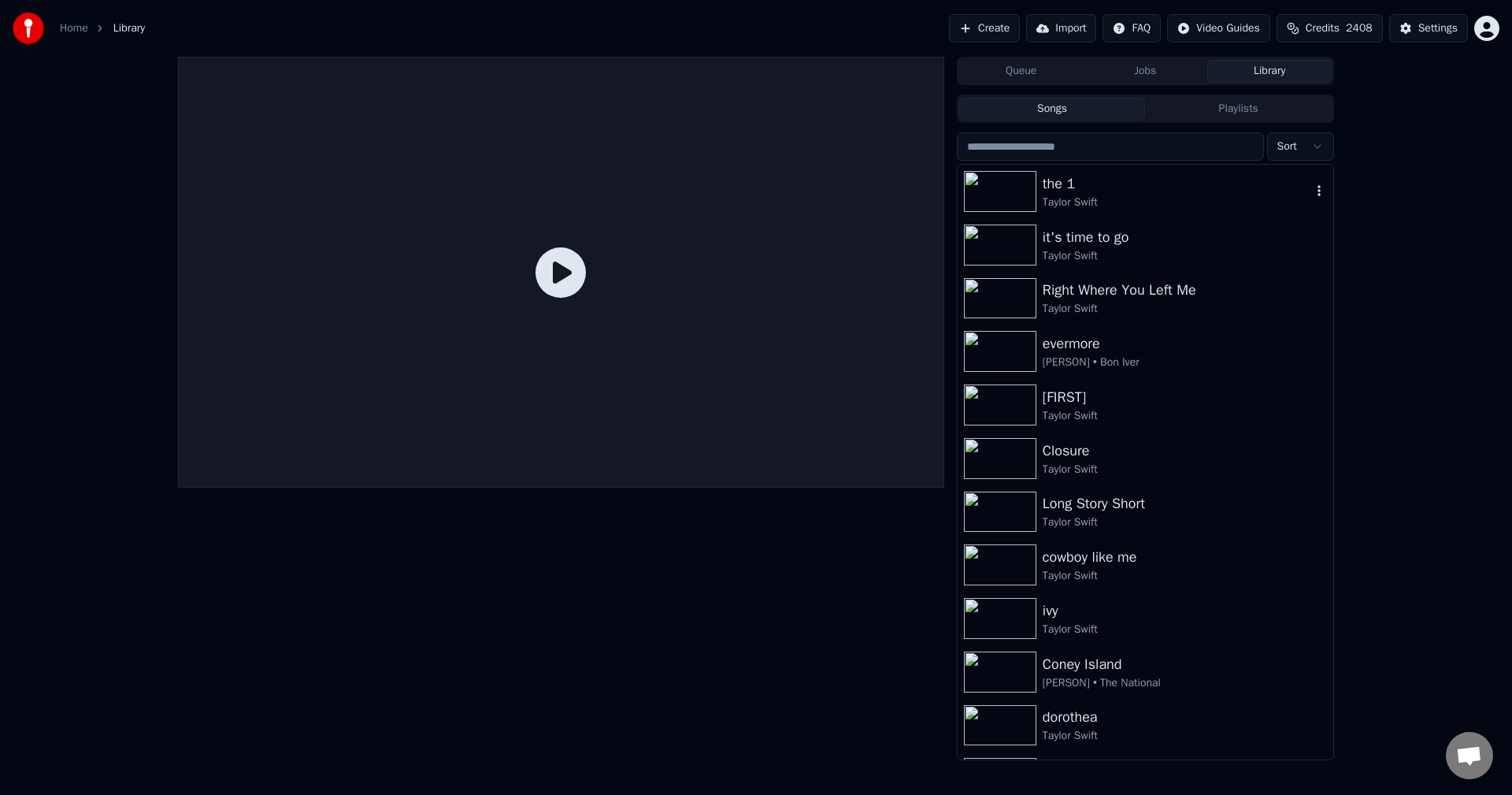 click on "the 1" at bounding box center (1177, 184) 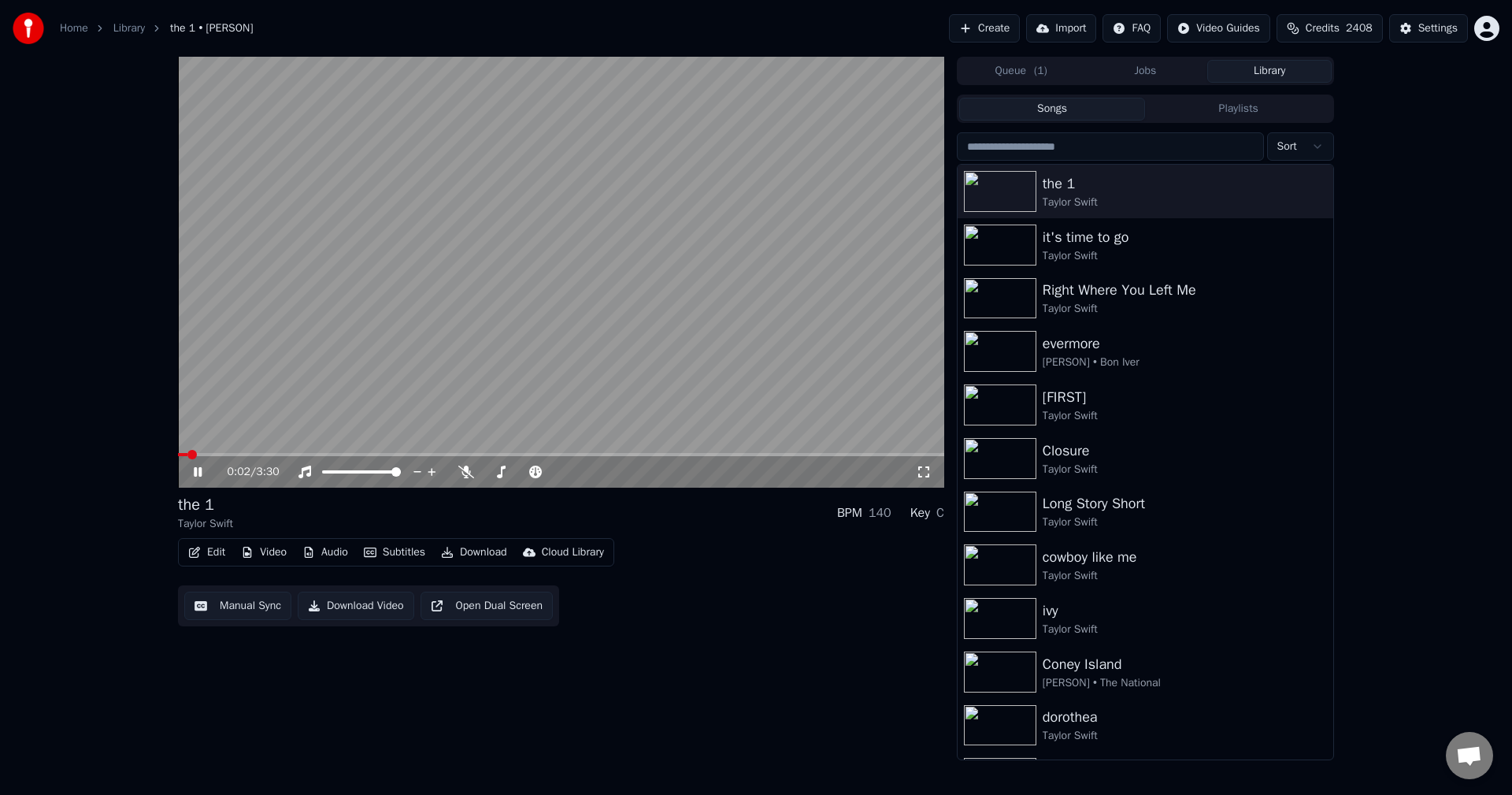 click 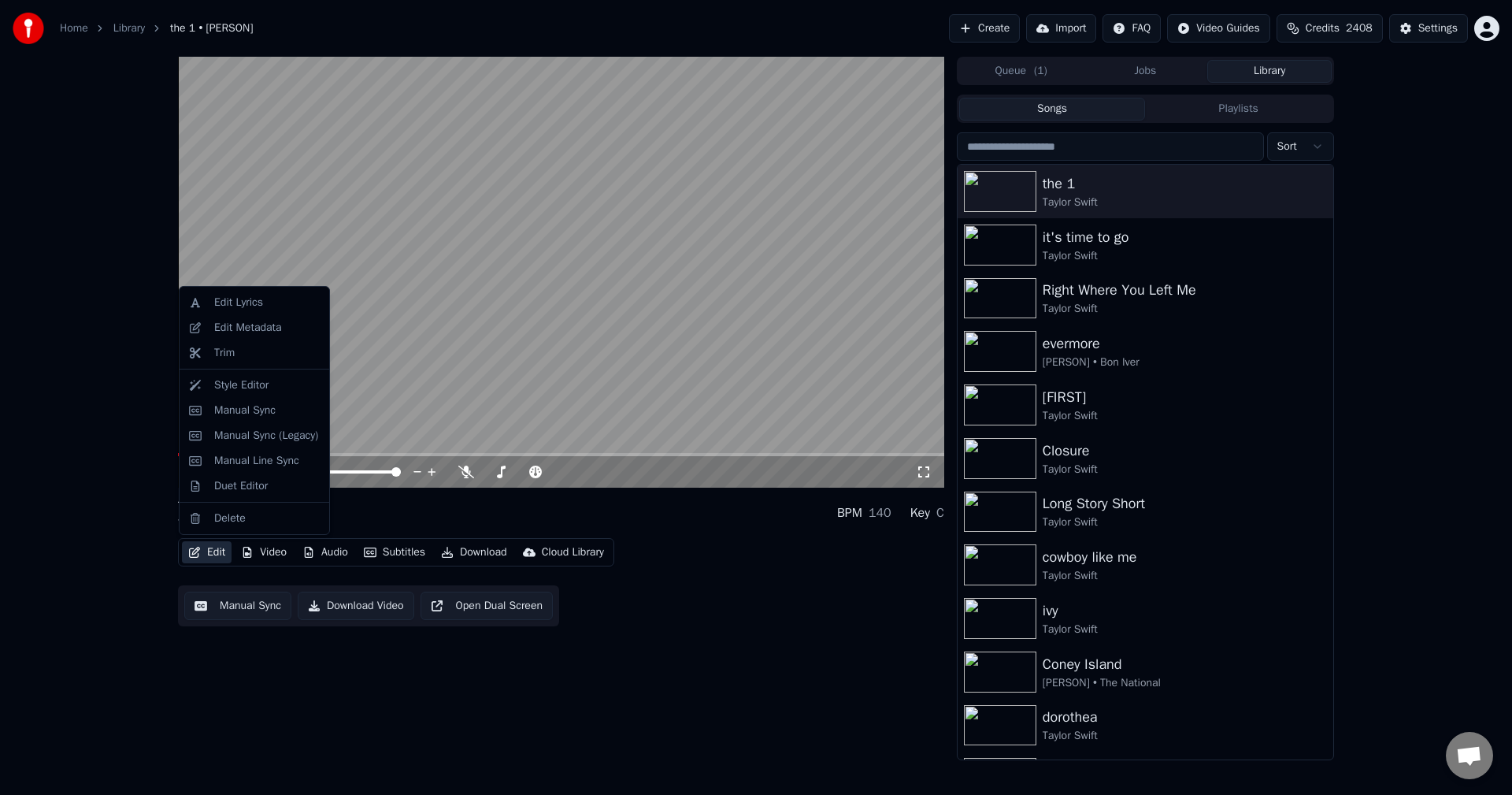 click on "Edit" at bounding box center (206, 552) 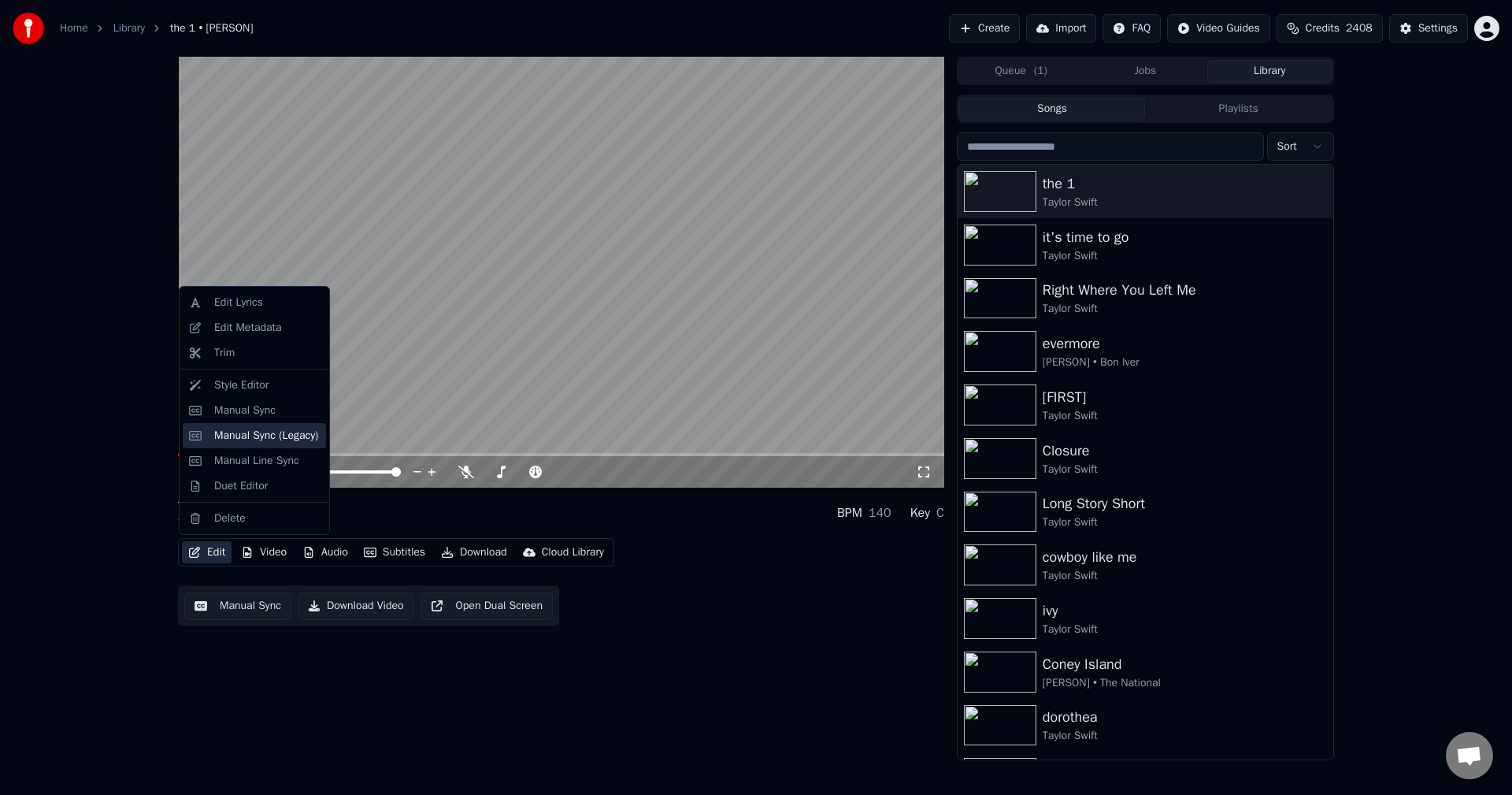 click on "Manual Sync (Legacy)" at bounding box center (266, 436) 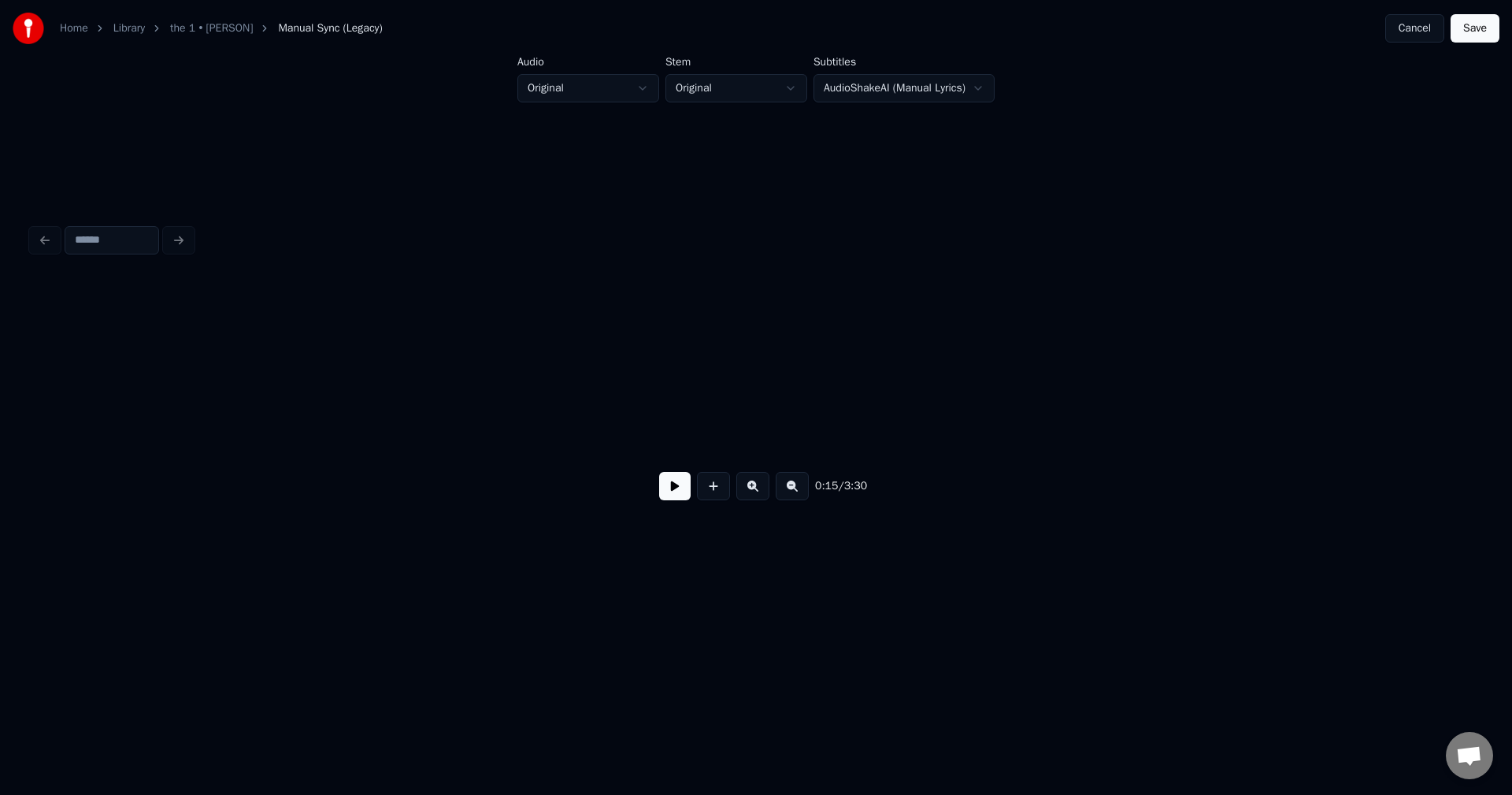 scroll, scrollTop: 0, scrollLeft: 1781, axis: horizontal 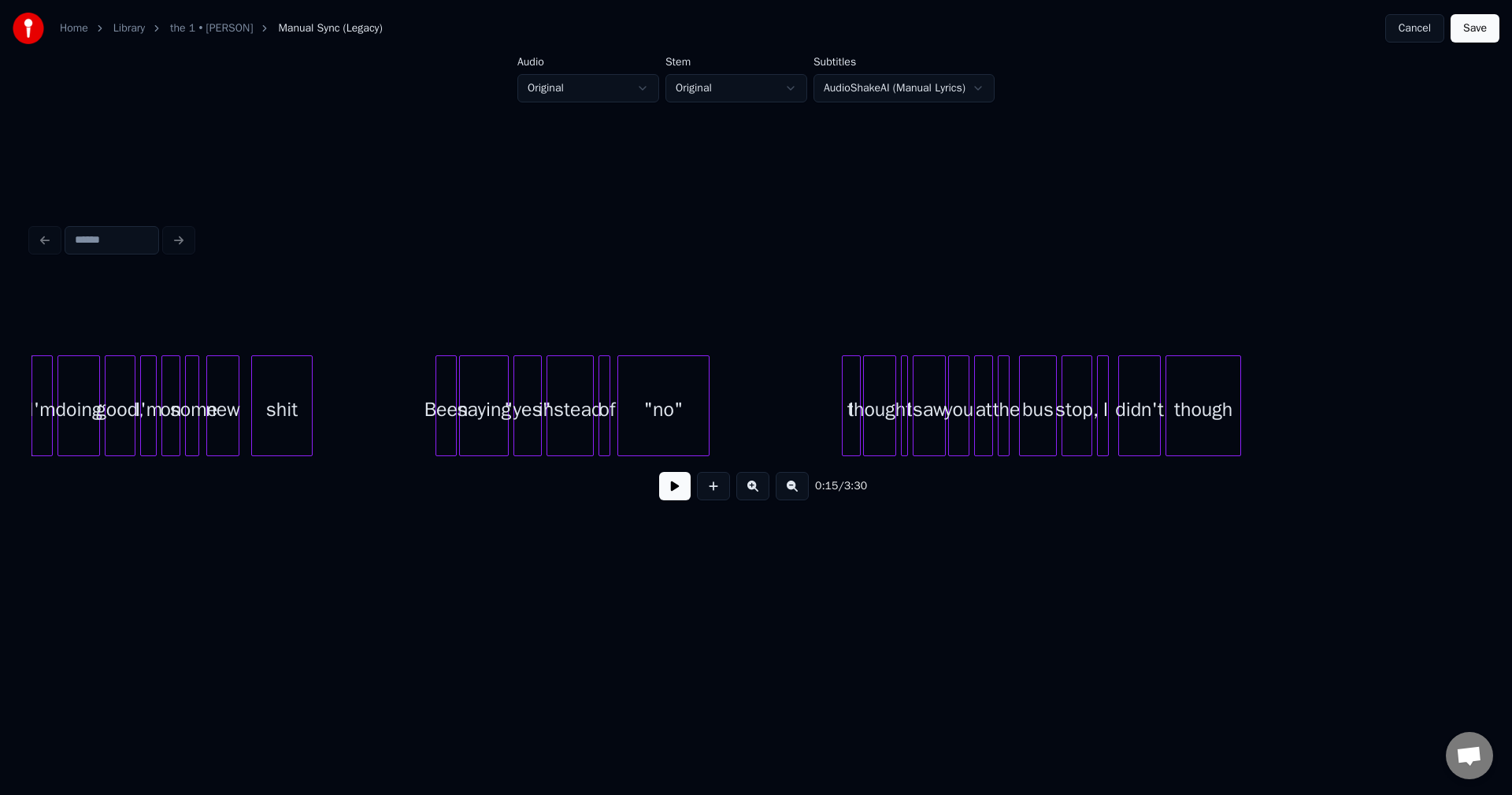 click at bounding box center (675, 486) 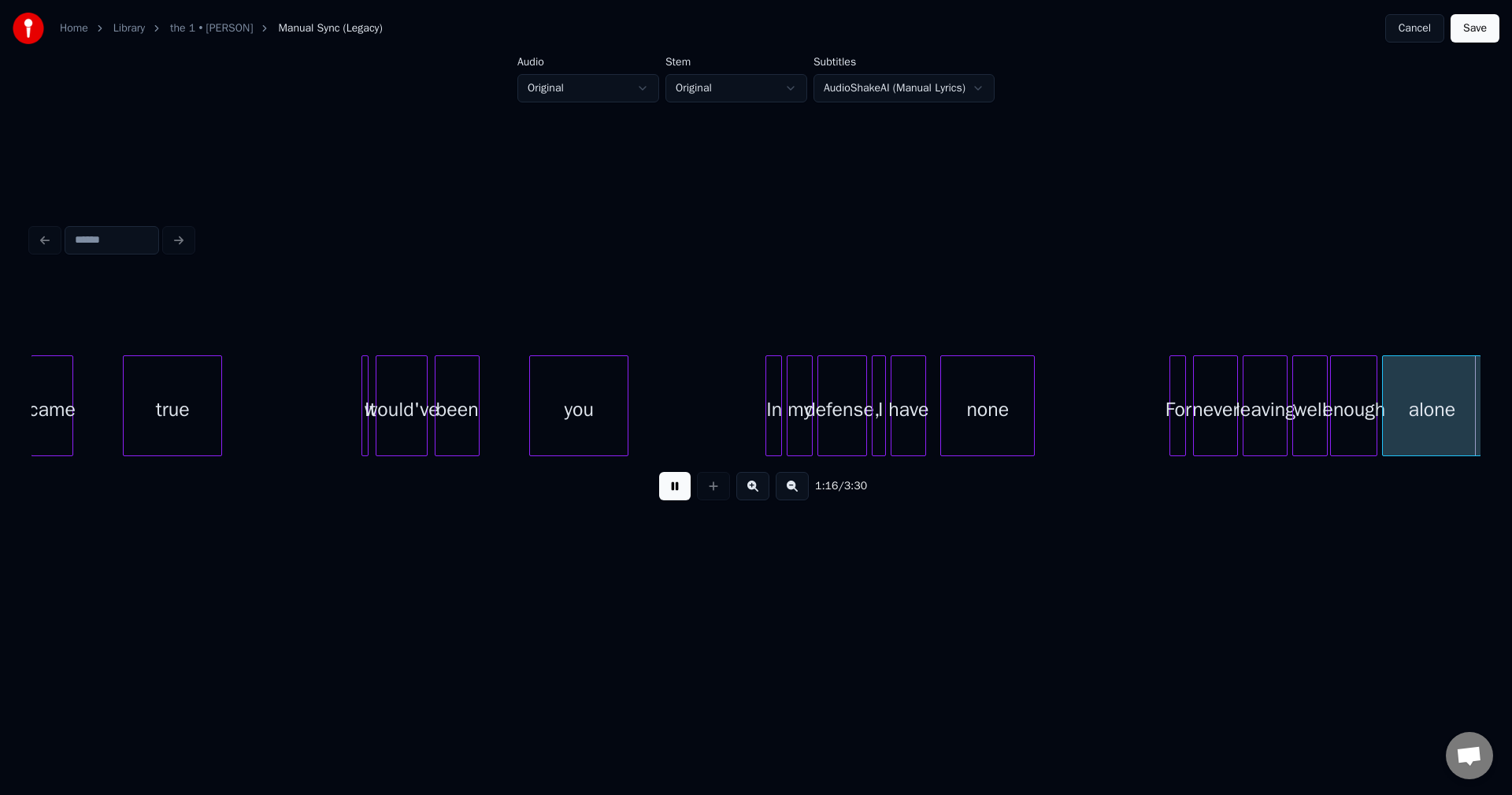 scroll, scrollTop: 0, scrollLeft: 9029, axis: horizontal 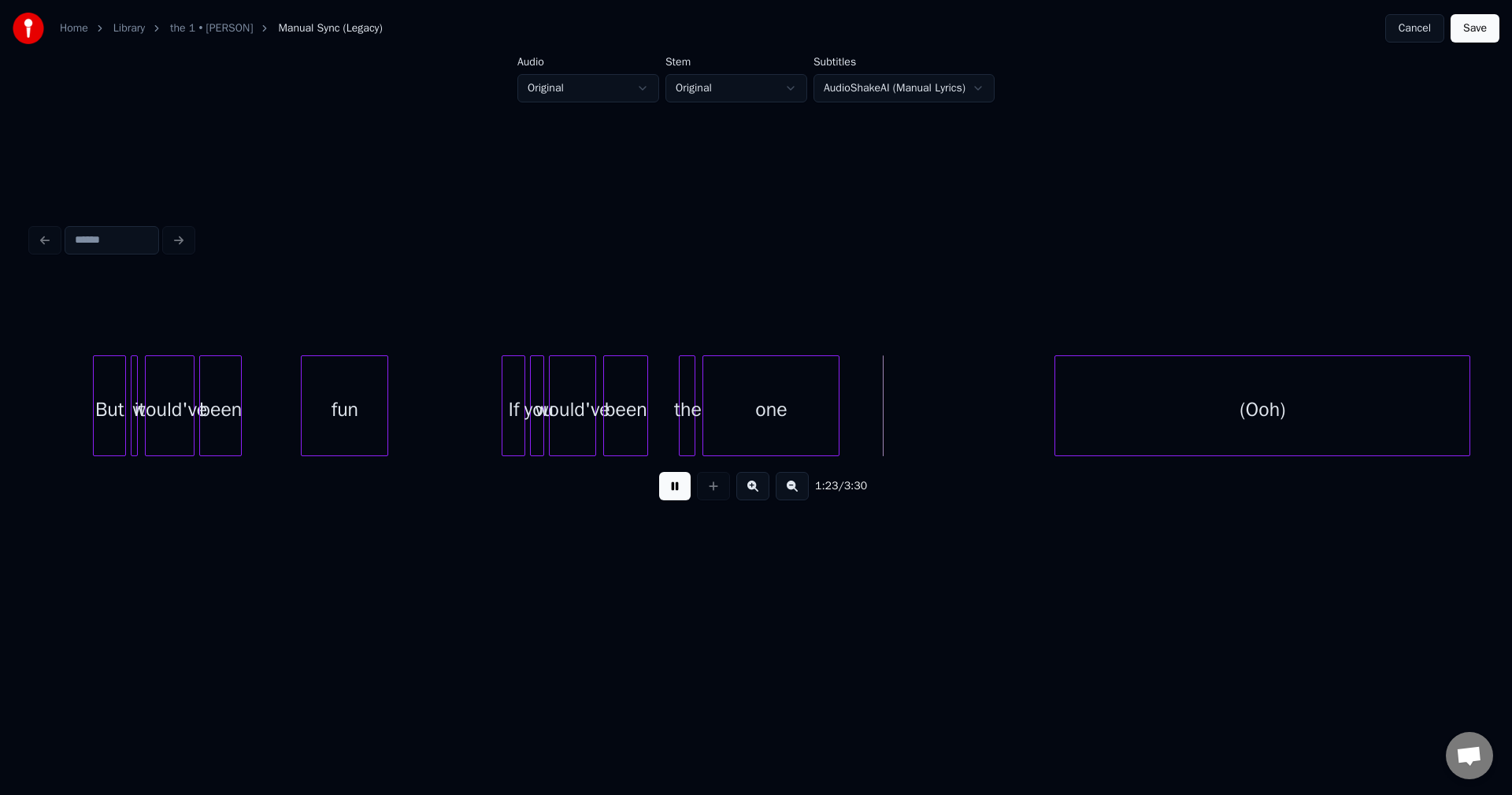 click on "(Ooh)" at bounding box center (1262, 410) 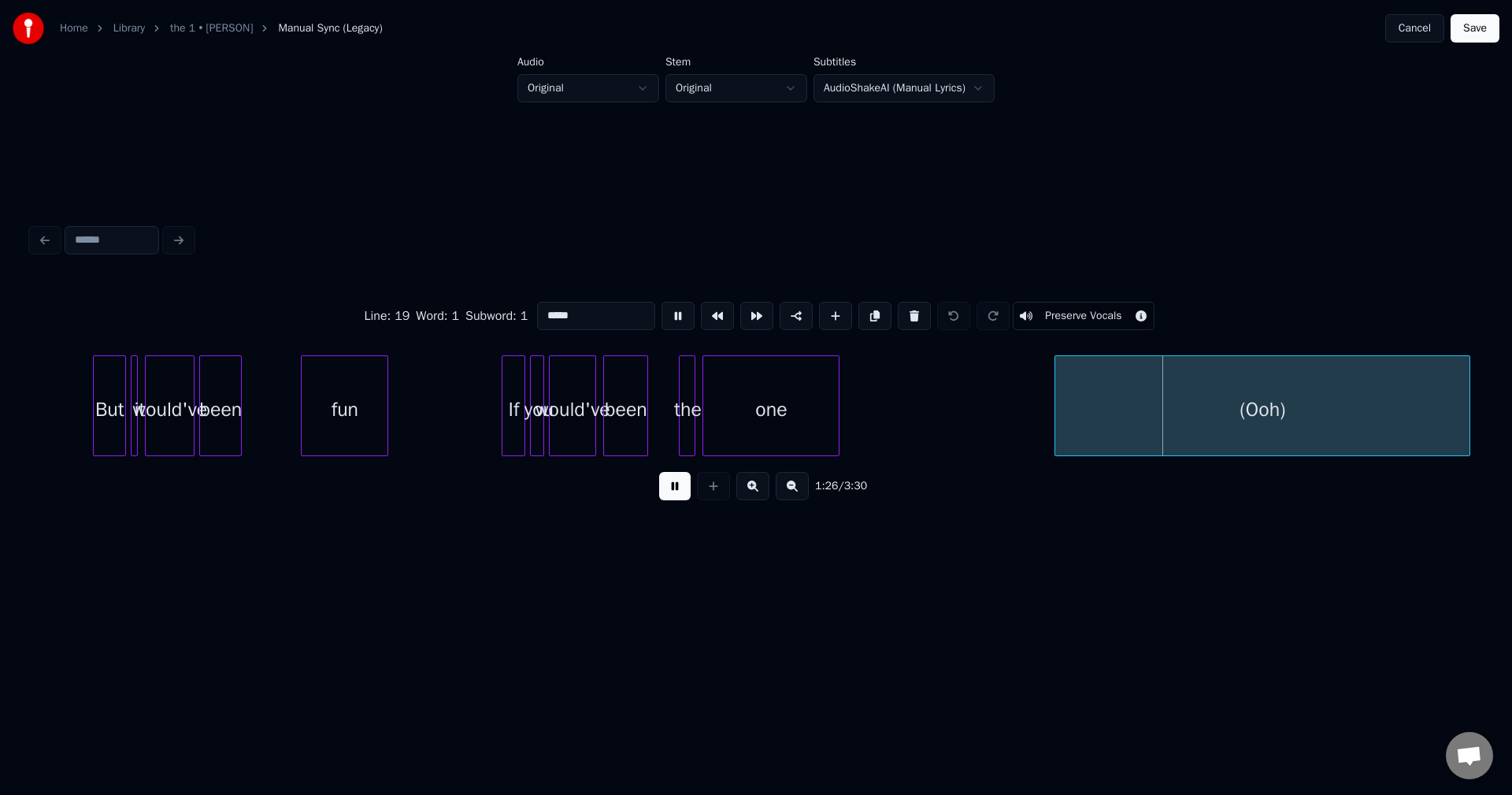 click on "Preserve Vocals" at bounding box center [1083, 316] 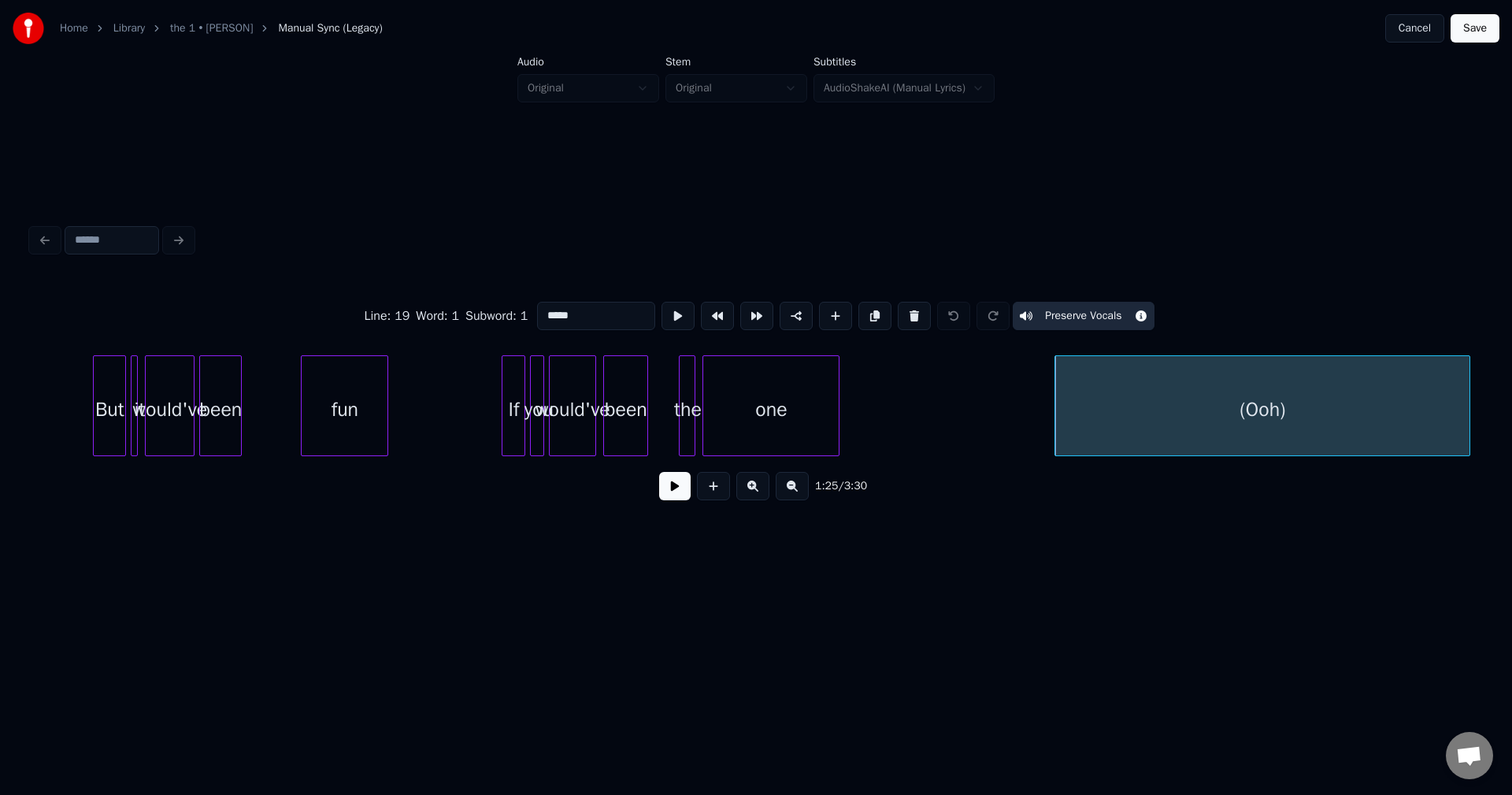 click at bounding box center [675, 486] 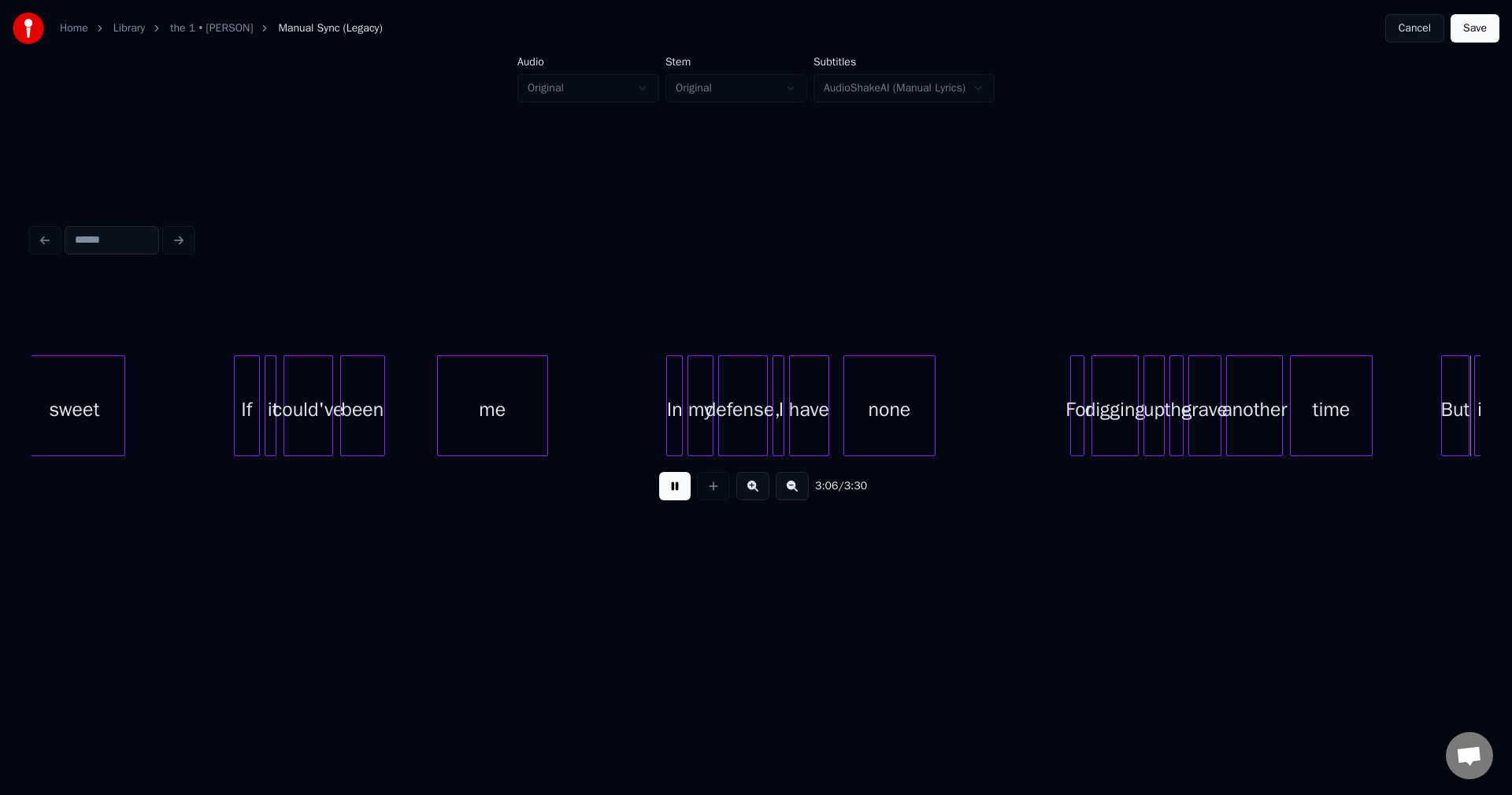 scroll, scrollTop: 0, scrollLeft: 22074, axis: horizontal 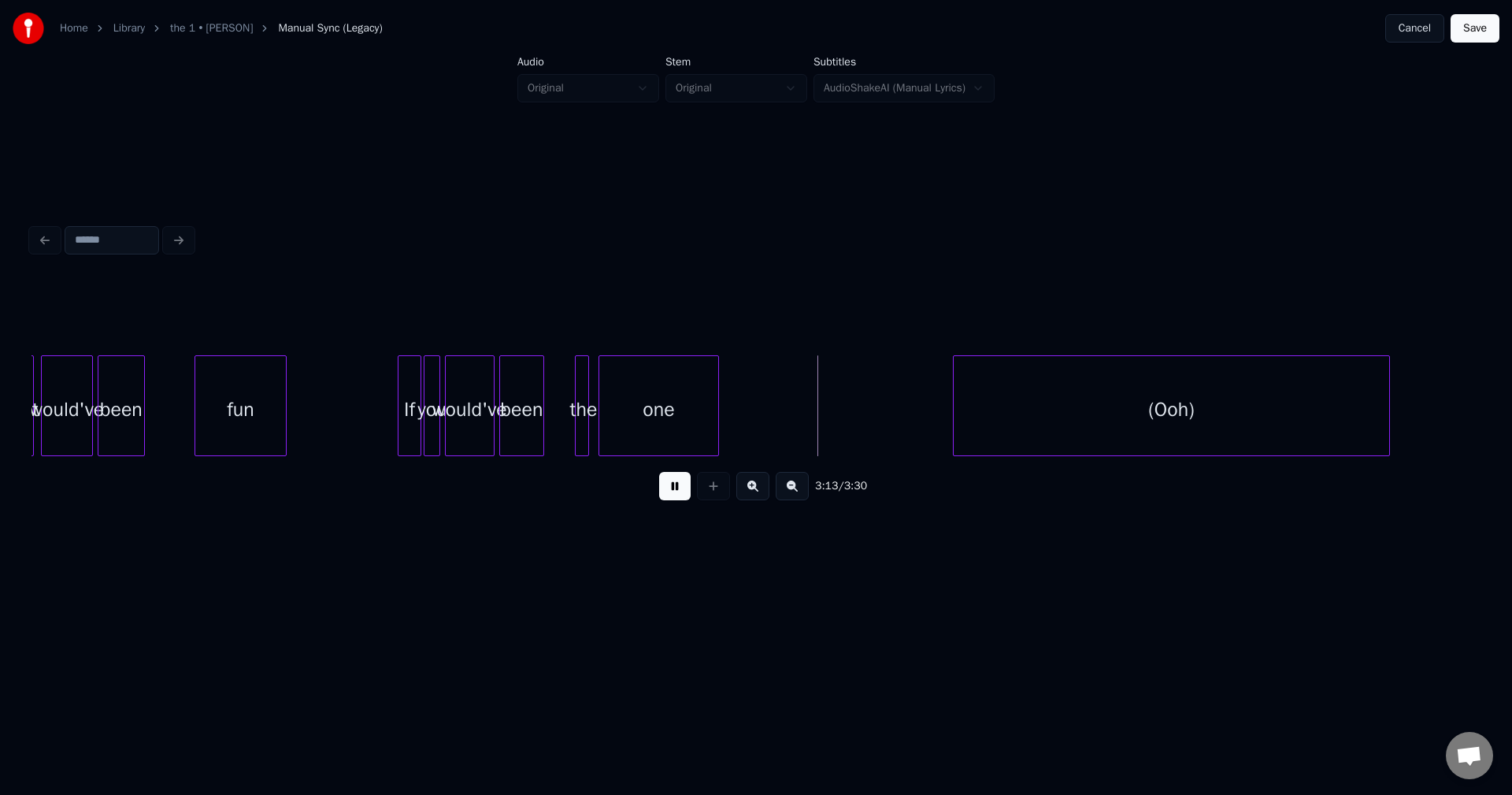 click on "(Ooh)" at bounding box center [1171, 410] 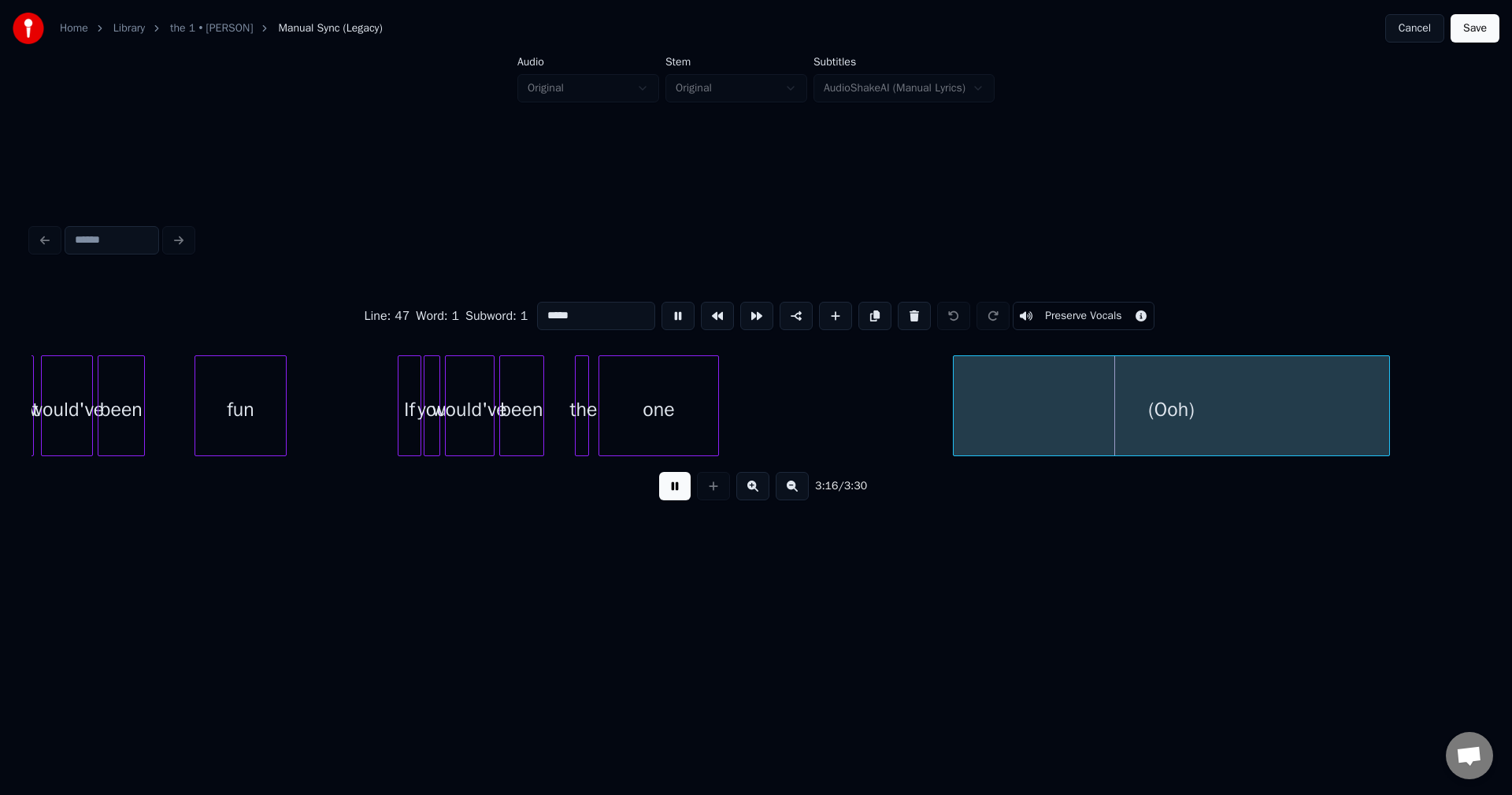 click on "Preserve Vocals" at bounding box center (1083, 316) 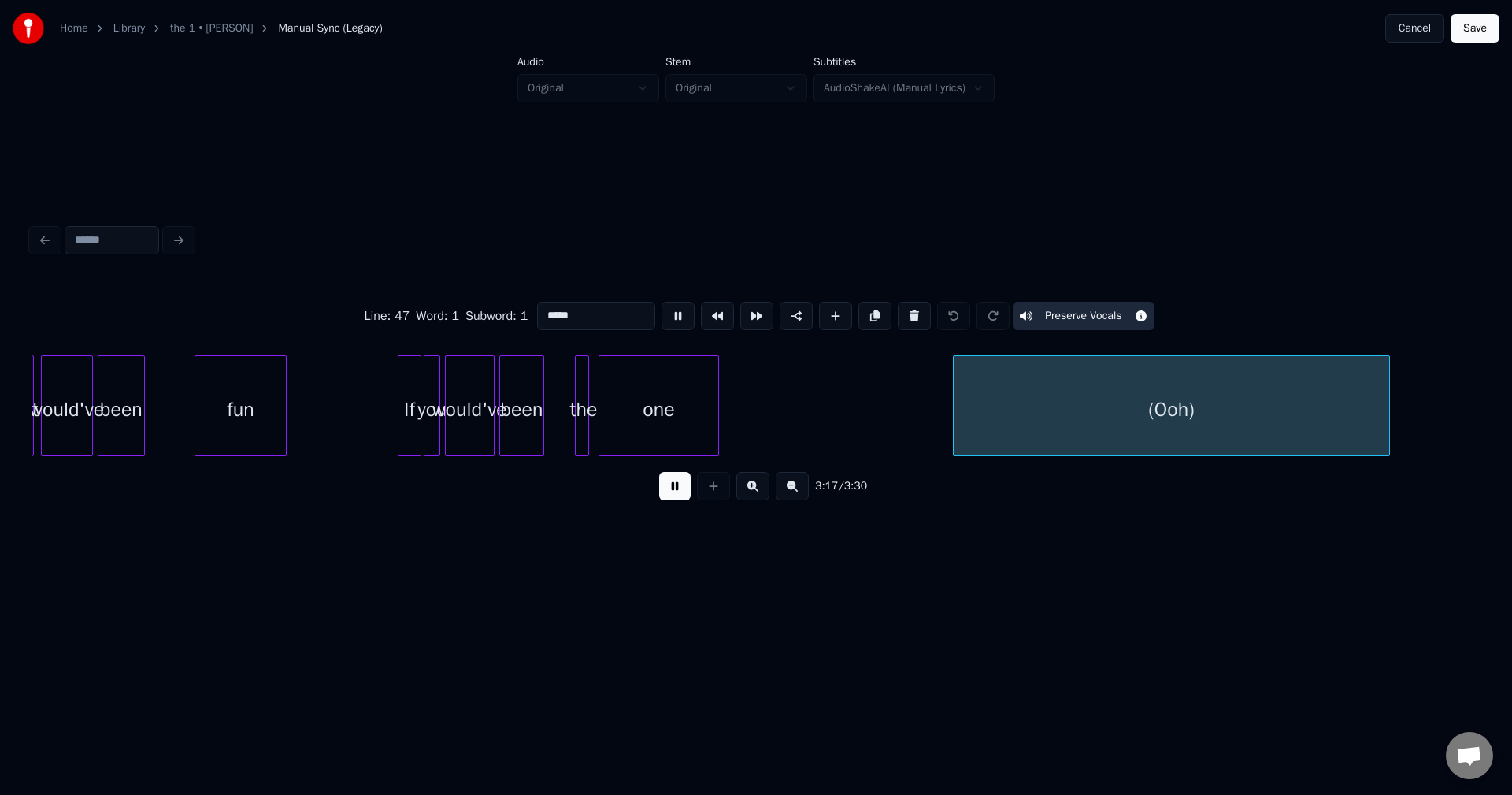 click at bounding box center [675, 486] 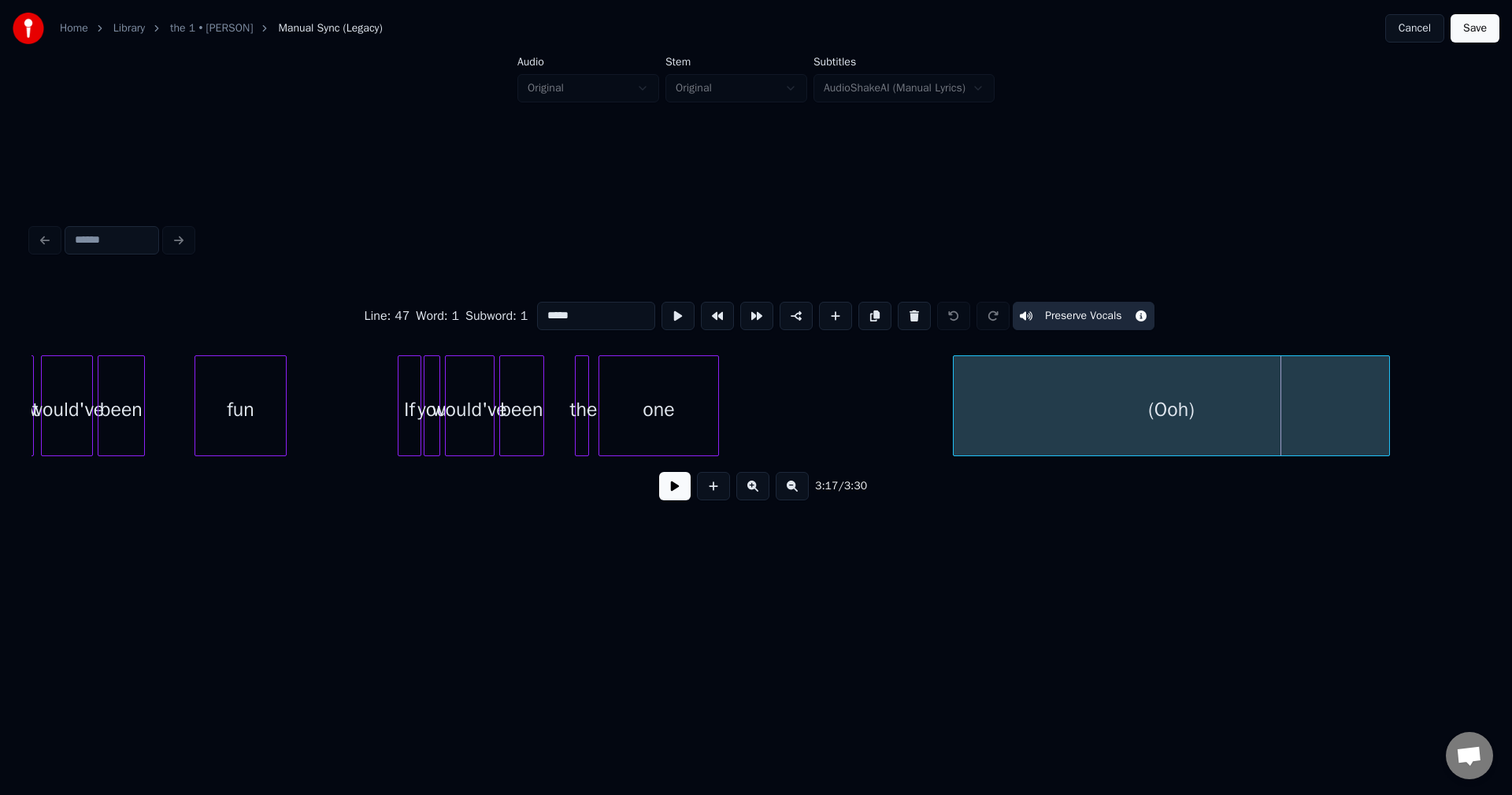 click at bounding box center [675, 486] 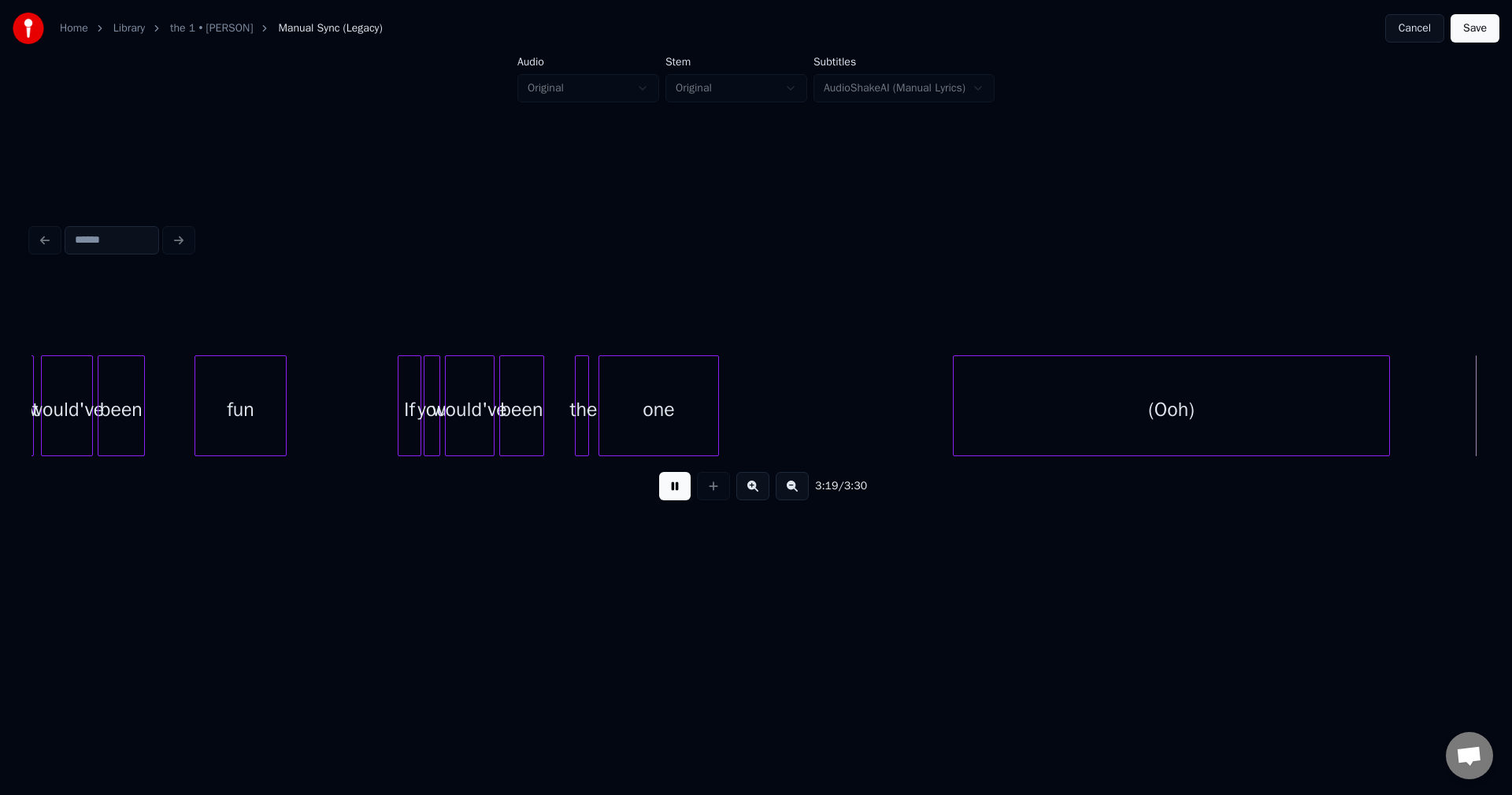 scroll, scrollTop: 0, scrollLeft: 23393, axis: horizontal 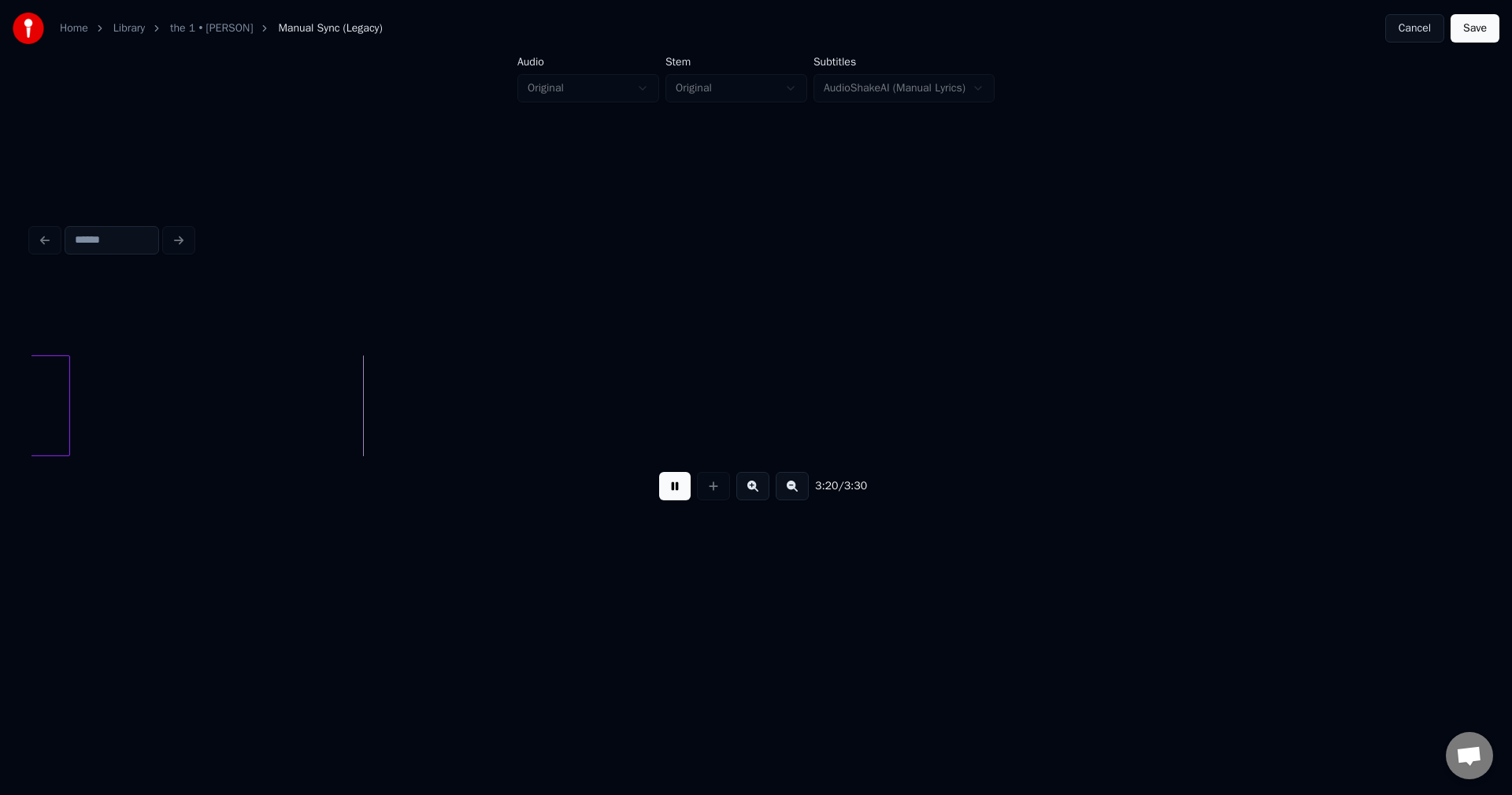 click on "Save" at bounding box center (1475, 28) 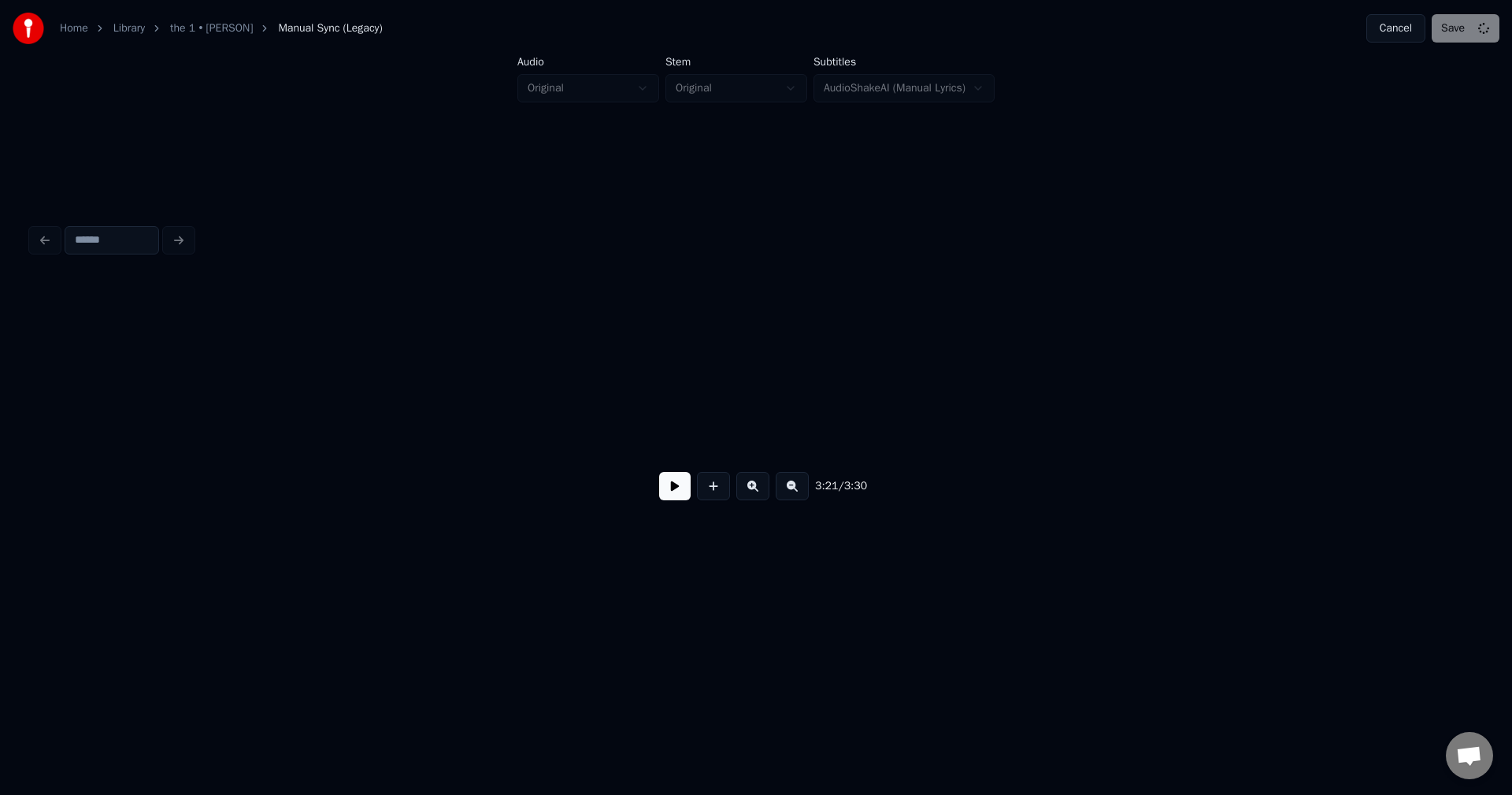 scroll, scrollTop: 0, scrollLeft: 1781, axis: horizontal 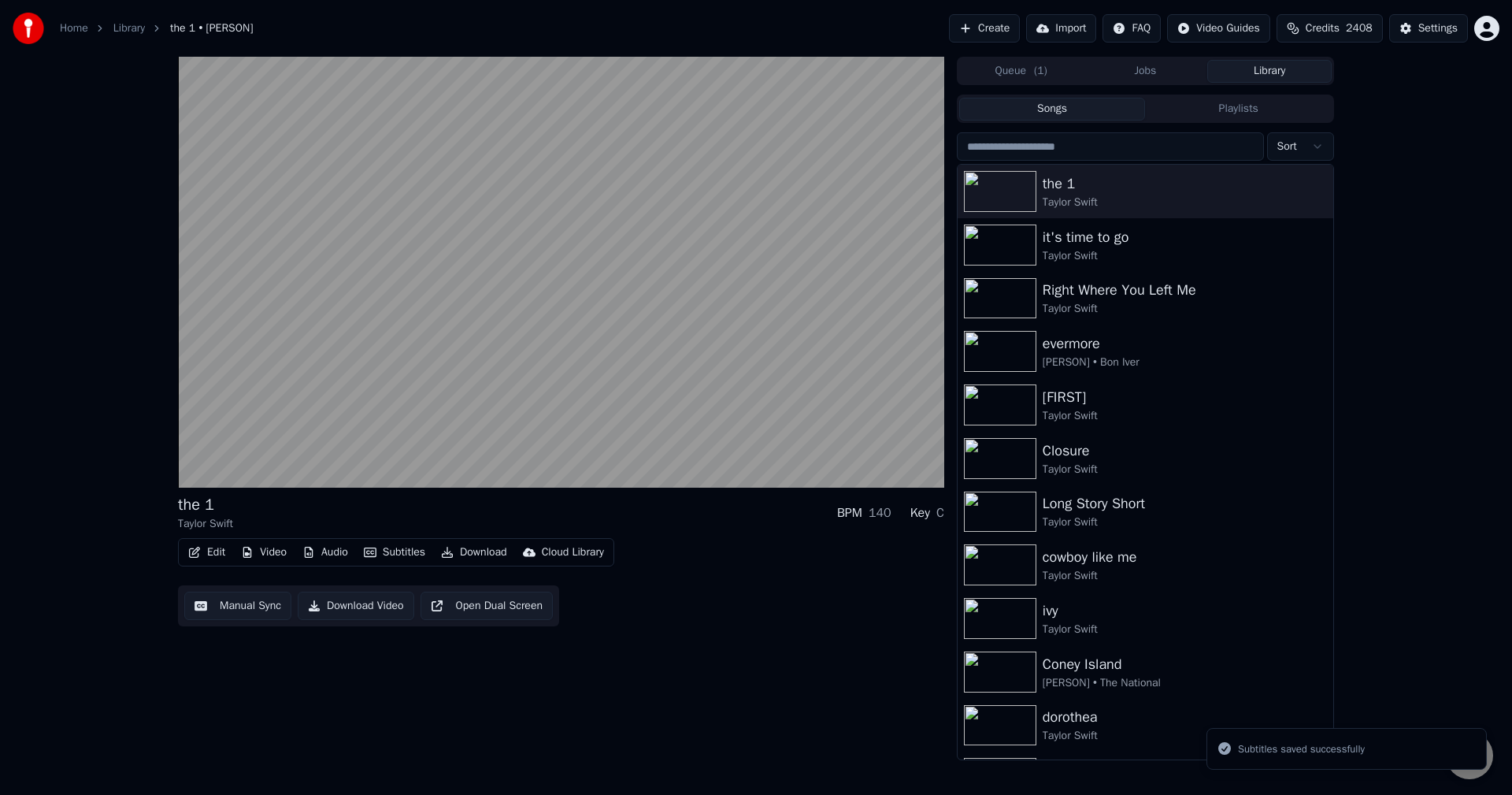 click on "Download" at bounding box center (474, 552) 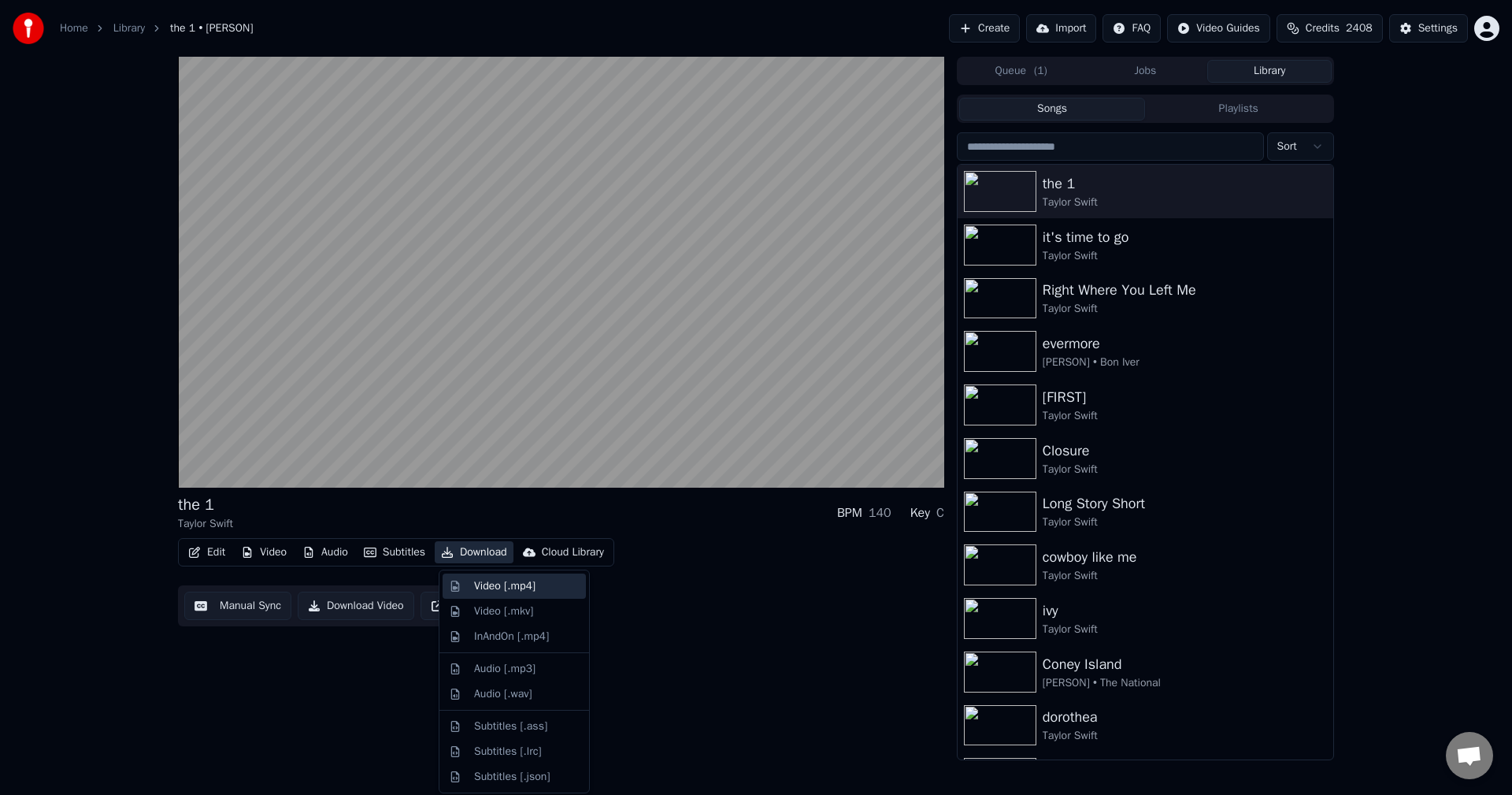 click on "Video [.mp4]" at bounding box center (505, 586) 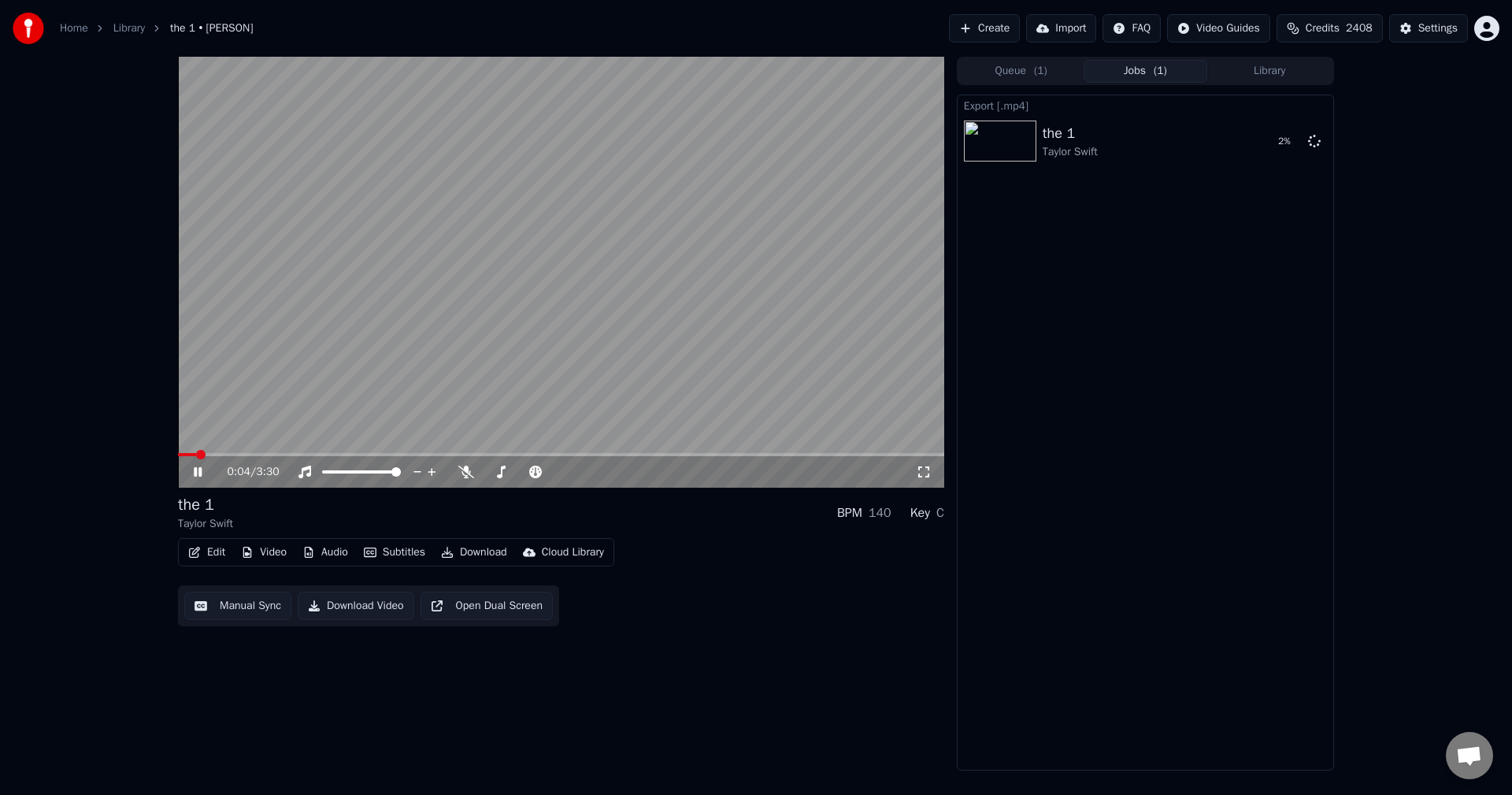 click 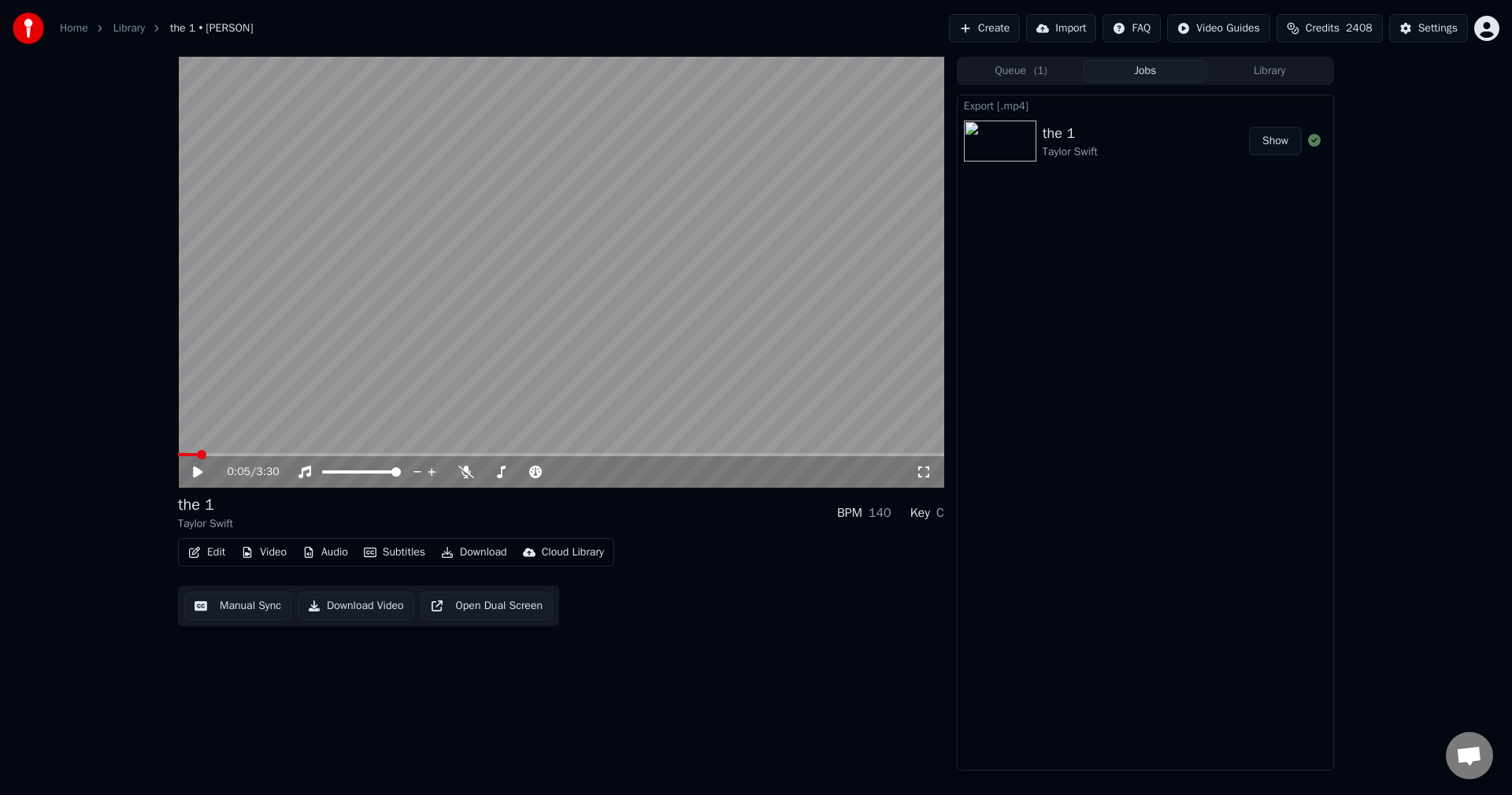 click on "Create" at bounding box center (984, 28) 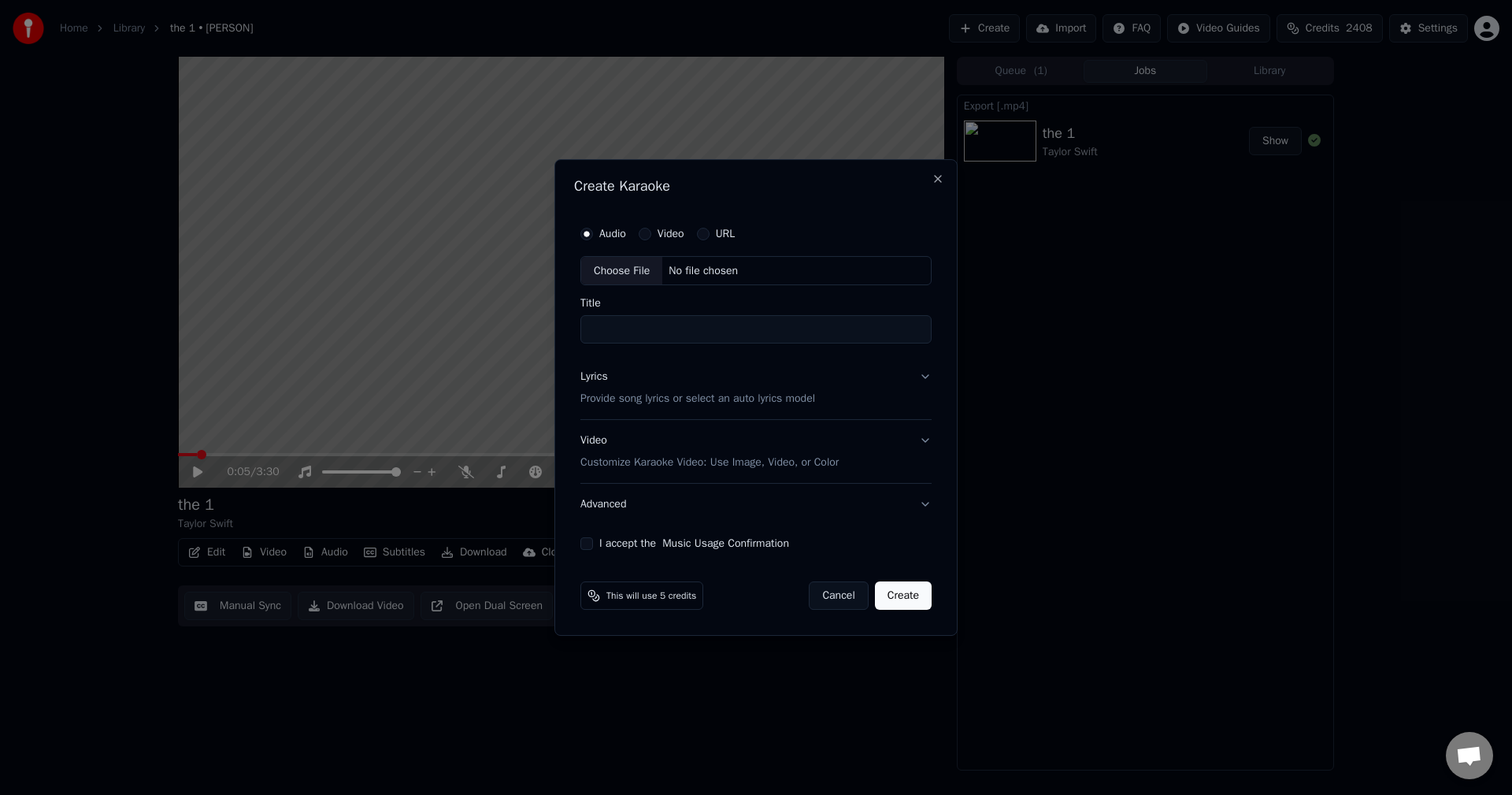 click on "Choose File" at bounding box center [621, 271] 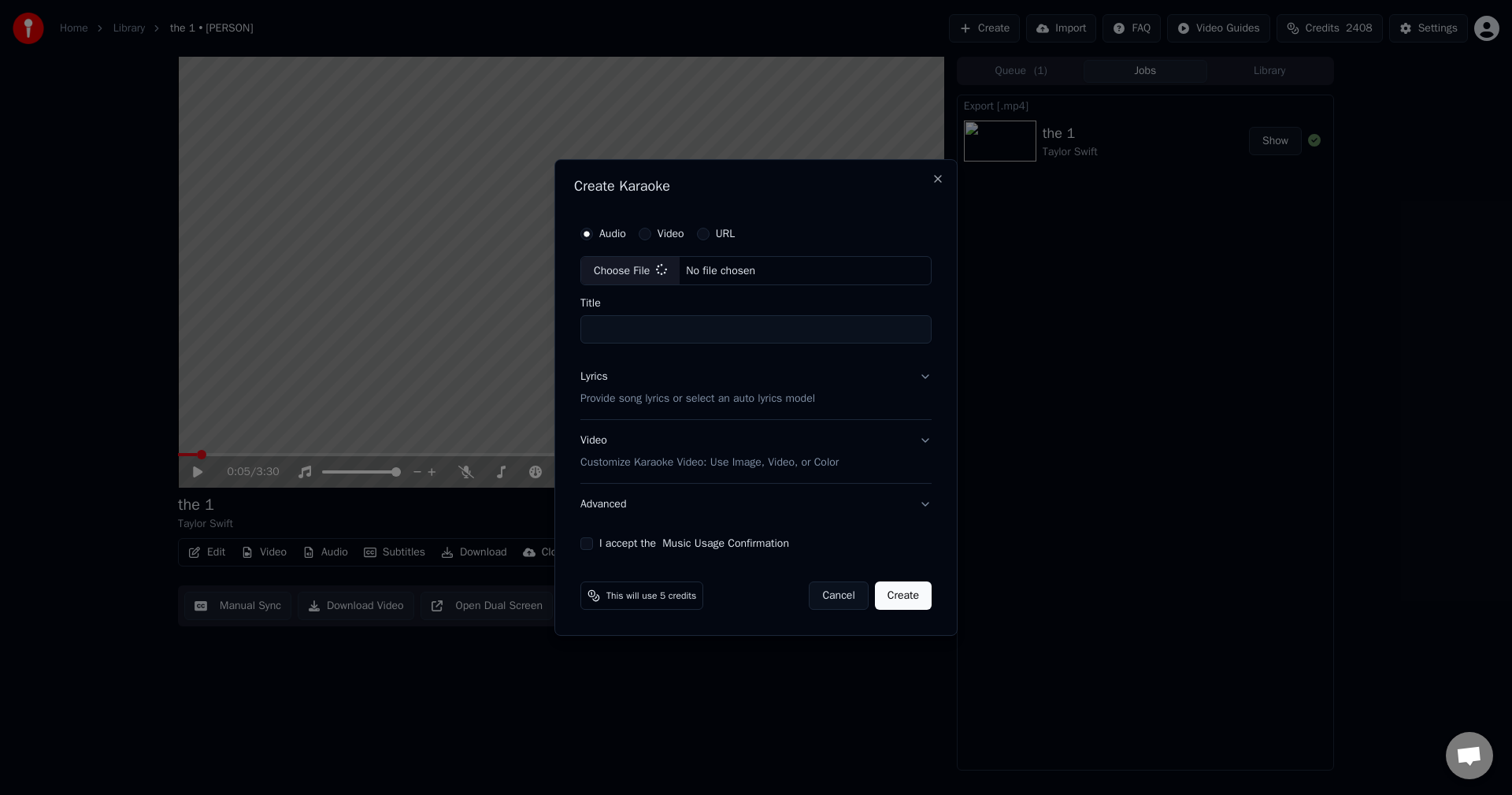 click on "Lyrics Provide song lyrics or select an auto lyrics model" at bounding box center (698, 388) 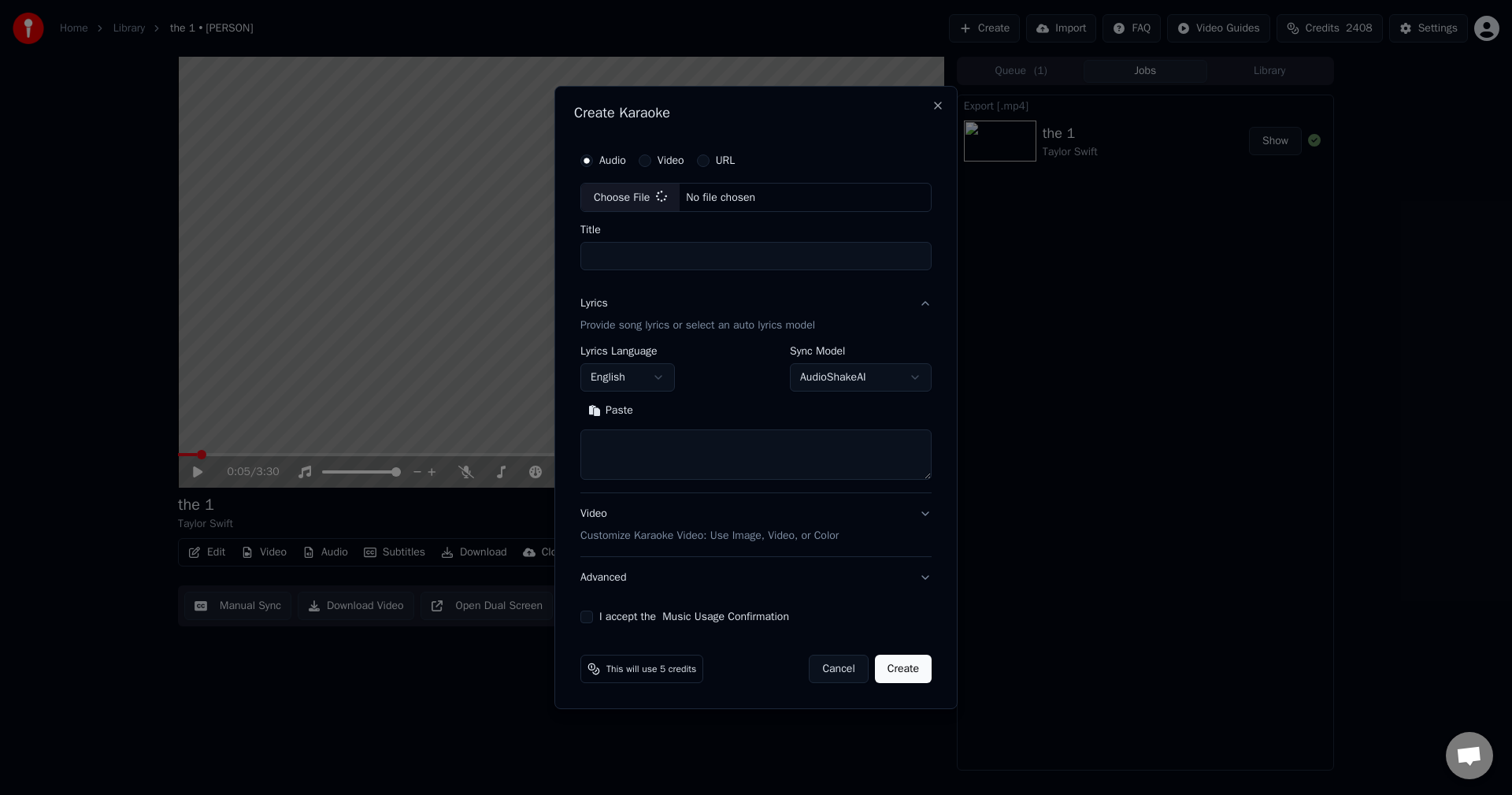 type on "********" 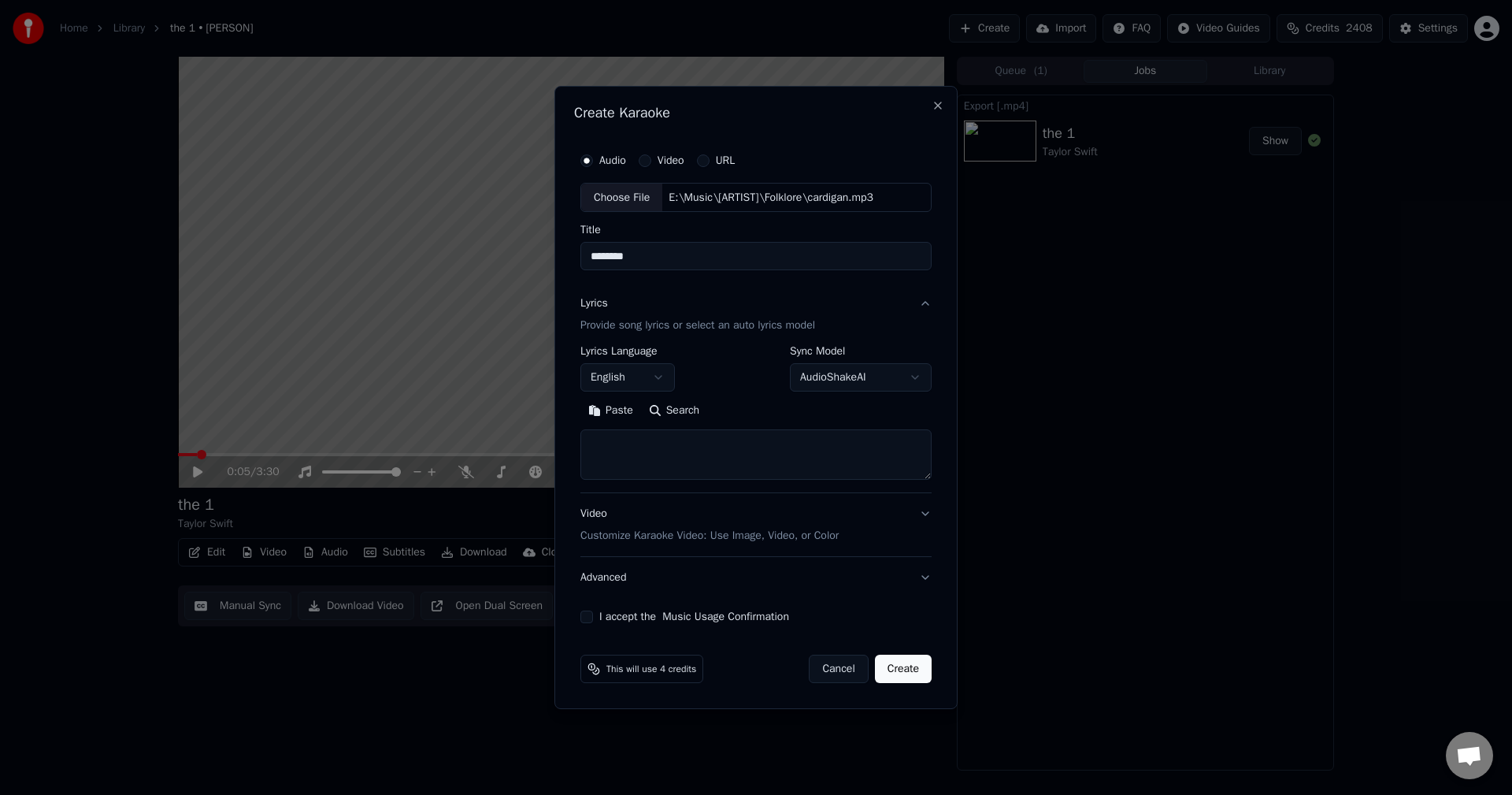 click at bounding box center (756, 455) 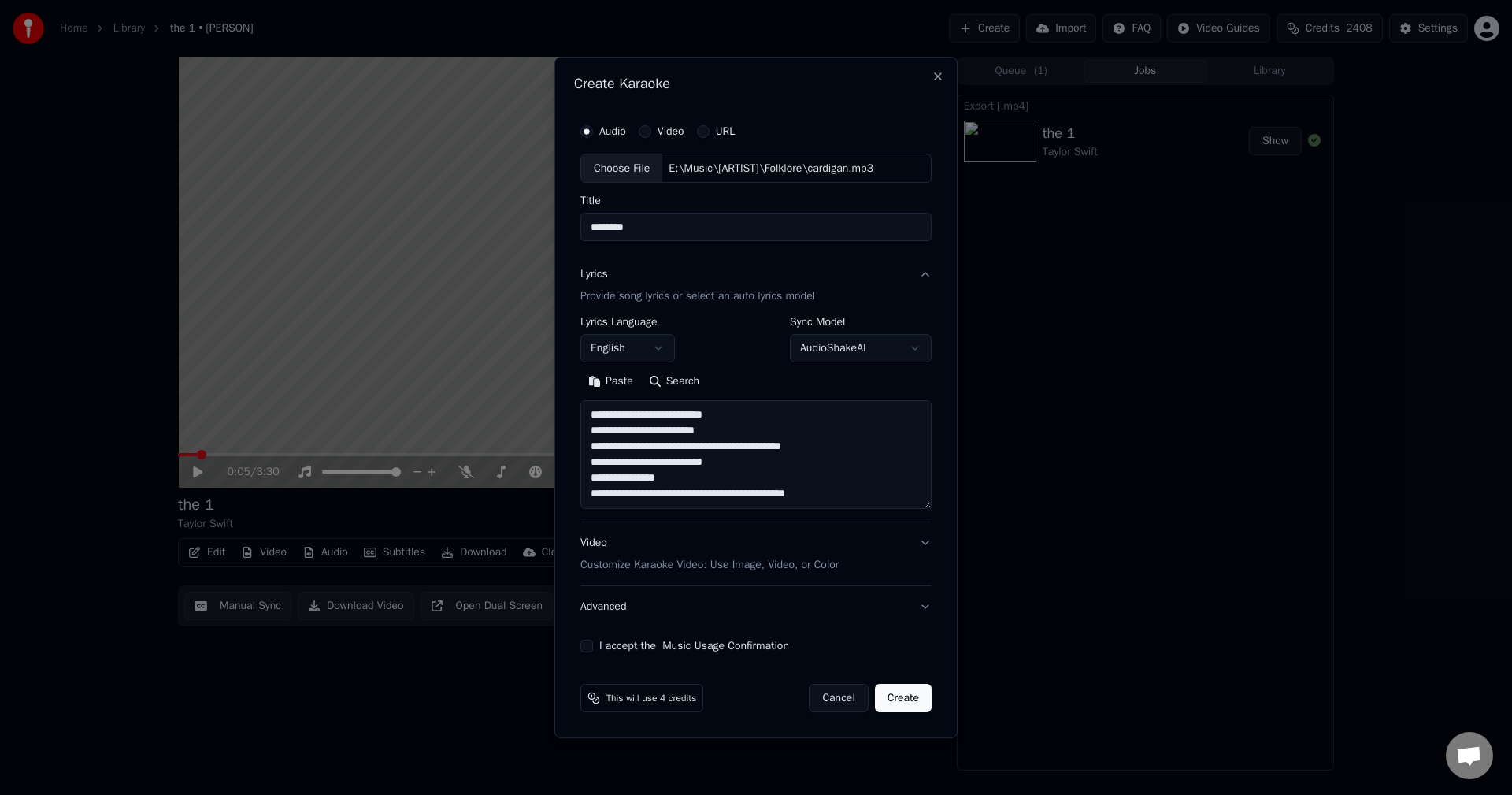 scroll, scrollTop: 68, scrollLeft: 0, axis: vertical 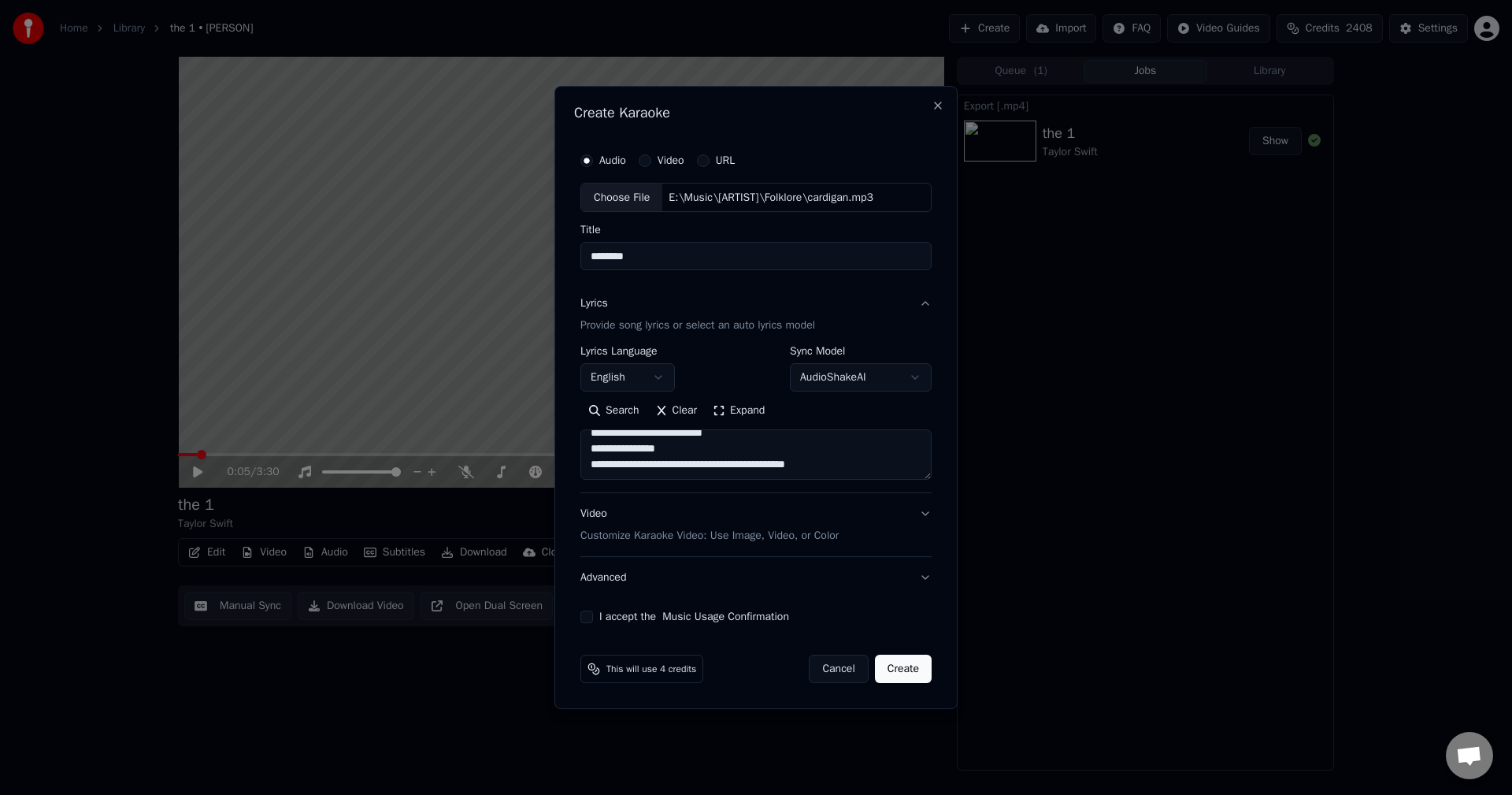 paste on "**********" 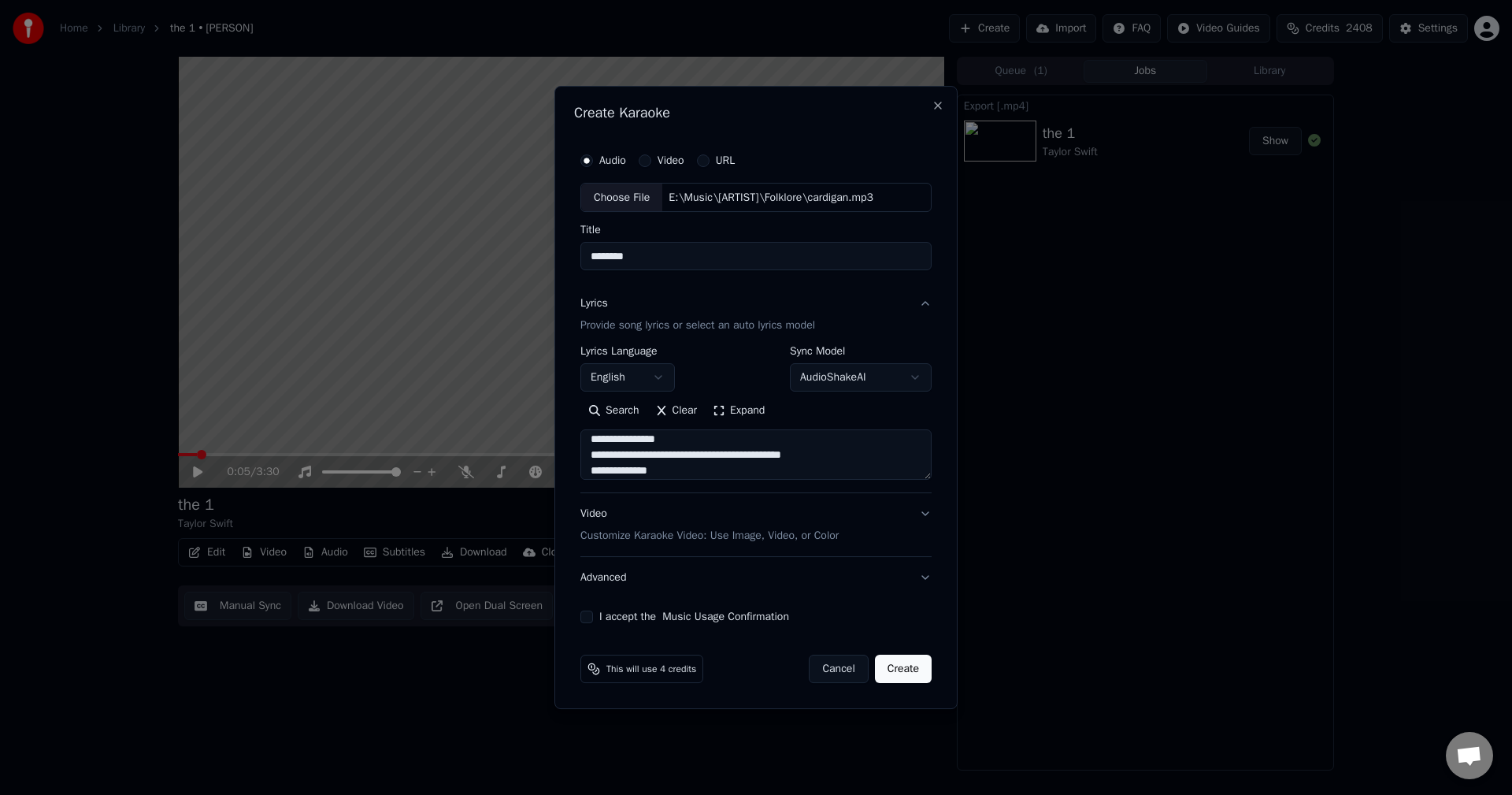scroll, scrollTop: 162, scrollLeft: 0, axis: vertical 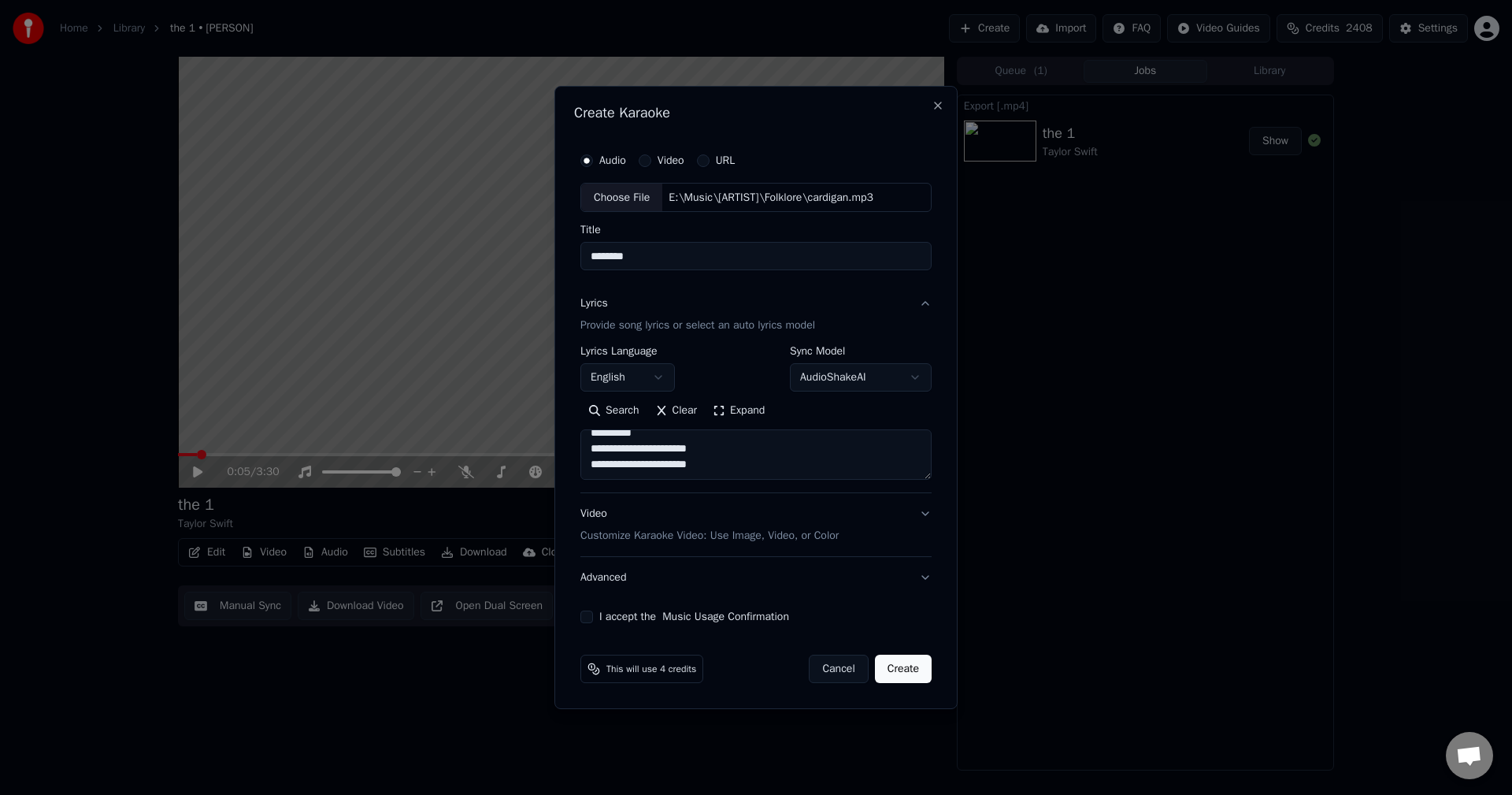 paste on "**********" 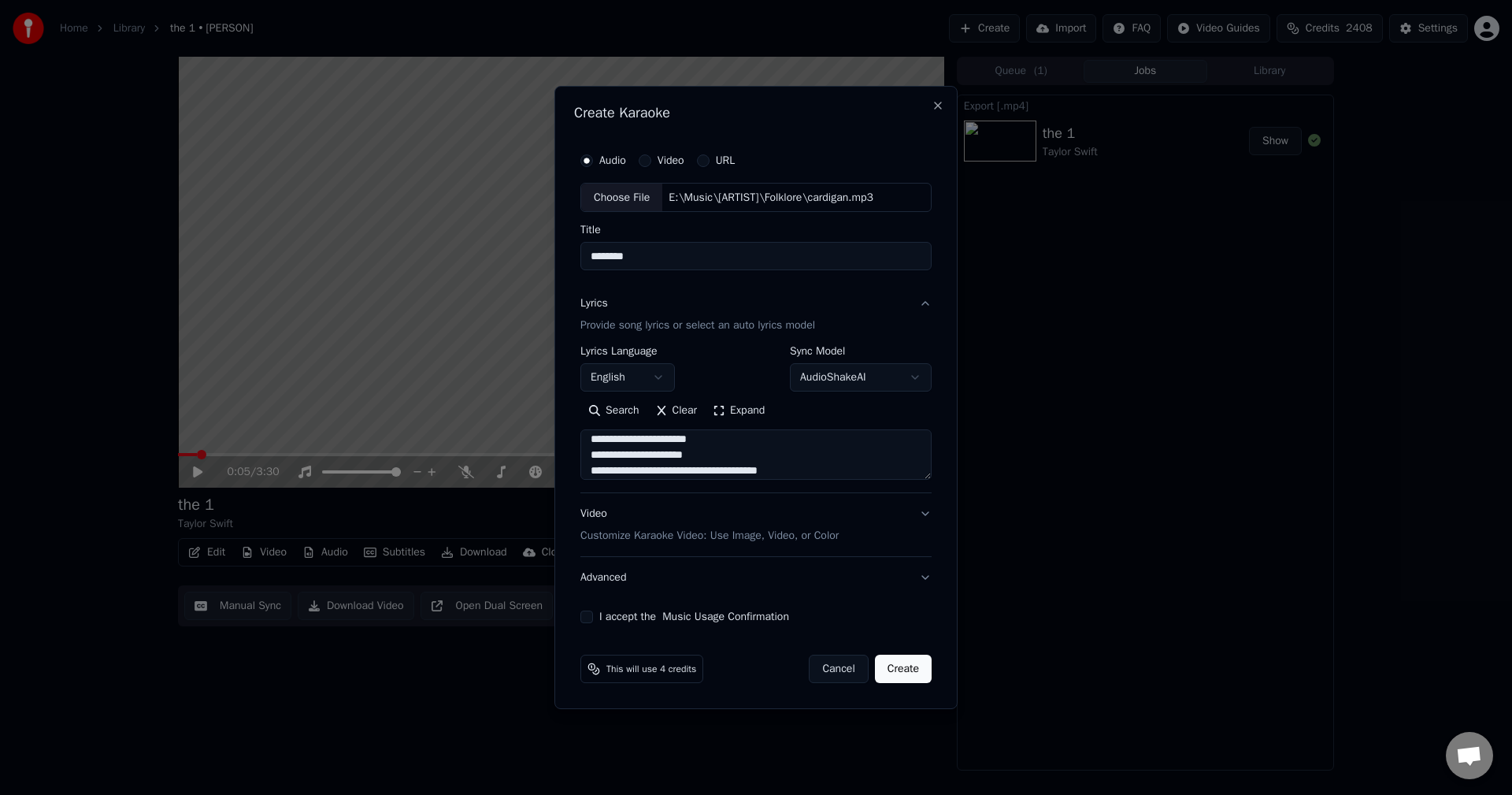 scroll, scrollTop: 210, scrollLeft: 0, axis: vertical 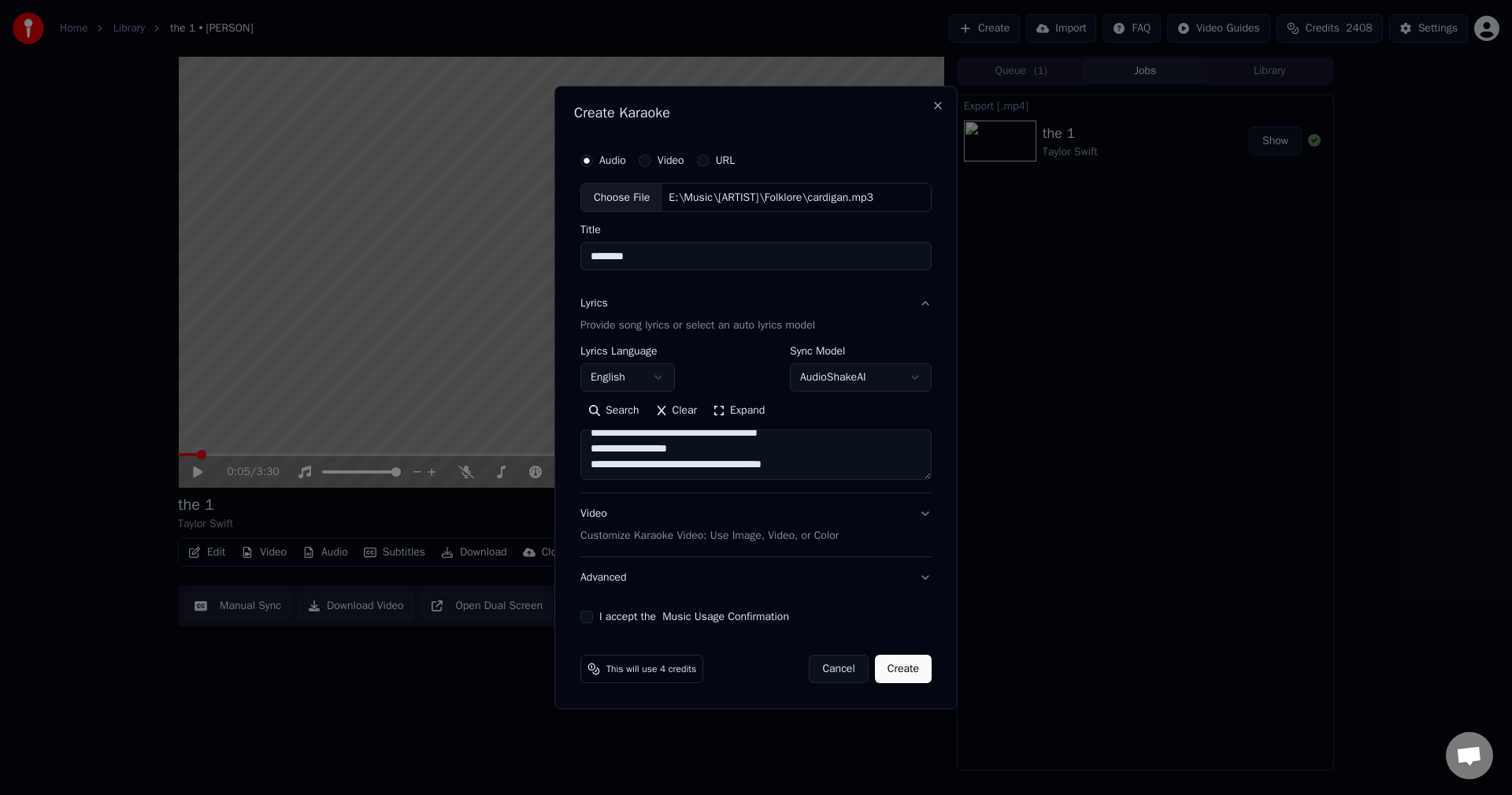 paste on "**********" 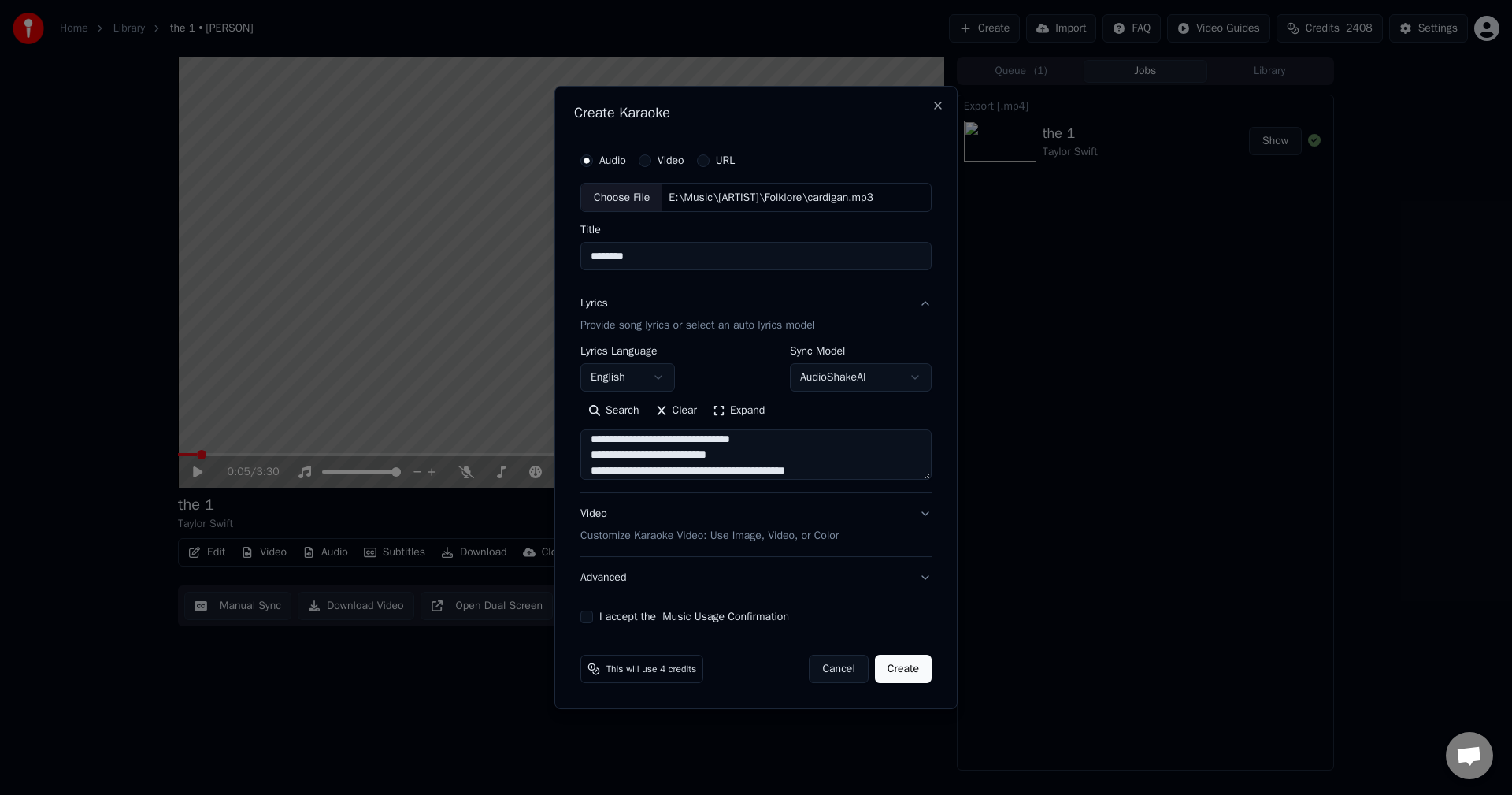 scroll, scrollTop: 257, scrollLeft: 0, axis: vertical 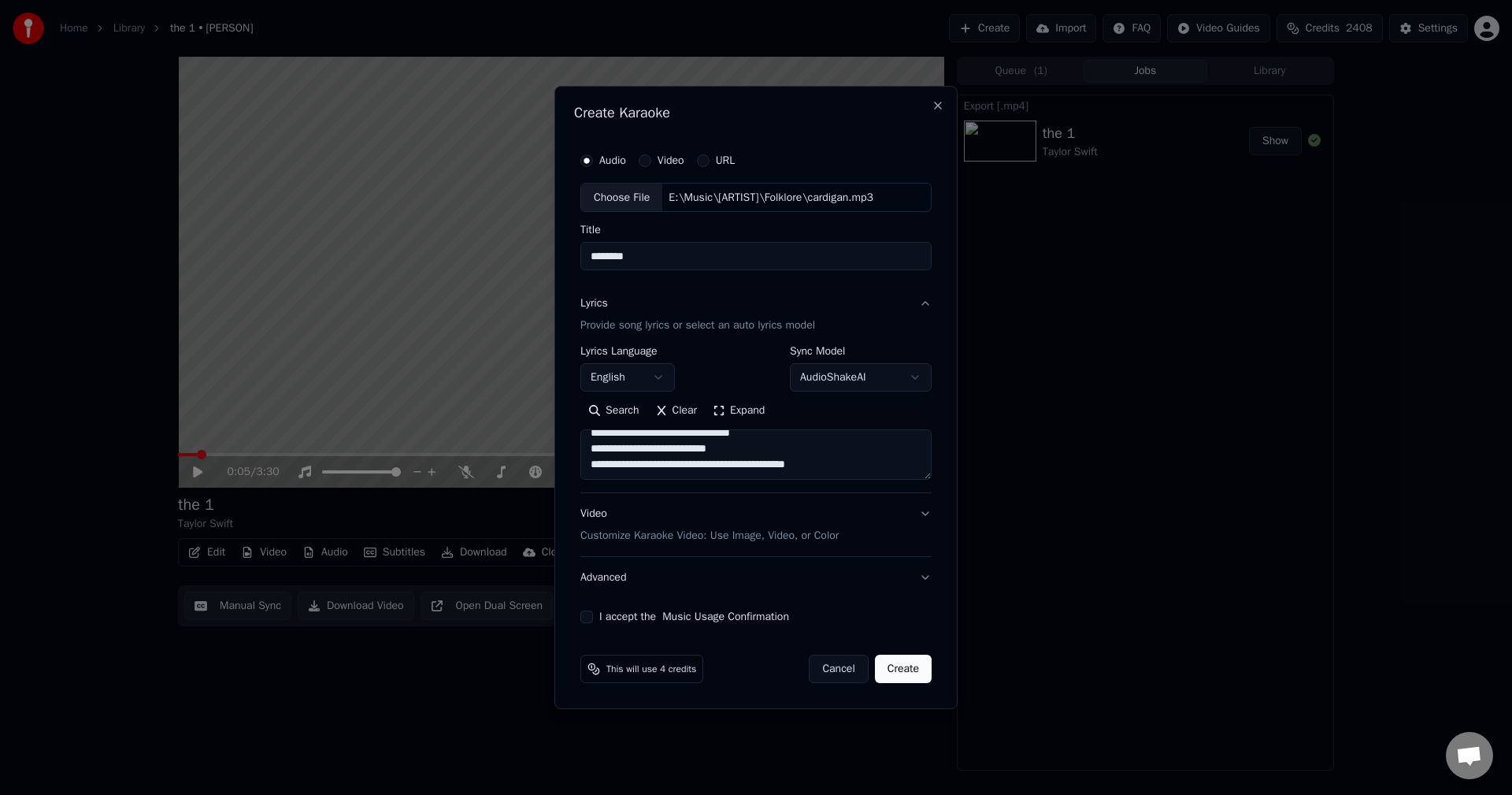 paste on "**********" 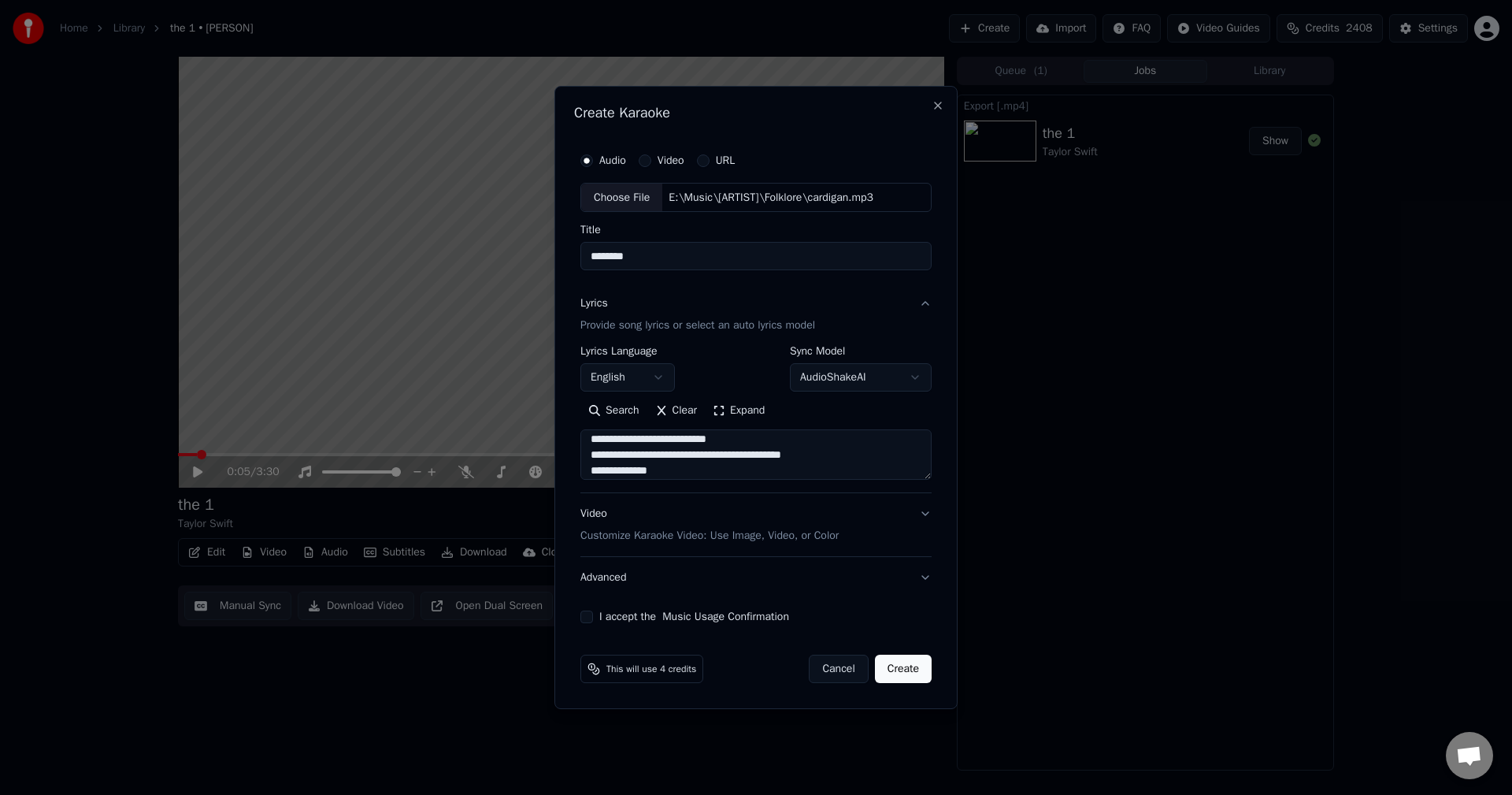 scroll, scrollTop: 351, scrollLeft: 0, axis: vertical 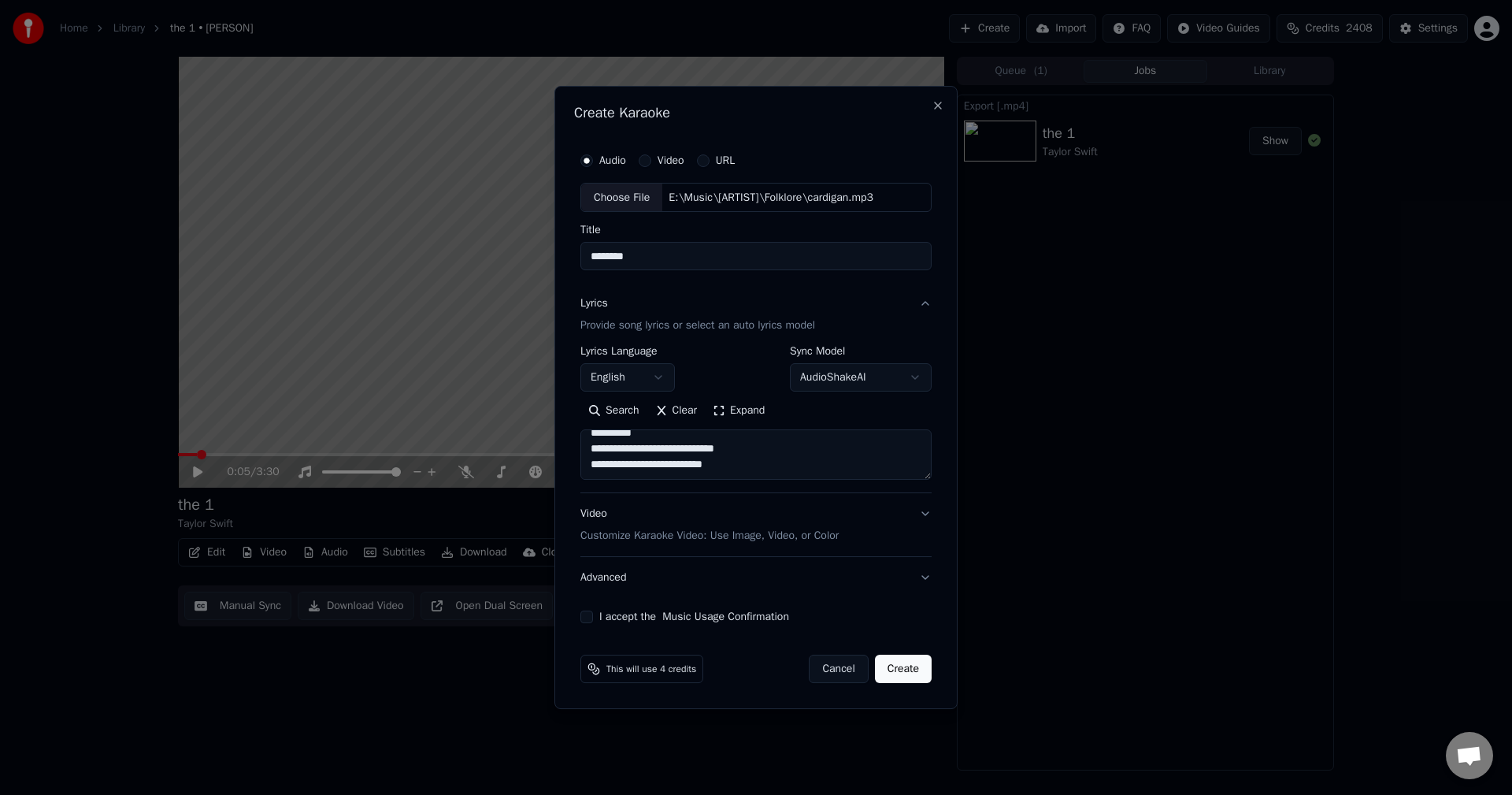 paste on "**********" 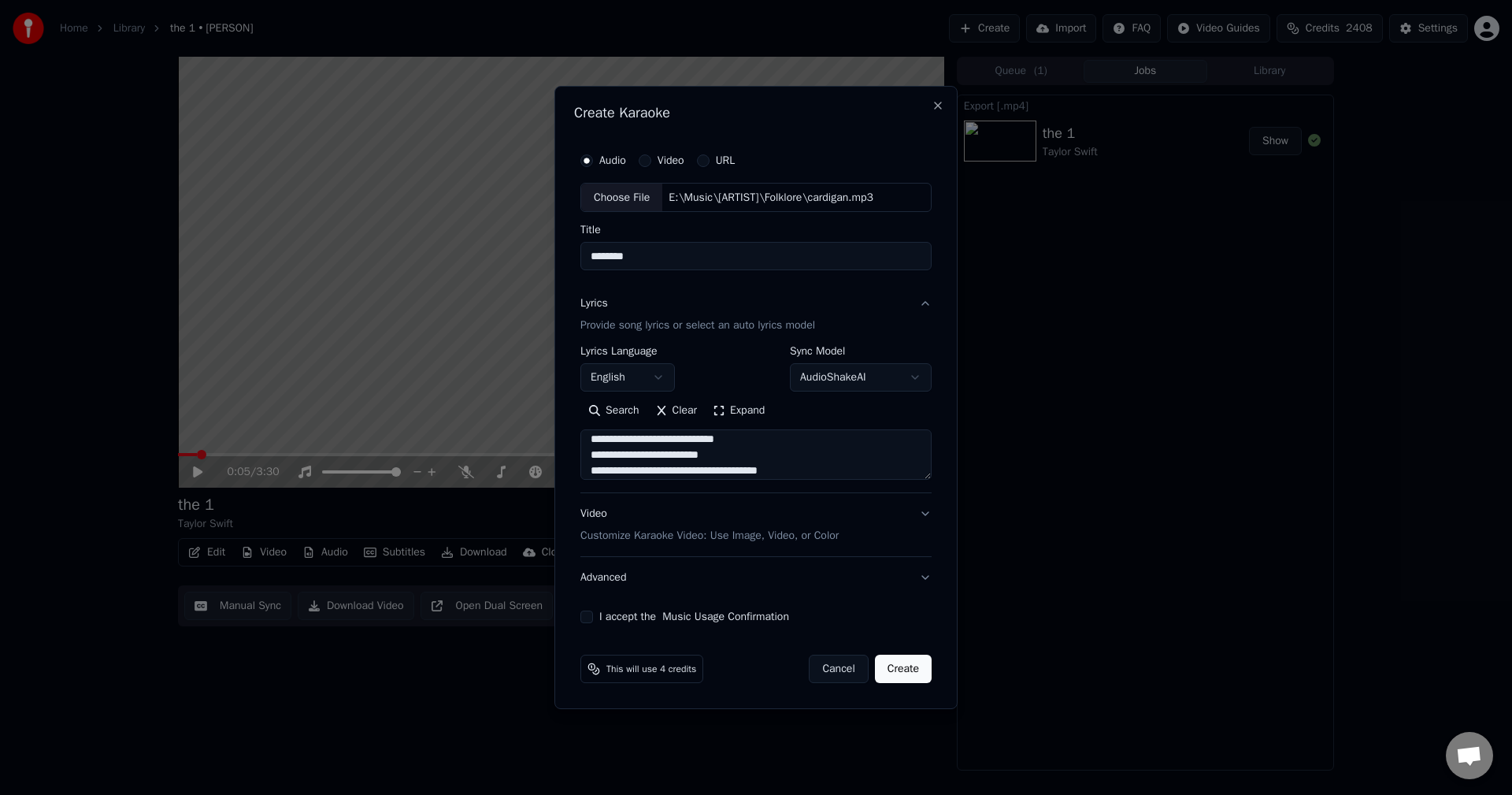 scroll, scrollTop: 399, scrollLeft: 0, axis: vertical 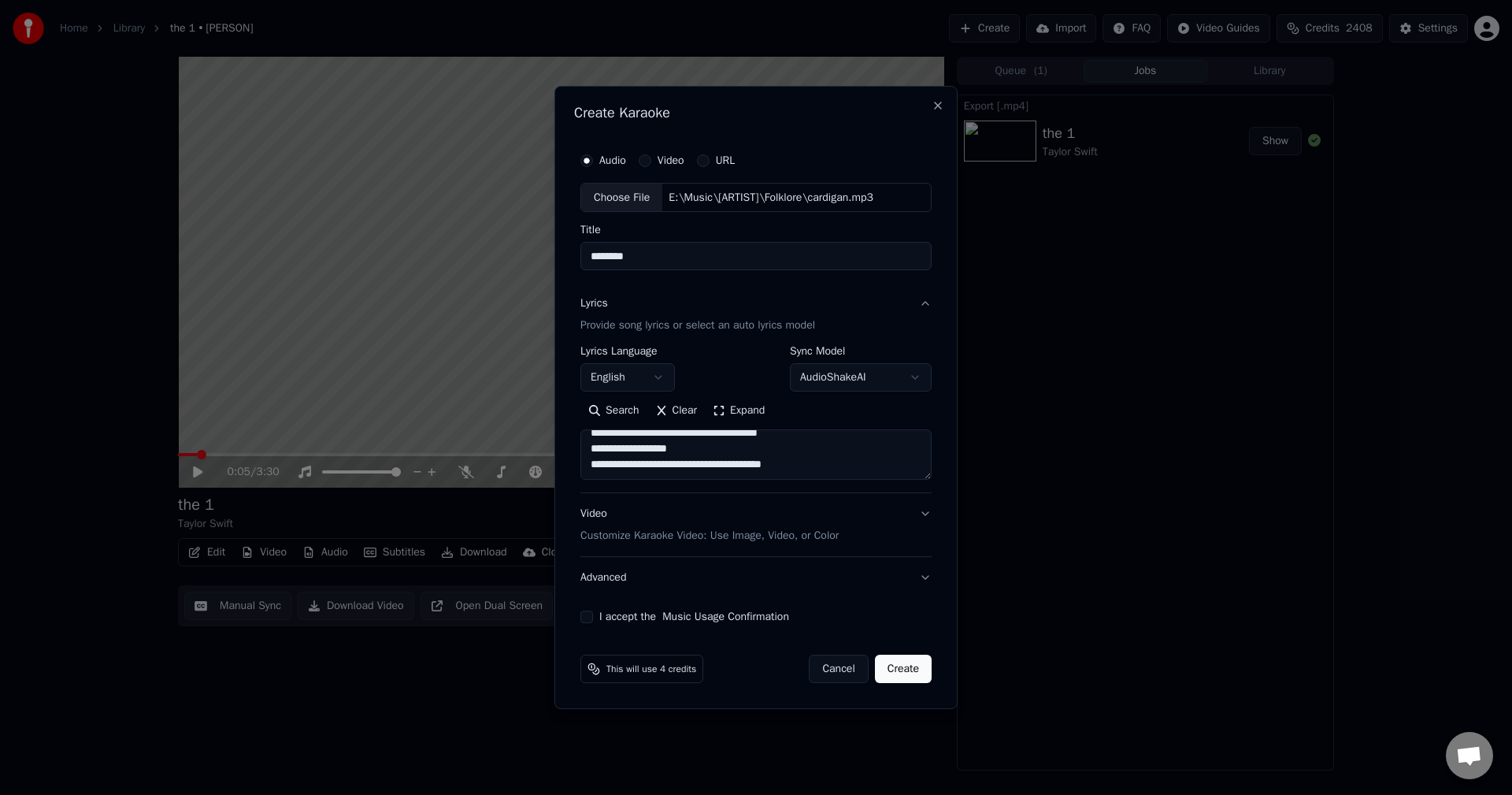 paste on "**********" 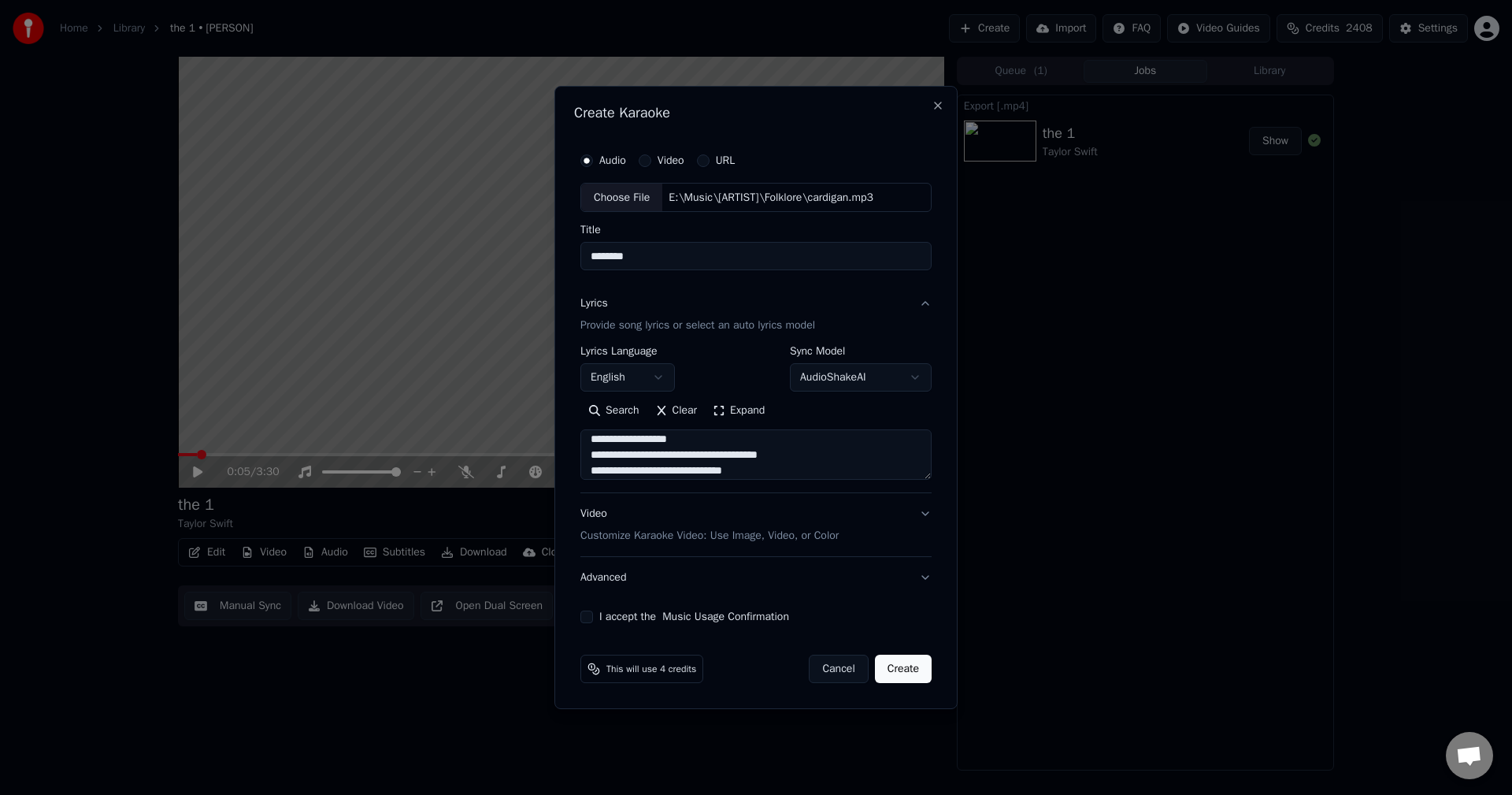 scroll, scrollTop: 462, scrollLeft: 0, axis: vertical 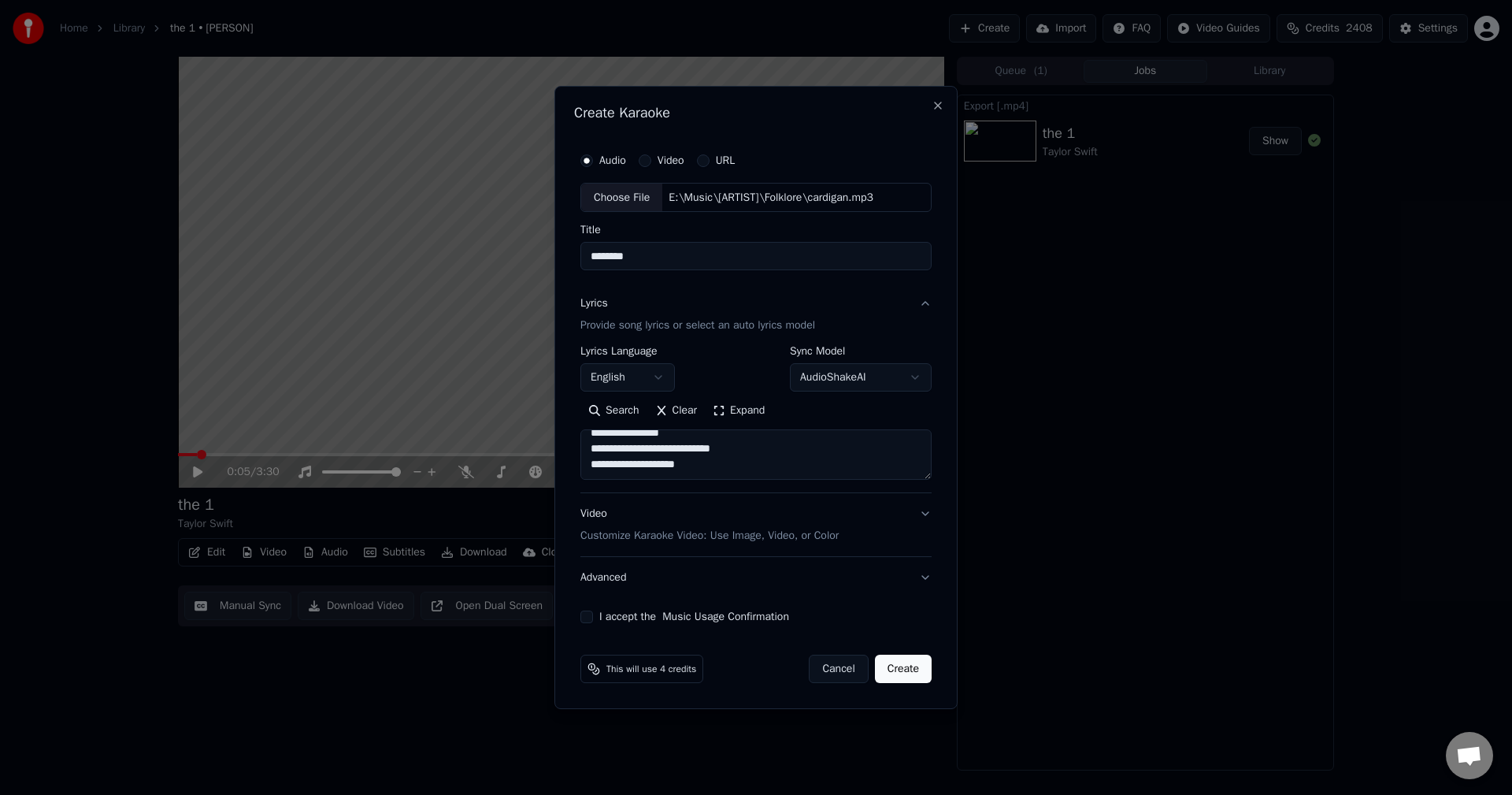 paste on "**********" 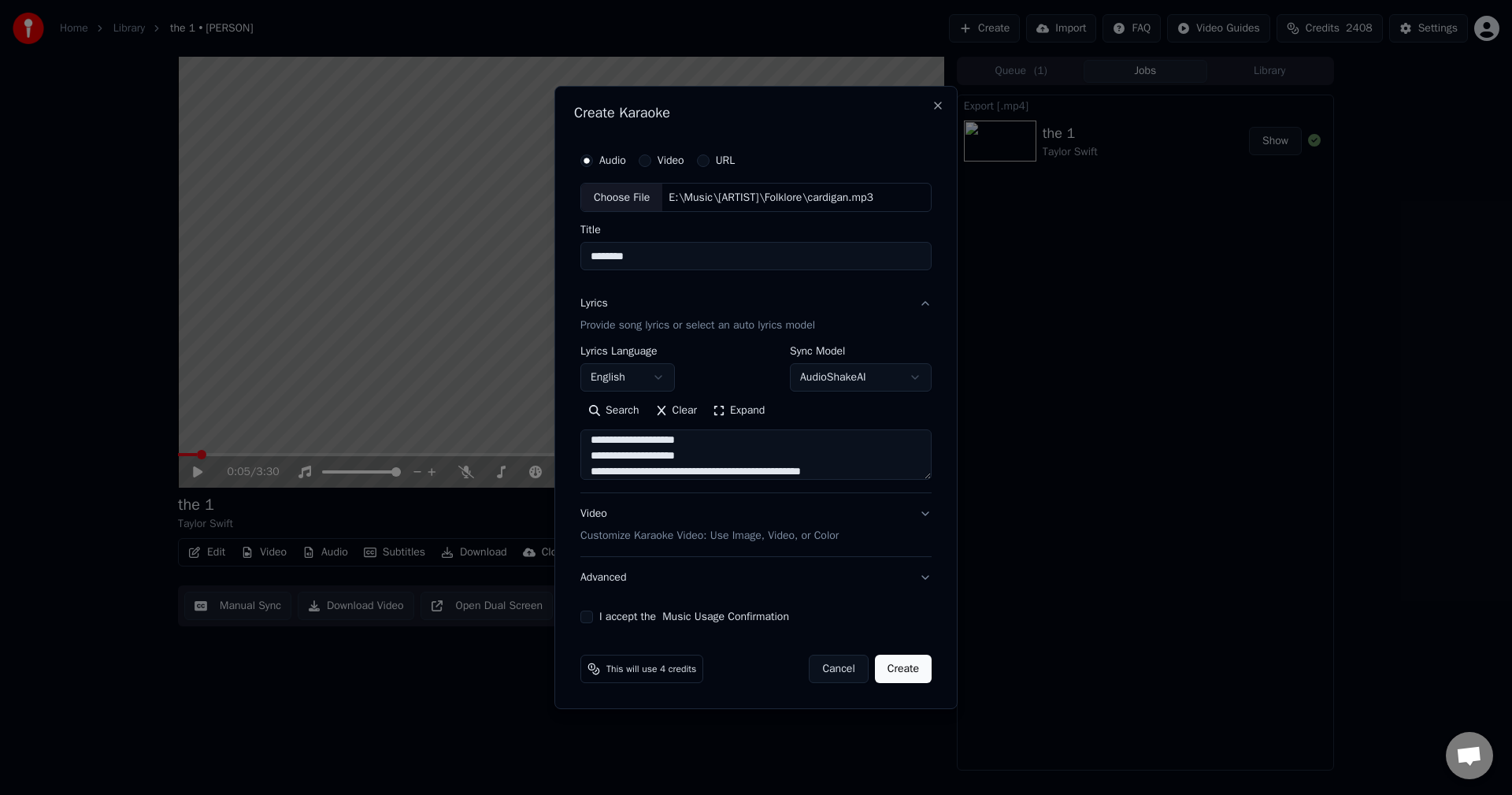 scroll, scrollTop: 619, scrollLeft: 0, axis: vertical 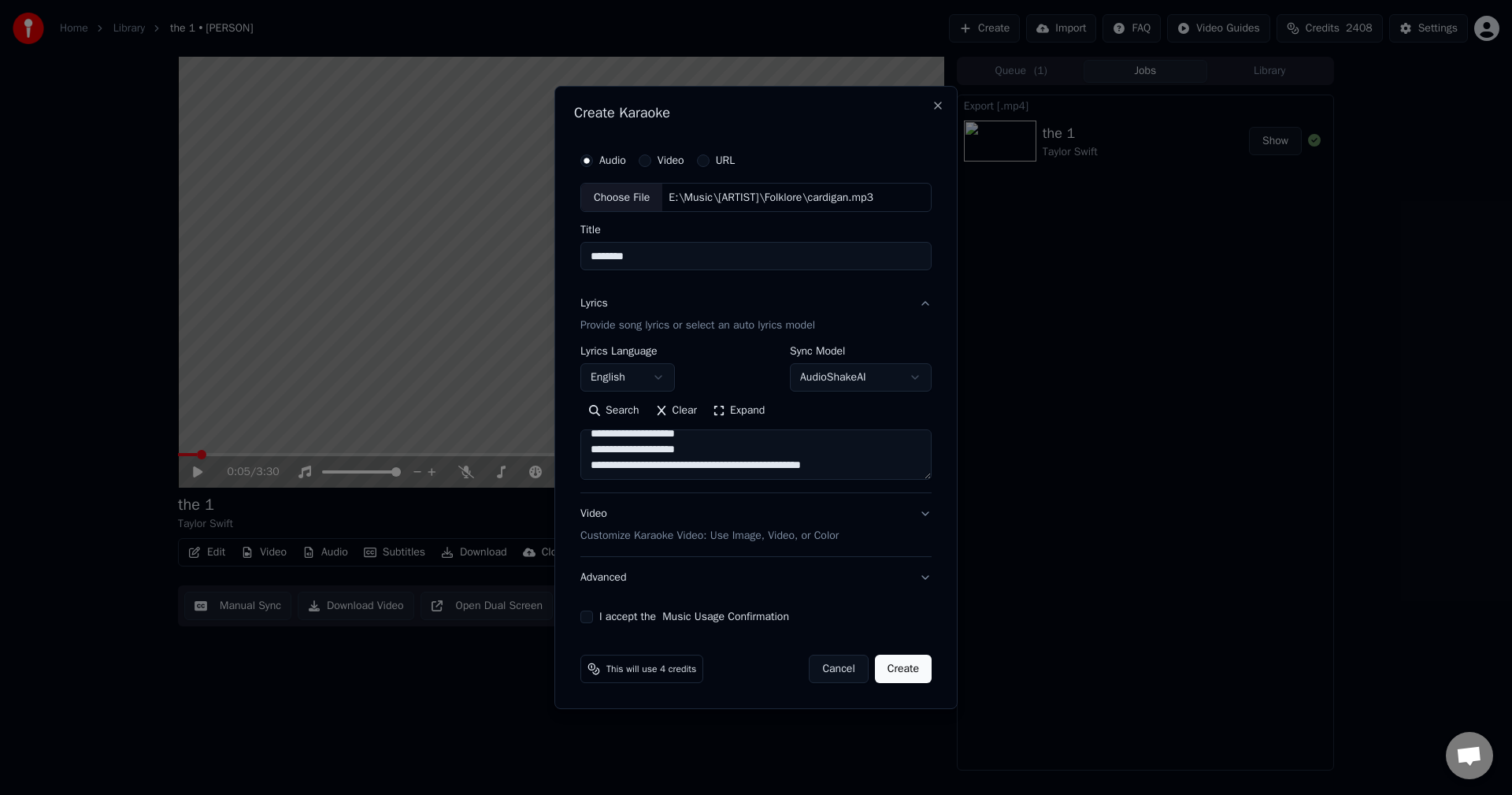paste on "**********" 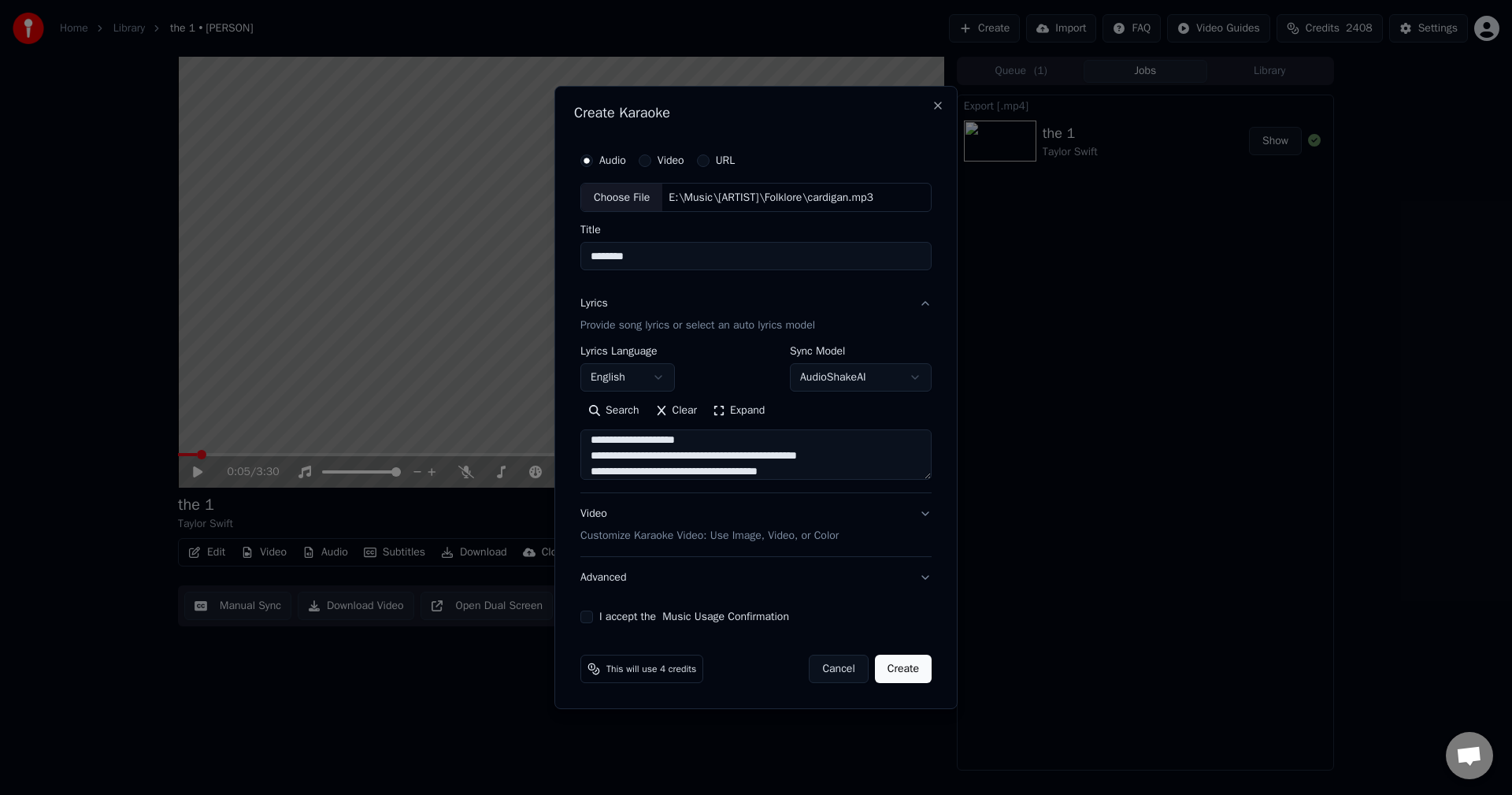 scroll, scrollTop: 808, scrollLeft: 0, axis: vertical 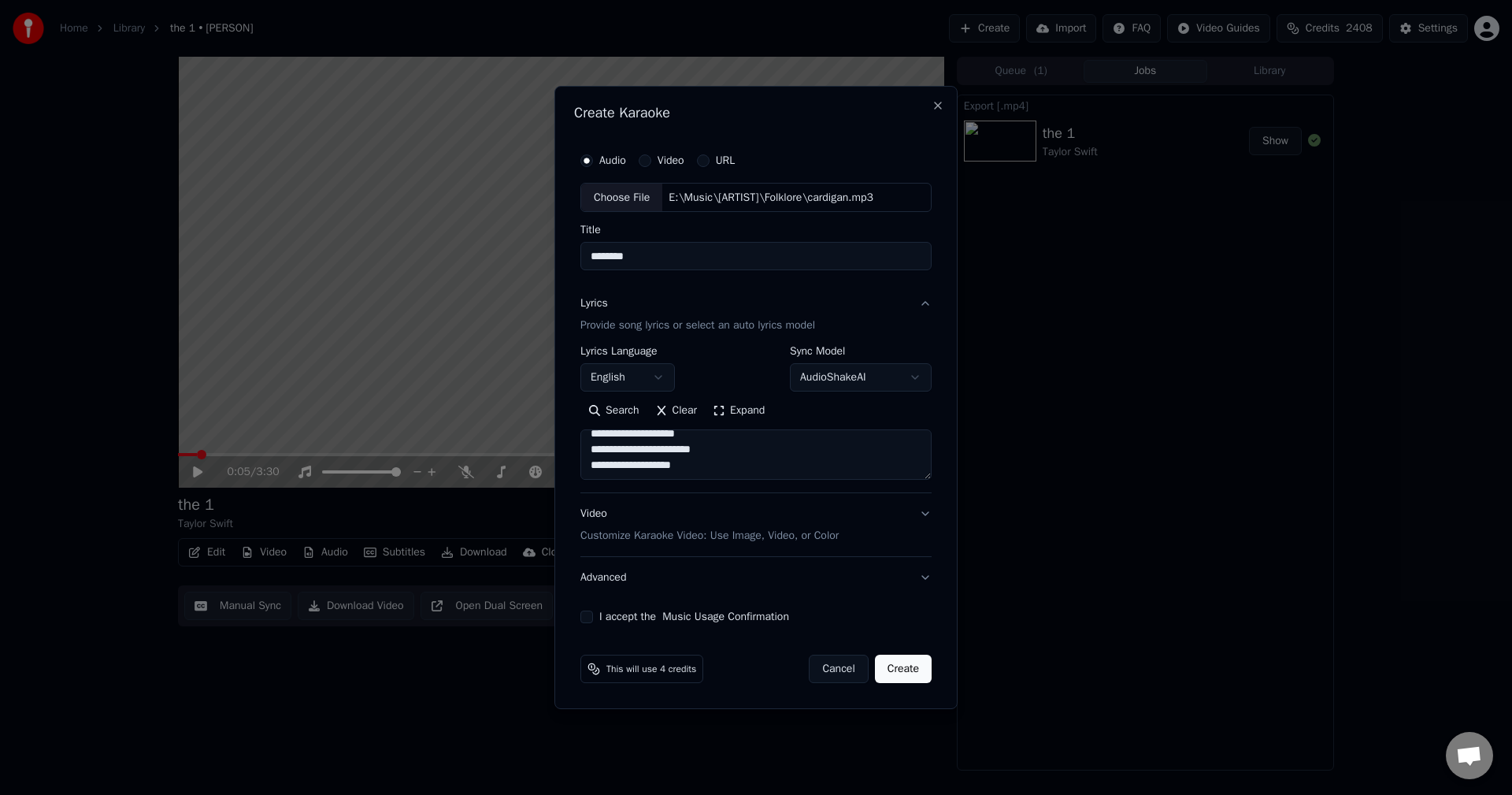 paste on "**********" 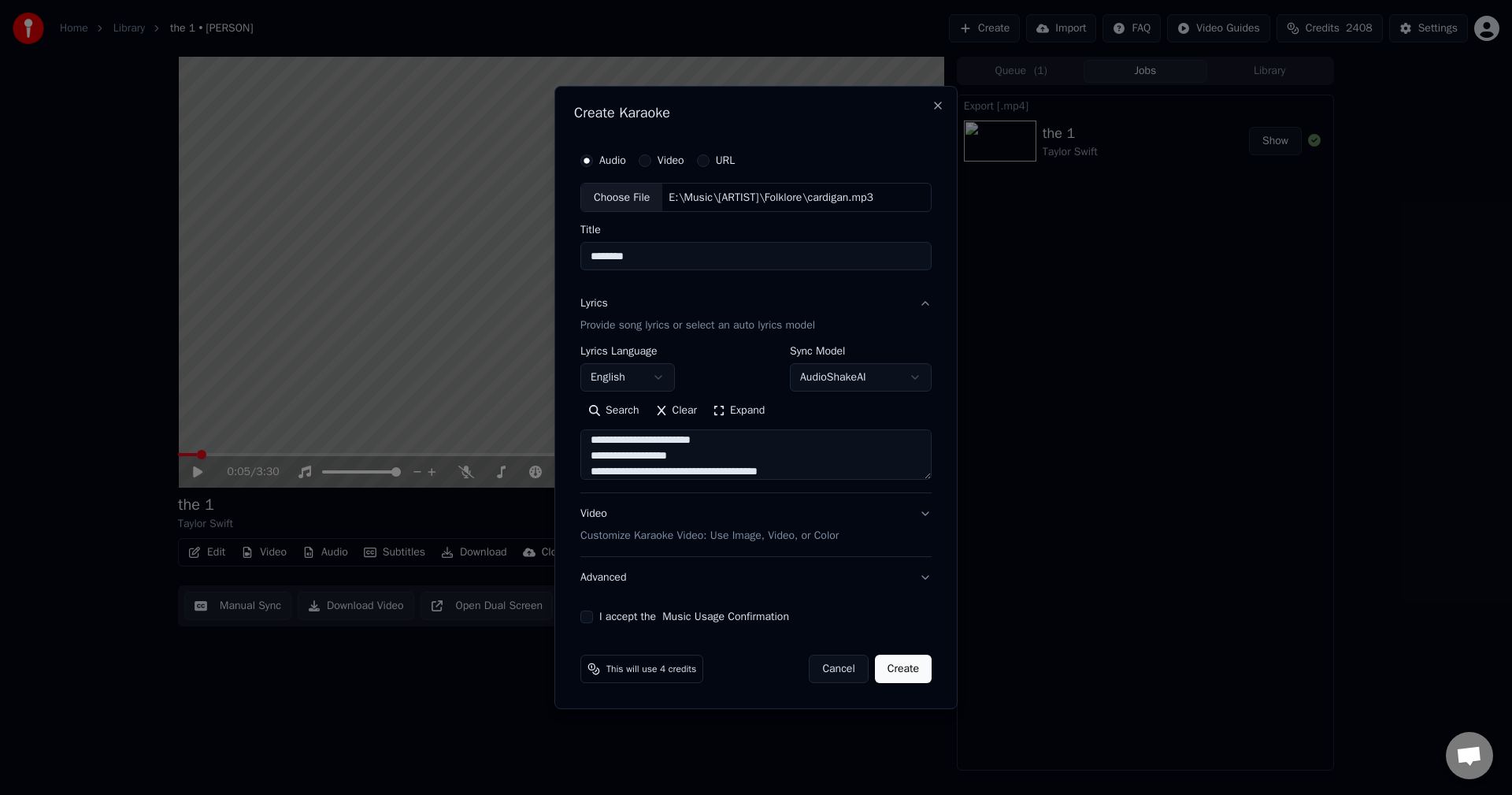 scroll, scrollTop: 839, scrollLeft: 0, axis: vertical 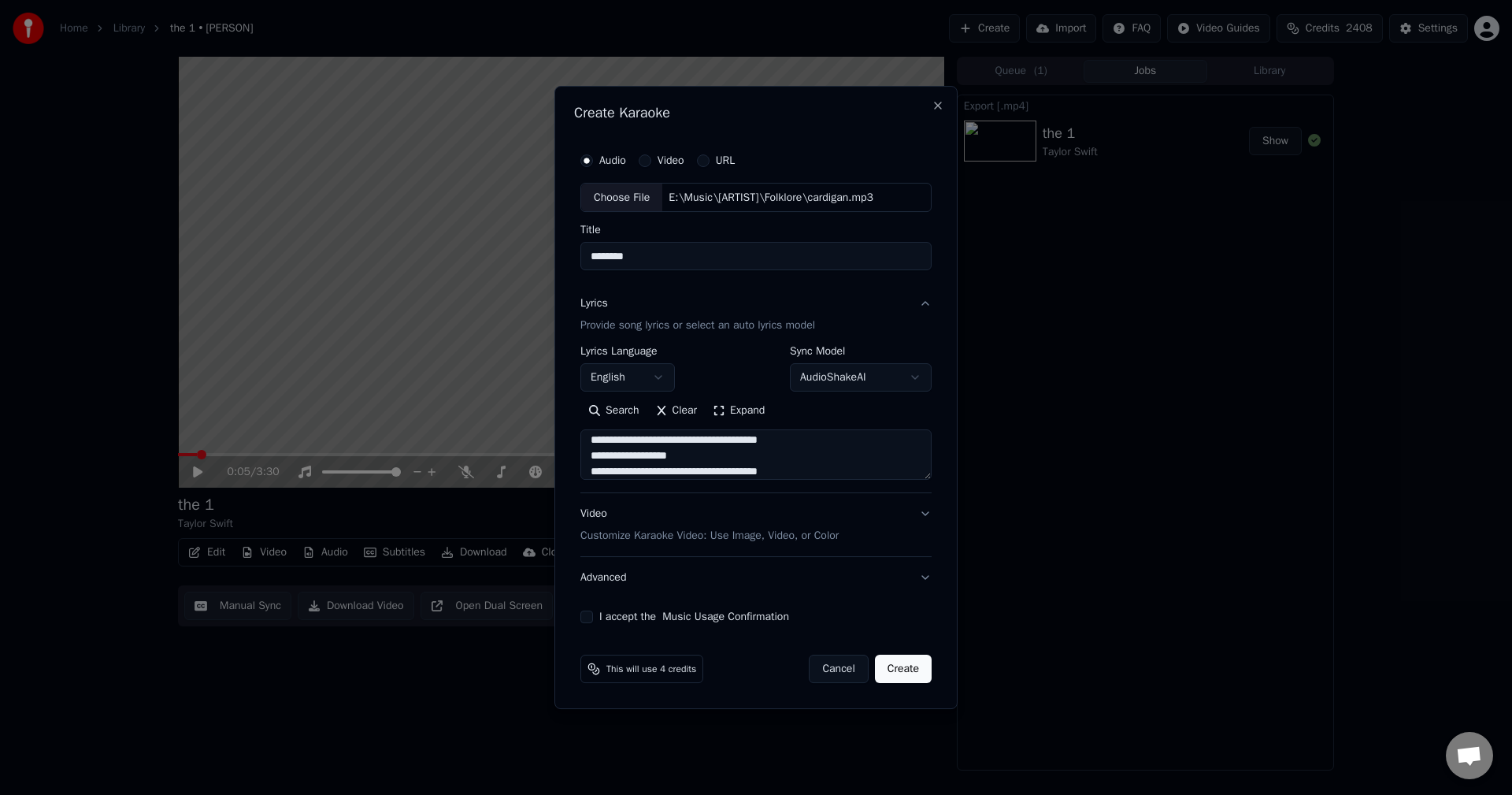 type on "**********" 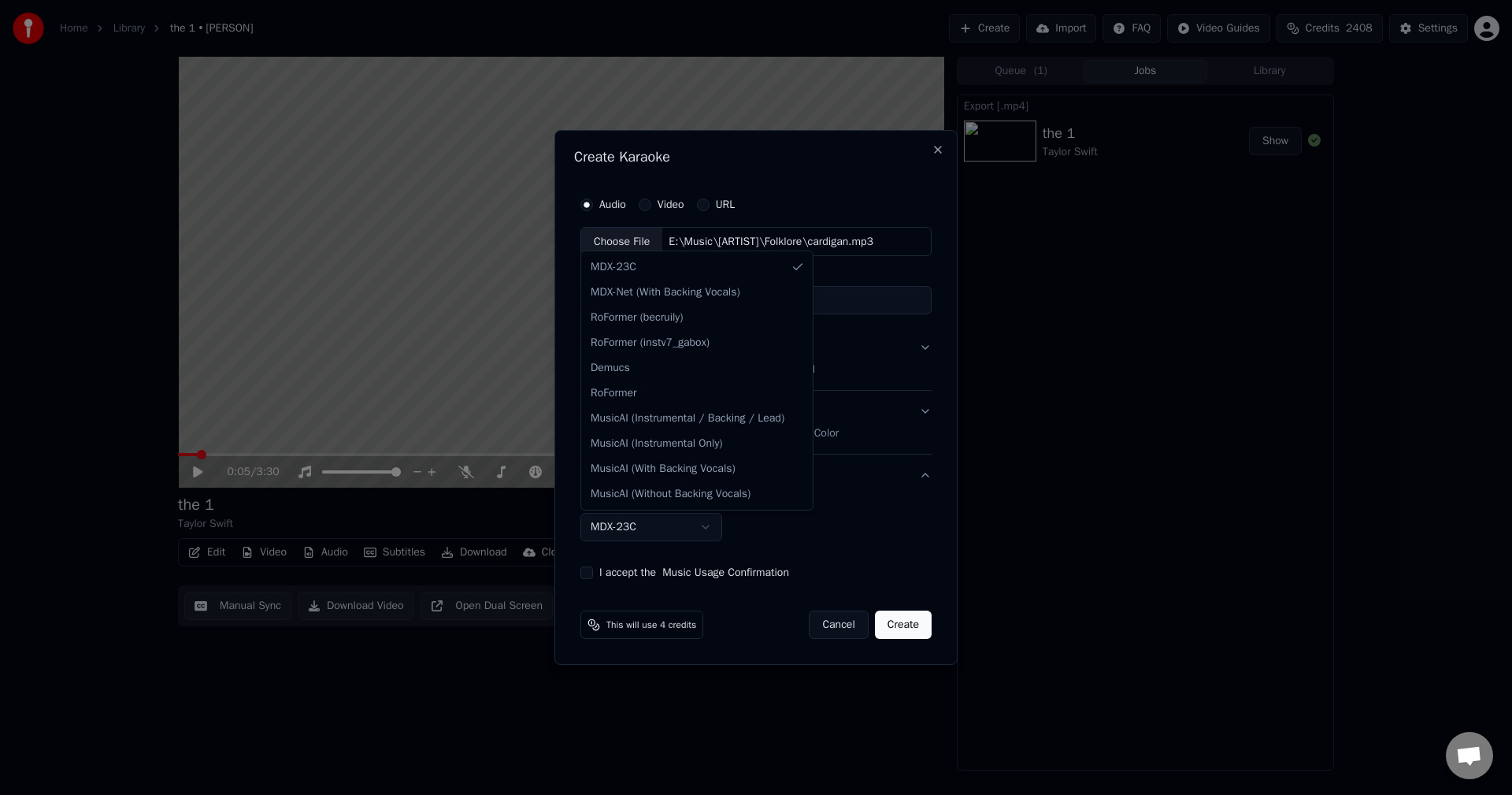 click on "**********" at bounding box center [756, 397] 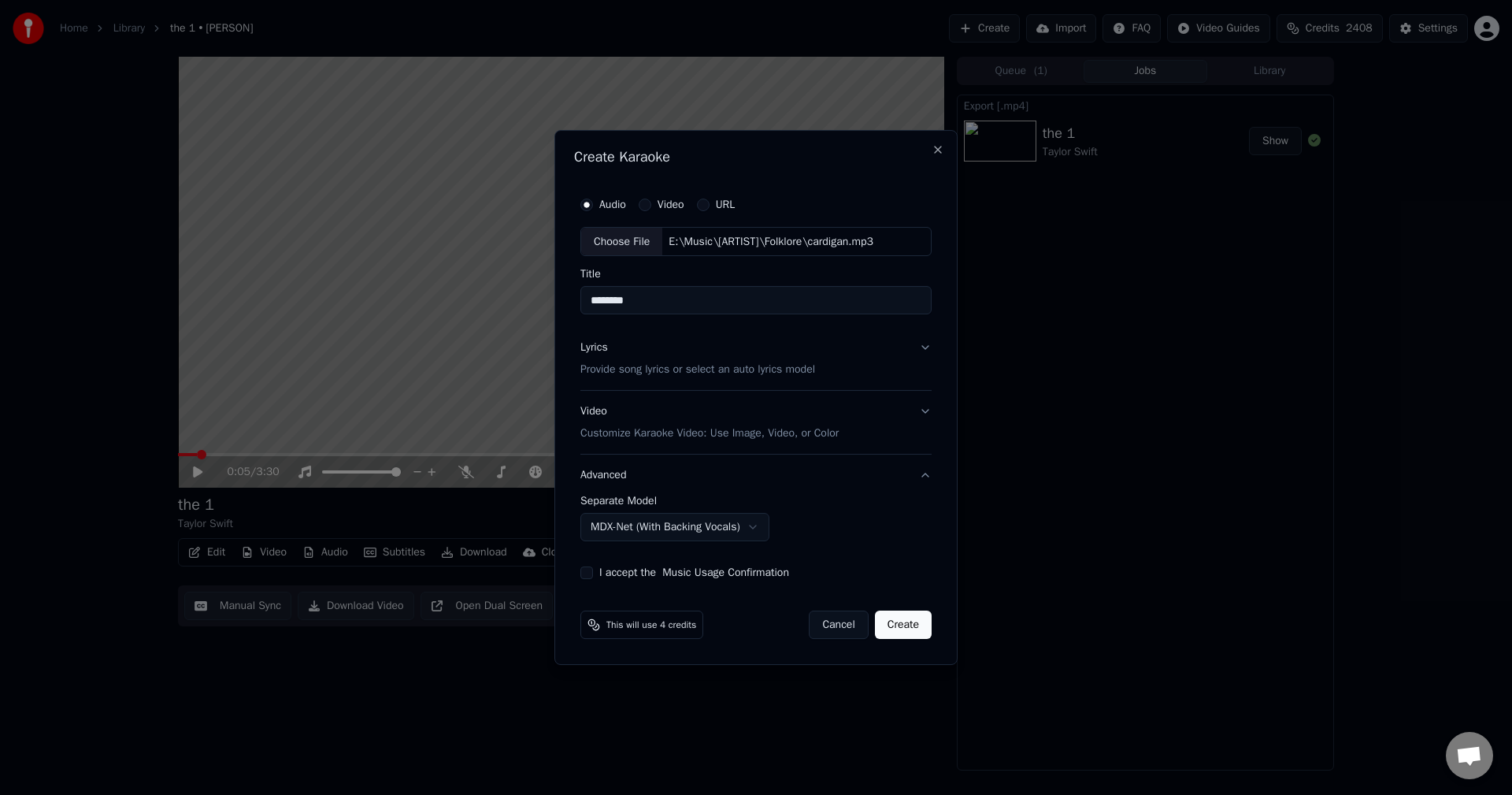 click on "I accept the   Music Usage Confirmation" at bounding box center (587, 573) 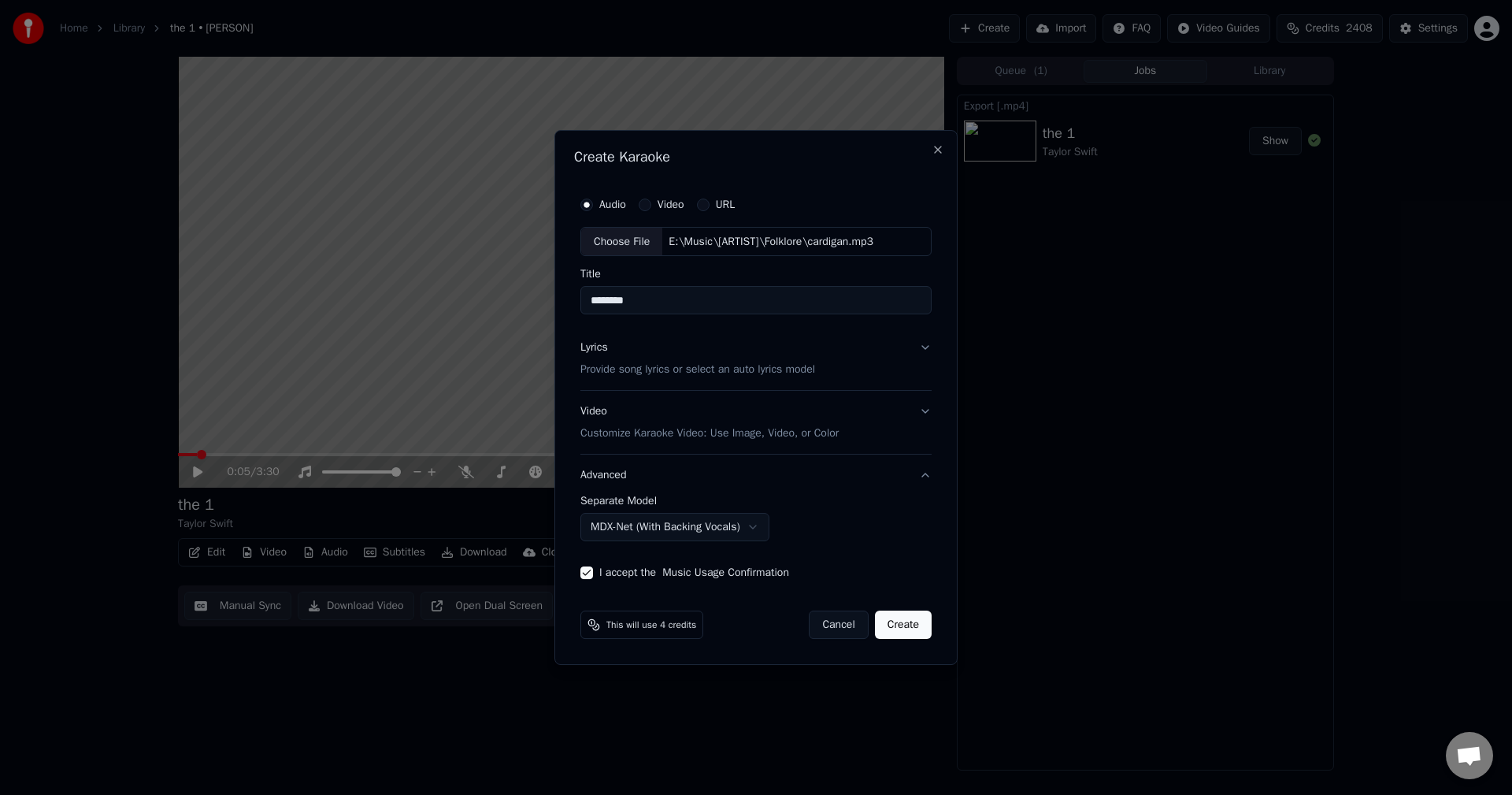 click on "Create" at bounding box center (903, 625) 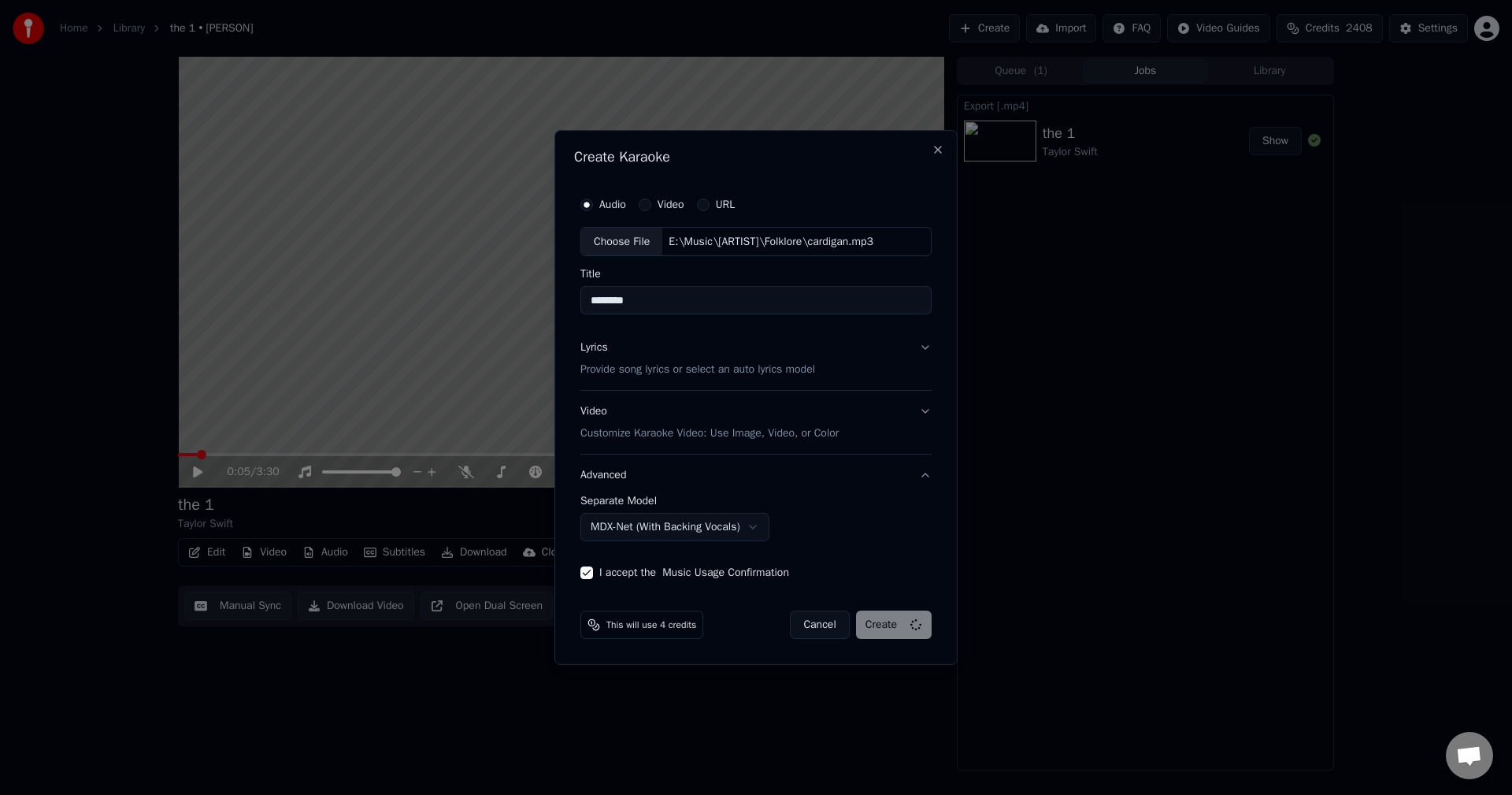 select on "******" 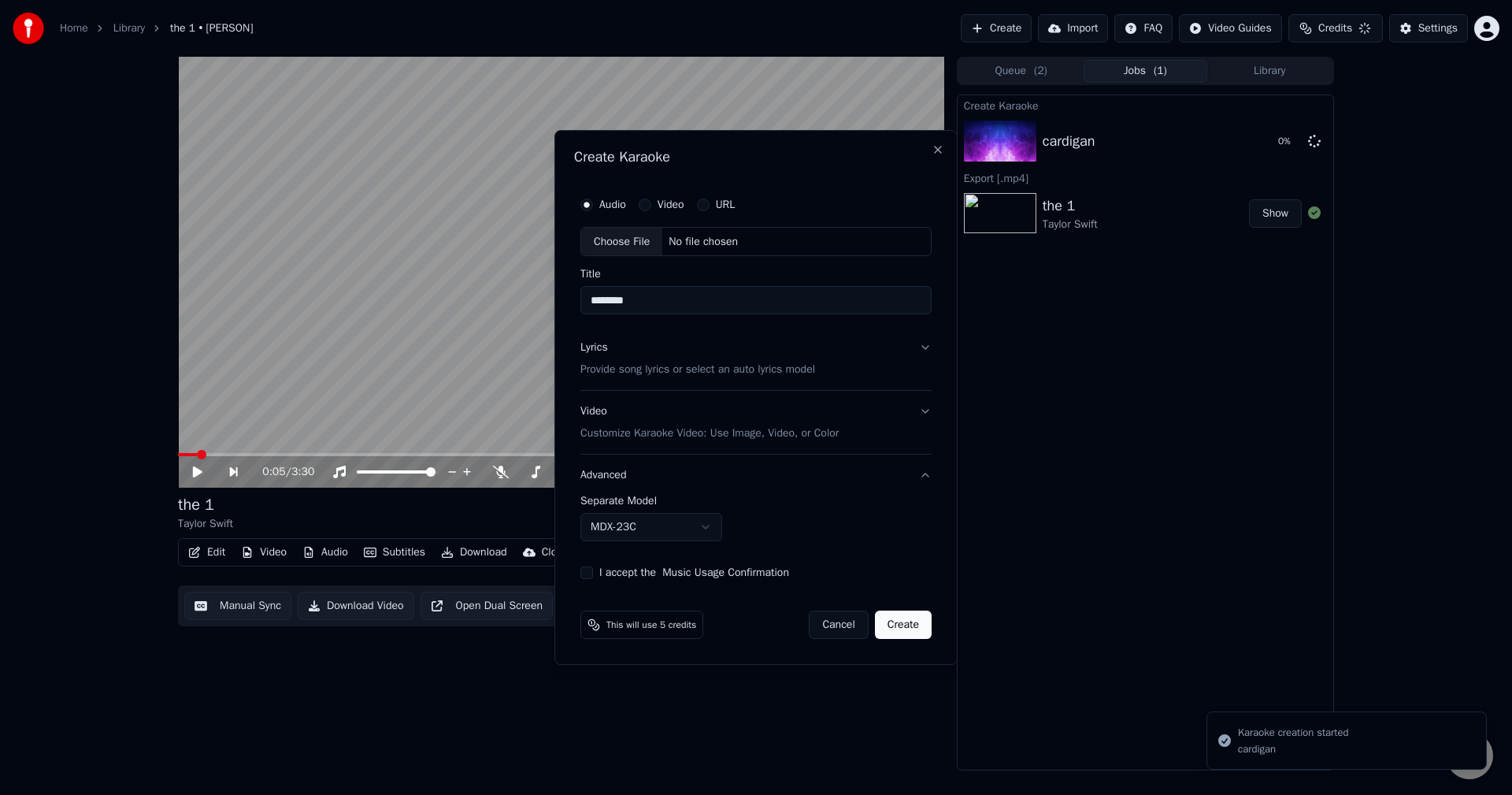type 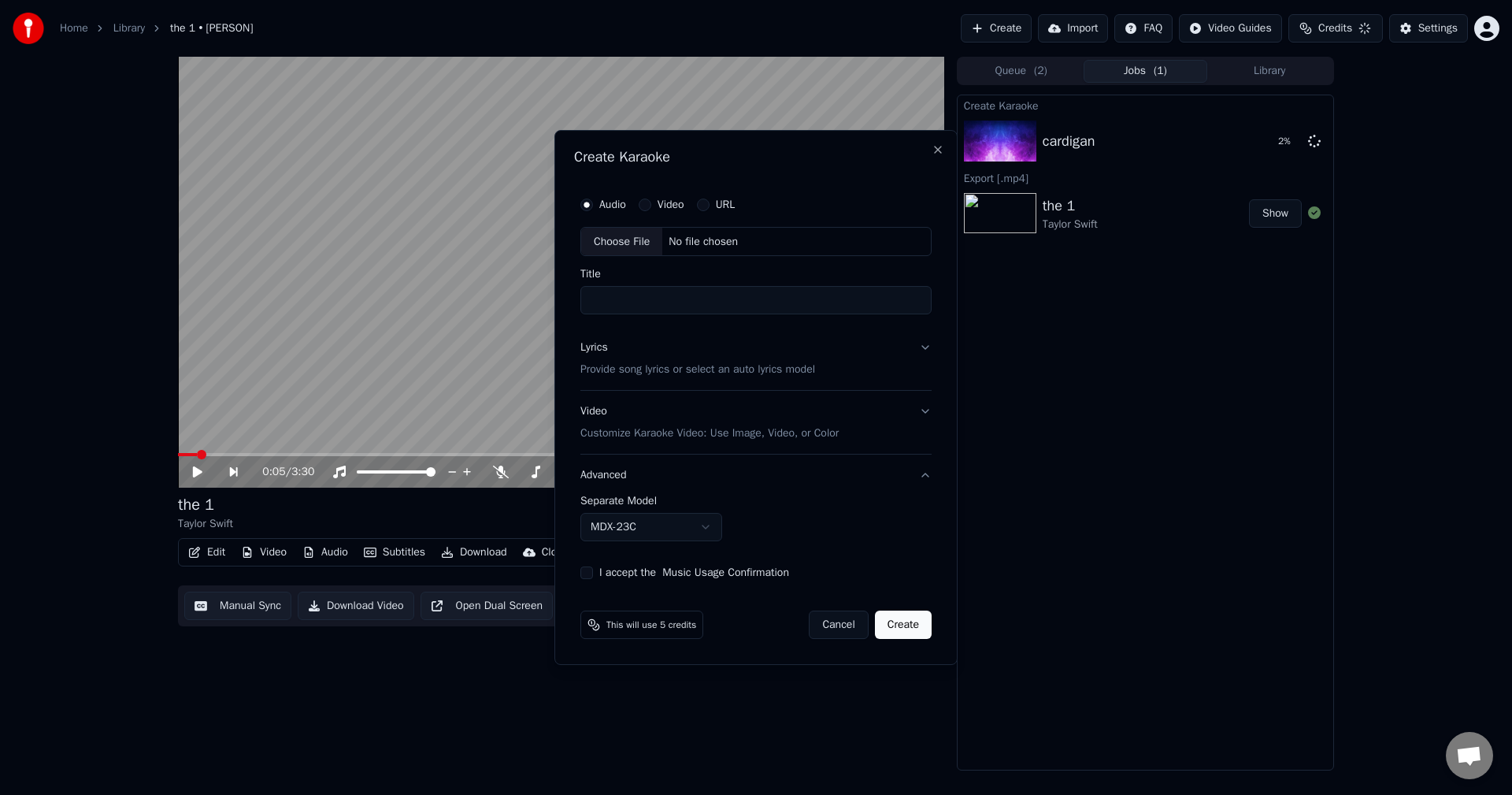 click on "**********" at bounding box center [756, 397] 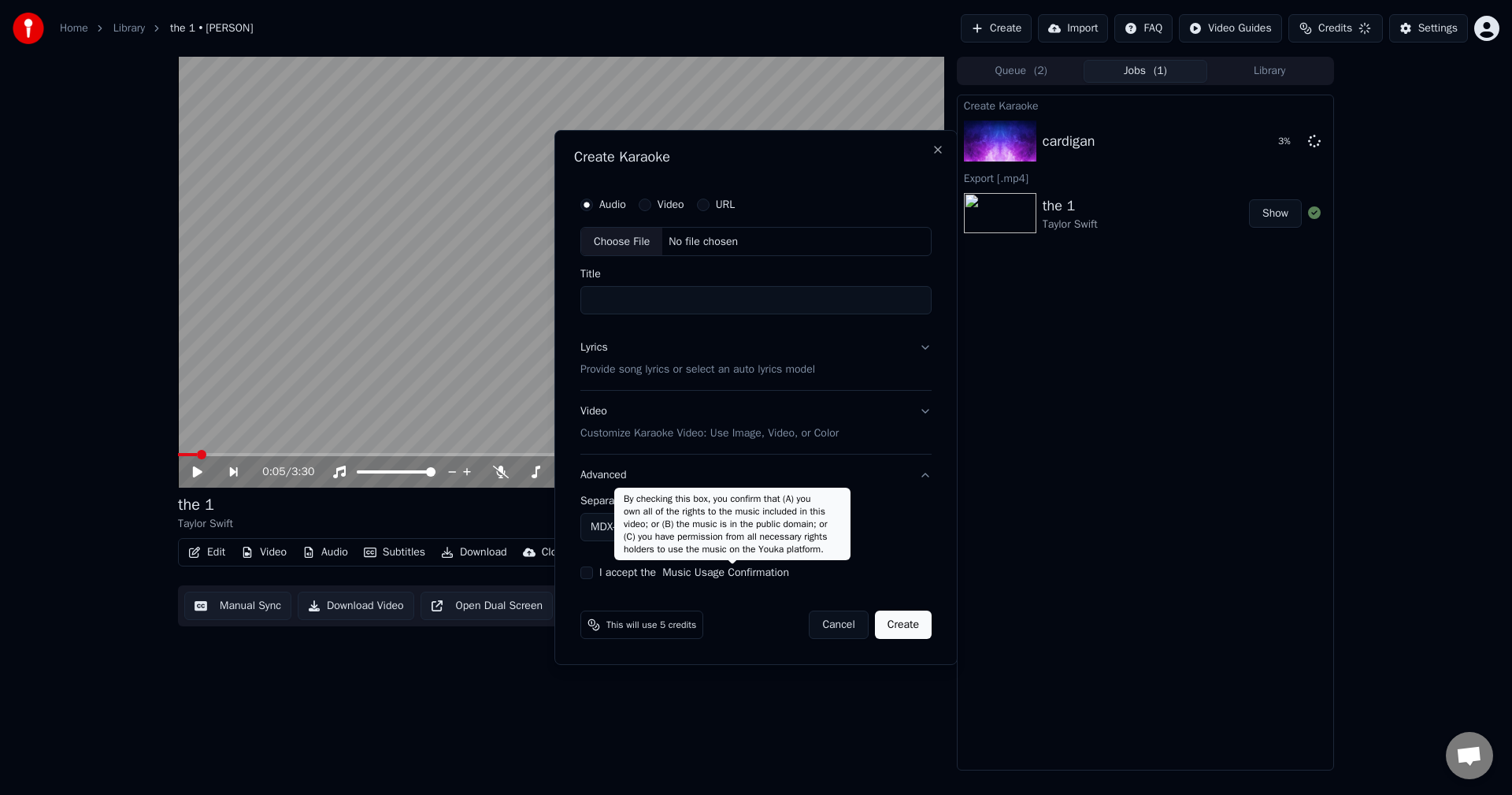 click 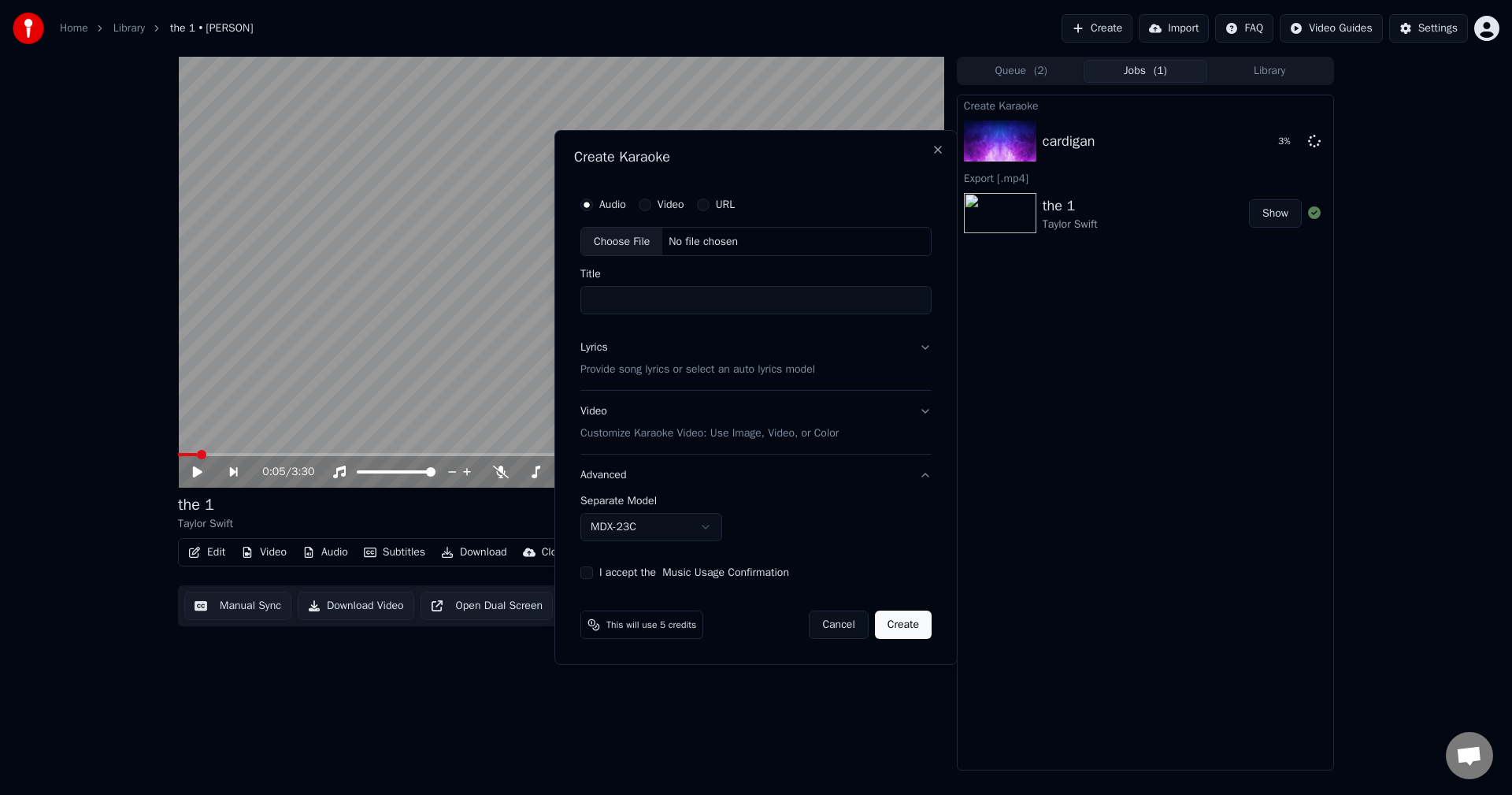 drag, startPoint x: 1397, startPoint y: 377, endPoint x: 1066, endPoint y: 126, distance: 415.4058 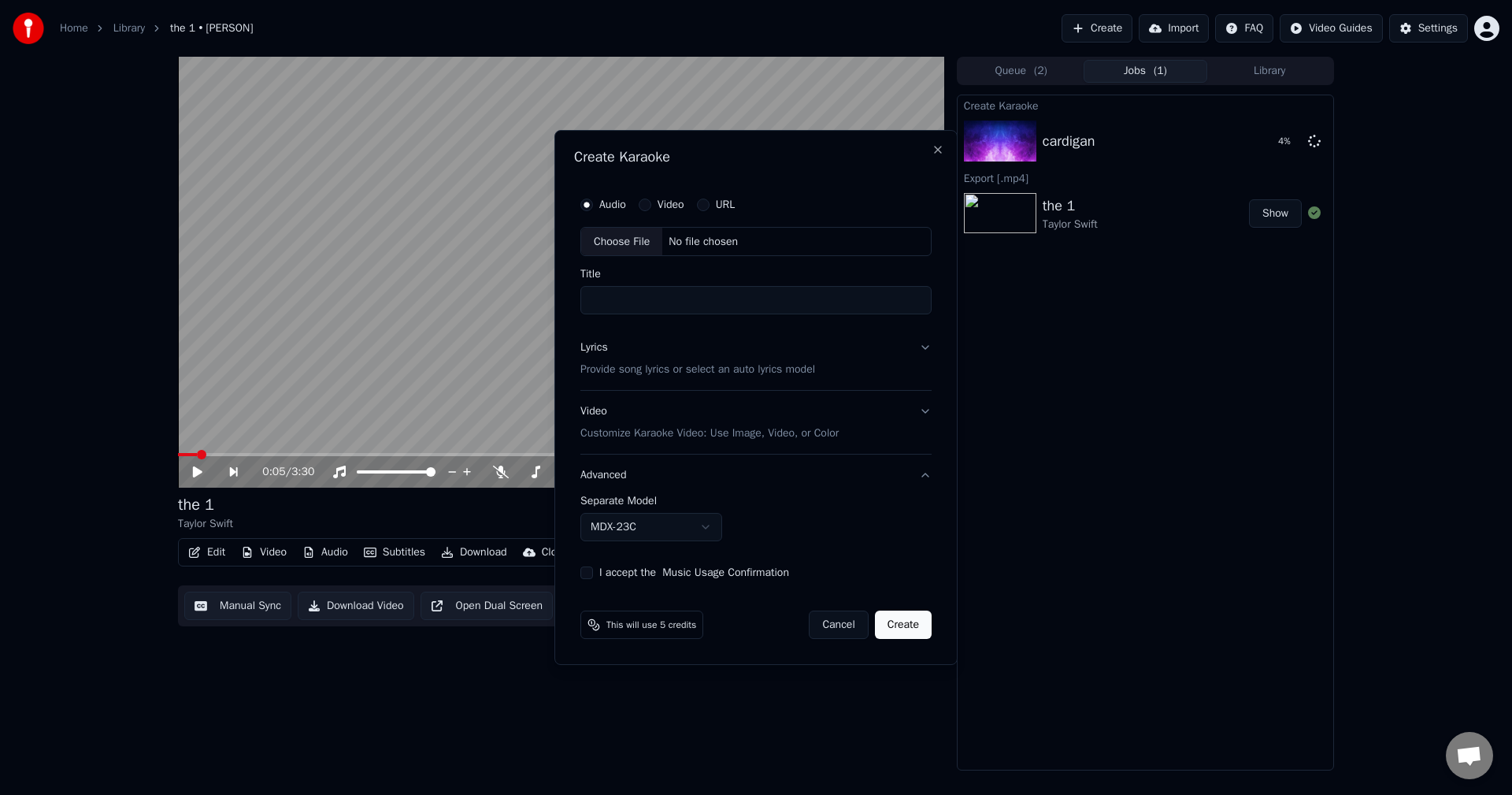 click on "**********" at bounding box center (756, 397) 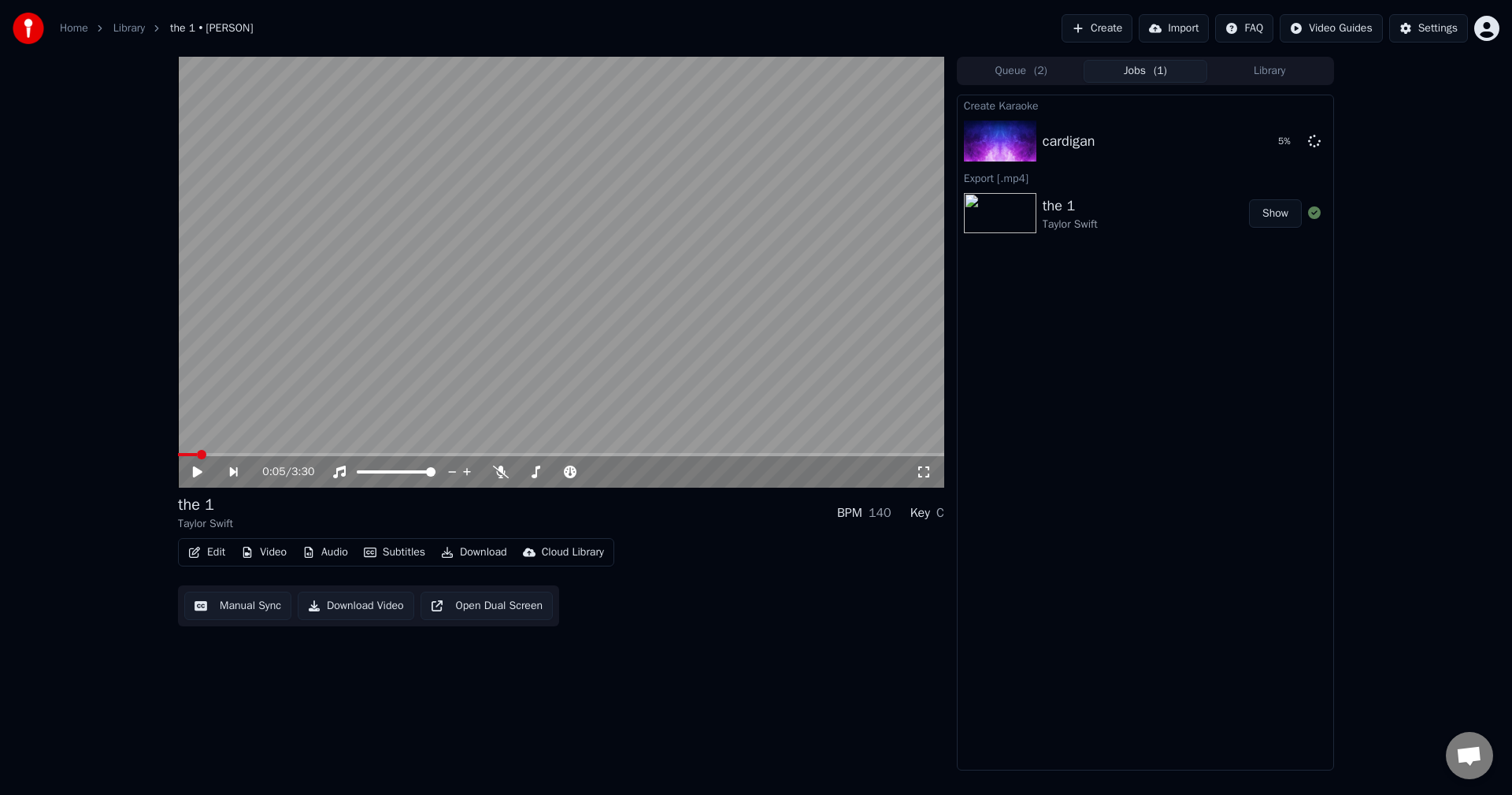 click on "Create" at bounding box center (1097, 28) 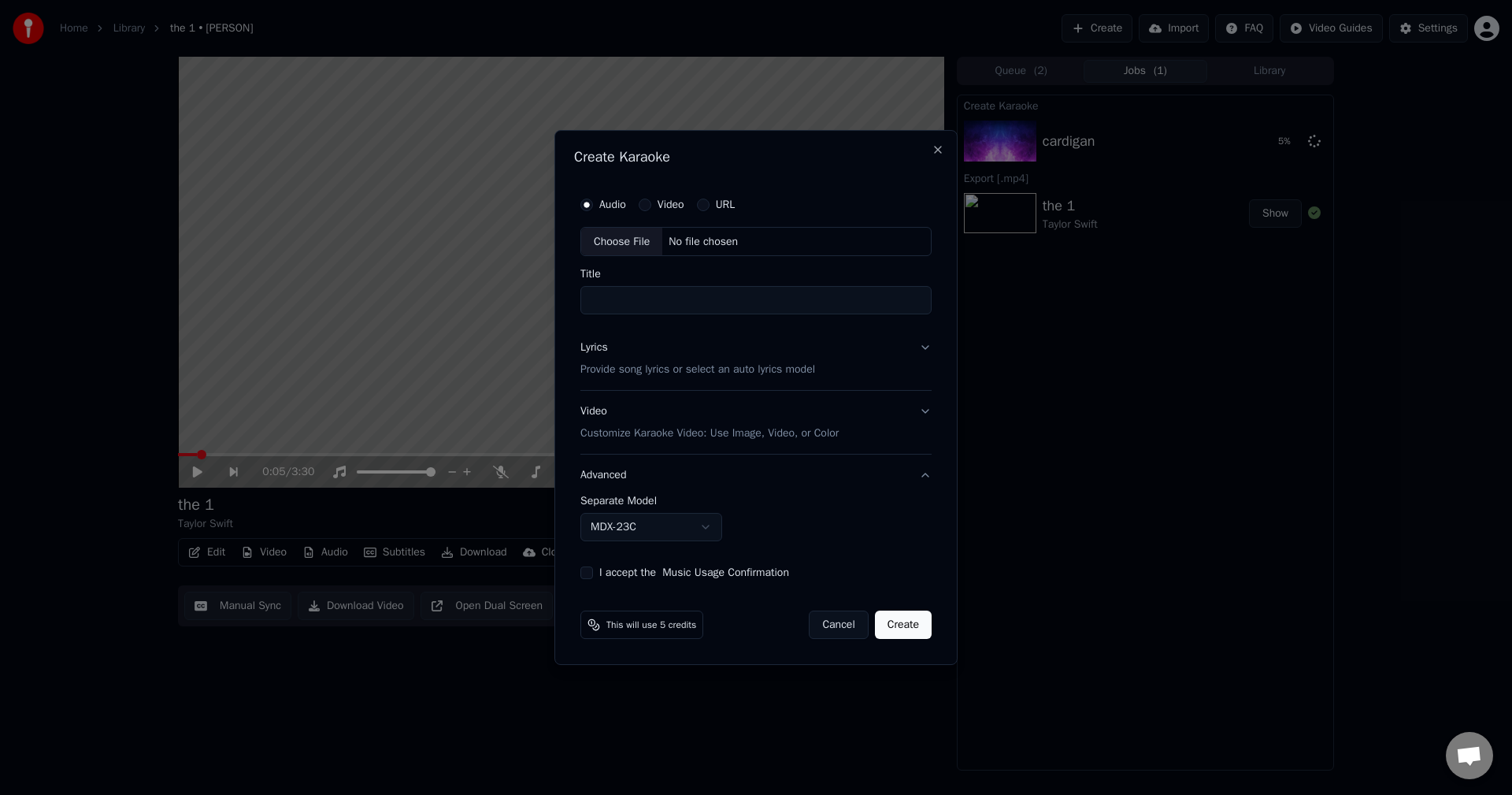 click on "Choose File" at bounding box center [621, 242] 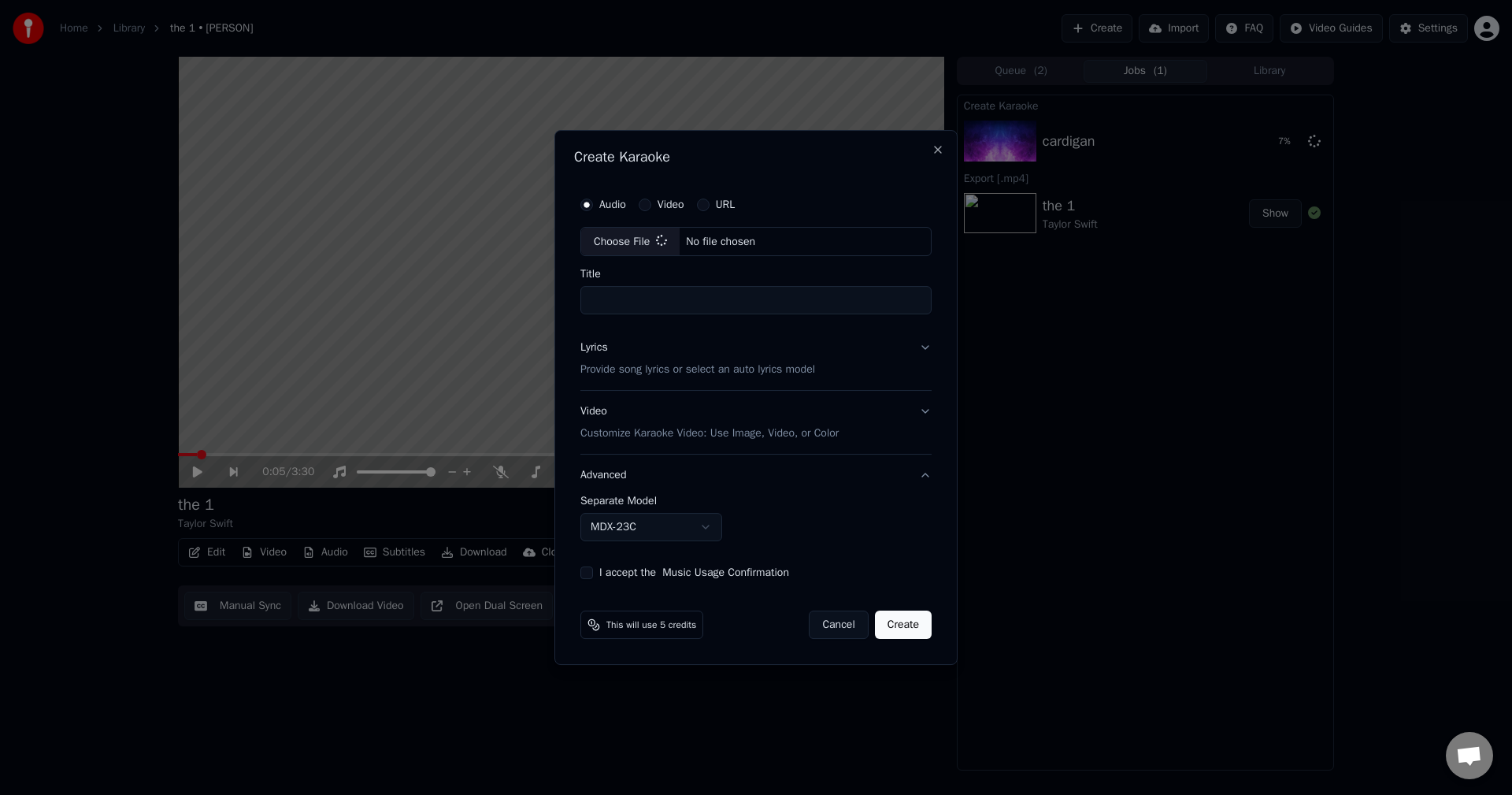 type on "**********" 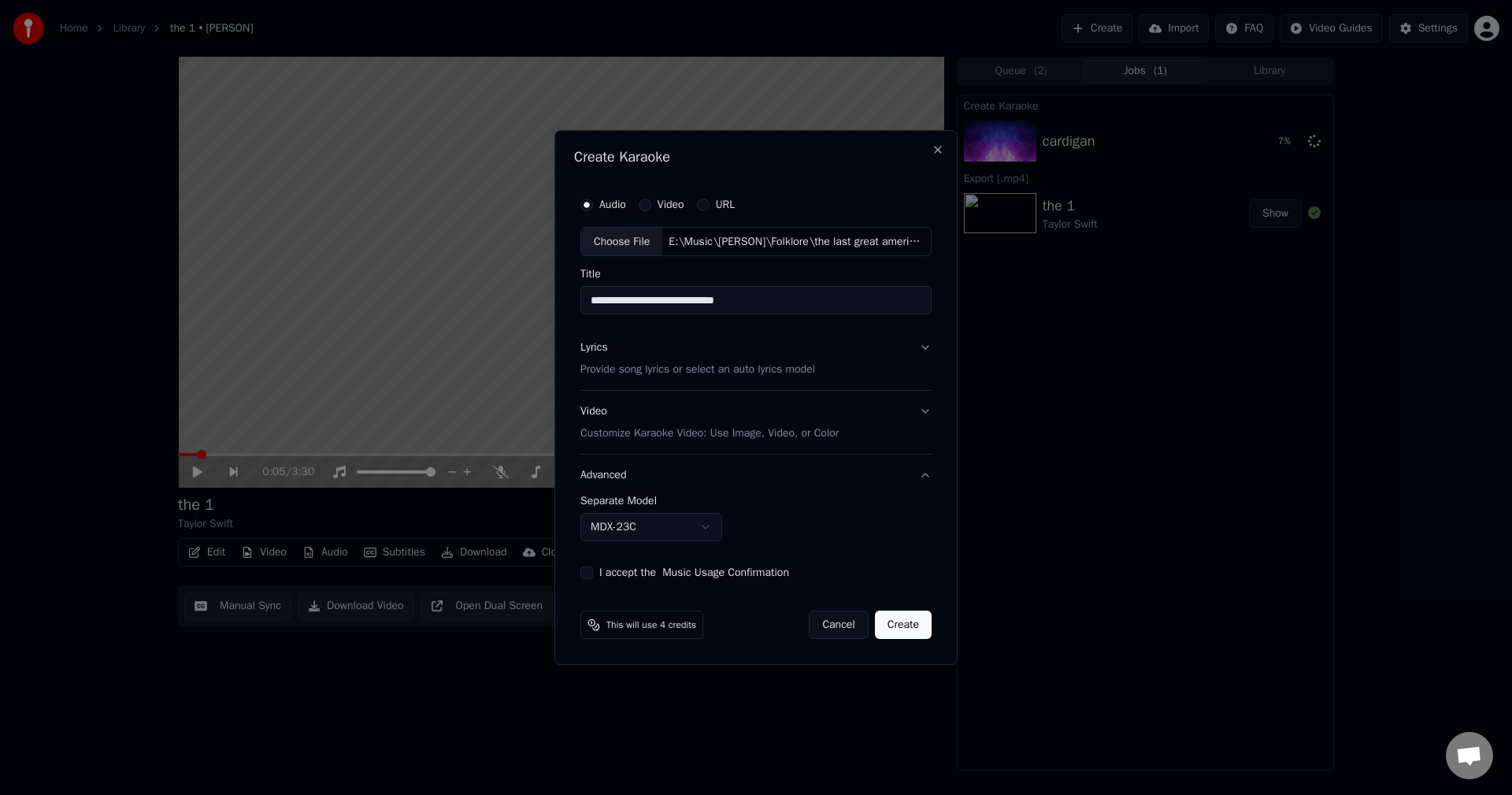 click on "Lyrics Provide song lyrics or select an auto lyrics model" at bounding box center [756, 359] 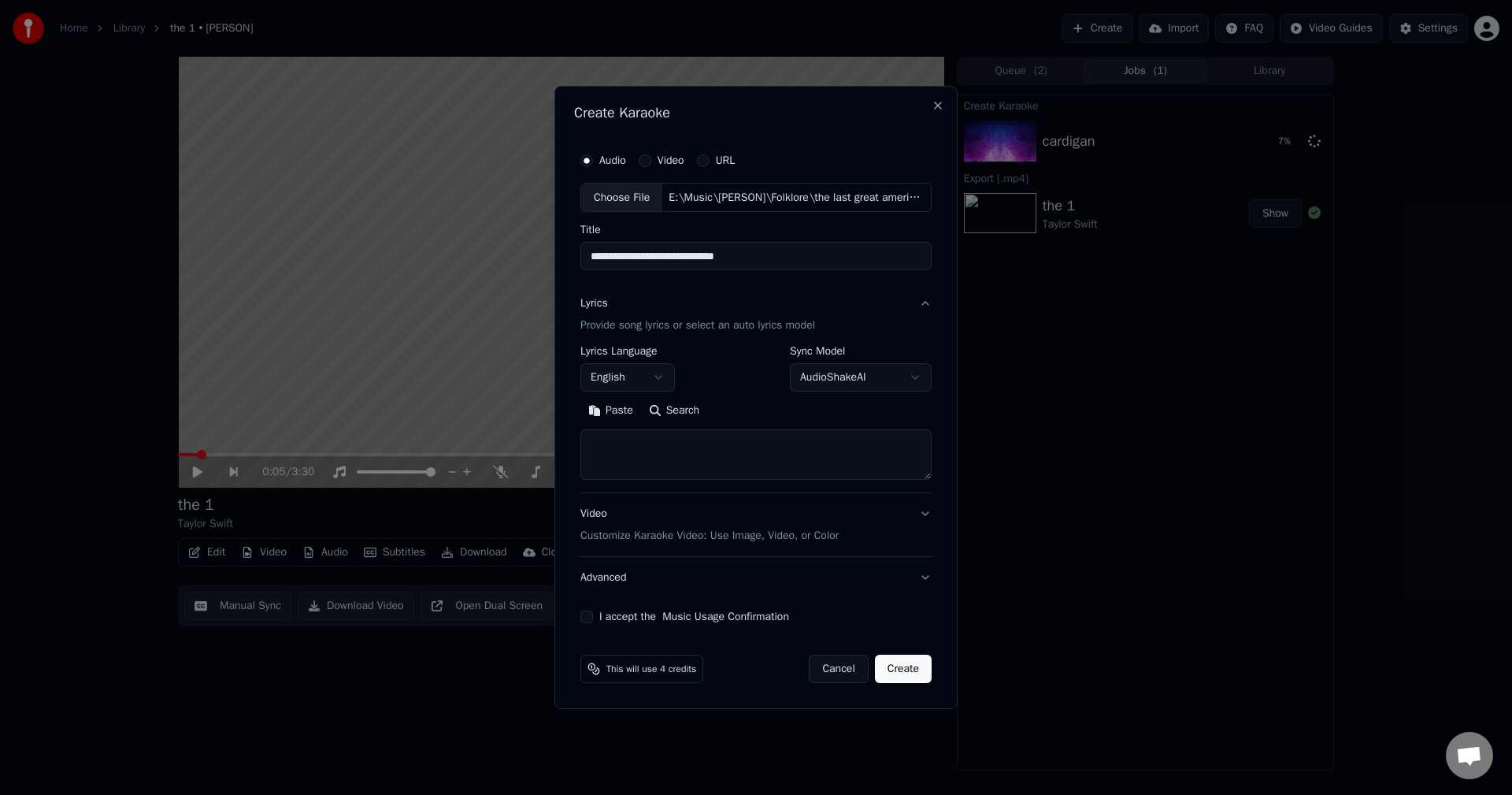 click at bounding box center [756, 455] 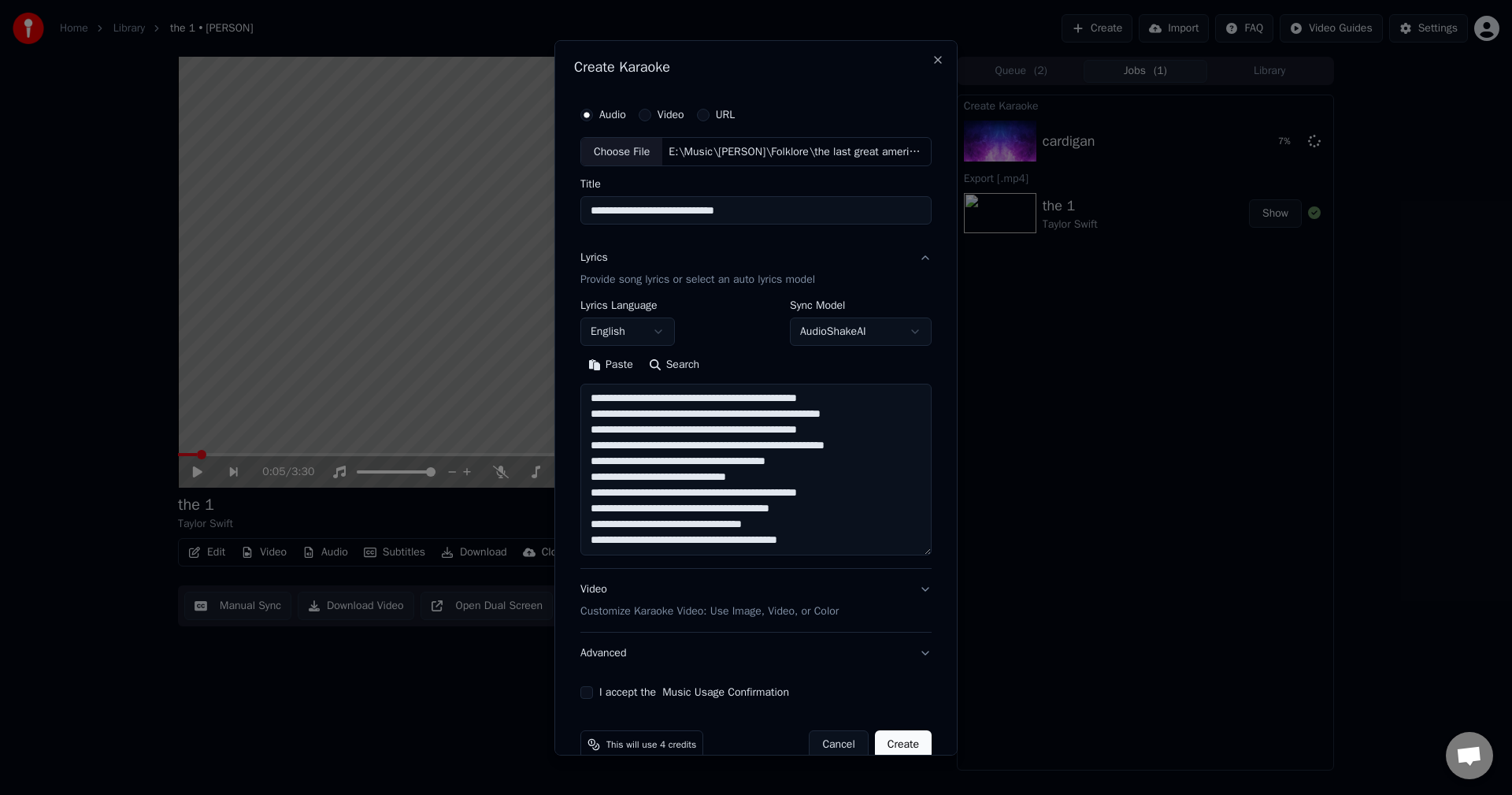 scroll, scrollTop: 131, scrollLeft: 0, axis: vertical 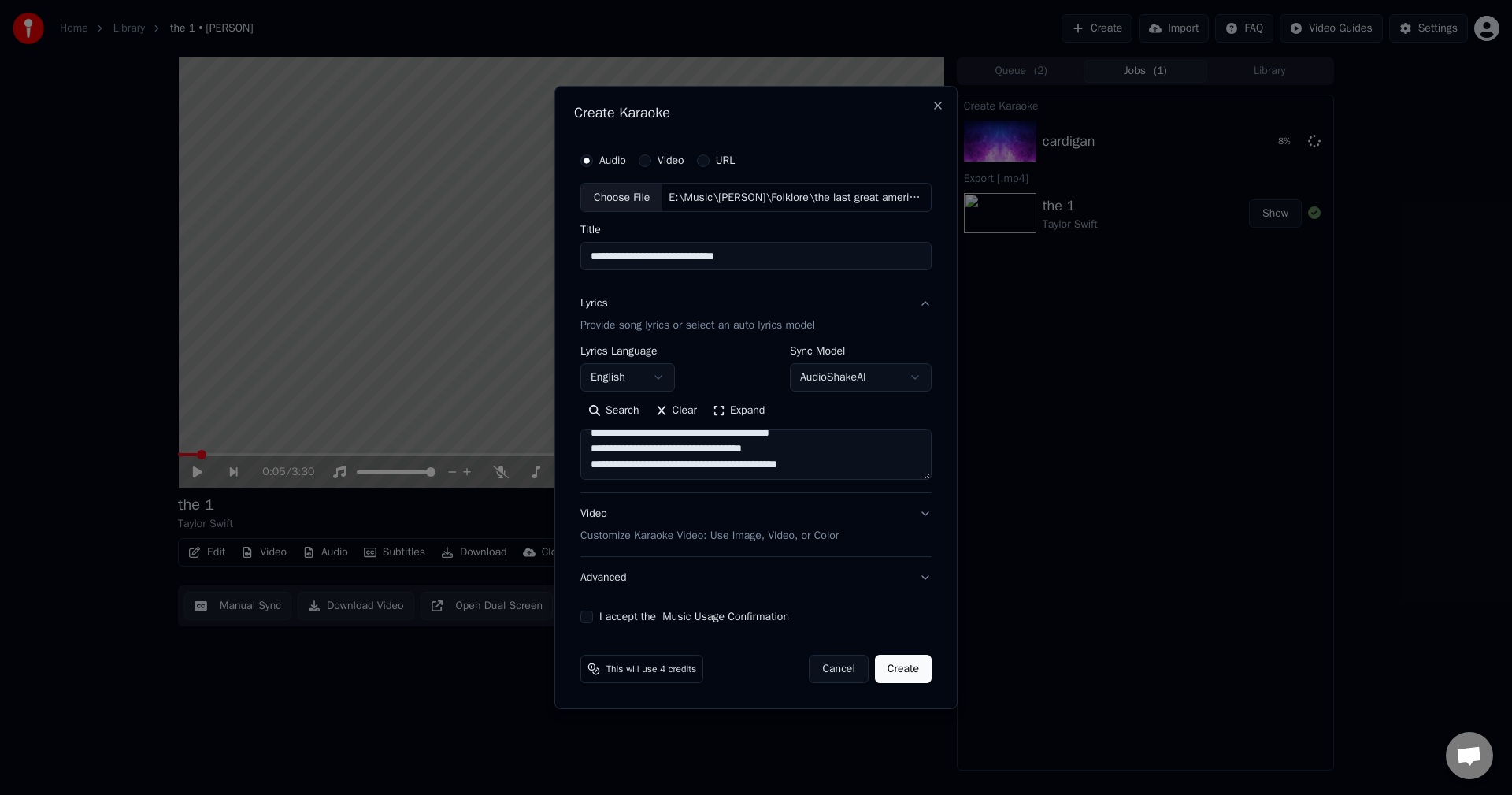 paste on "**********" 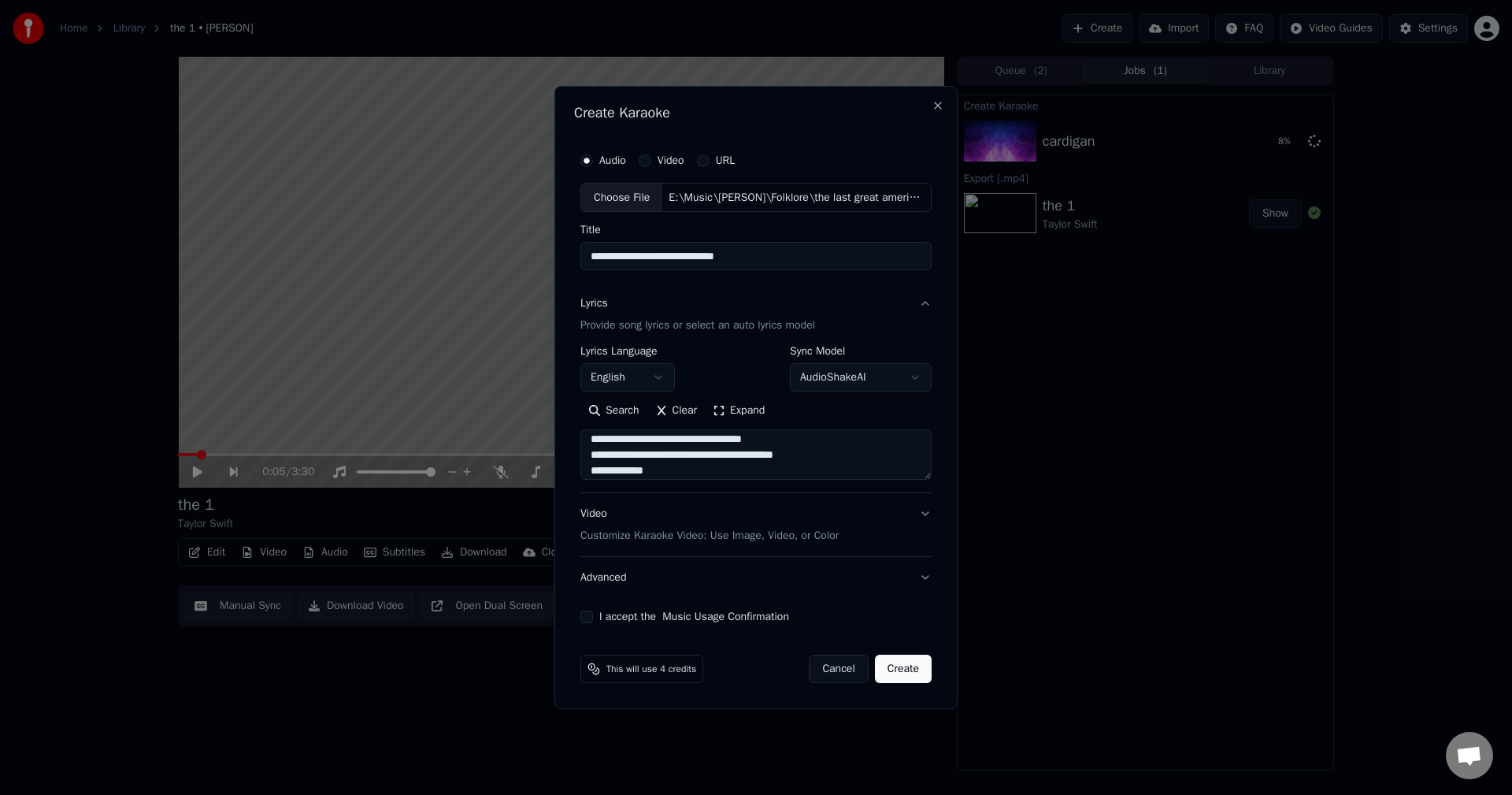 scroll, scrollTop: 210, scrollLeft: 0, axis: vertical 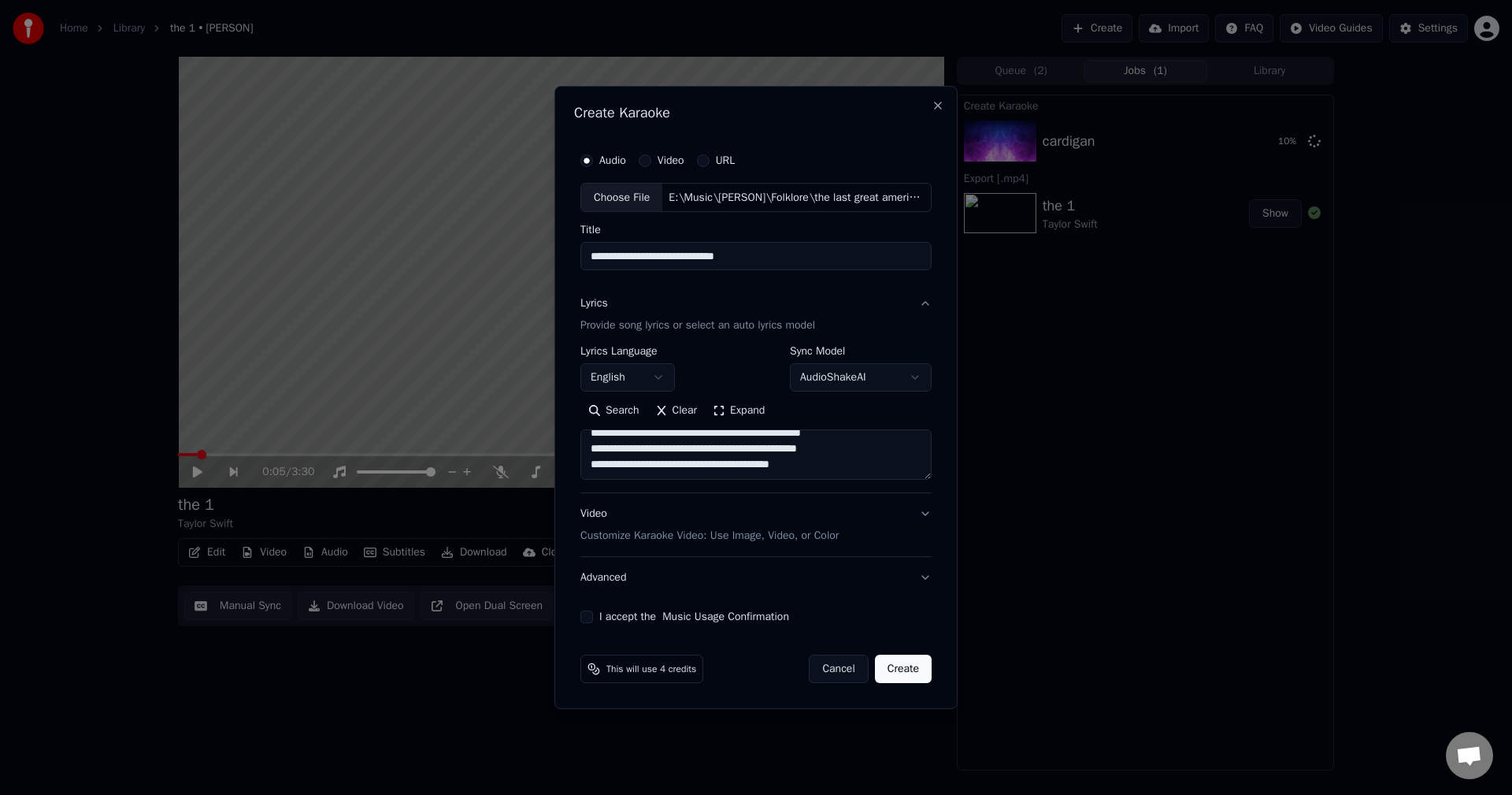 paste on "**********" 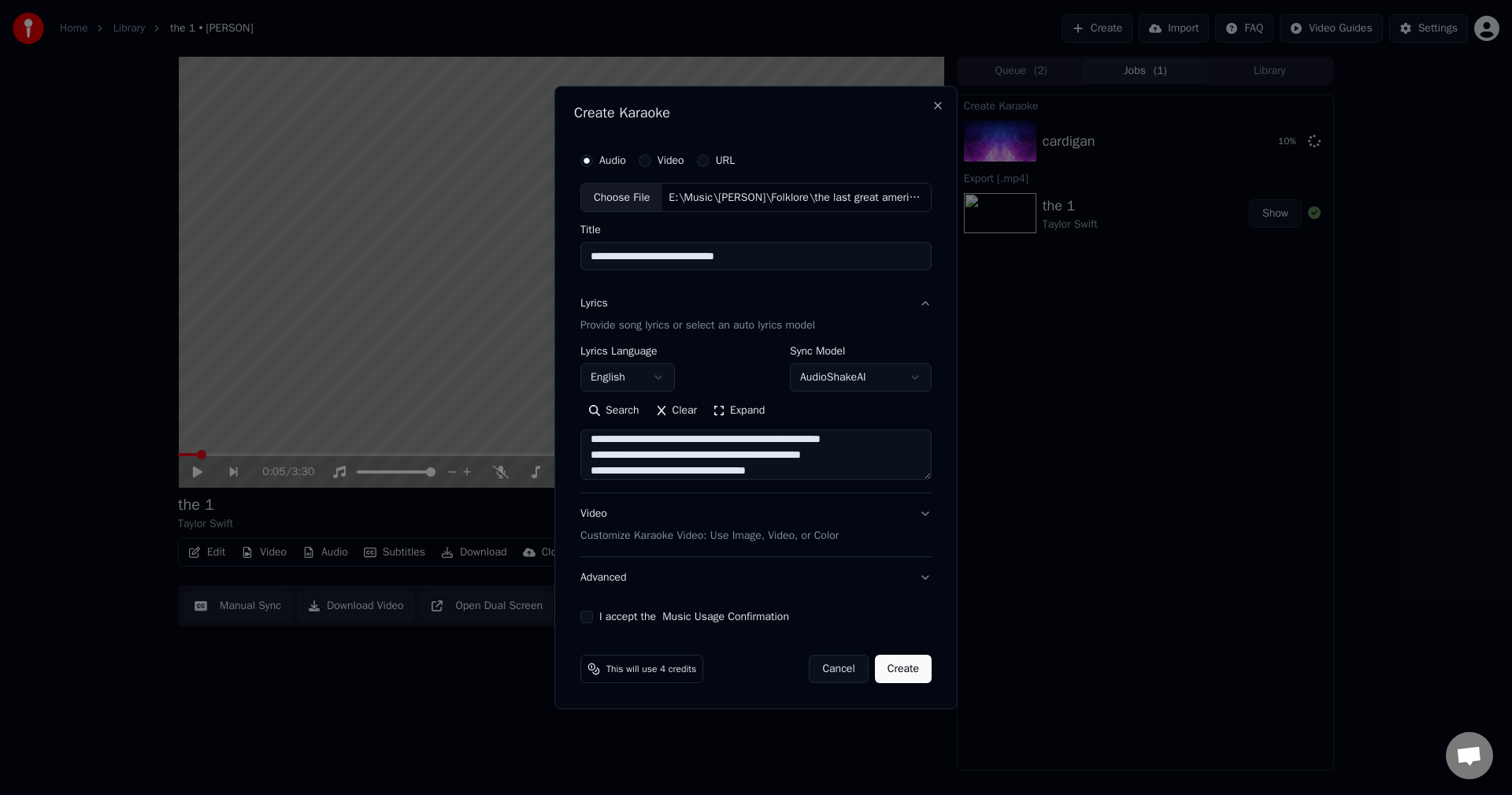 scroll, scrollTop: 288, scrollLeft: 0, axis: vertical 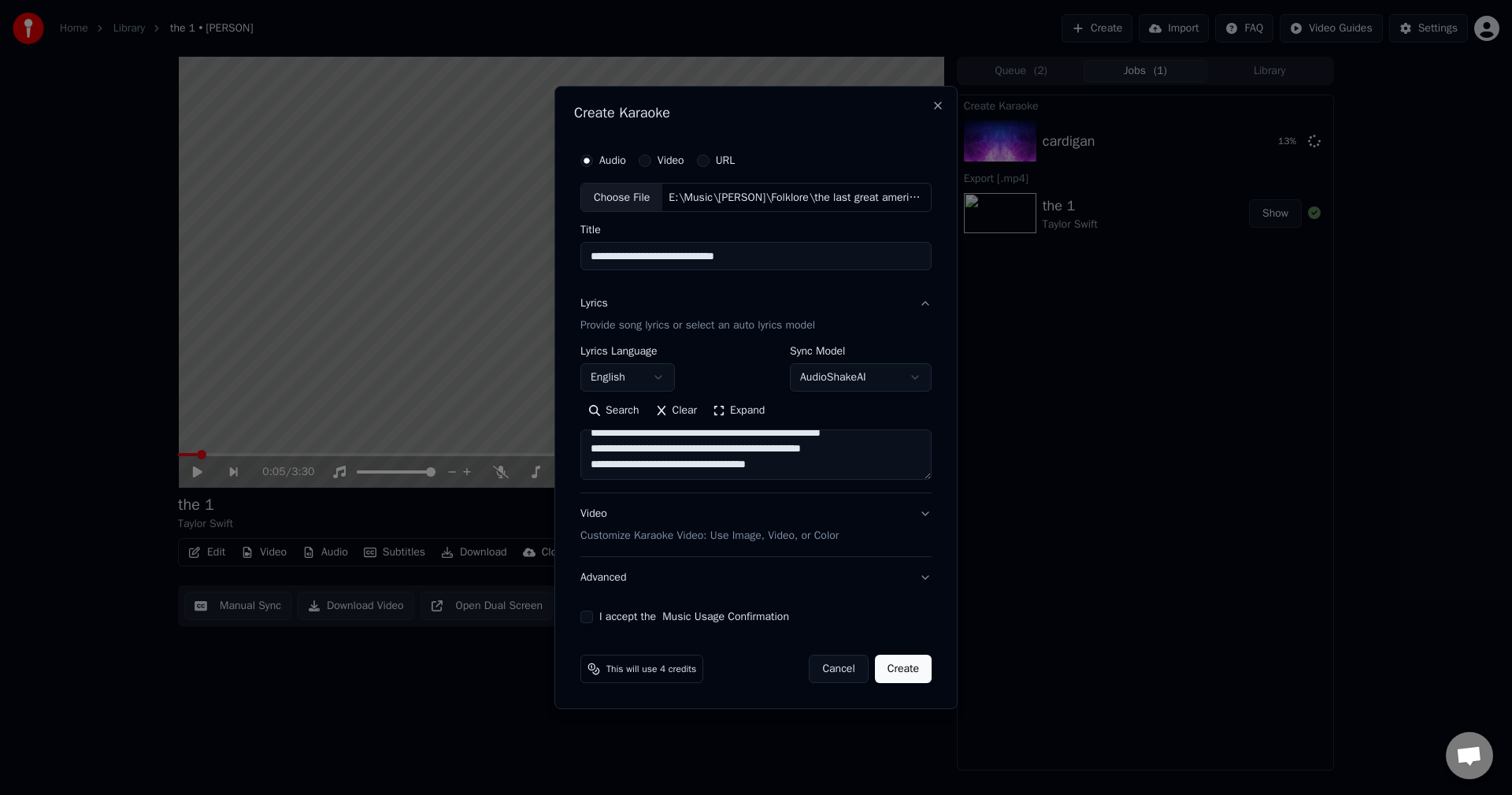 paste on "**********" 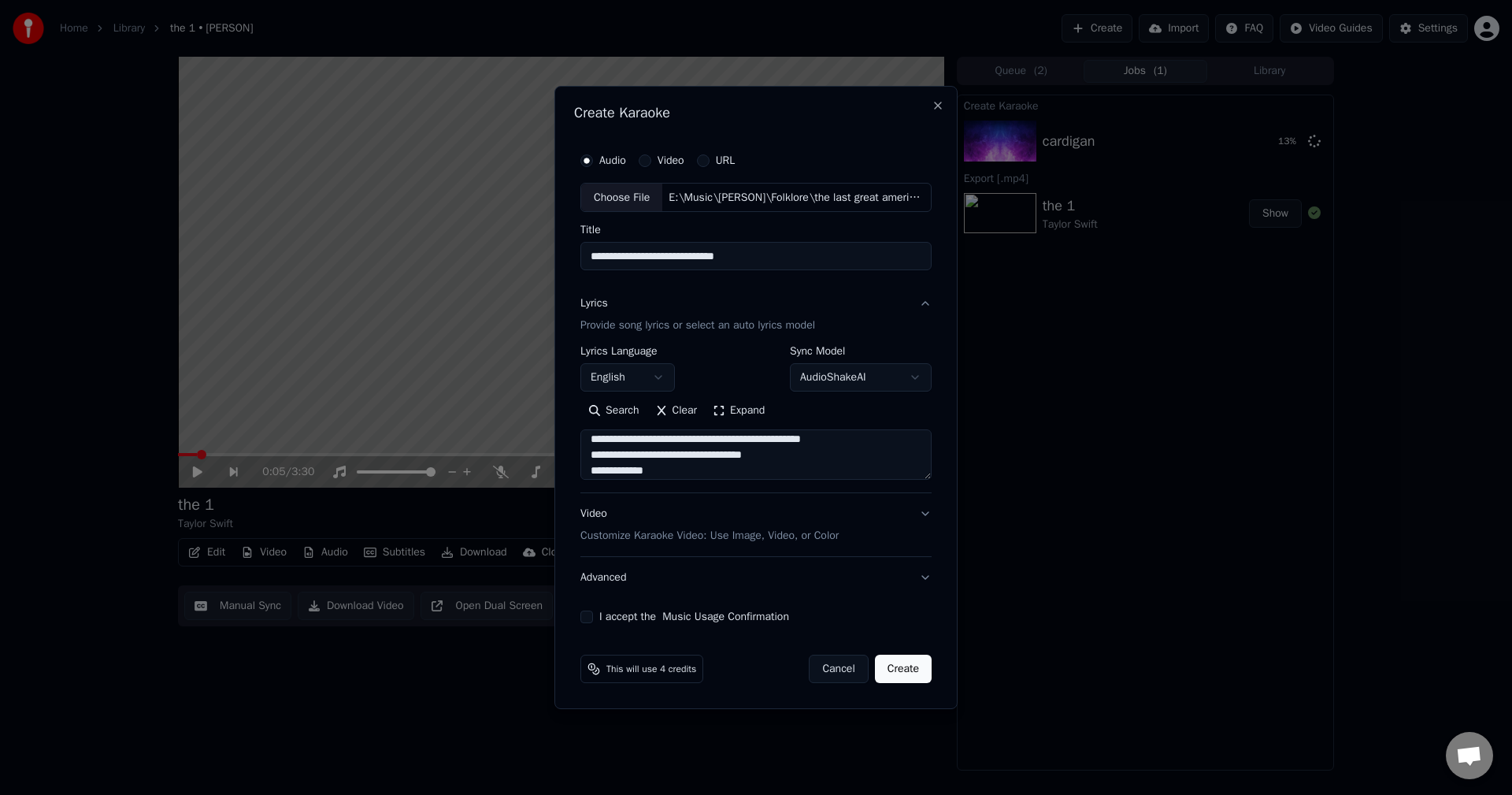 scroll, scrollTop: 367, scrollLeft: 0, axis: vertical 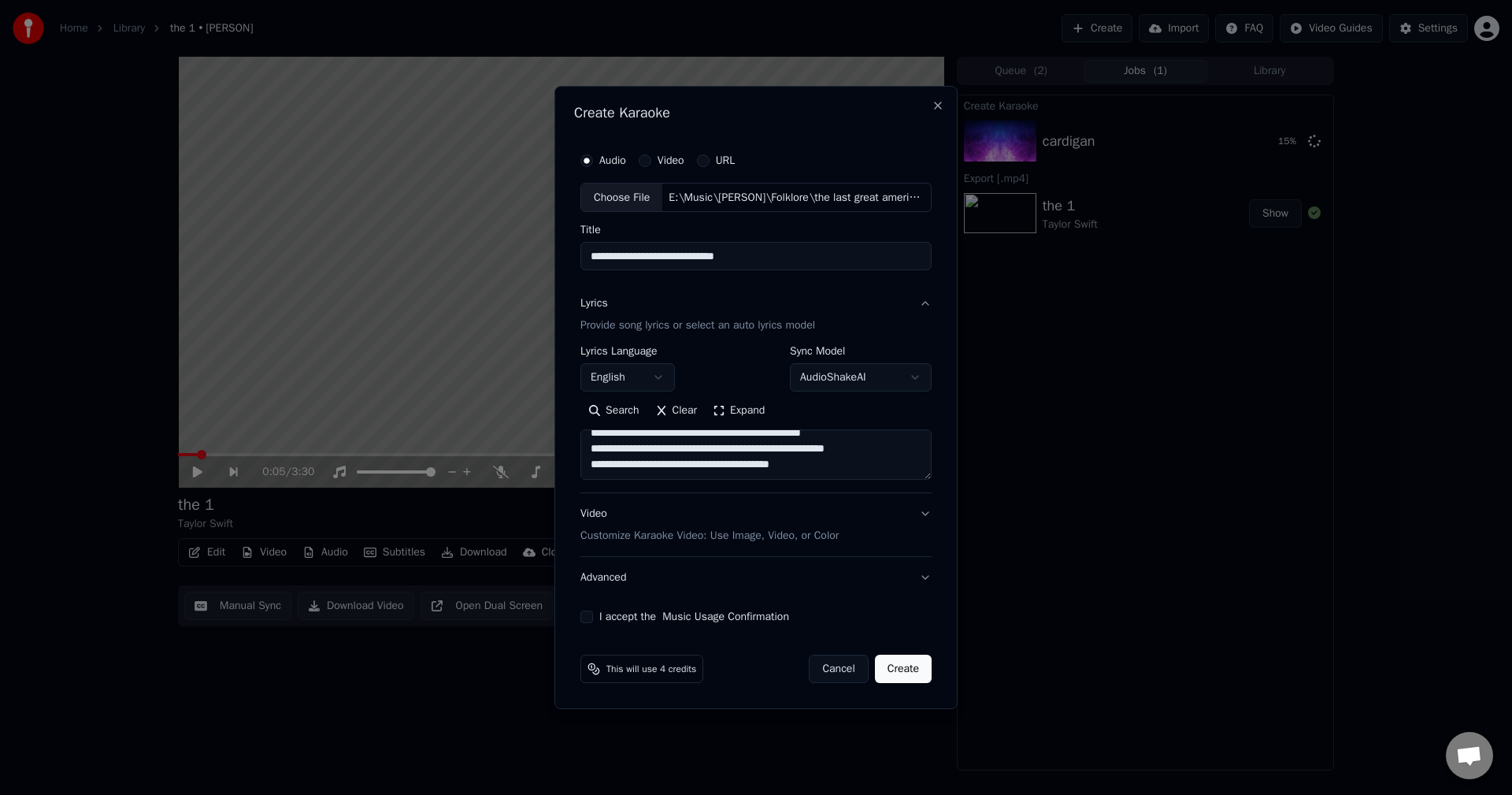 paste on "**********" 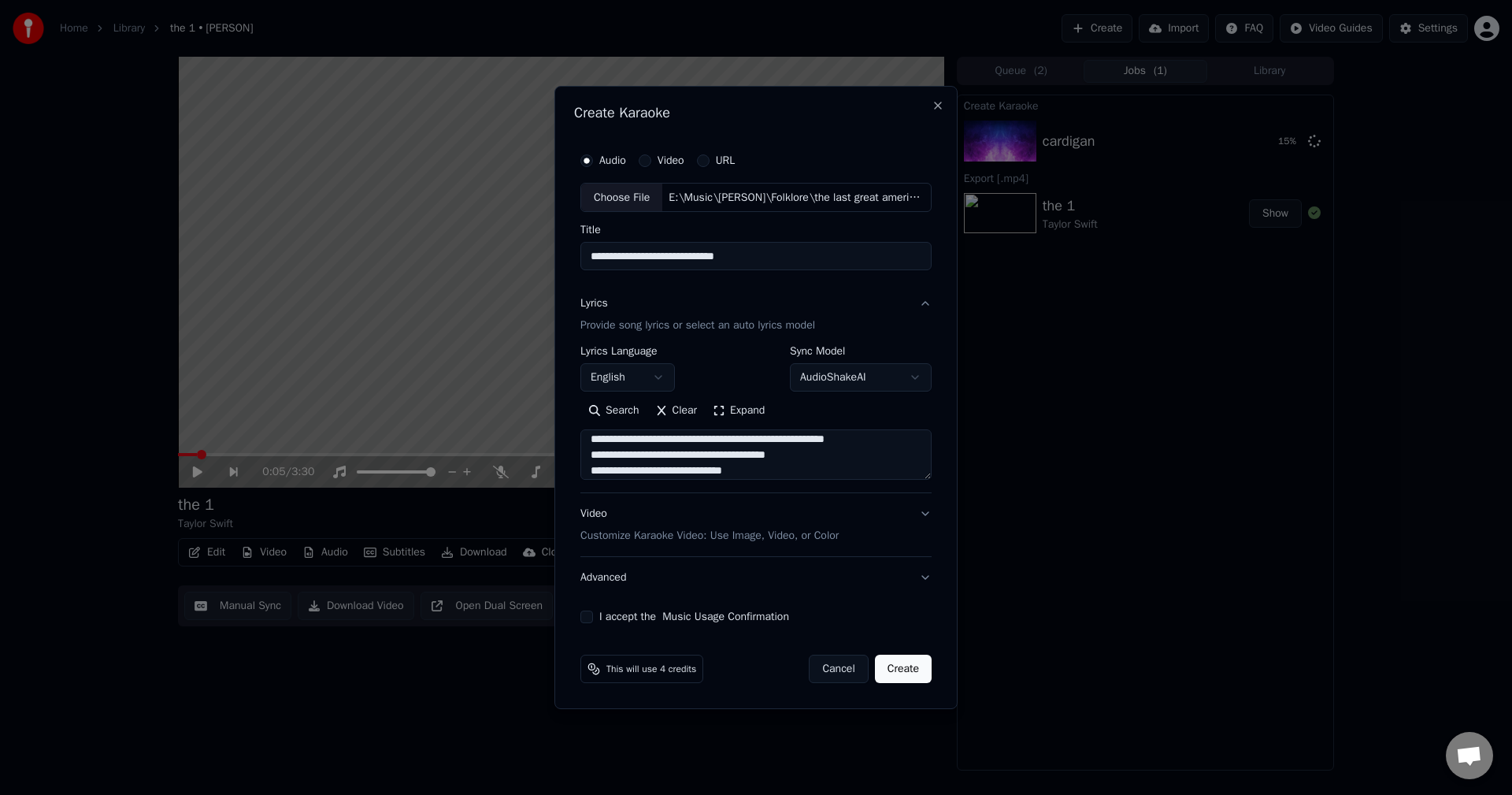 scroll, scrollTop: 492, scrollLeft: 0, axis: vertical 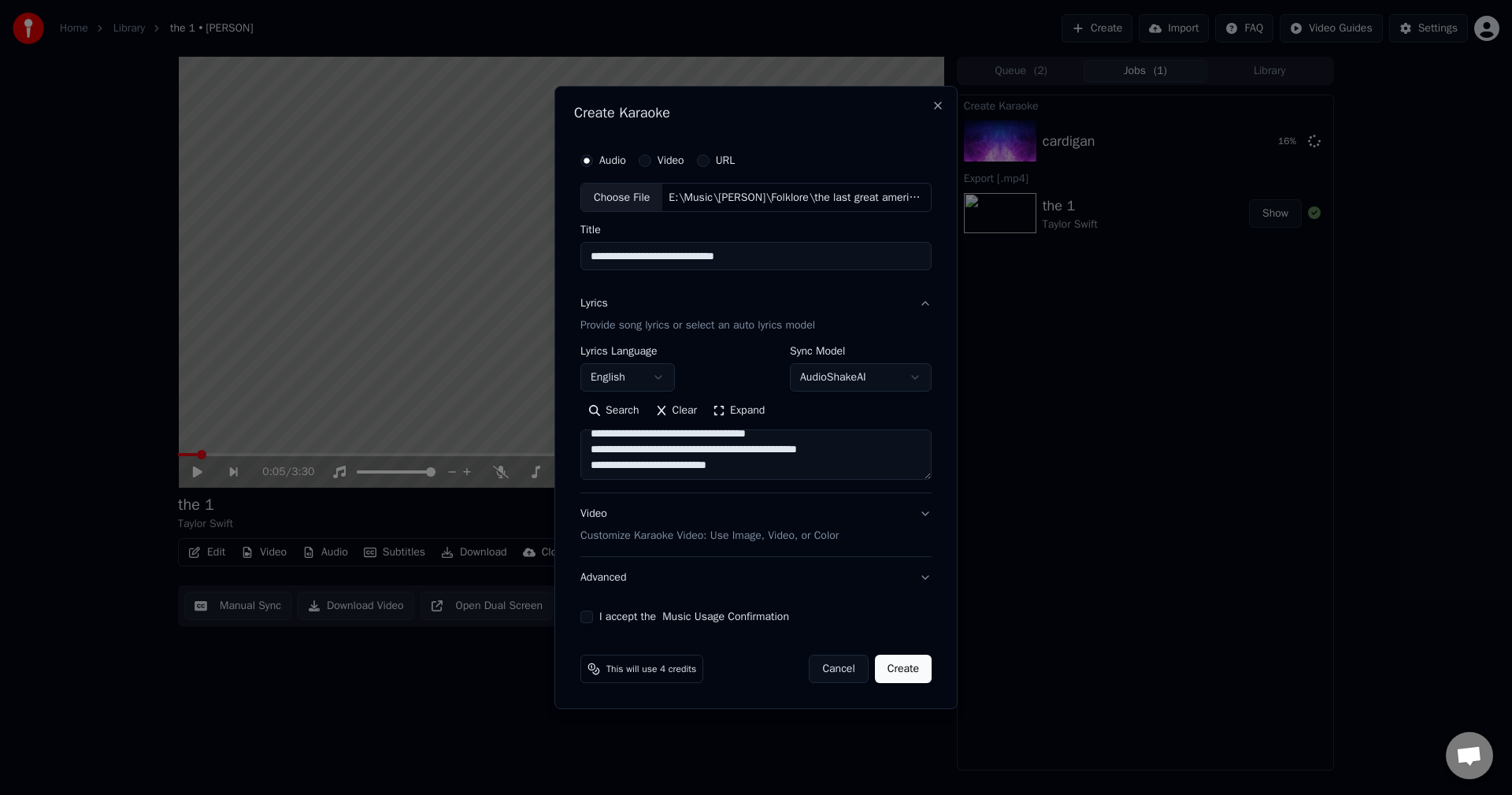 paste on "**********" 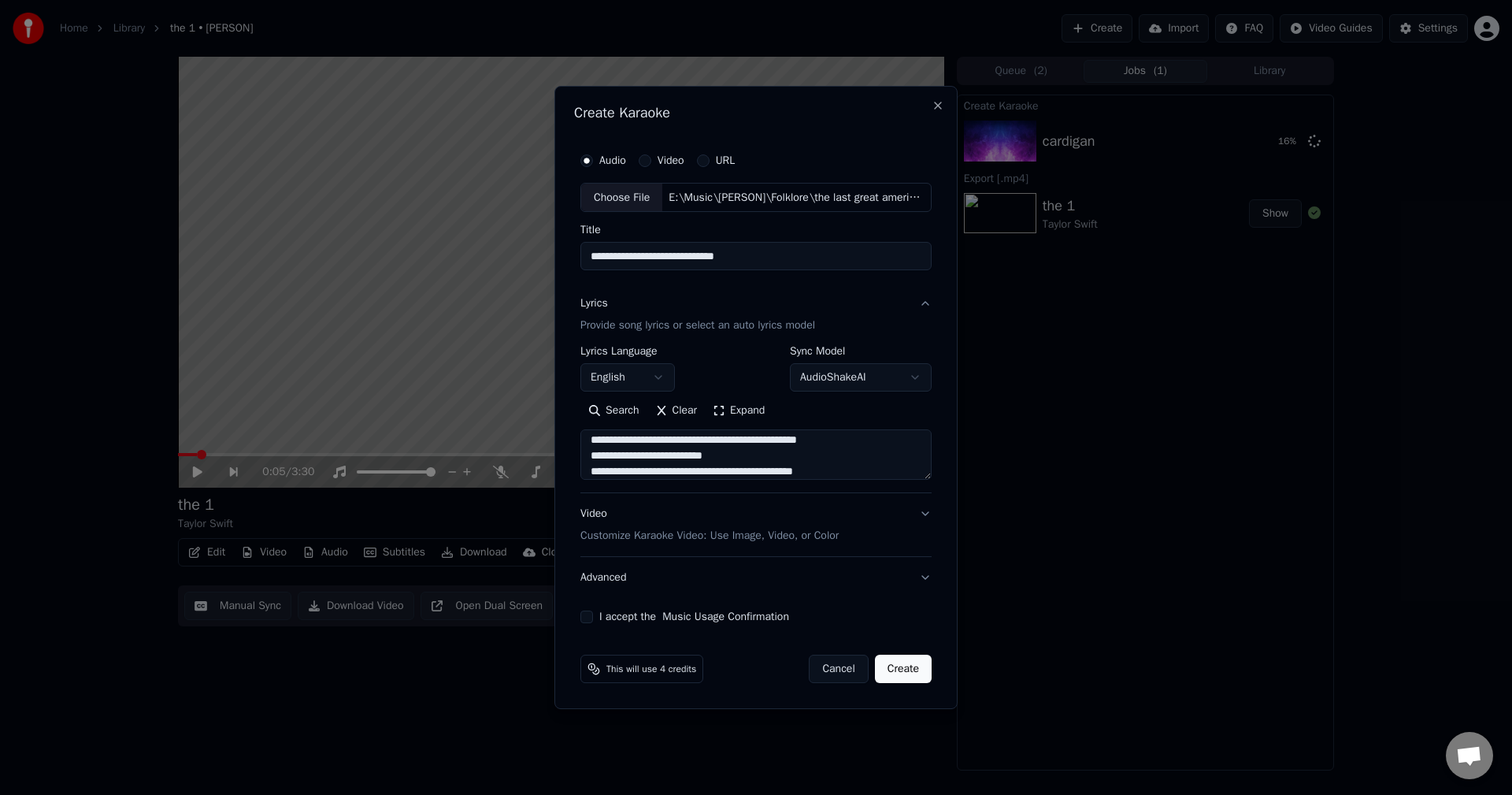 scroll, scrollTop: 540, scrollLeft: 0, axis: vertical 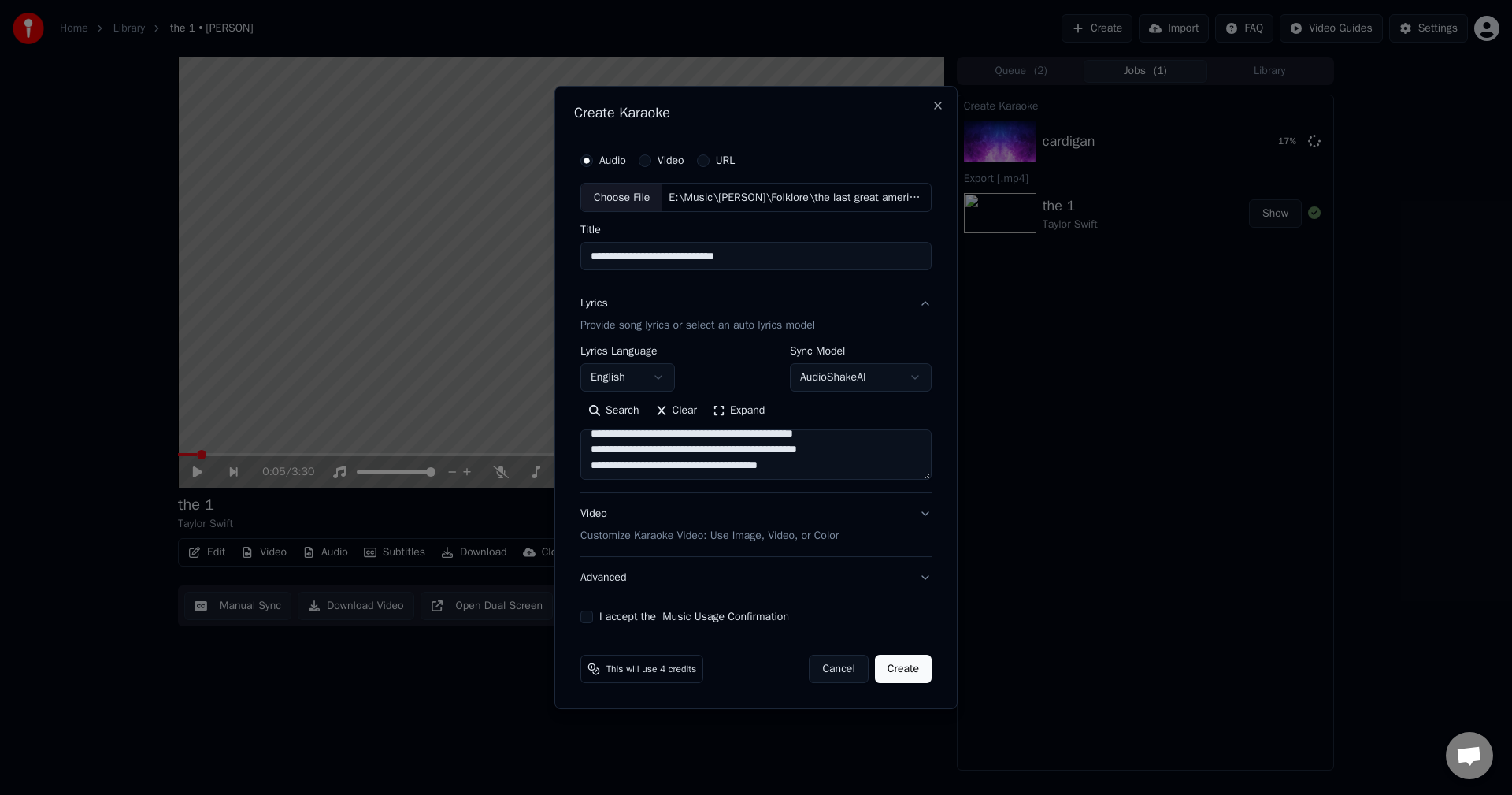 paste on "**********" 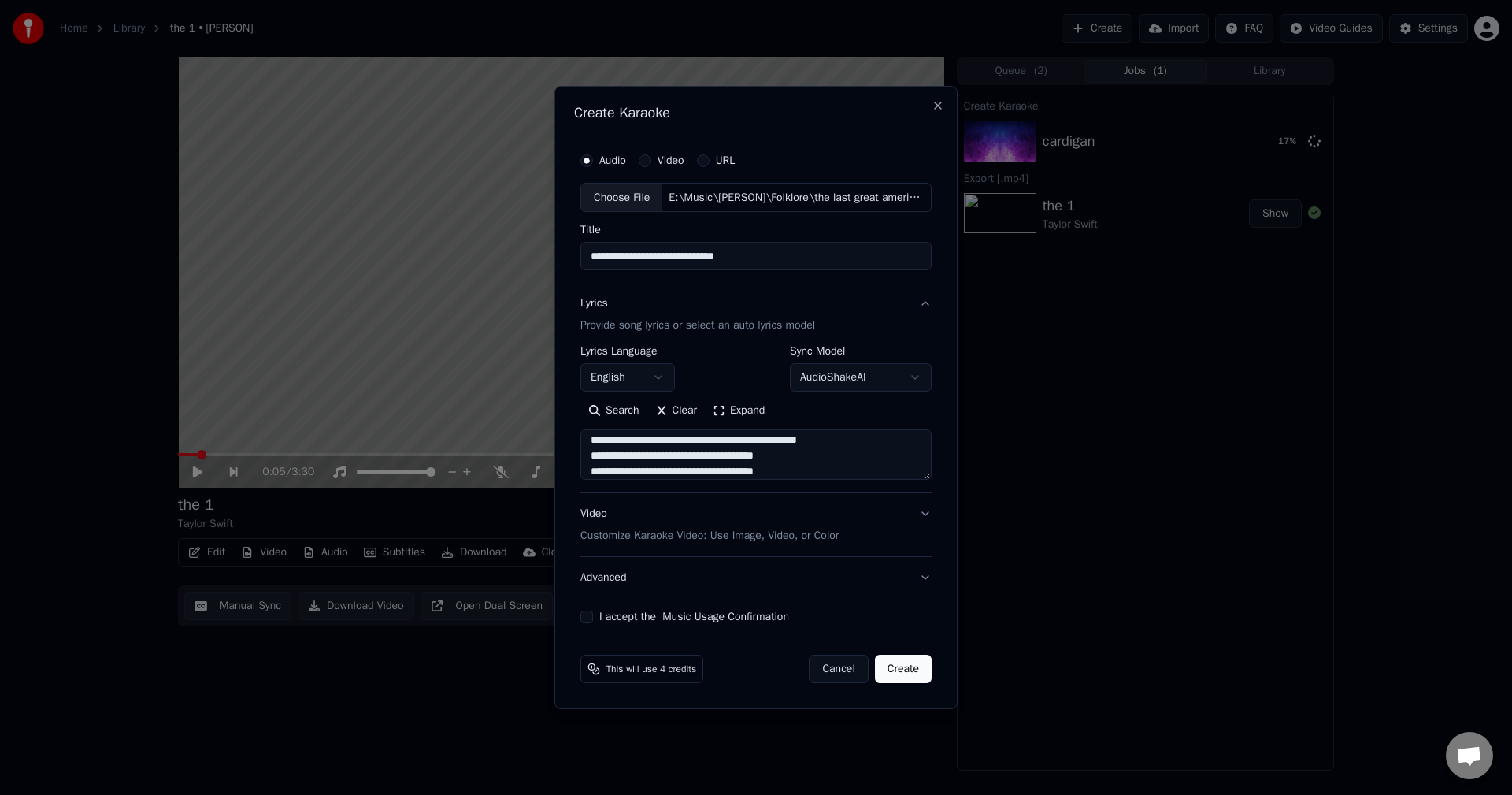 scroll, scrollTop: 587, scrollLeft: 0, axis: vertical 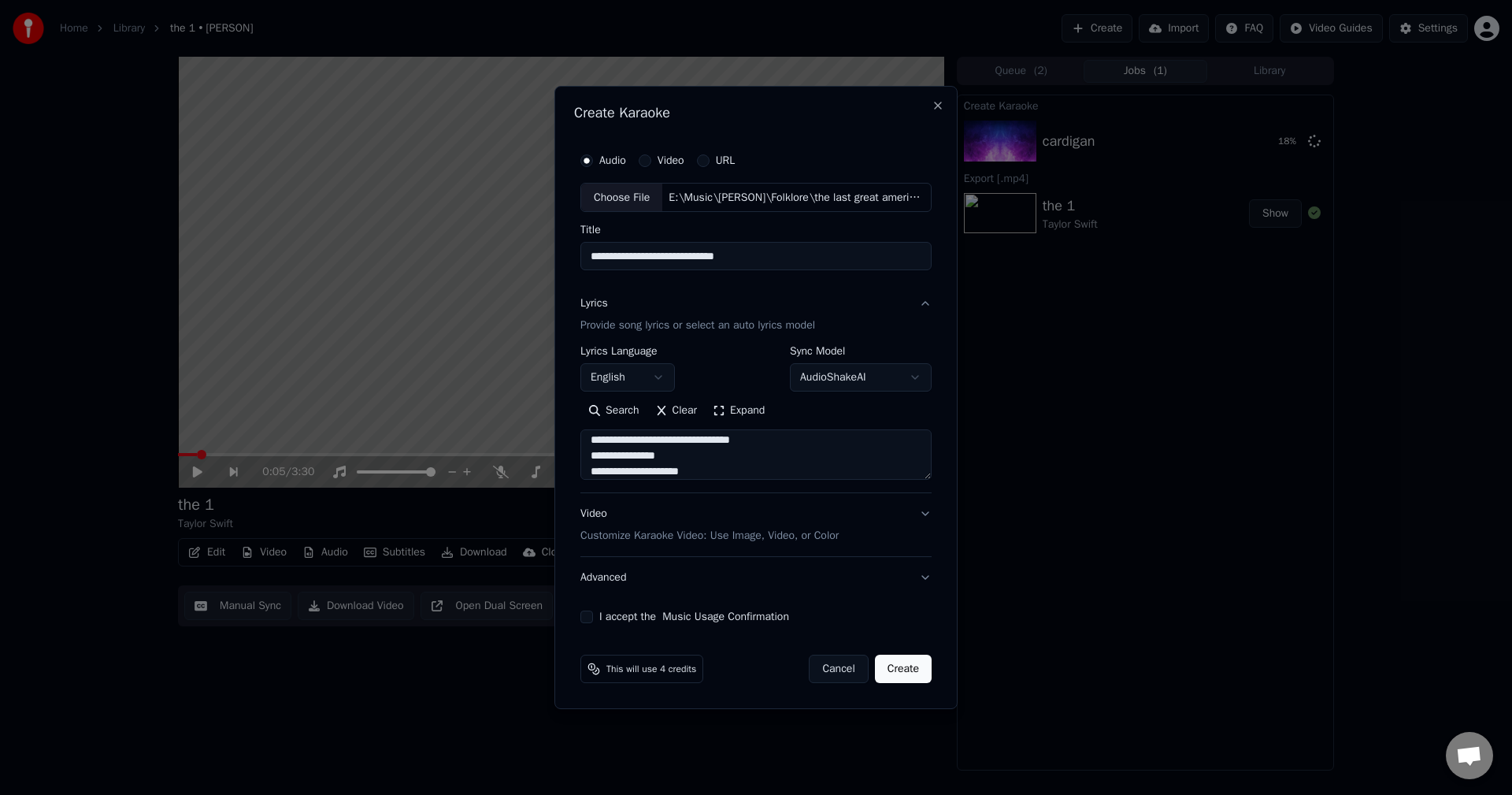 type on "**********" 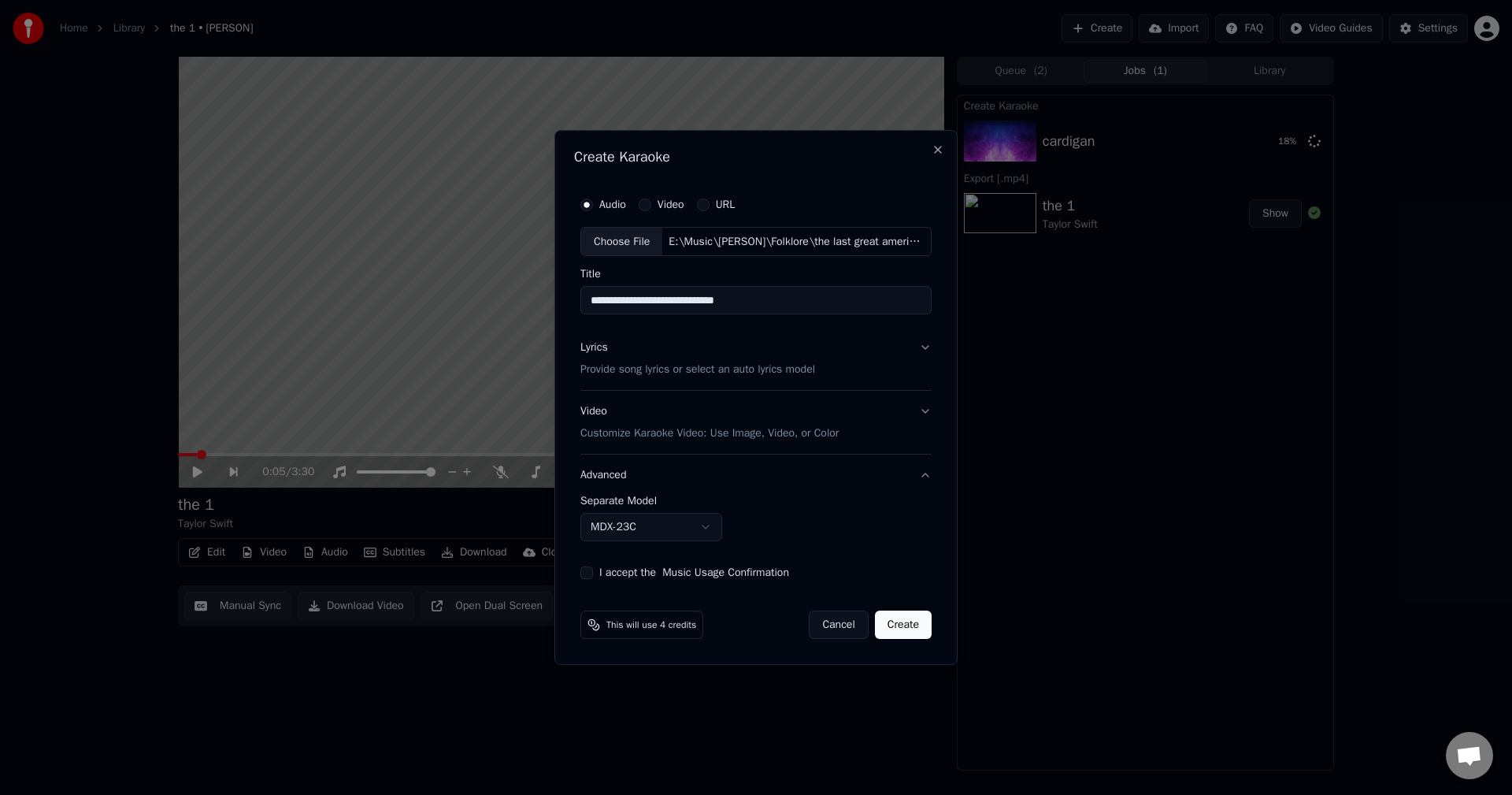 click on "**********" at bounding box center (756, 397) 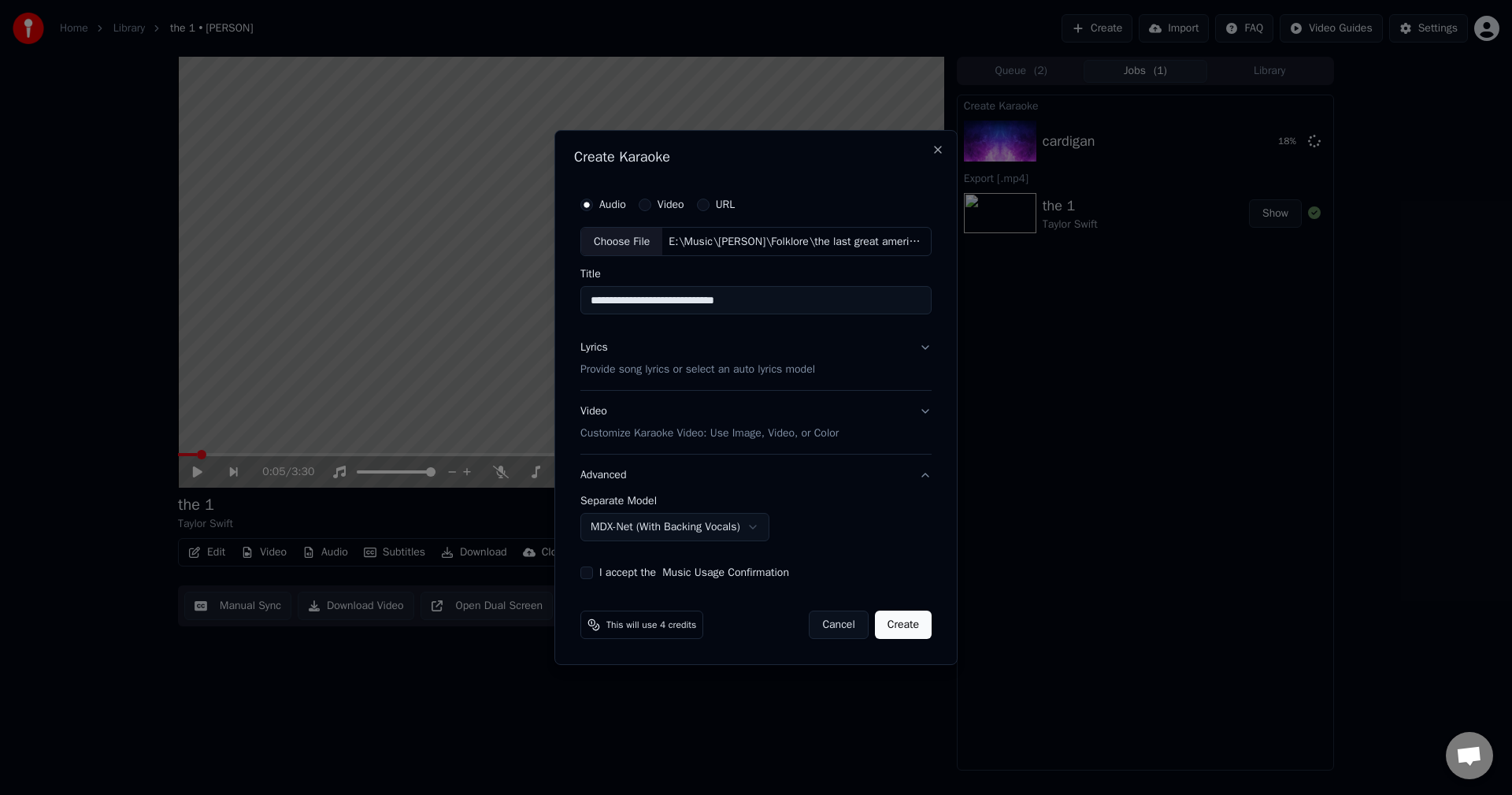 click on "I accept the   Music Usage Confirmation" at bounding box center (587, 573) 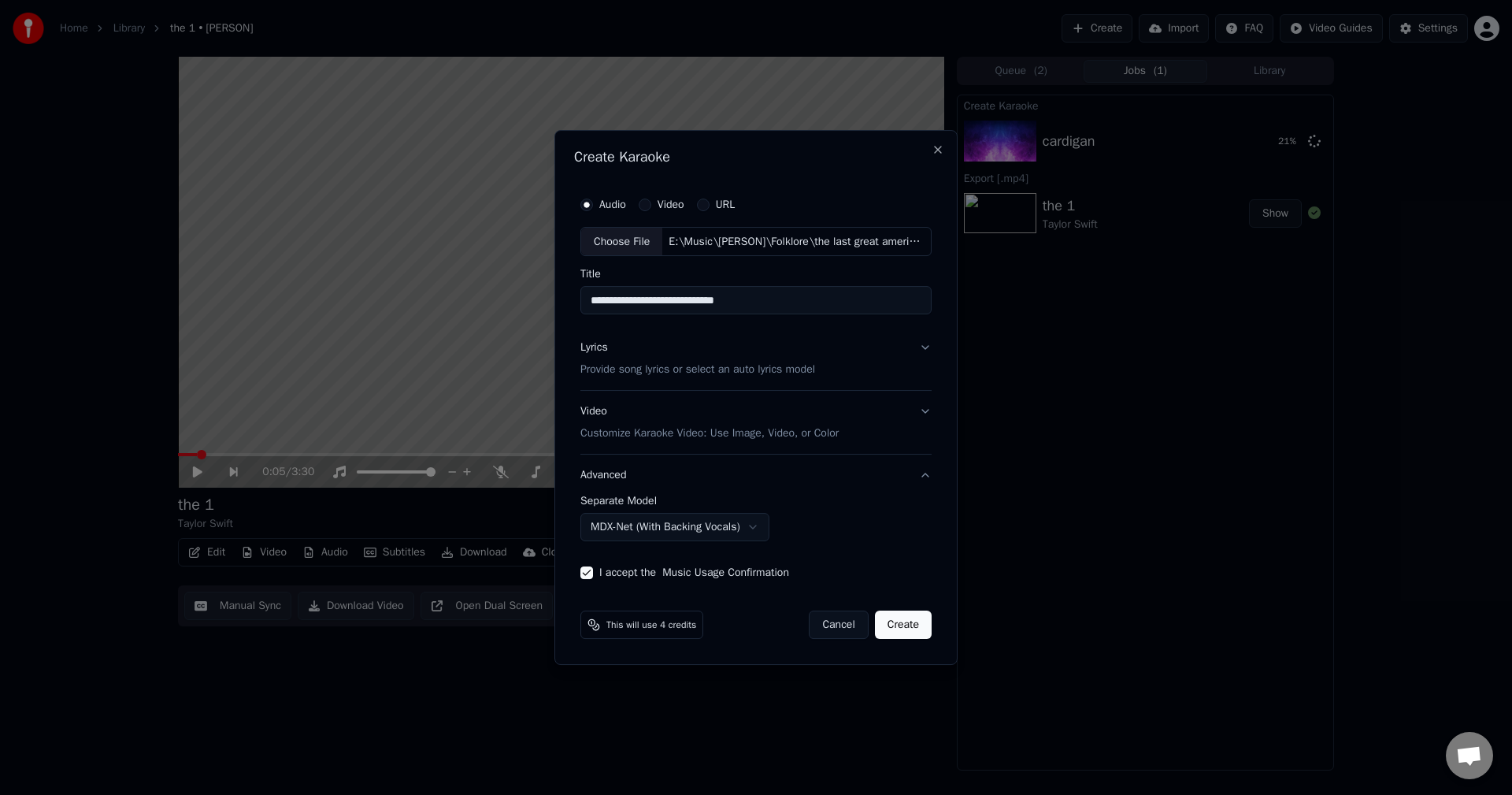 click on "Create" at bounding box center [903, 625] 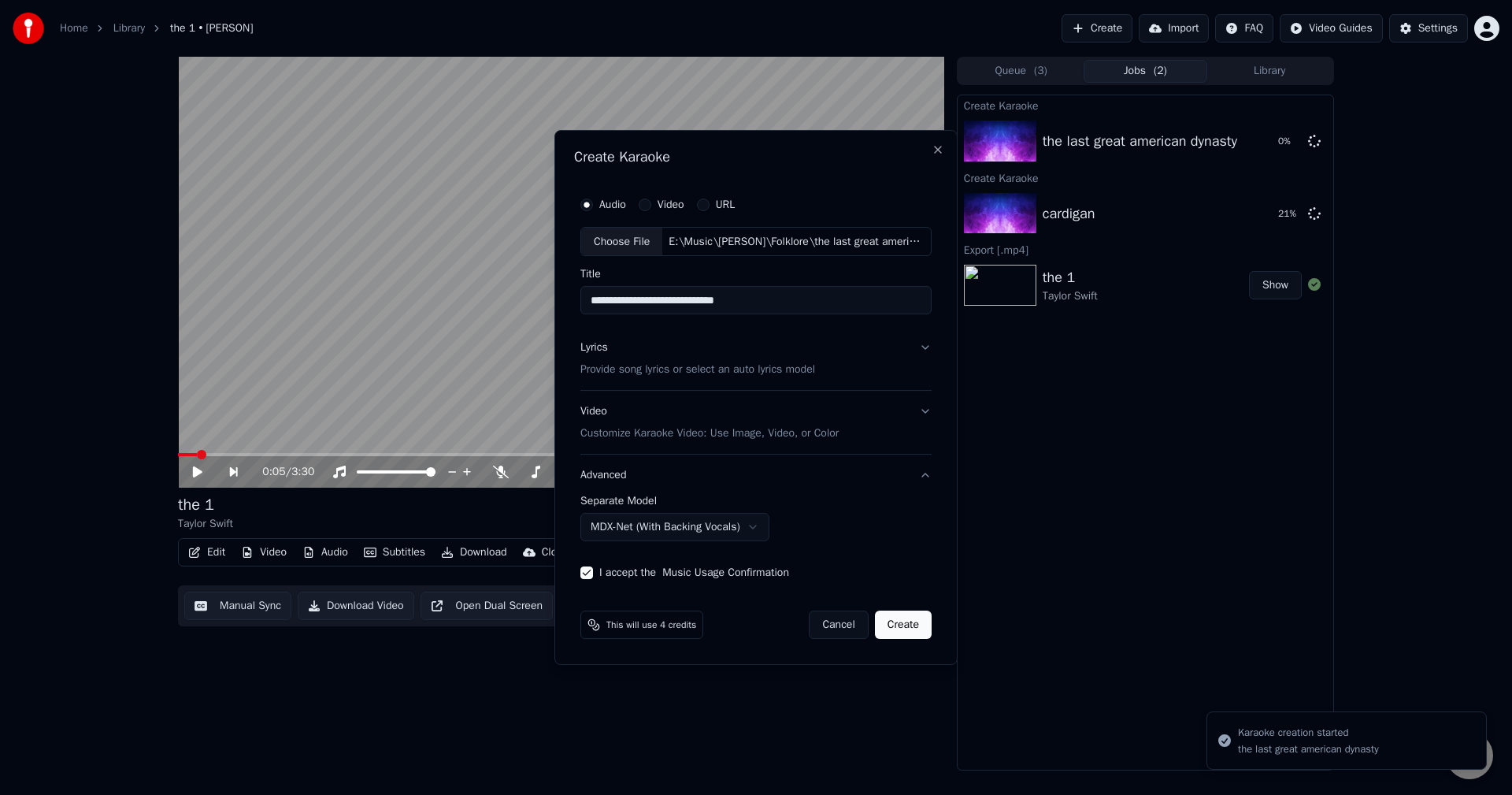select on "******" 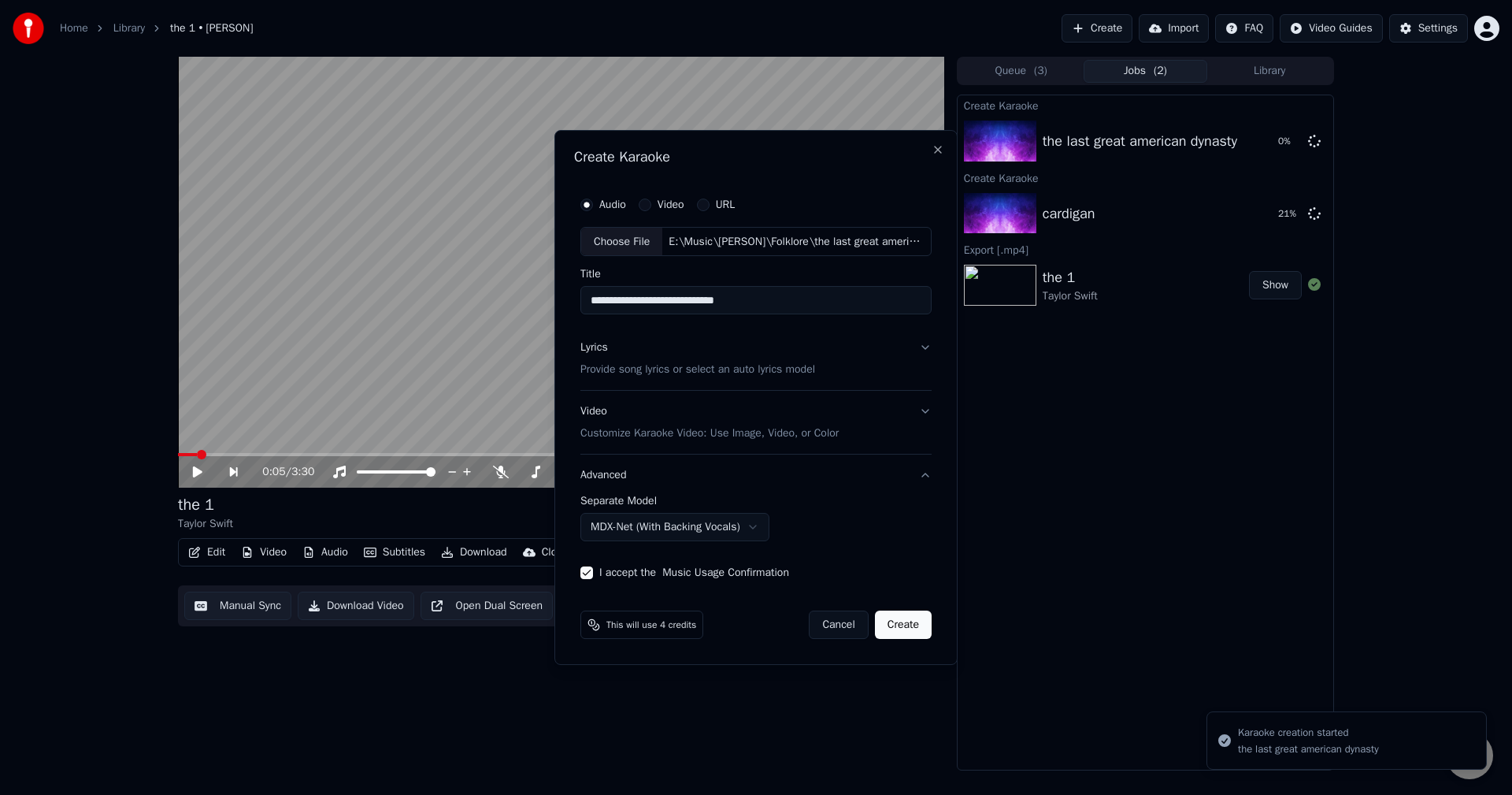 type 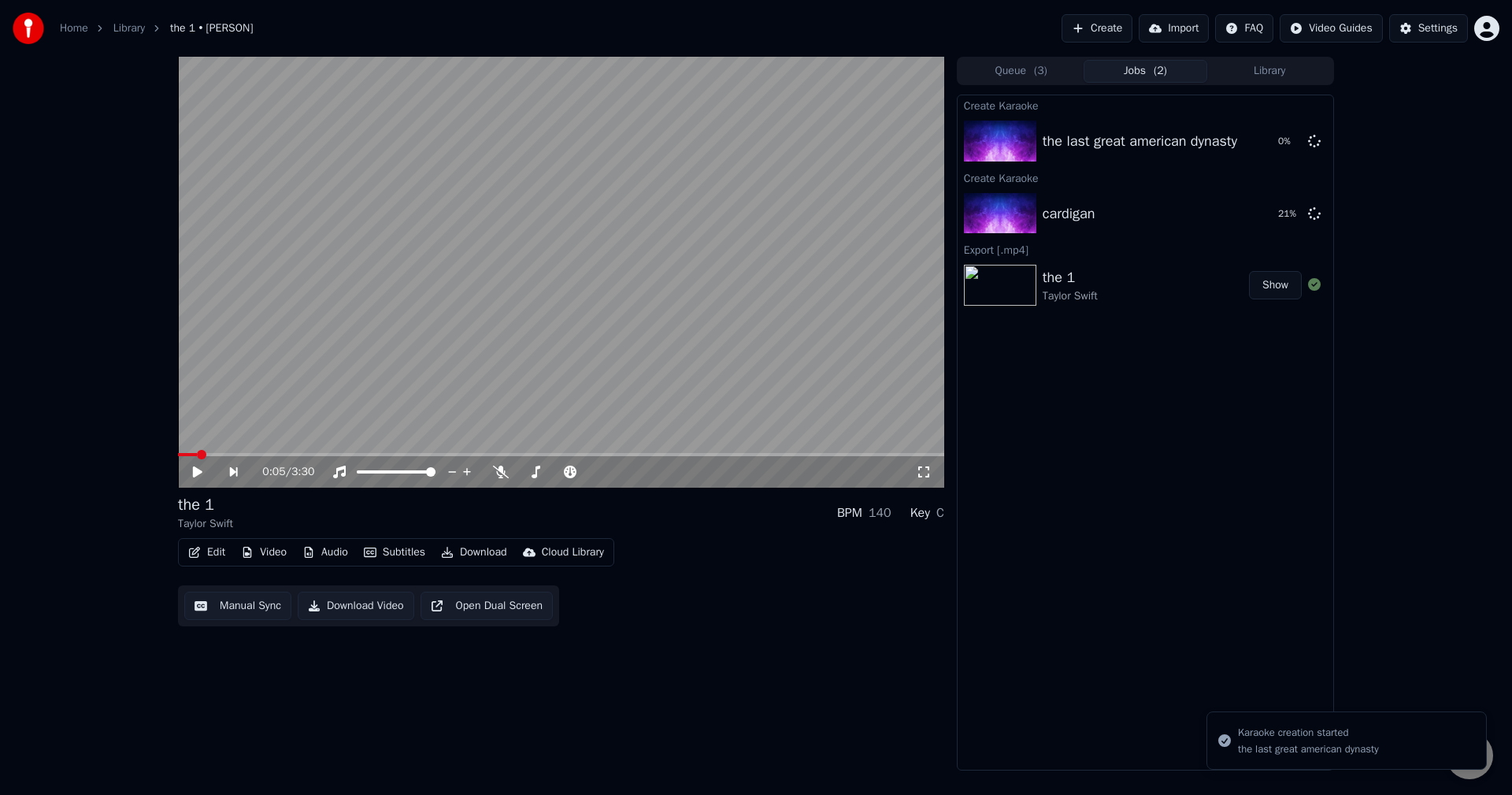 click on "Create" at bounding box center [1097, 28] 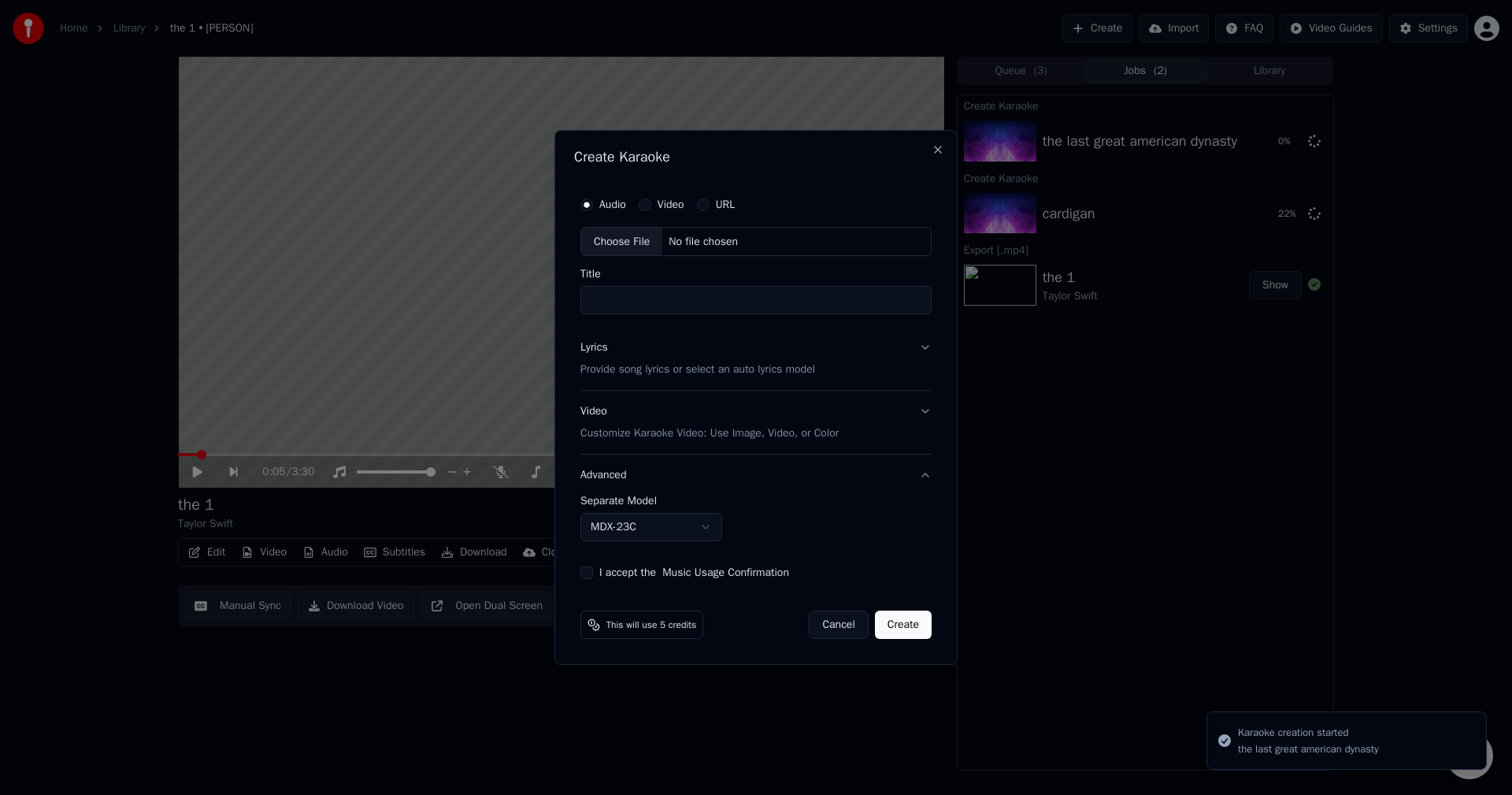 click on "Choose File" at bounding box center (621, 242) 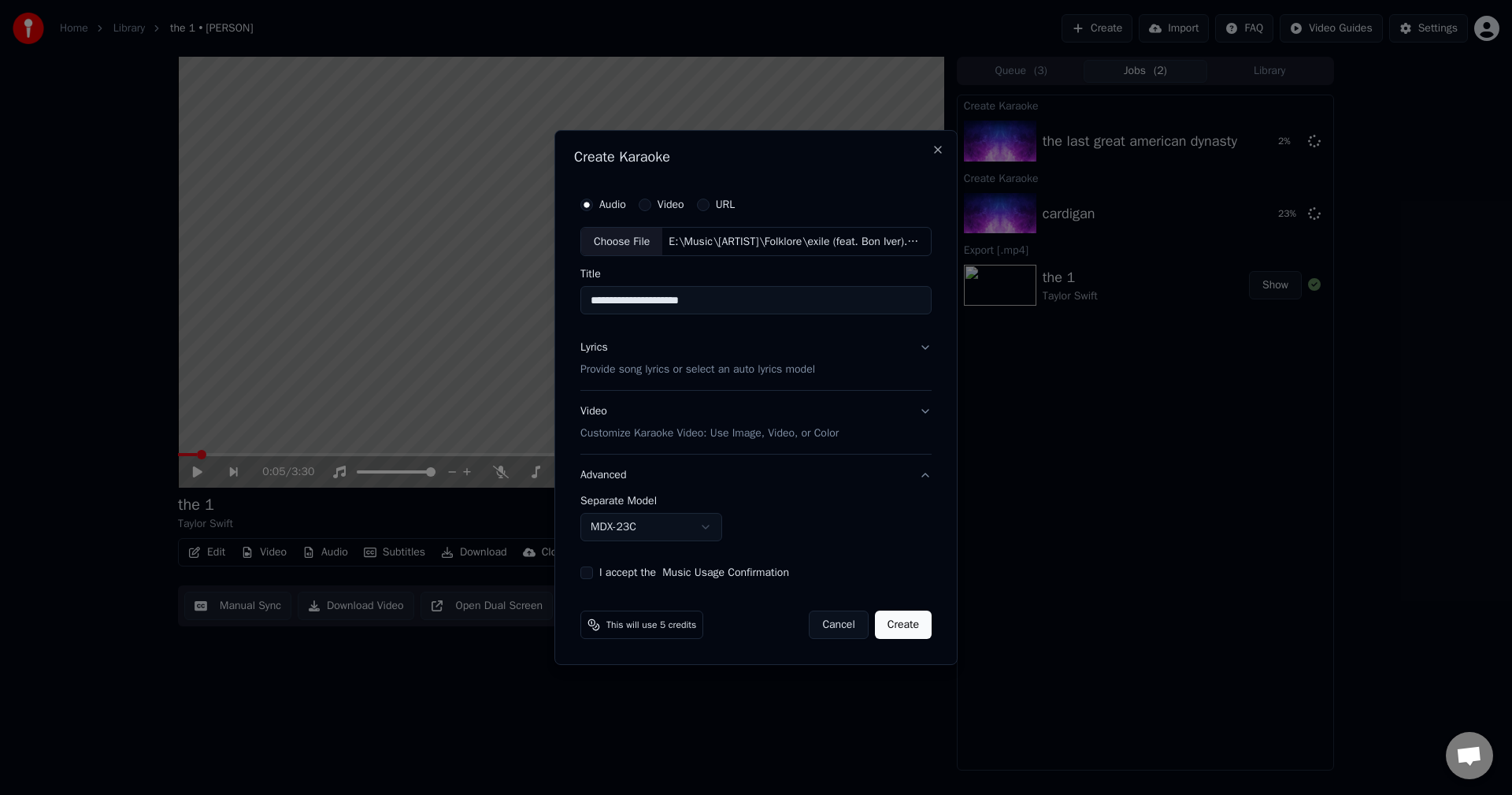 drag, startPoint x: 712, startPoint y: 304, endPoint x: 617, endPoint y: 312, distance: 95.33625 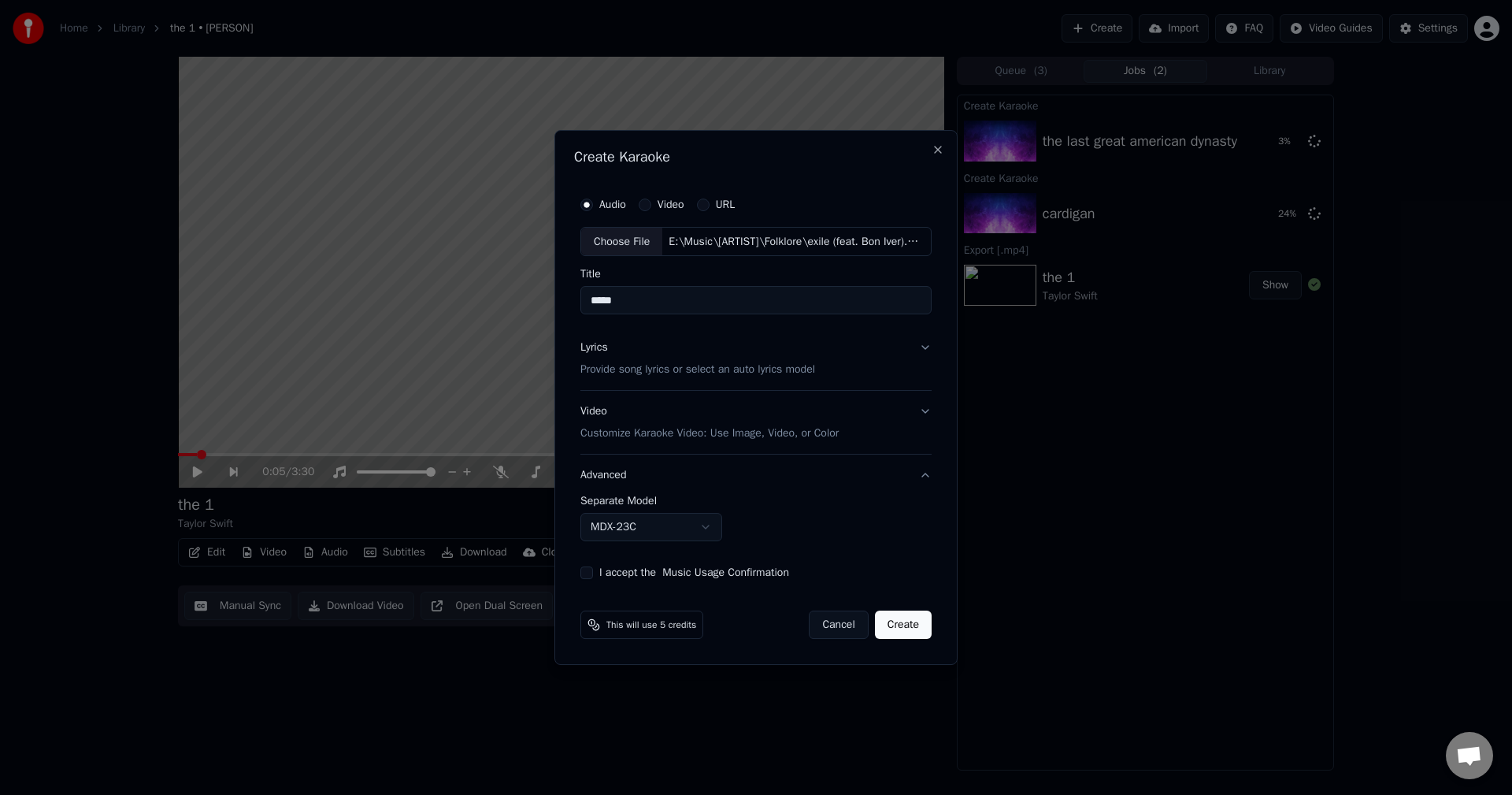 type on "*****" 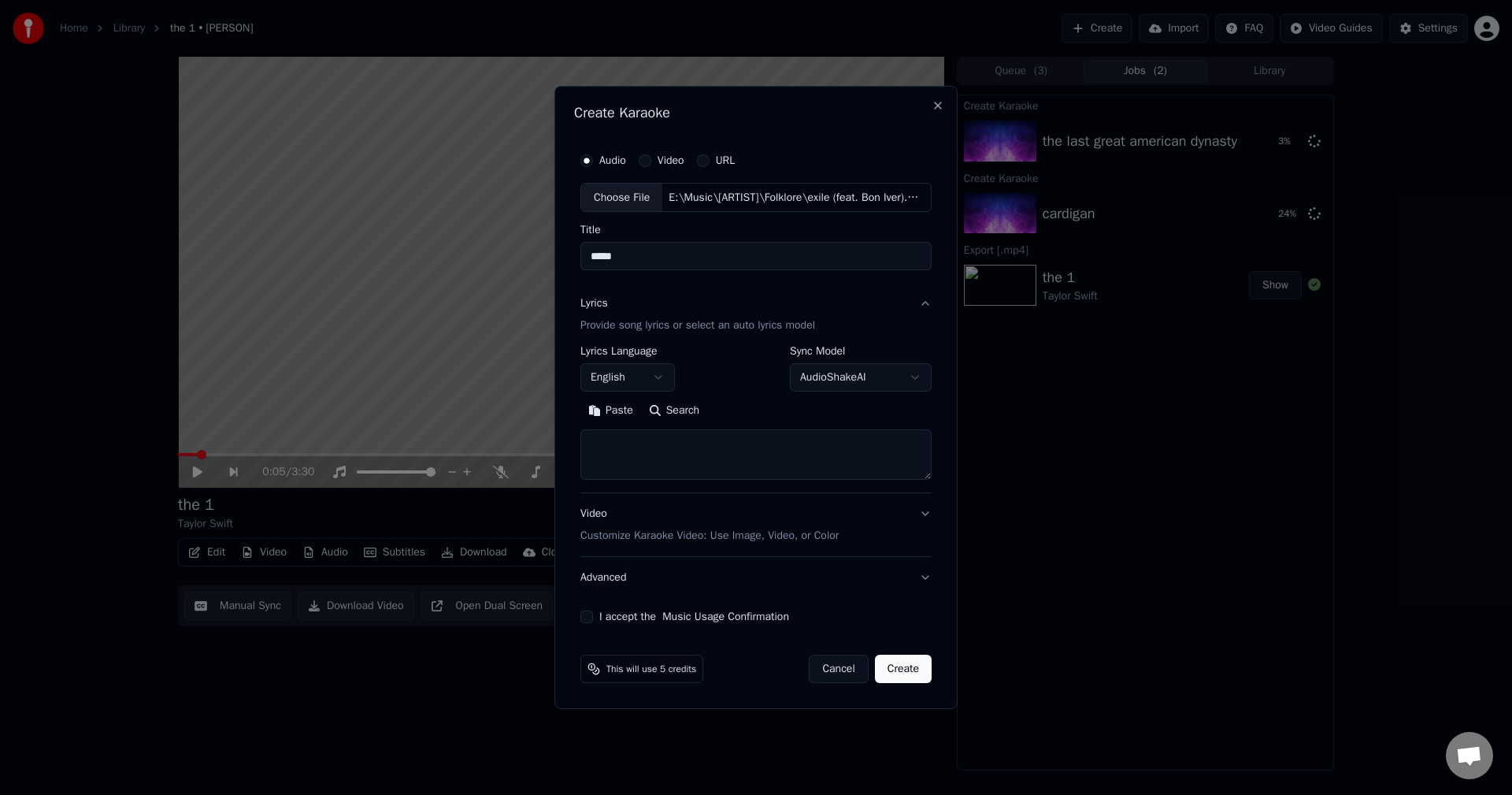 click at bounding box center (756, 455) 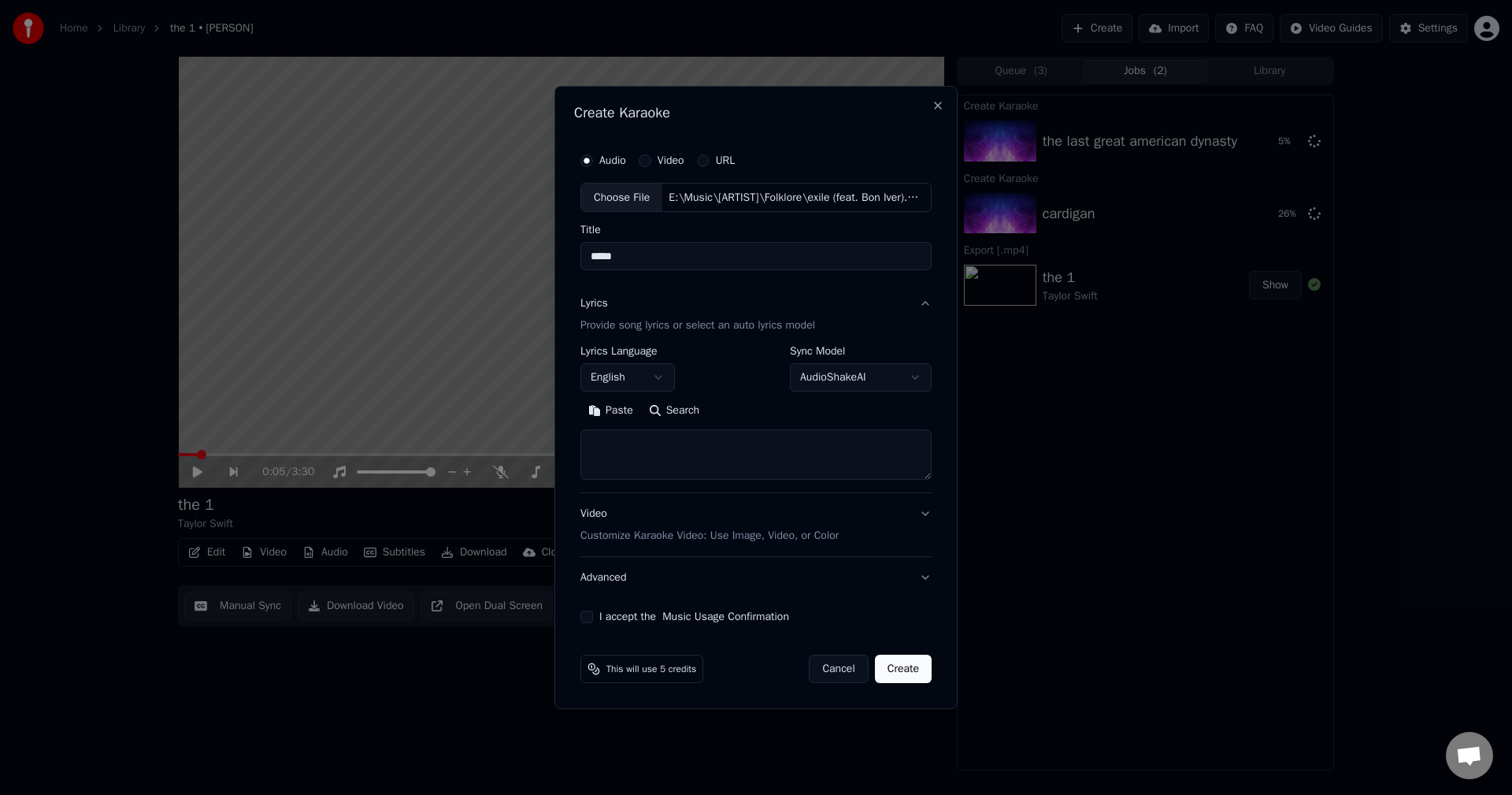 paste on "**********" 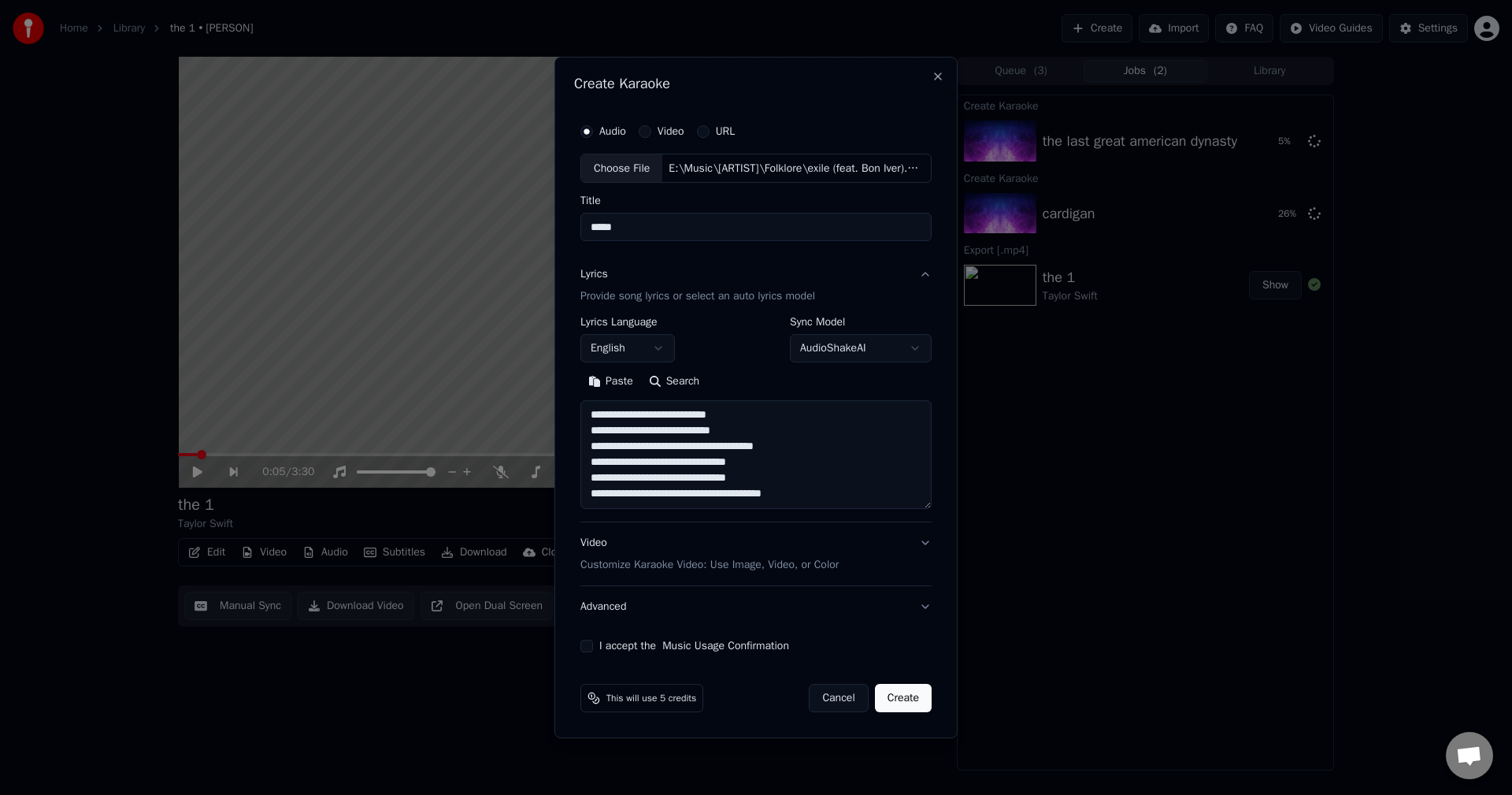 scroll, scrollTop: 68, scrollLeft: 0, axis: vertical 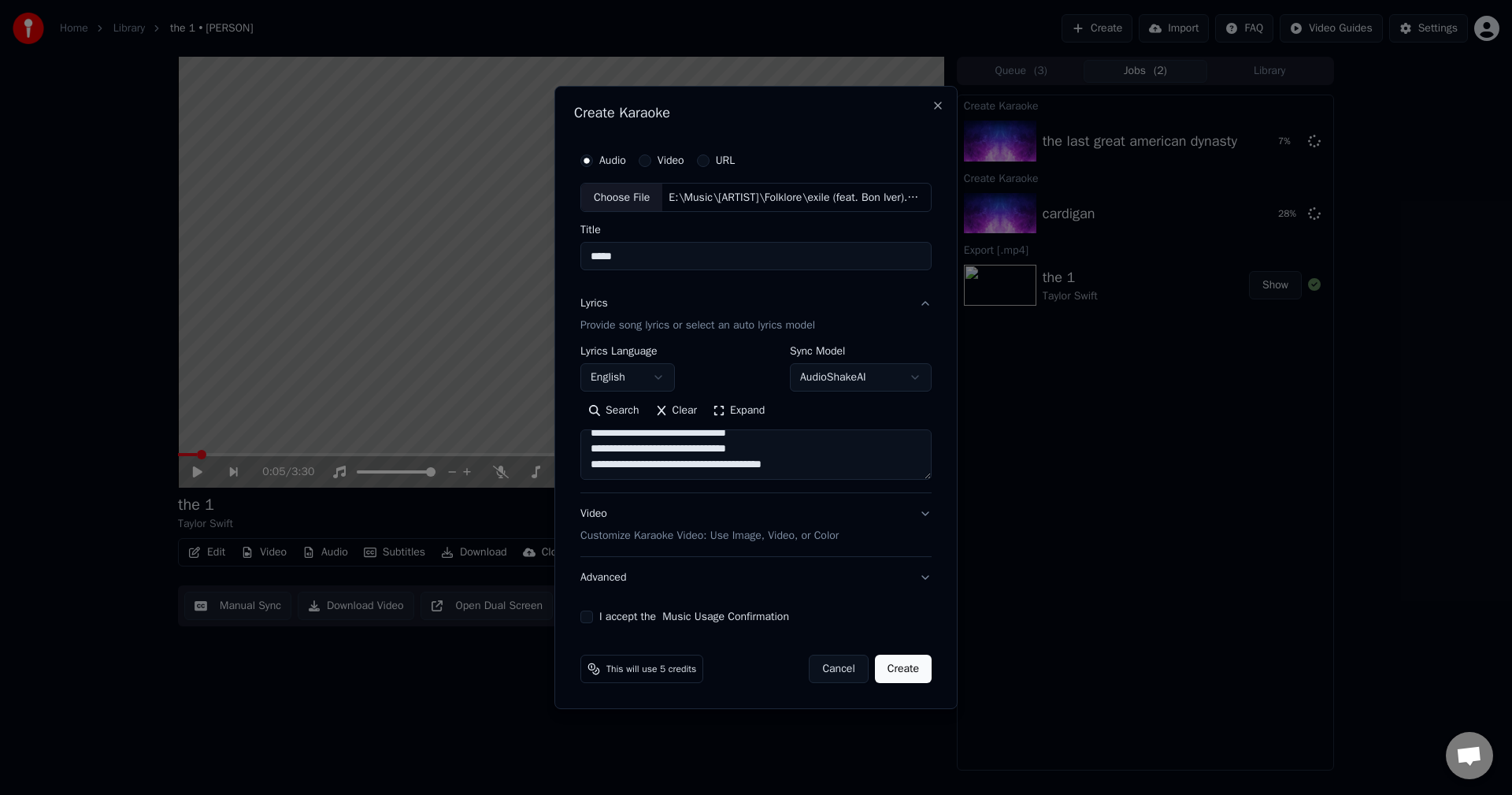 paste on "**********" 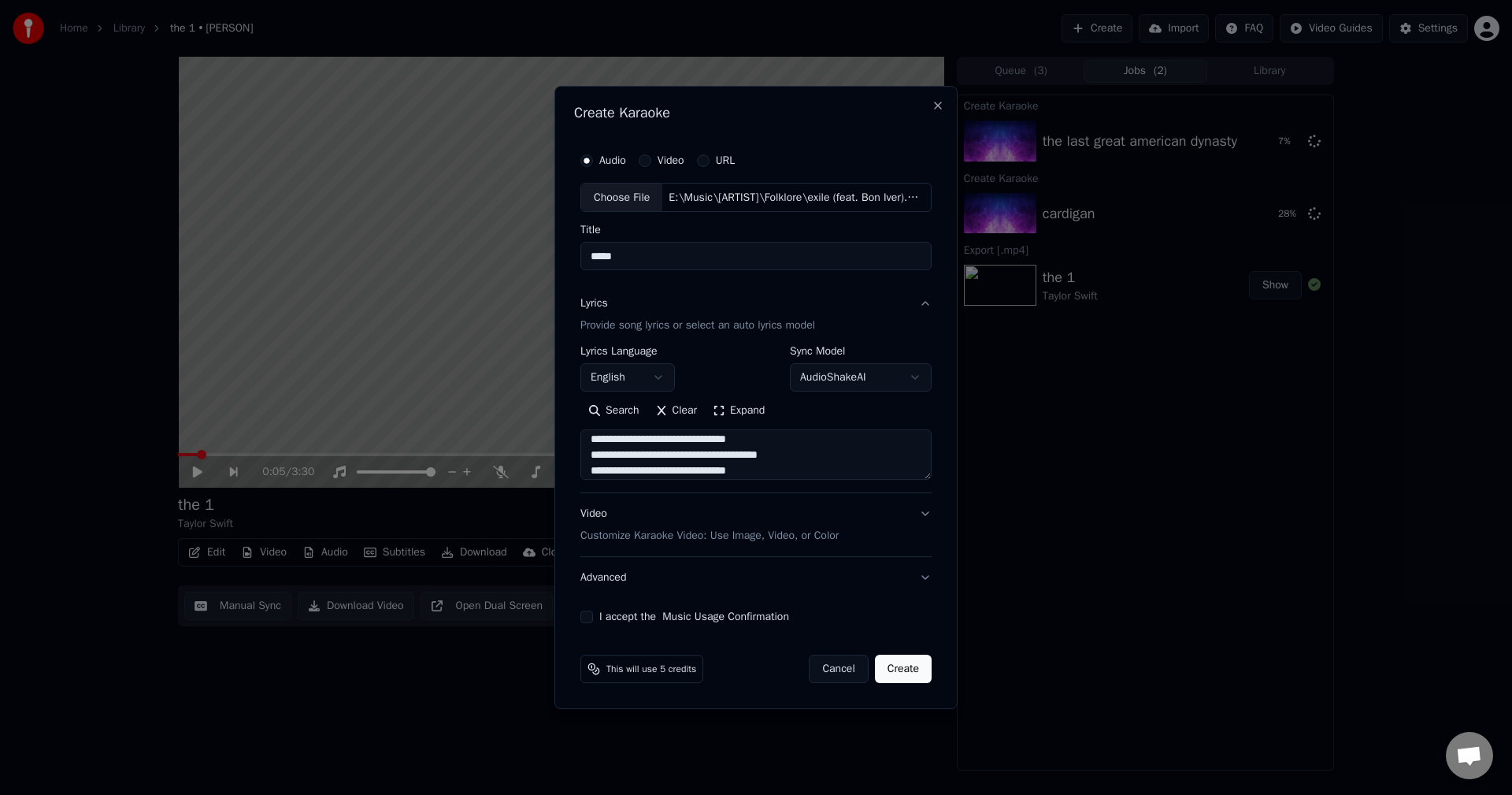 scroll, scrollTop: 162, scrollLeft: 0, axis: vertical 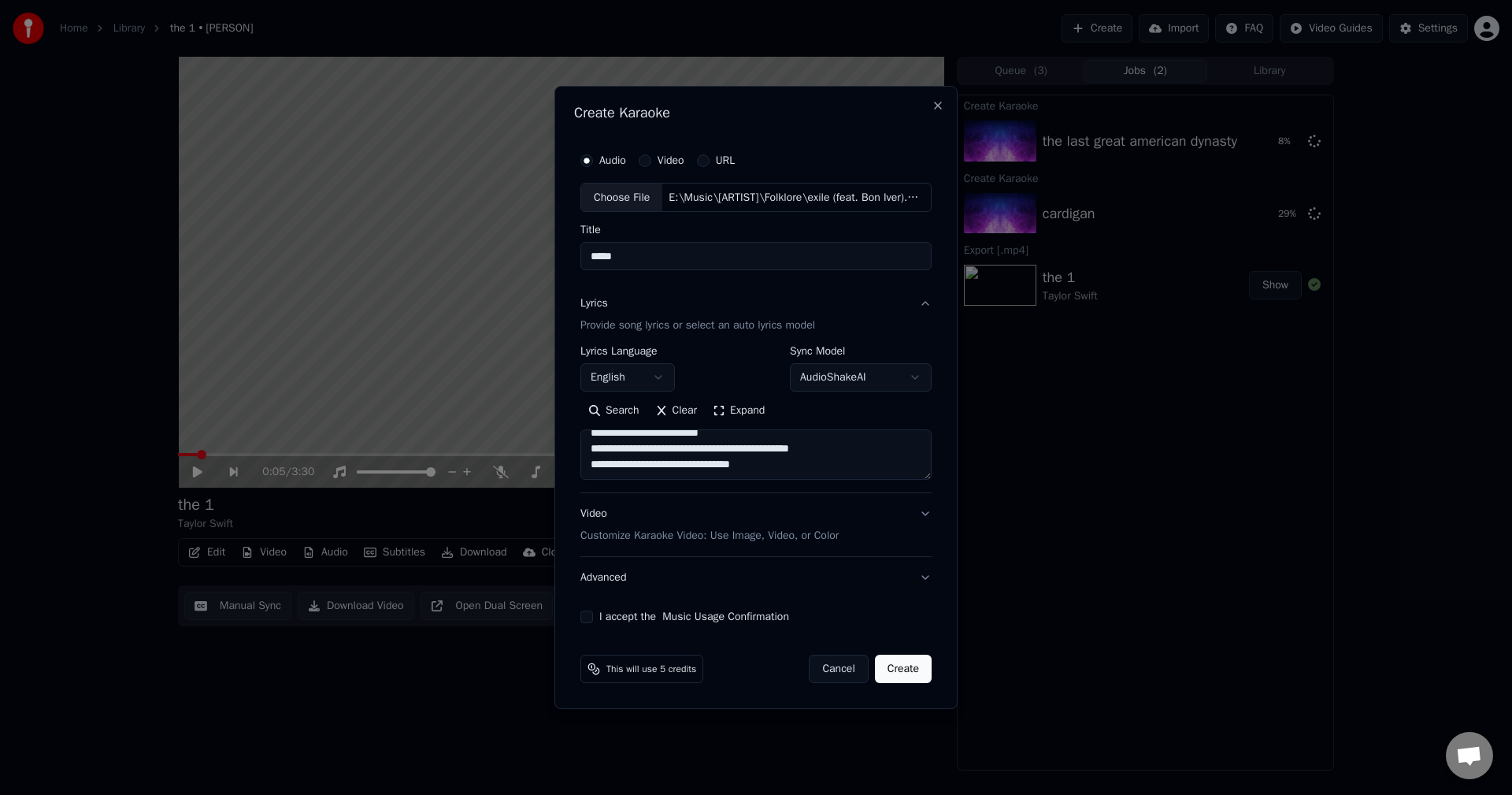 paste on "**********" 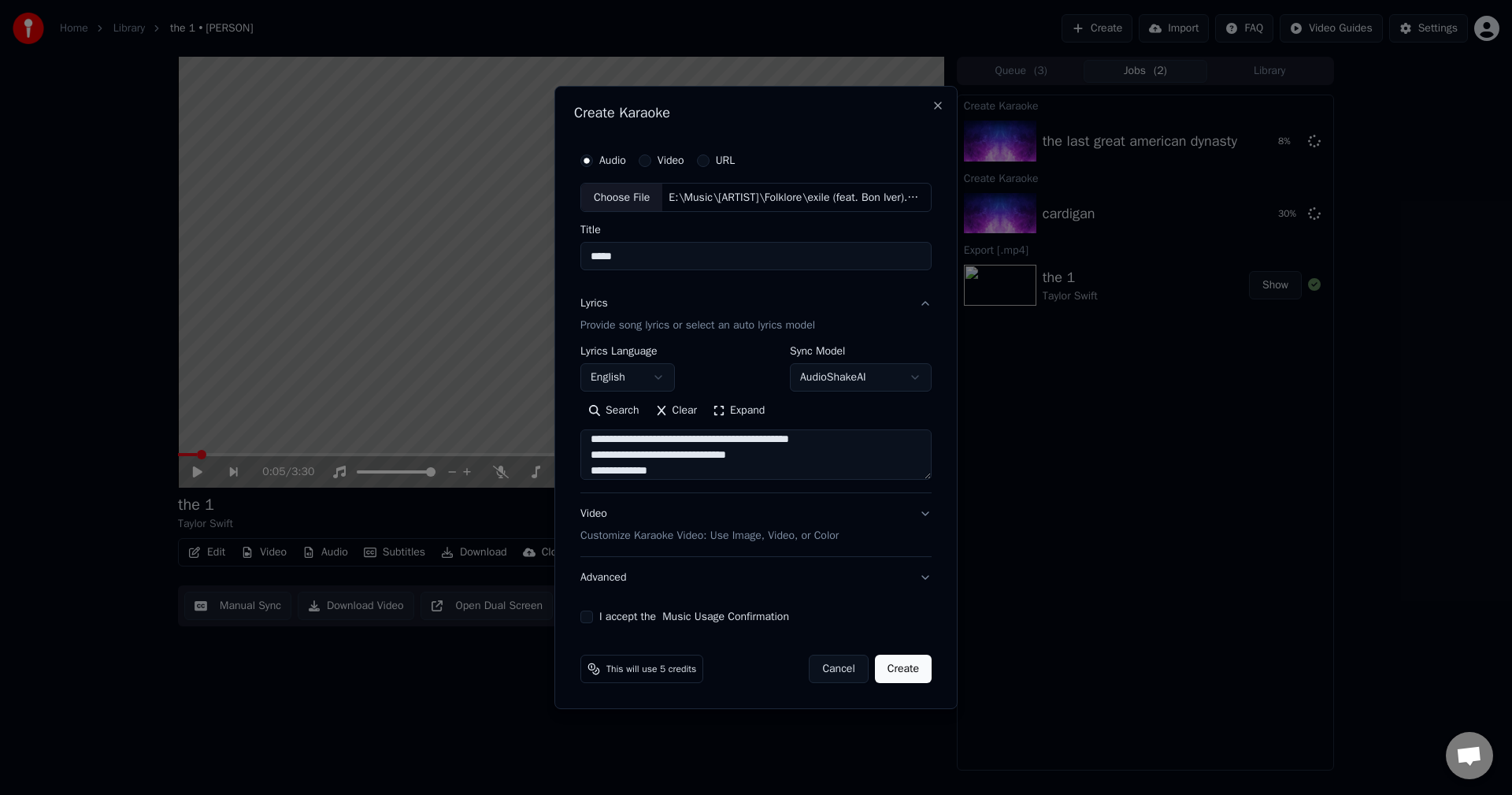 scroll, scrollTop: 178, scrollLeft: 0, axis: vertical 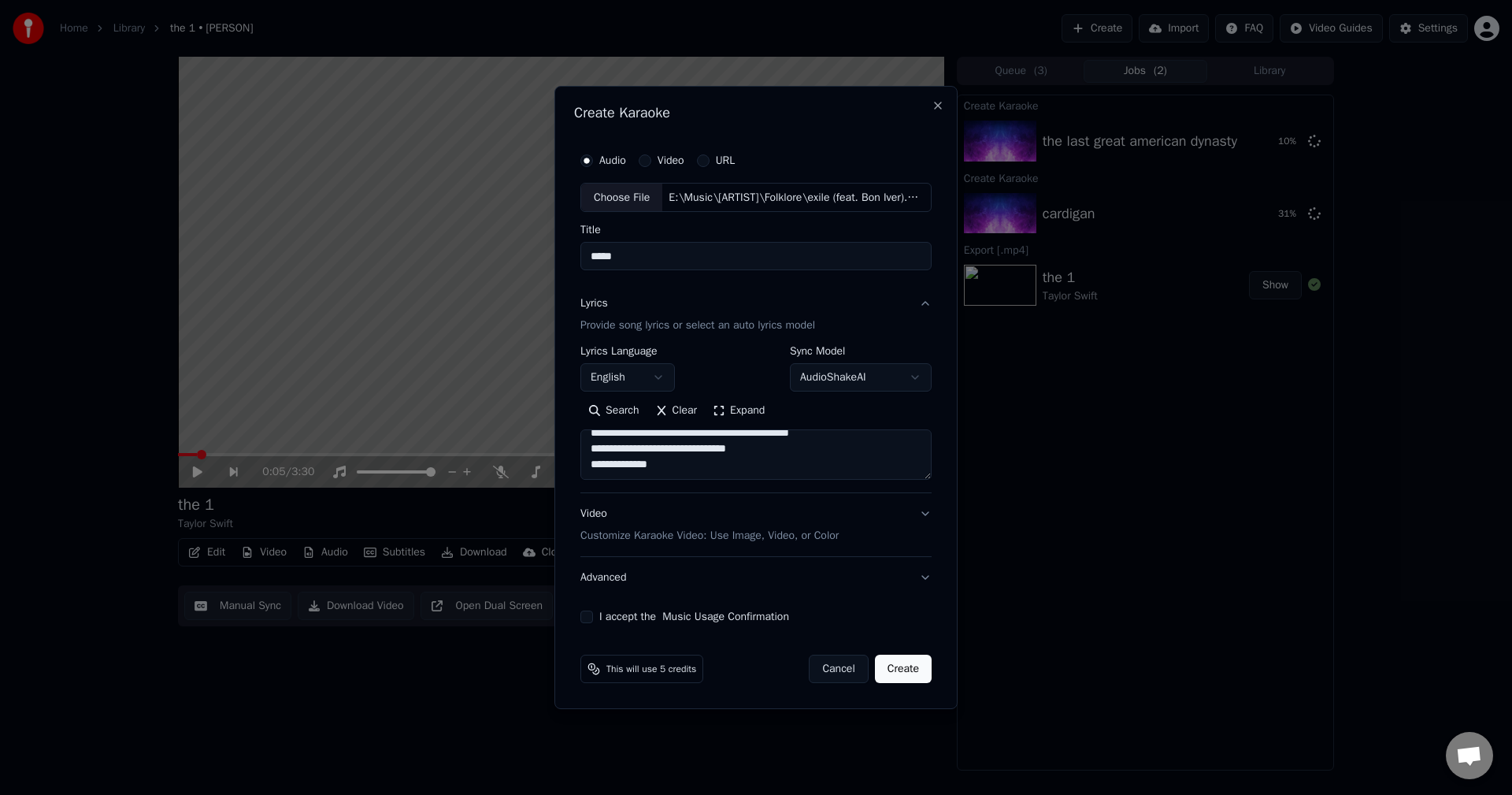 paste on "**********" 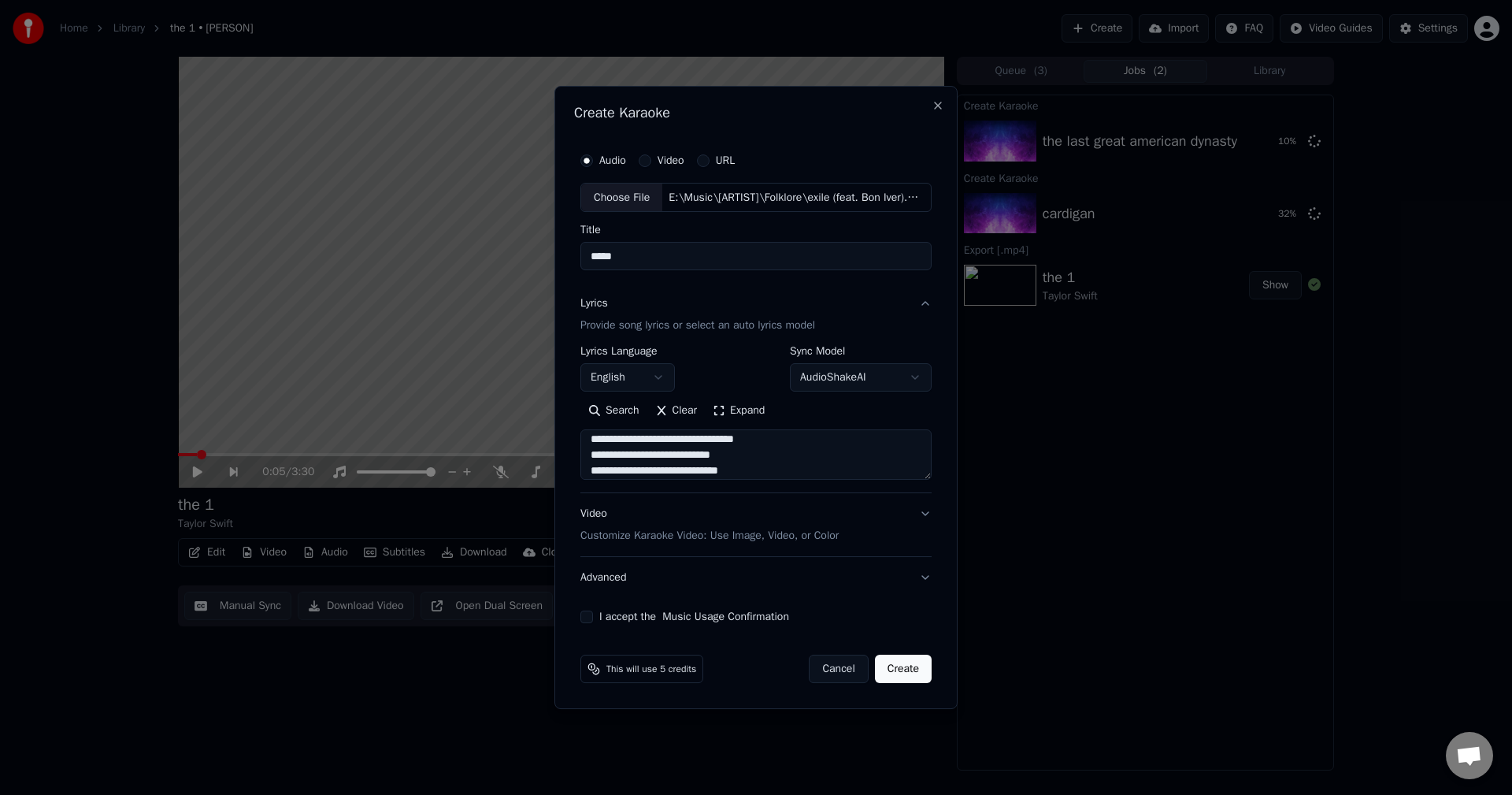 scroll, scrollTop: 273, scrollLeft: 0, axis: vertical 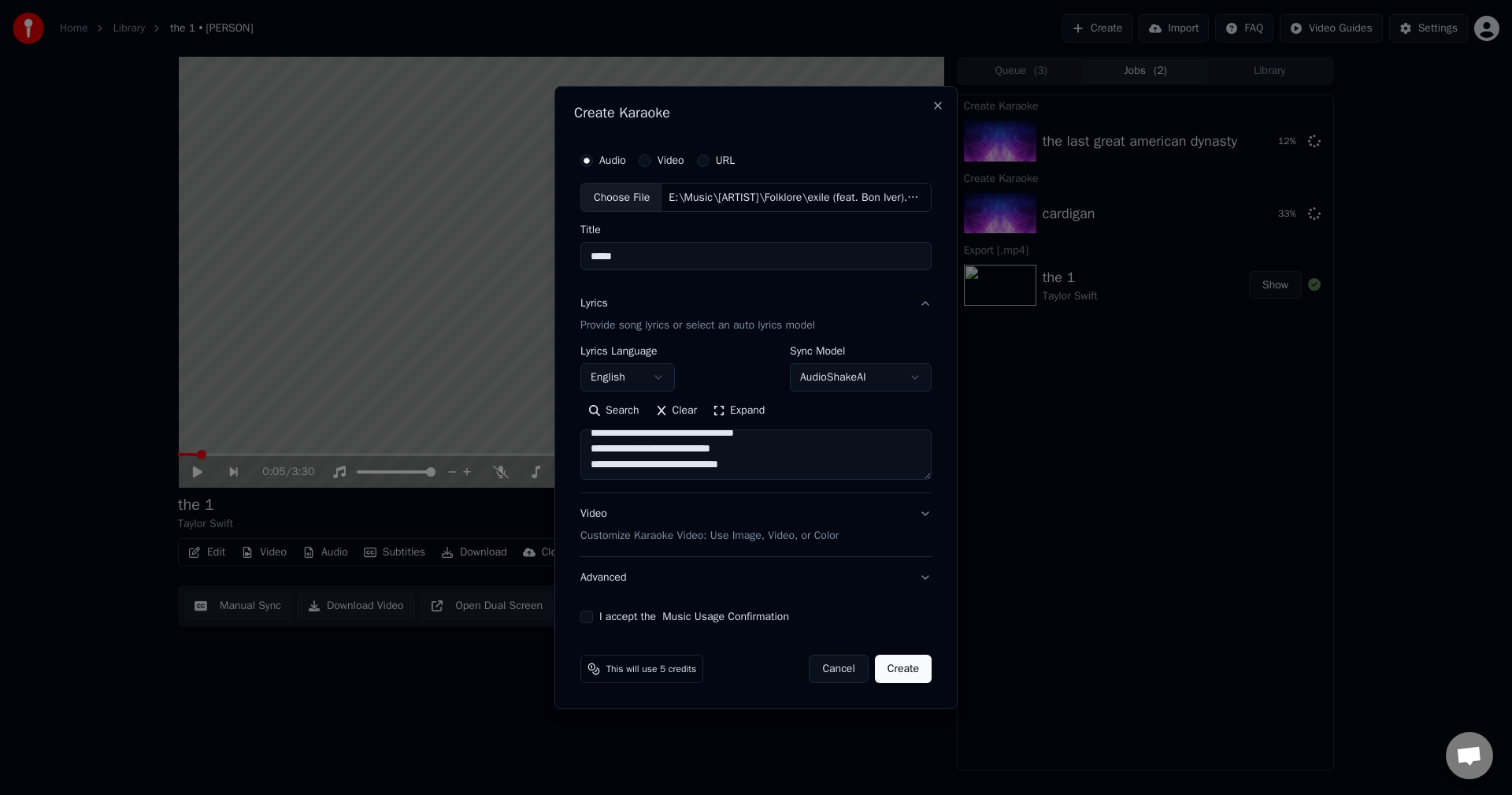 paste on "**********" 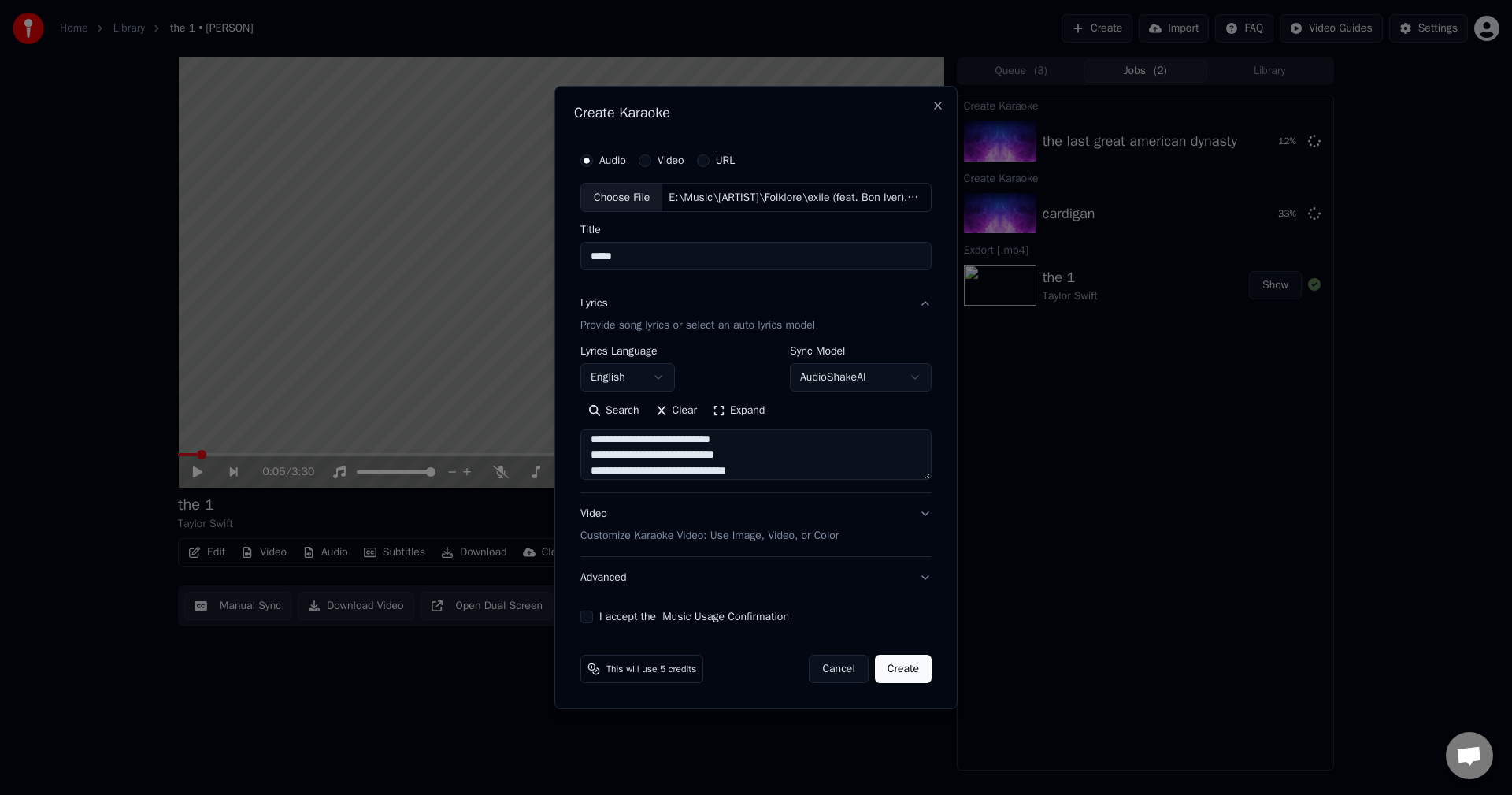 scroll, scrollTop: 383, scrollLeft: 0, axis: vertical 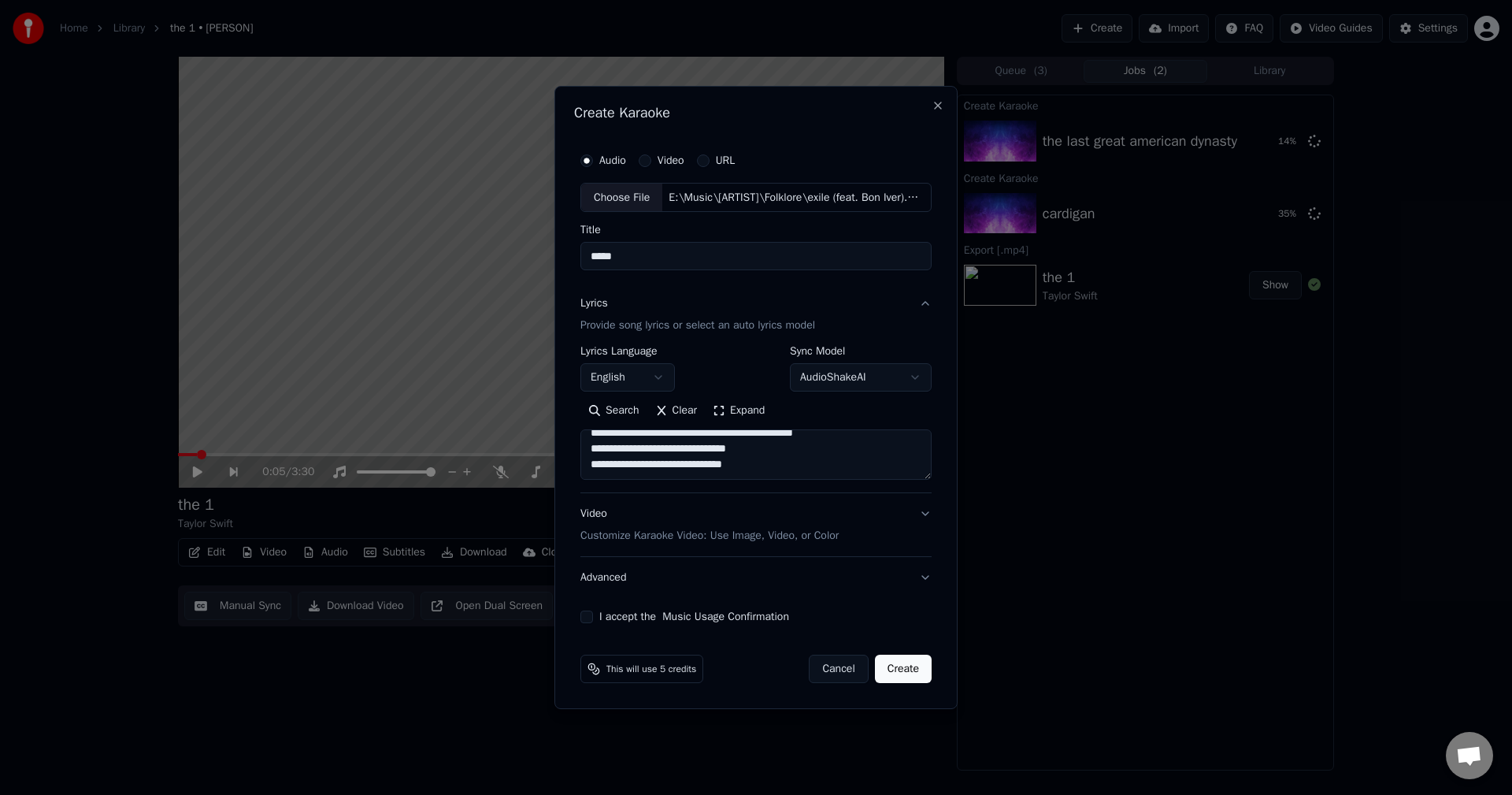 paste on "**********" 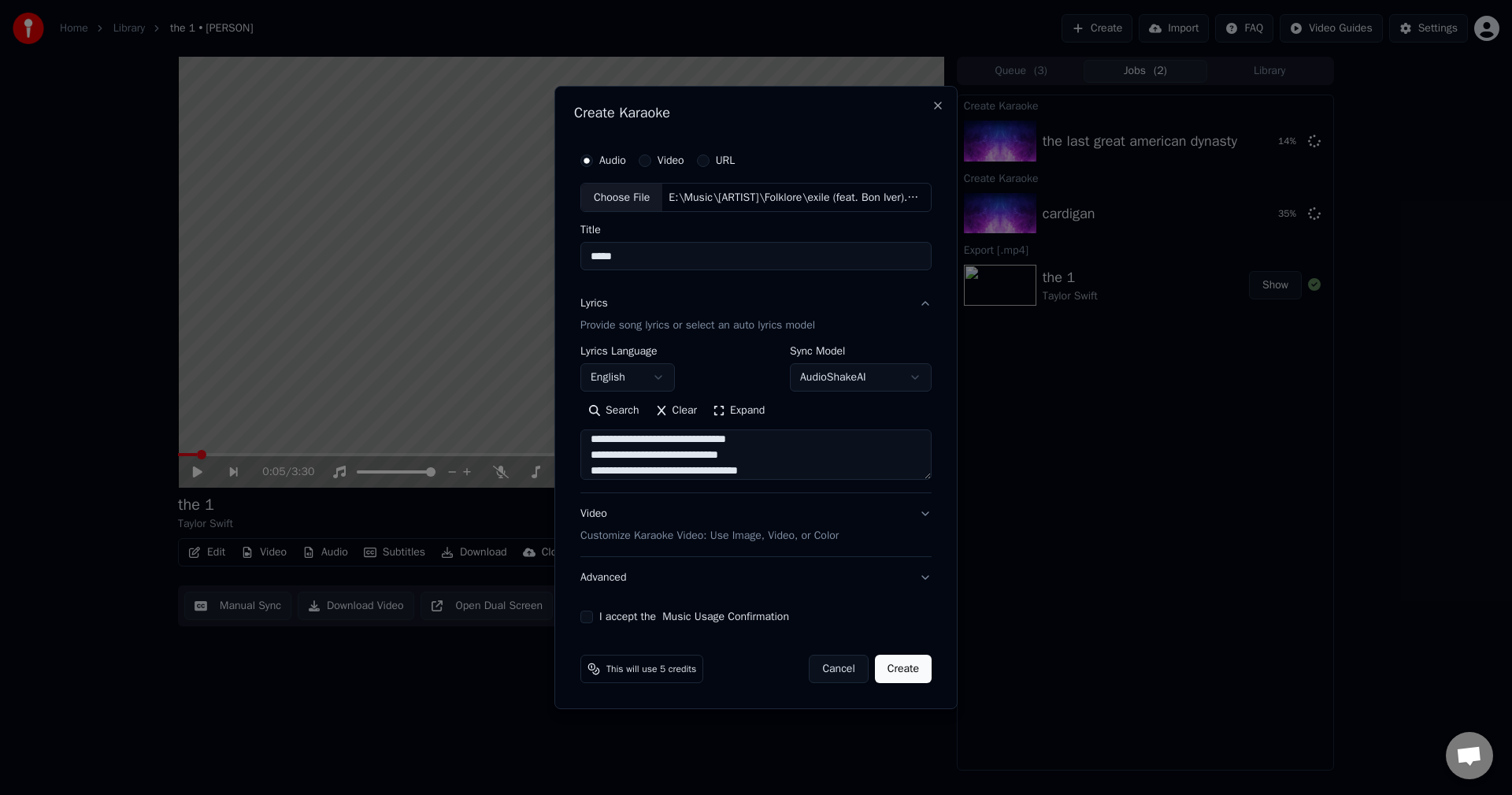 scroll, scrollTop: 587, scrollLeft: 0, axis: vertical 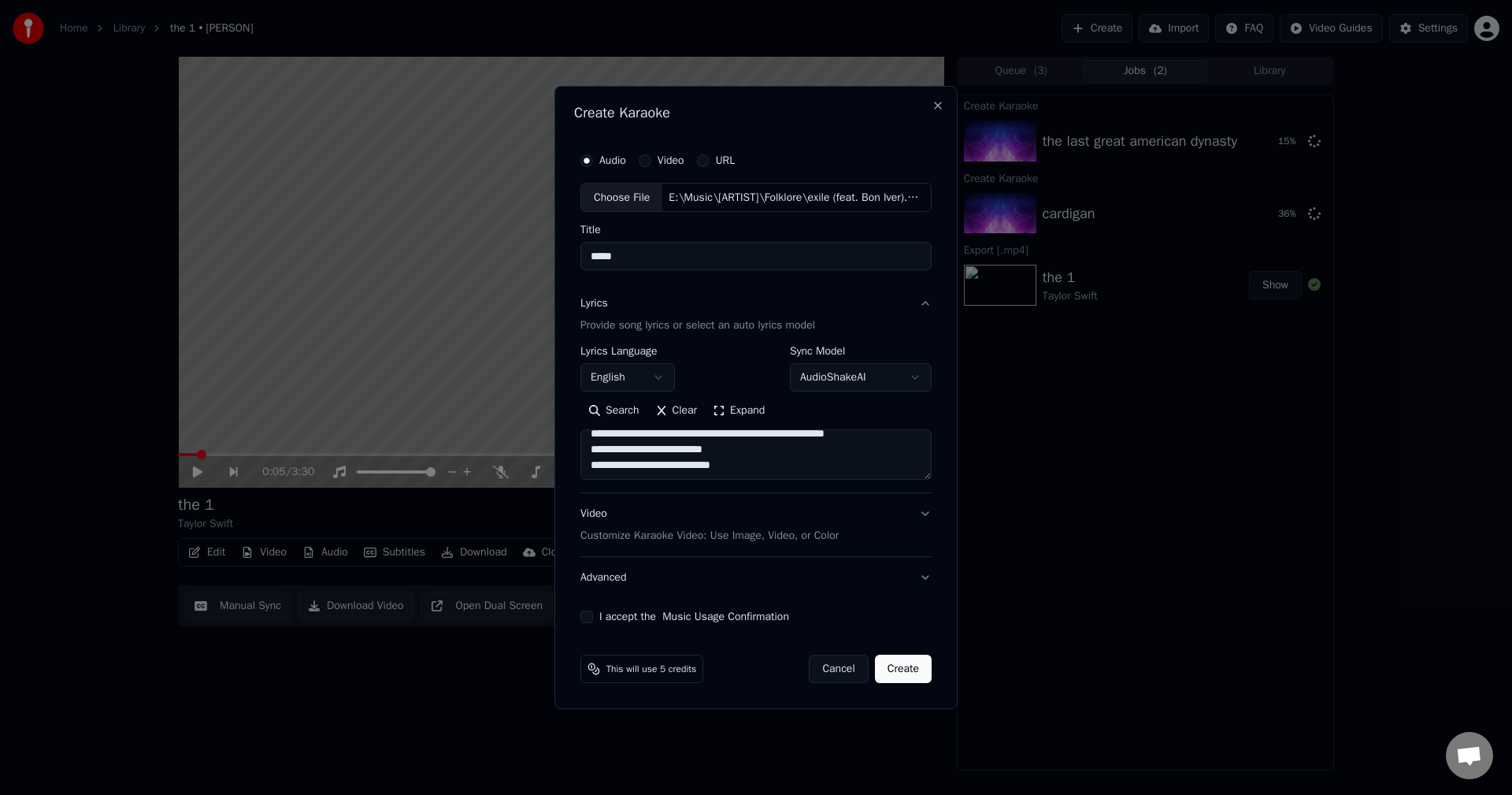 paste on "**********" 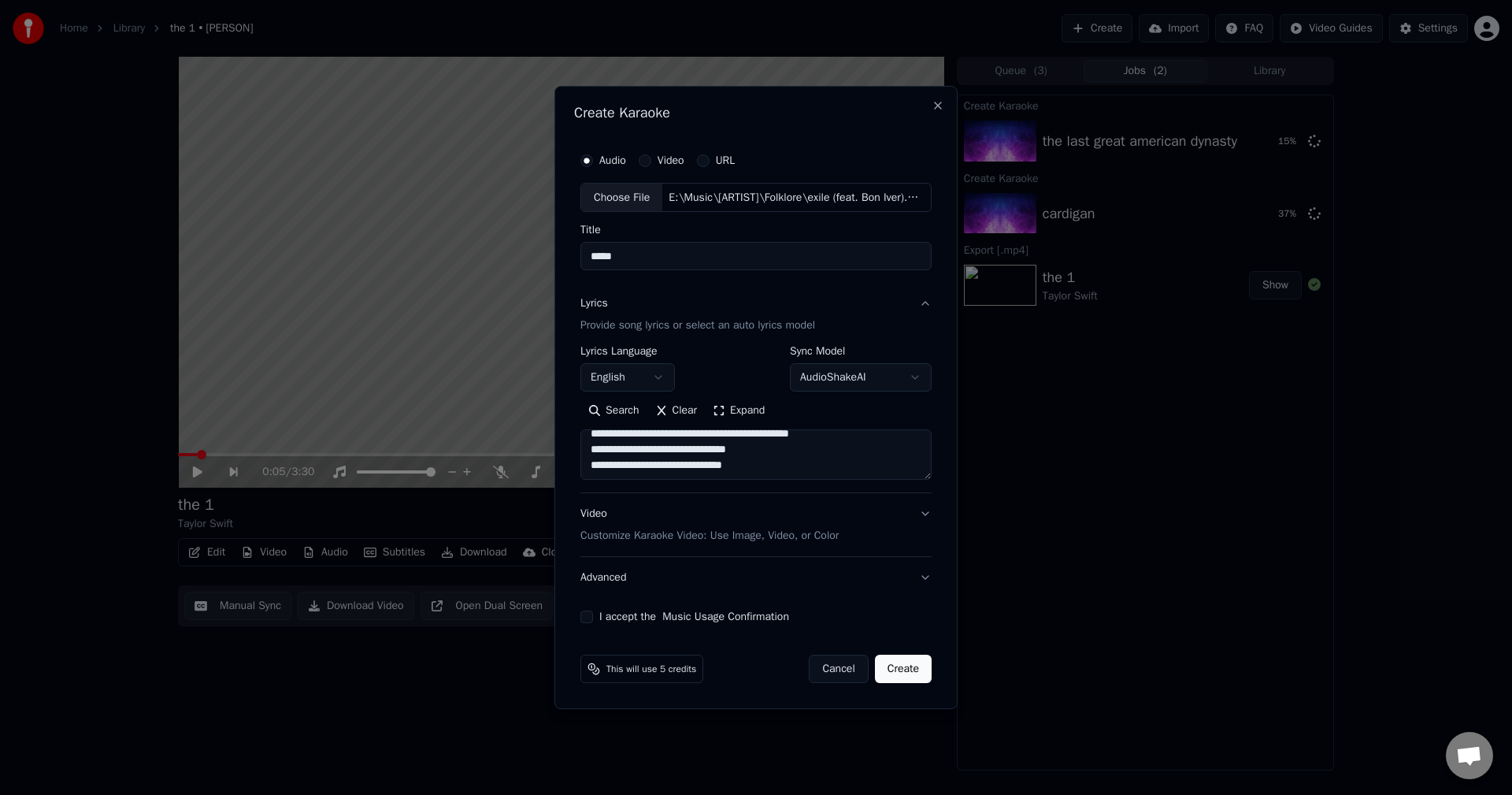 scroll, scrollTop: 697, scrollLeft: 0, axis: vertical 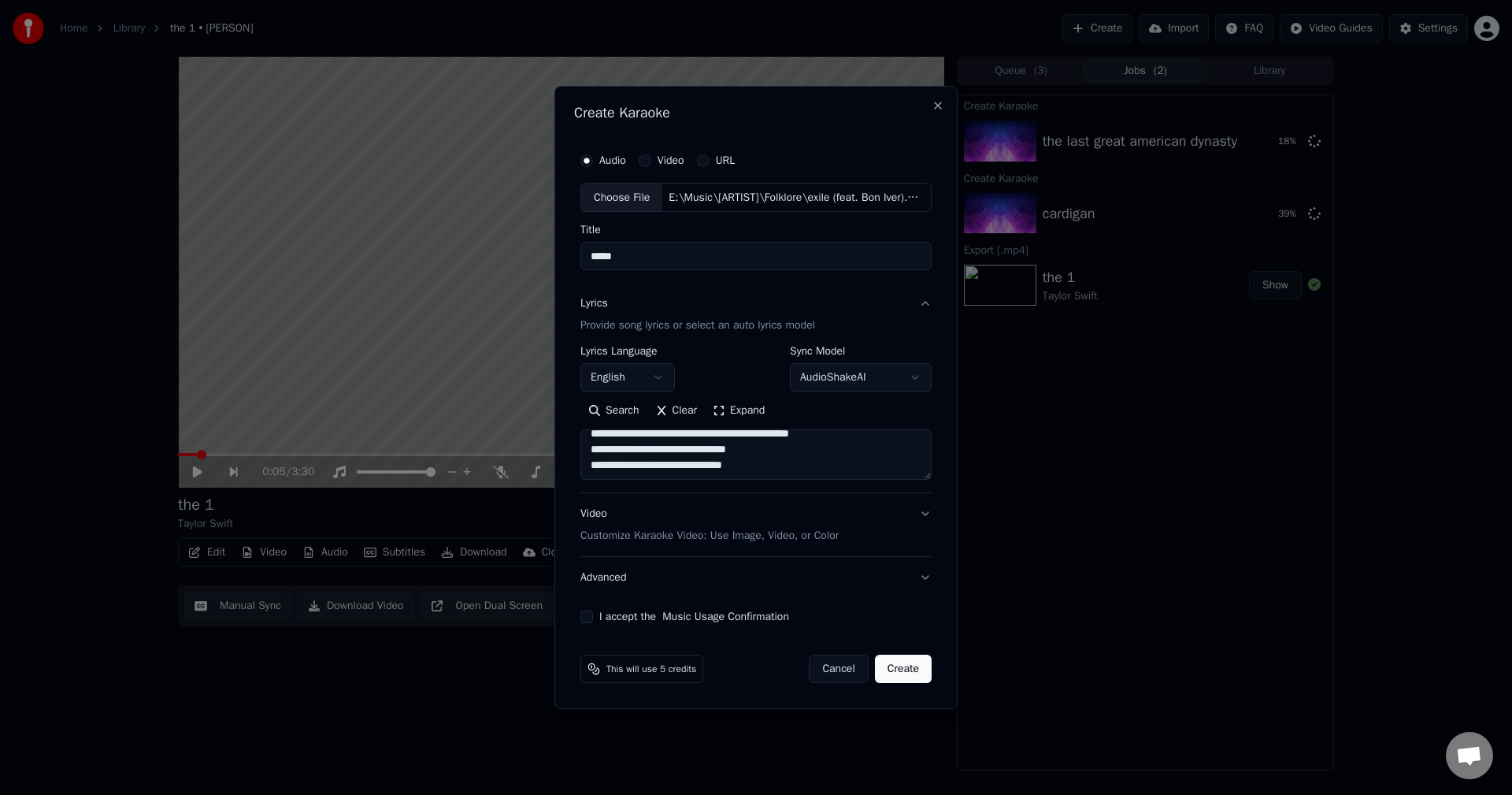paste on "**********" 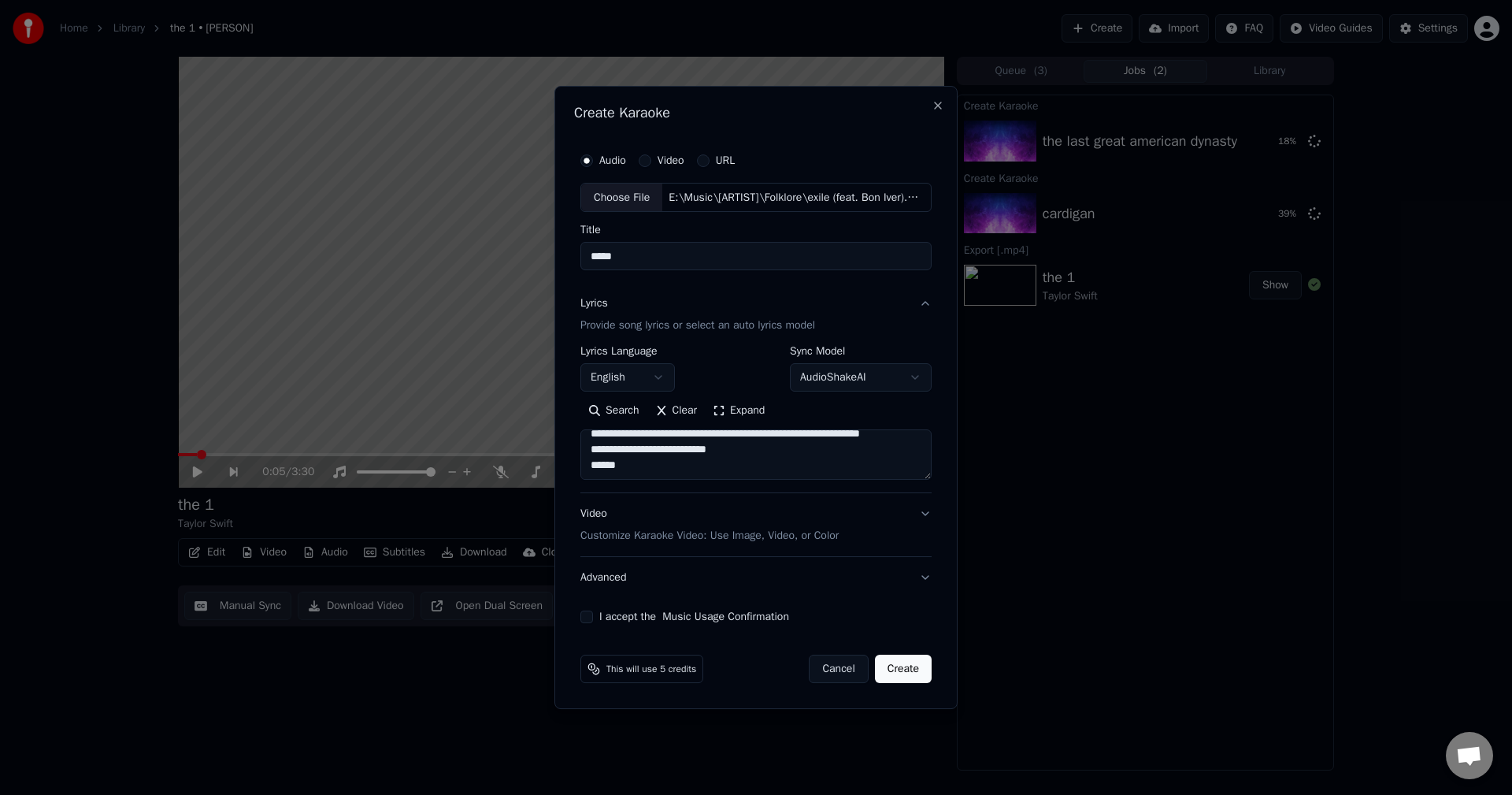 scroll, scrollTop: 969, scrollLeft: 0, axis: vertical 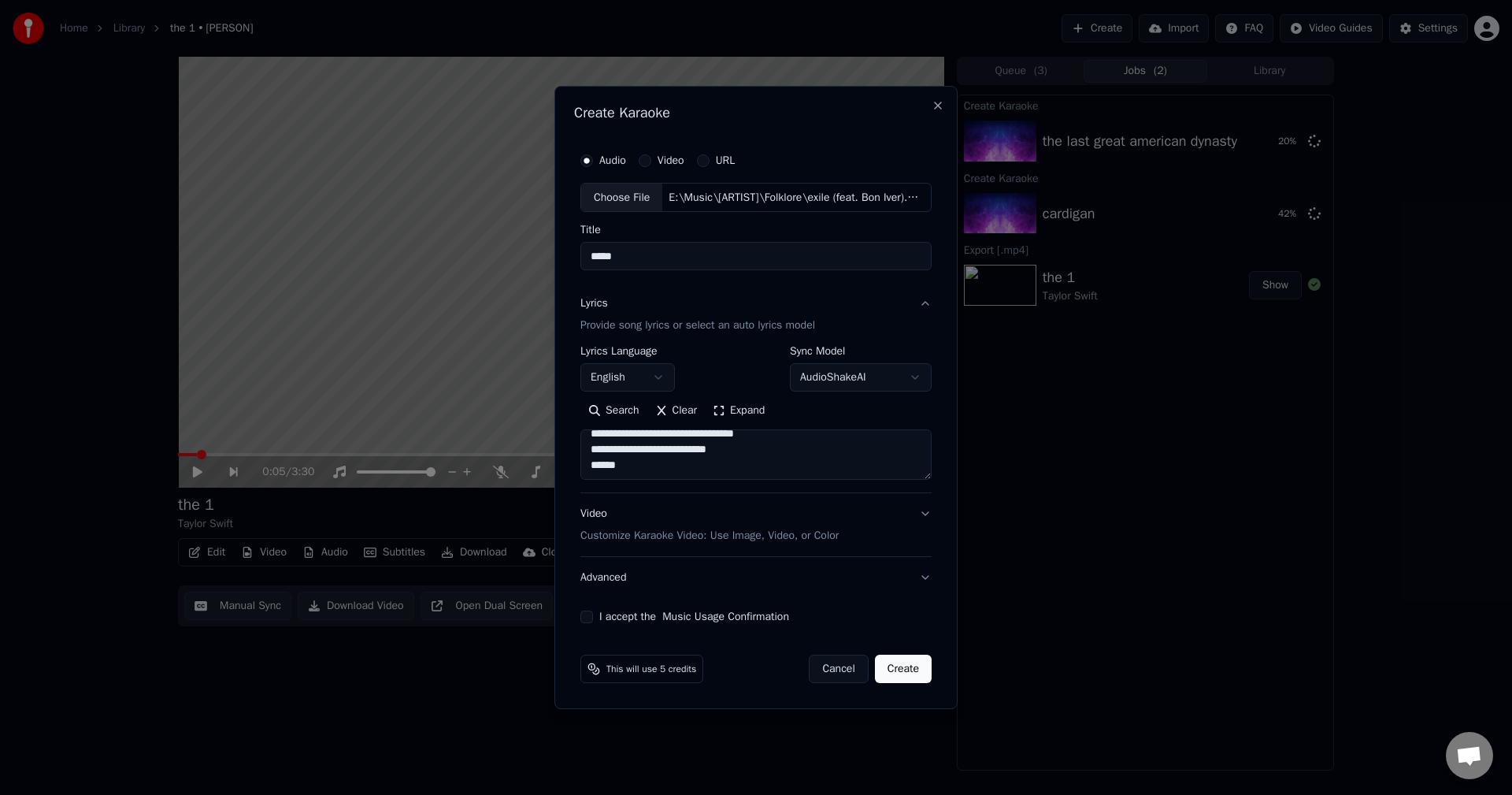 drag, startPoint x: 774, startPoint y: 435, endPoint x: 776, endPoint y: 450, distance: 15.132746 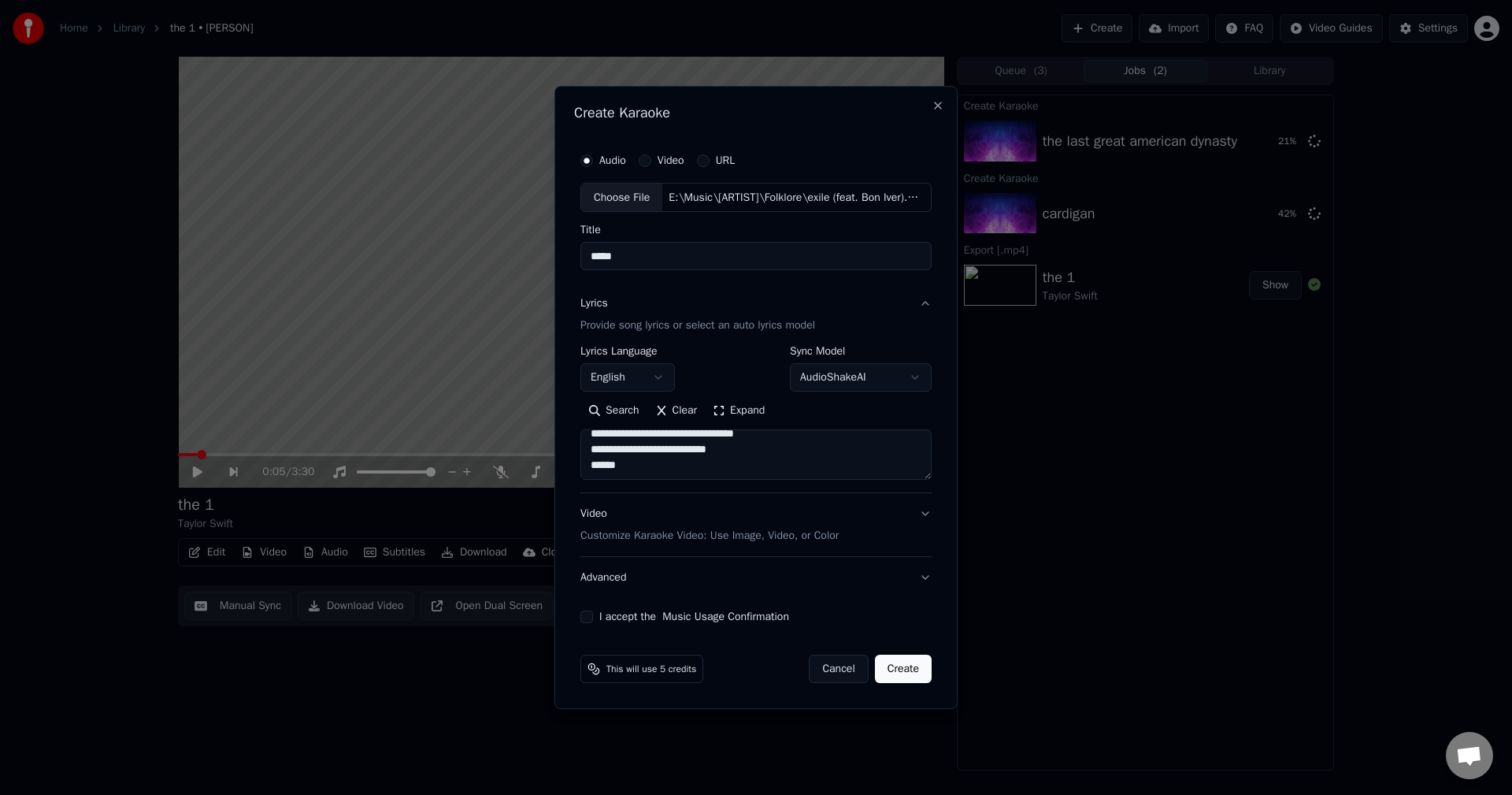 scroll, scrollTop: 934, scrollLeft: 0, axis: vertical 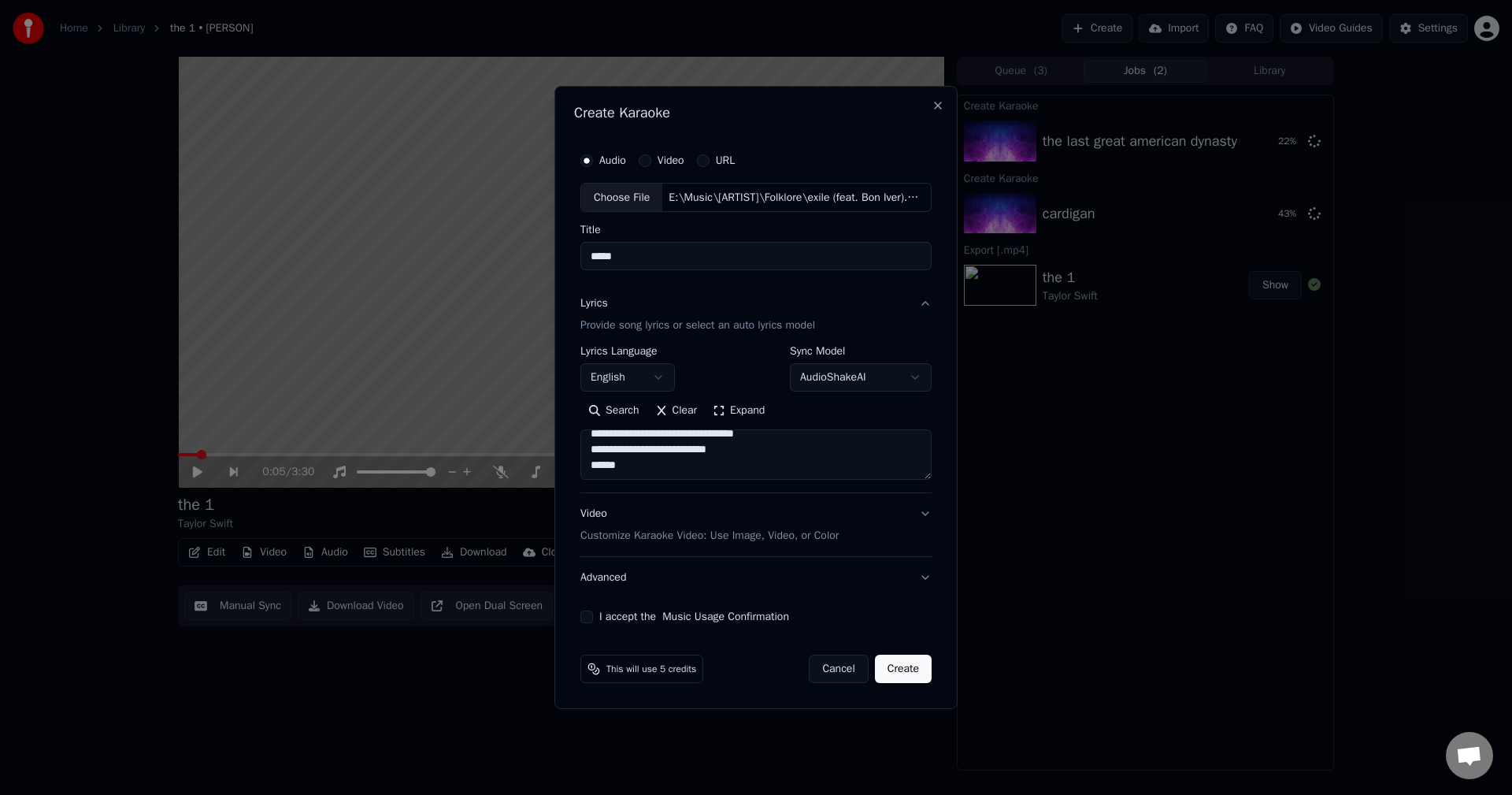 drag, startPoint x: 812, startPoint y: 441, endPoint x: 810, endPoint y: 455, distance: 14.142136 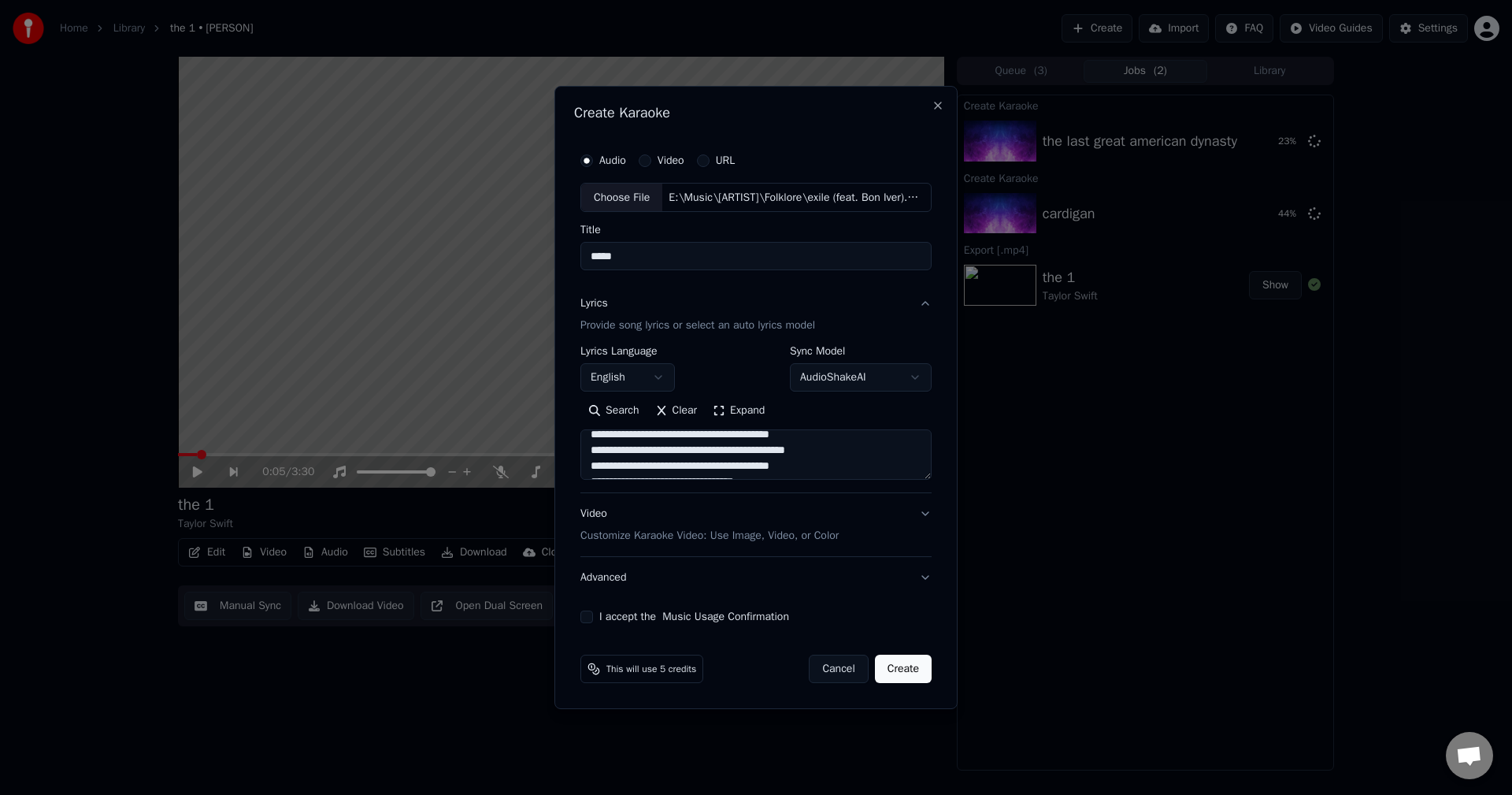 drag, startPoint x: 669, startPoint y: 441, endPoint x: 574, endPoint y: 463, distance: 98 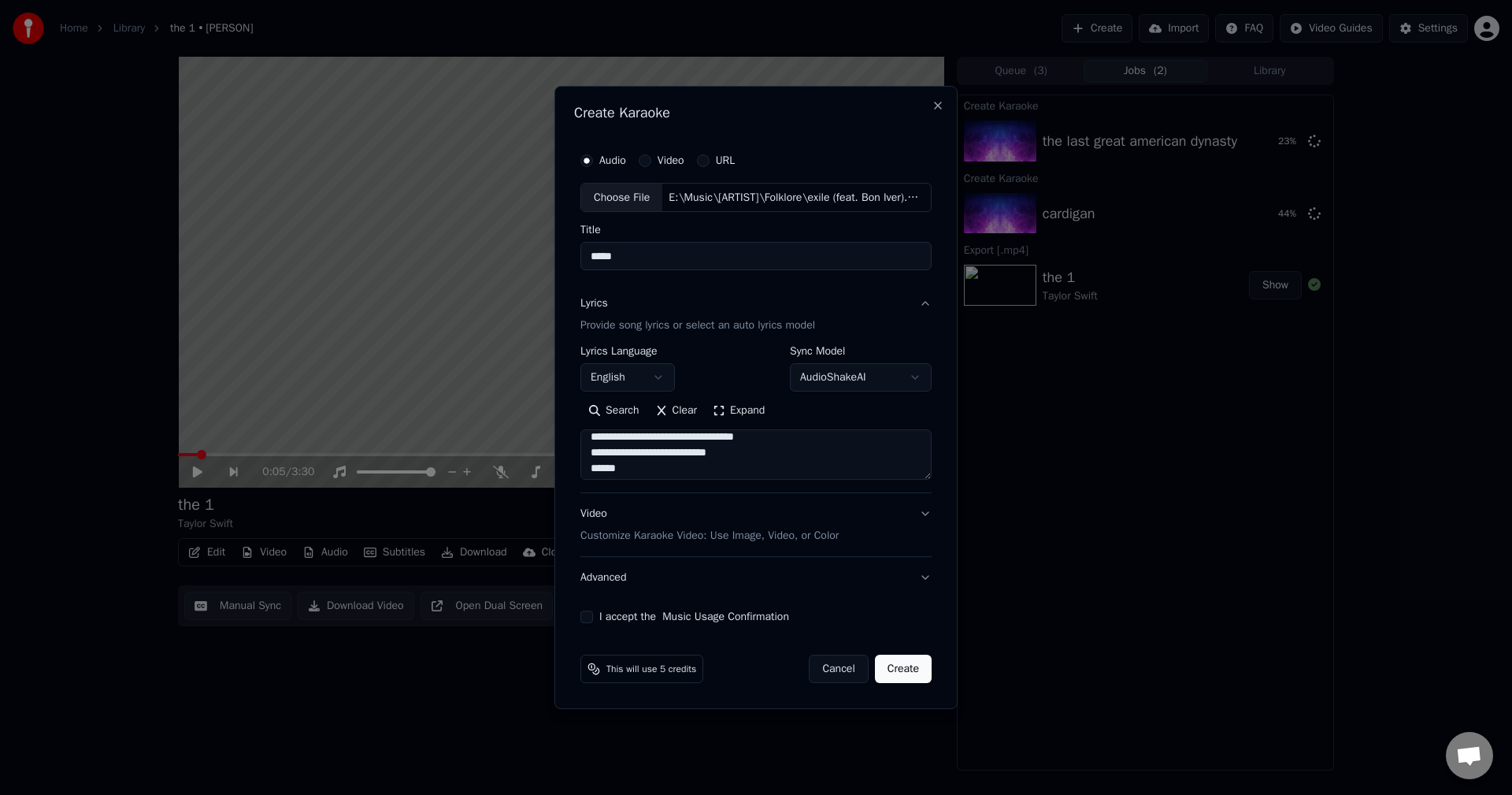 scroll, scrollTop: 923, scrollLeft: 0, axis: vertical 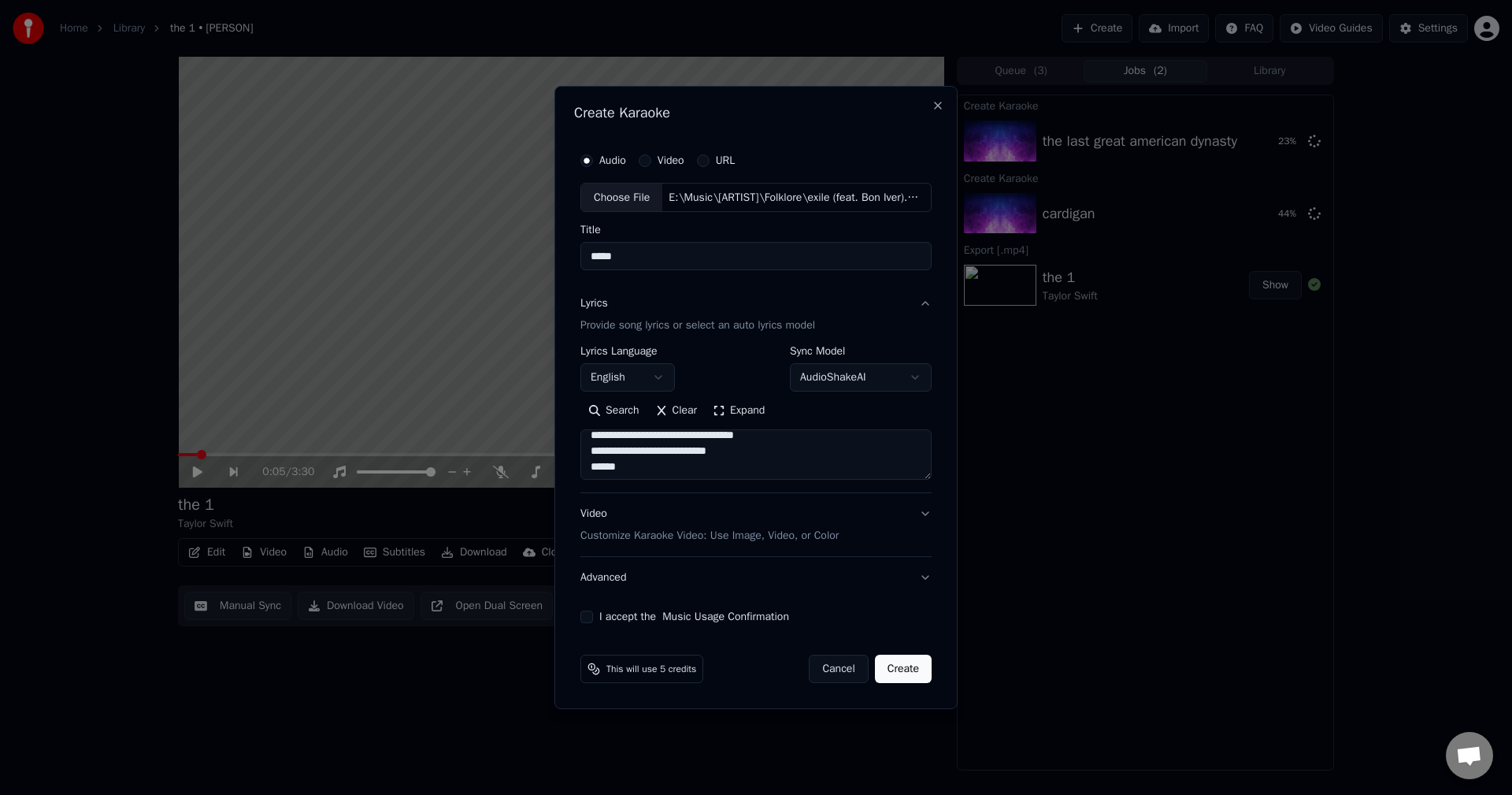 click at bounding box center [756, 455] 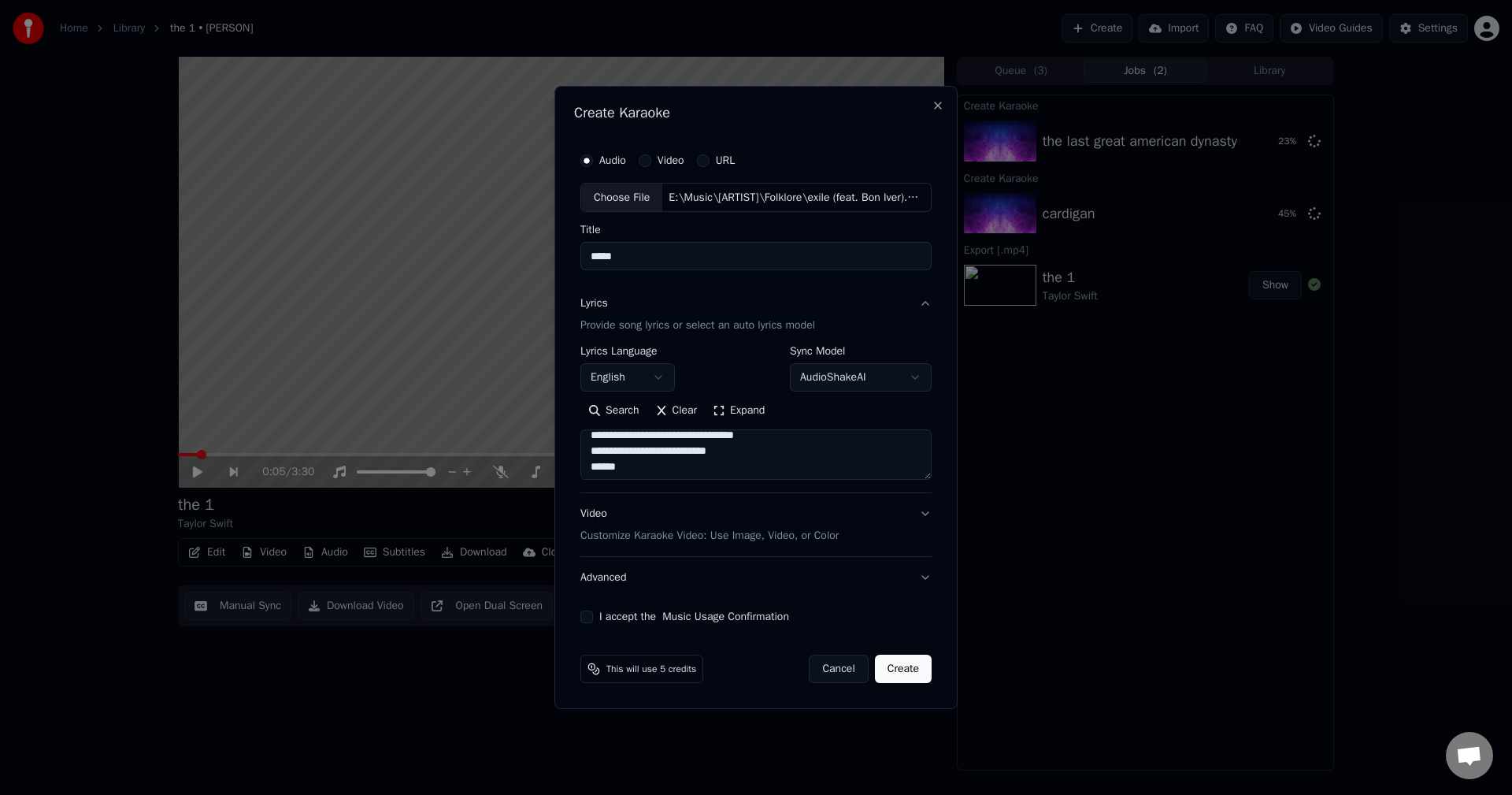 drag, startPoint x: 669, startPoint y: 451, endPoint x: 602, endPoint y: 448, distance: 67.06713 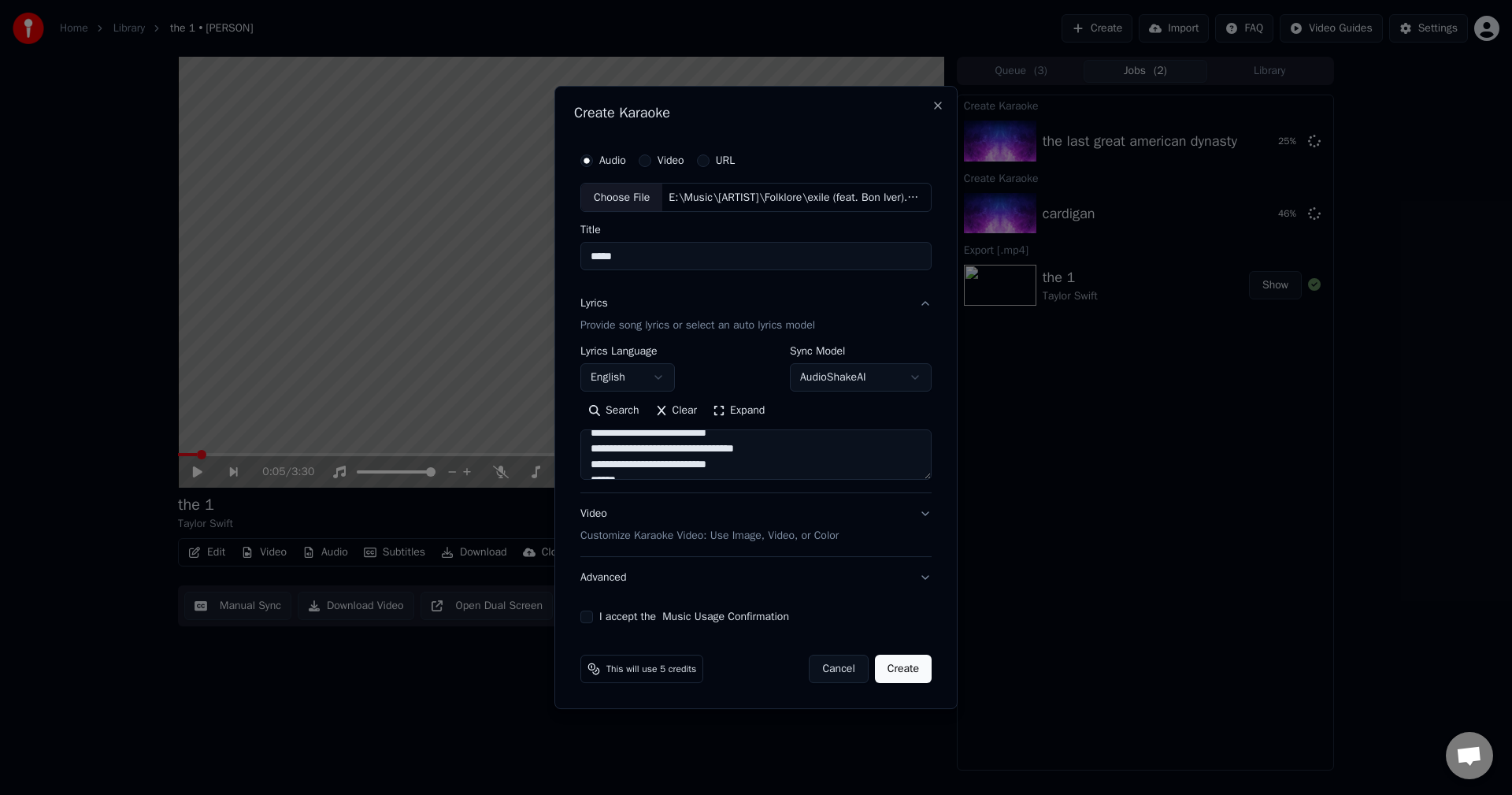 scroll, scrollTop: 909, scrollLeft: 0, axis: vertical 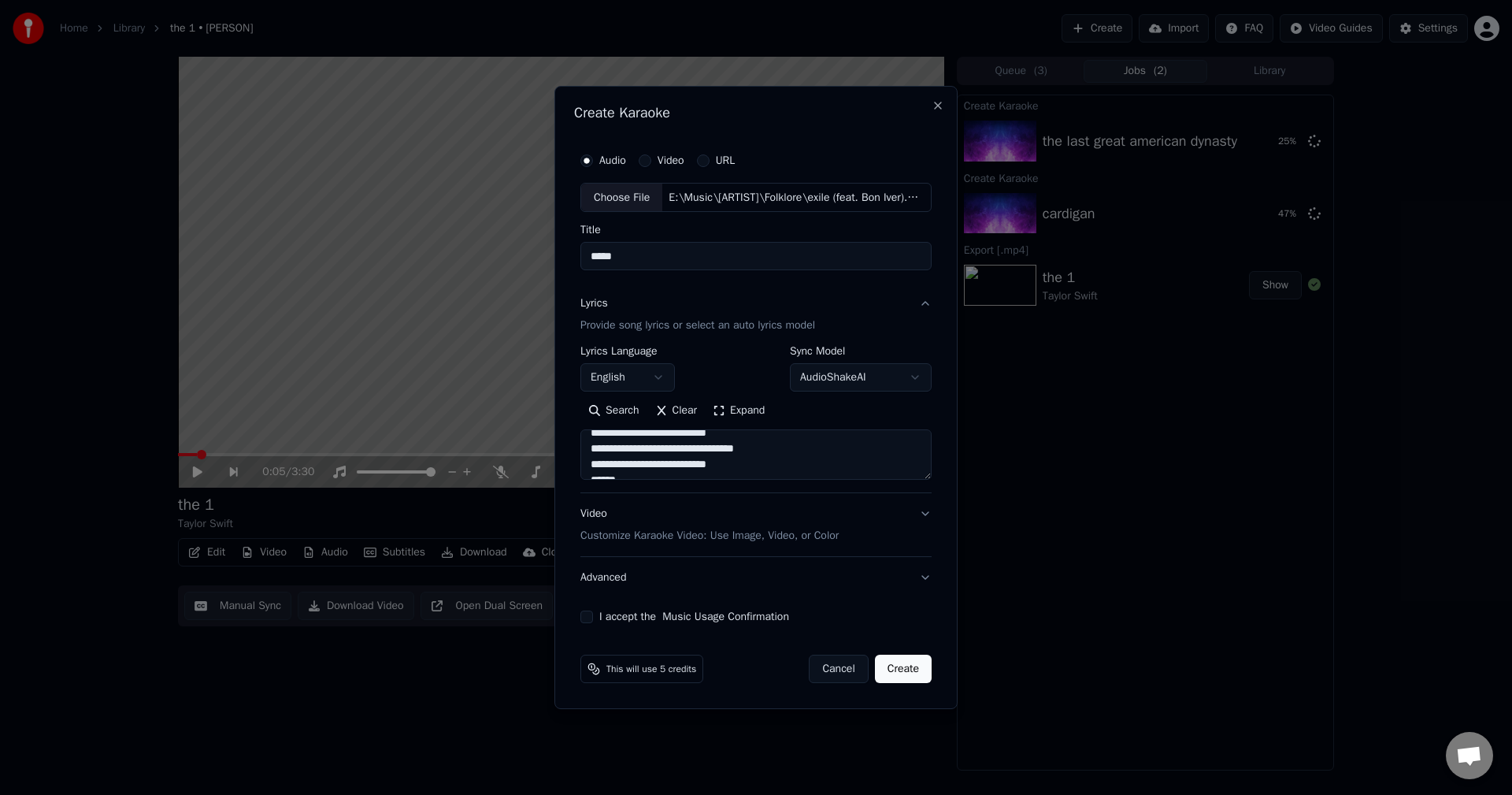 drag, startPoint x: 668, startPoint y: 448, endPoint x: 591, endPoint y: 448, distance: 77 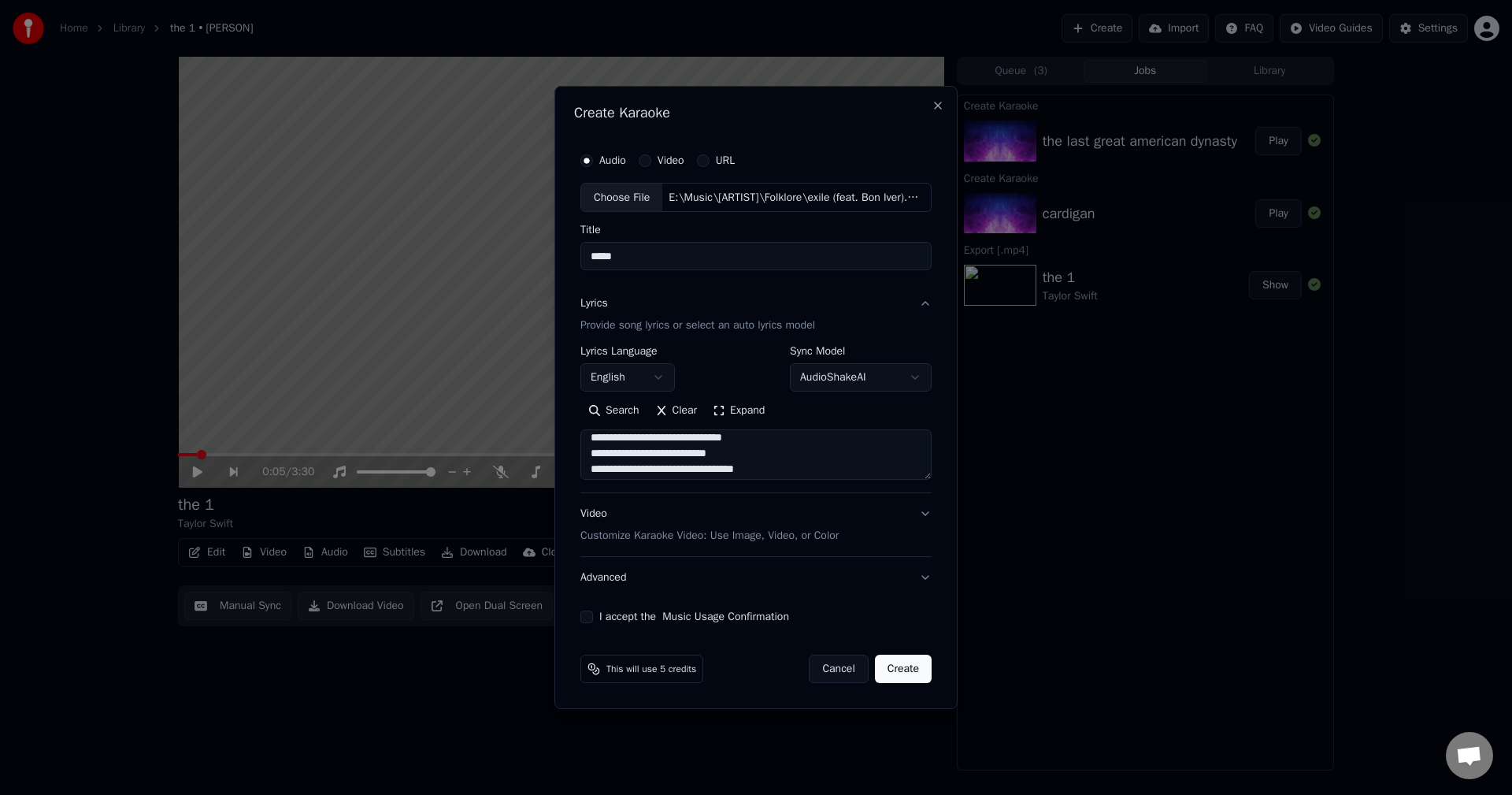 scroll, scrollTop: 885, scrollLeft: 0, axis: vertical 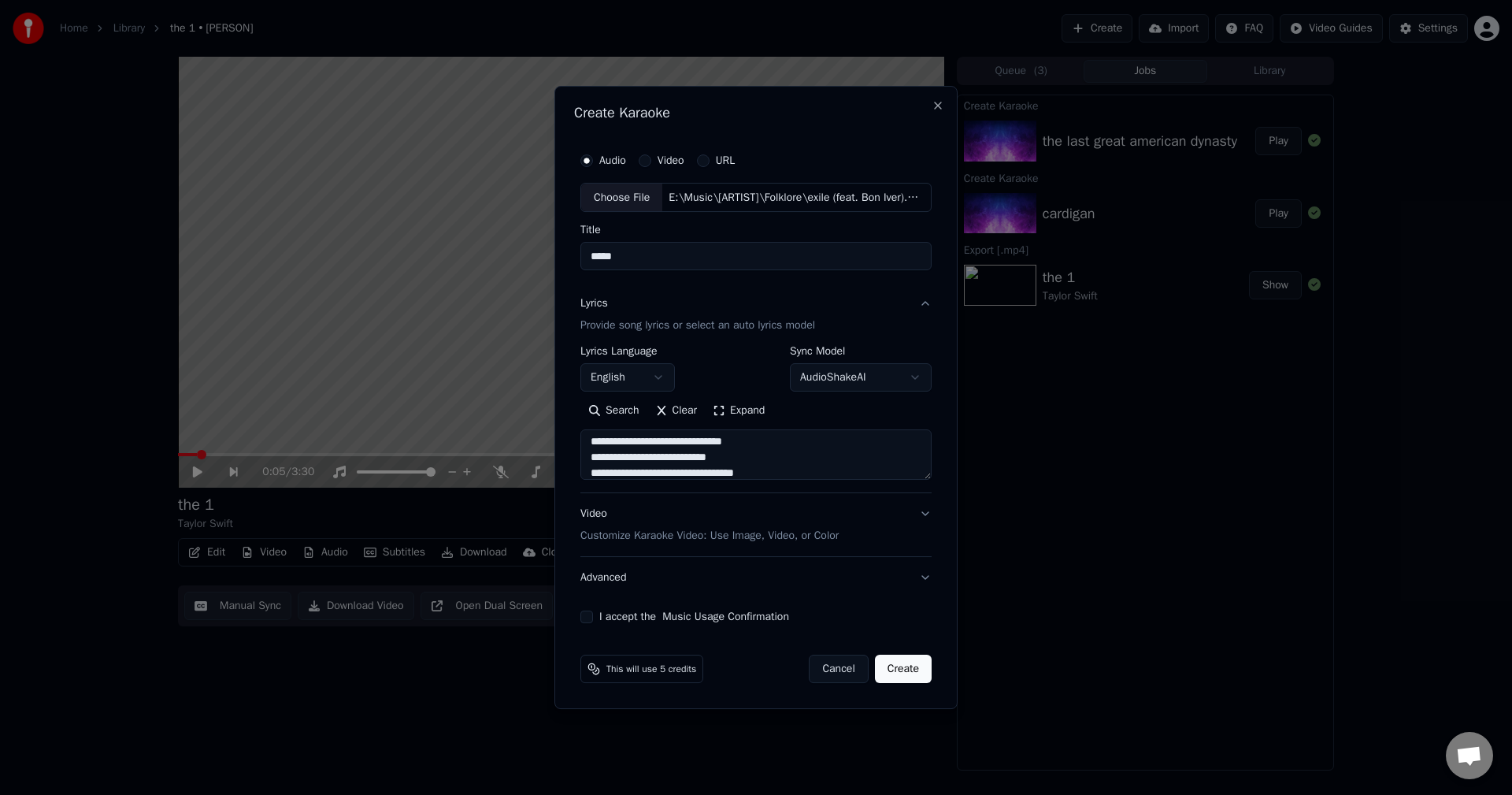 drag, startPoint x: 802, startPoint y: 468, endPoint x: 787, endPoint y: 459, distance: 17.492856 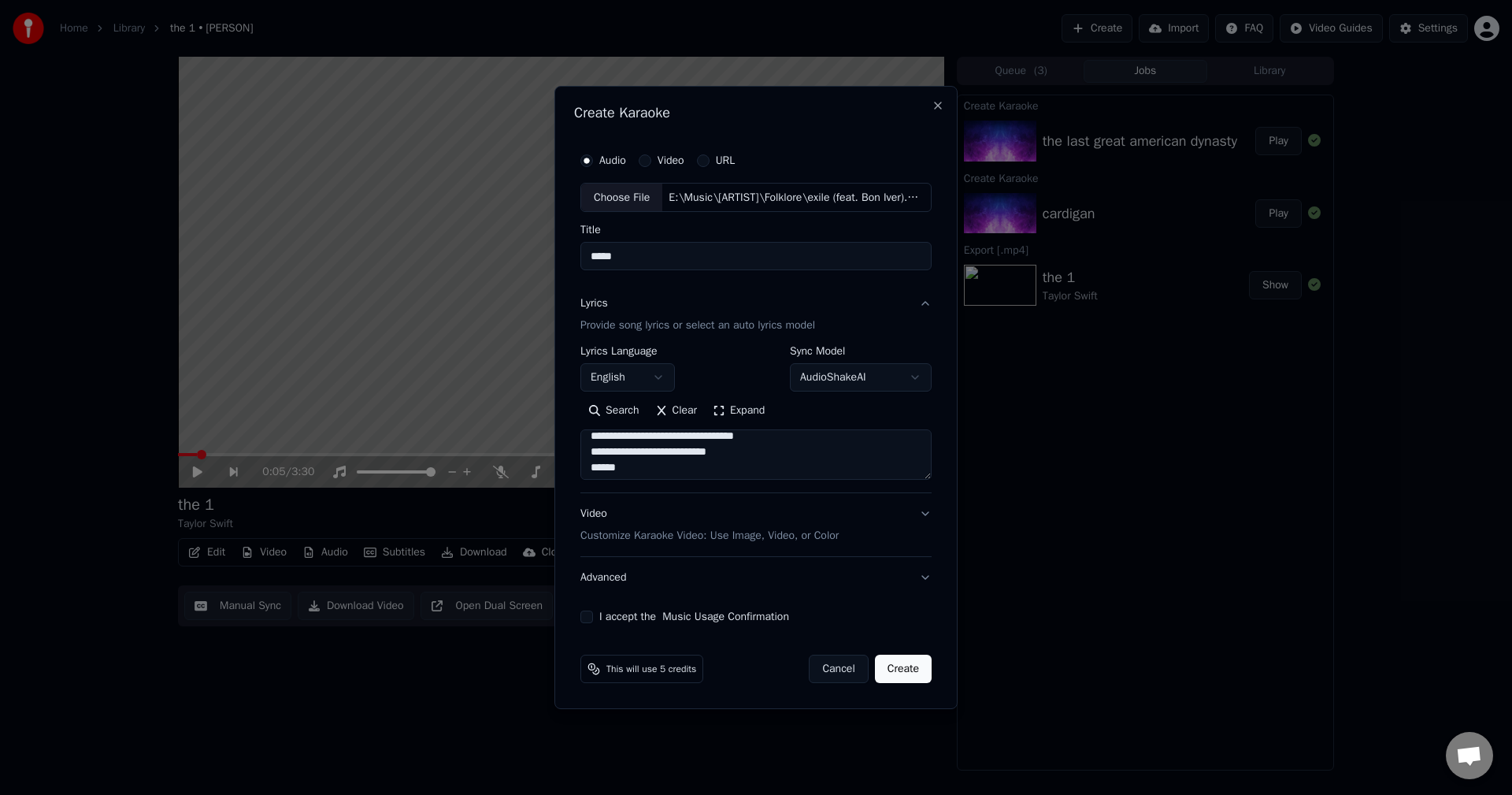 drag, startPoint x: 887, startPoint y: 454, endPoint x: 757, endPoint y: 463, distance: 130.31117 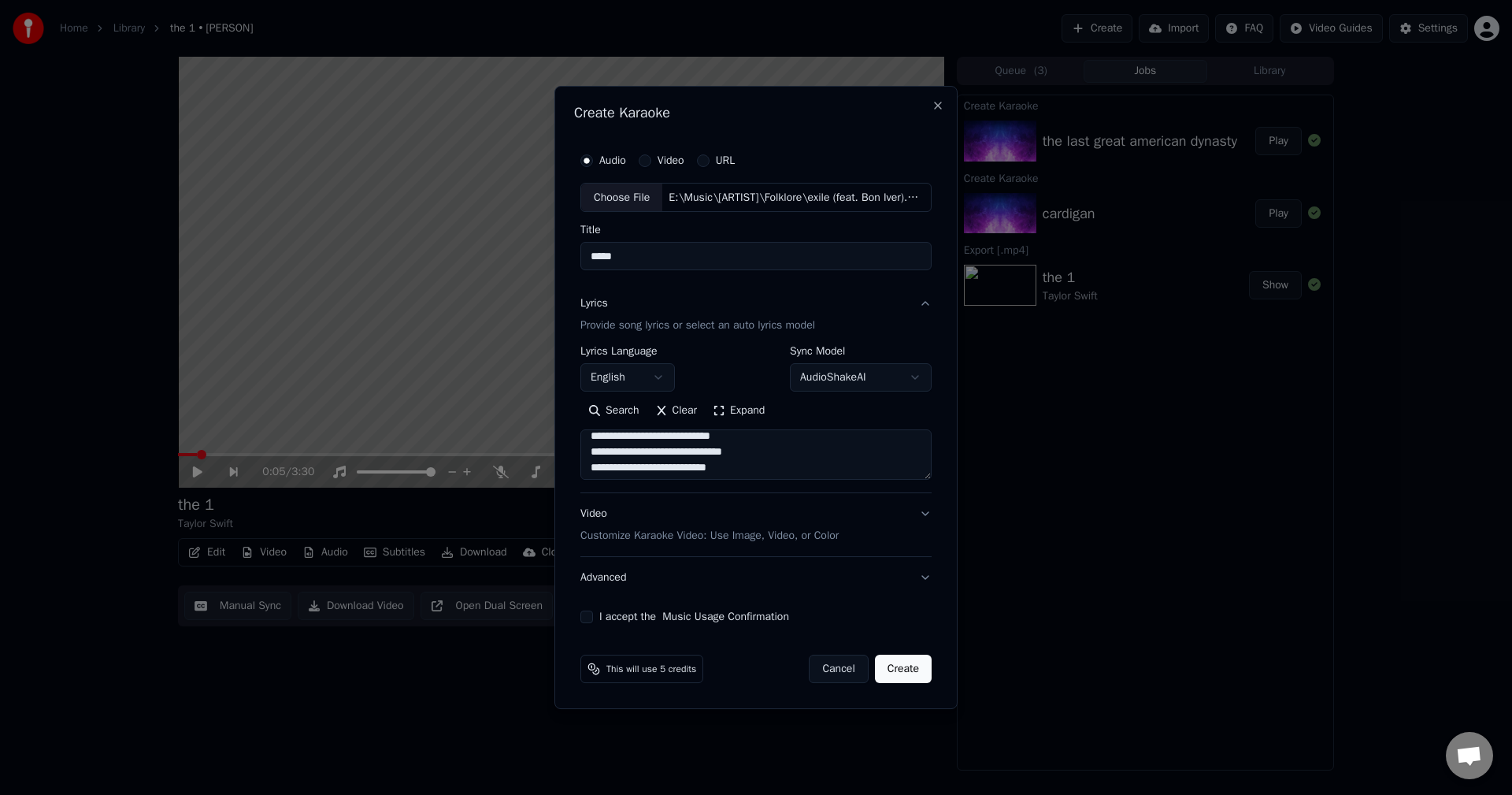scroll, scrollTop: 874, scrollLeft: 0, axis: vertical 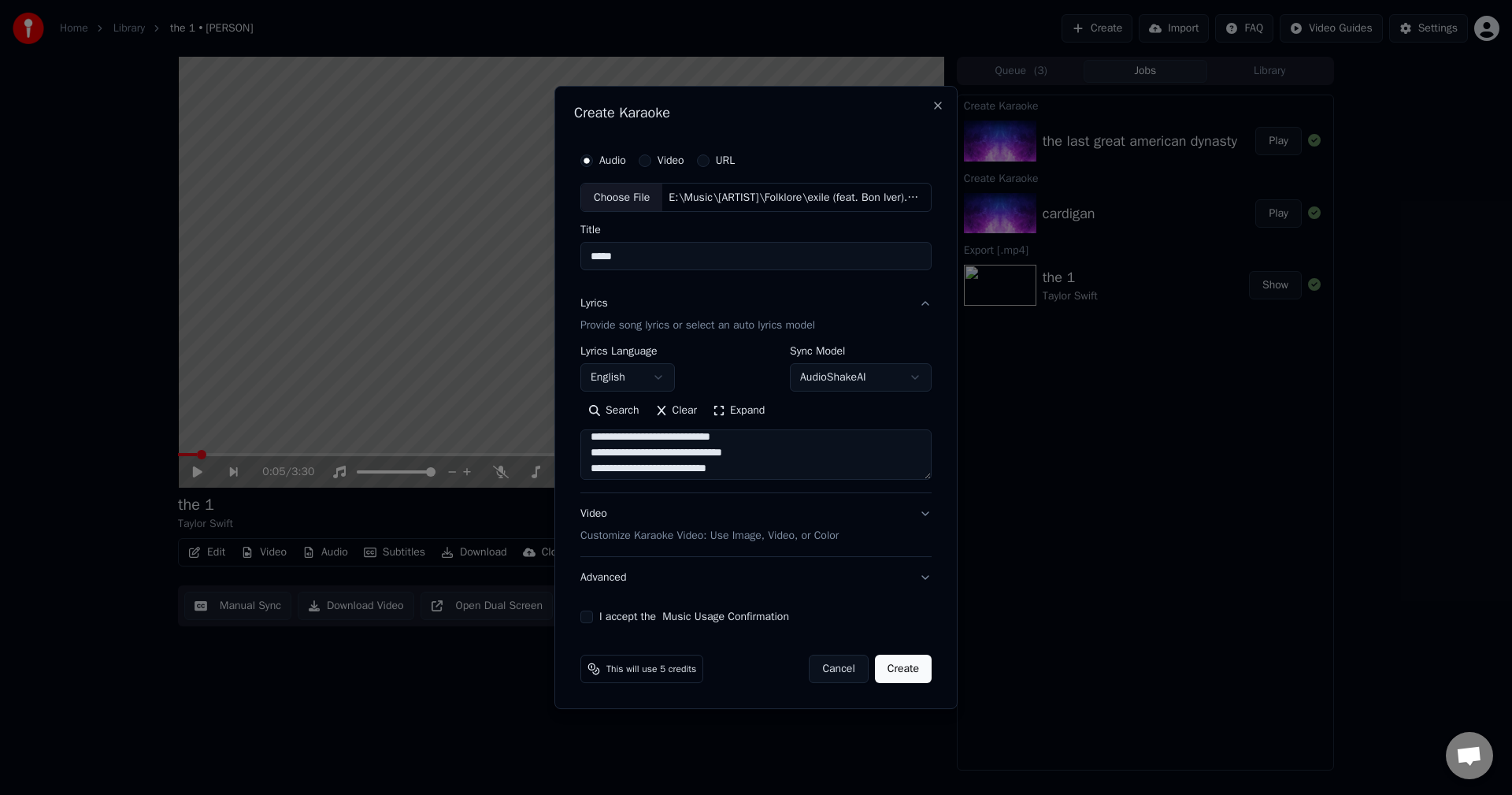 drag, startPoint x: 772, startPoint y: 451, endPoint x: 889, endPoint y: 458, distance: 117.20921 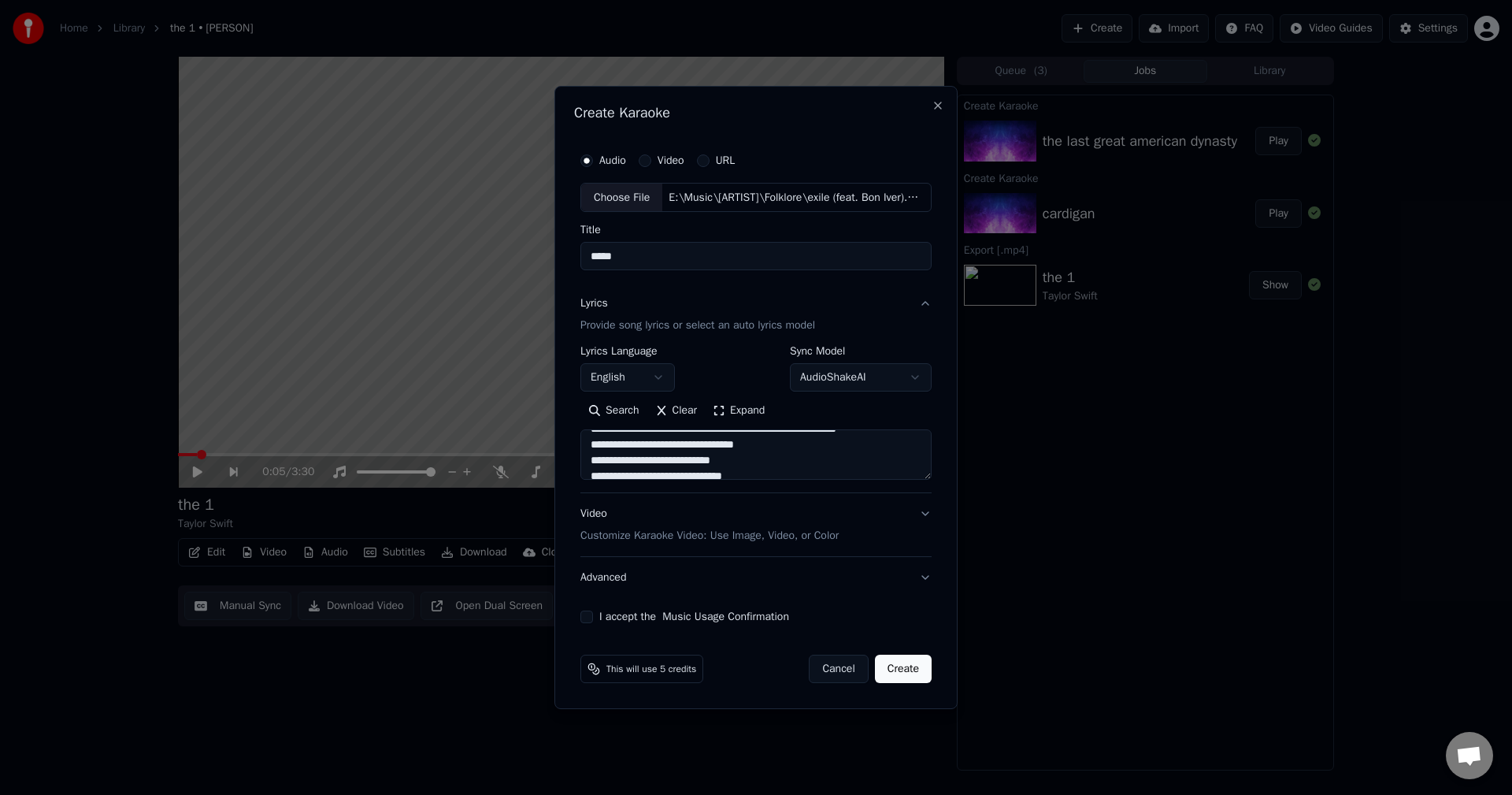 scroll, scrollTop: 849, scrollLeft: 0, axis: vertical 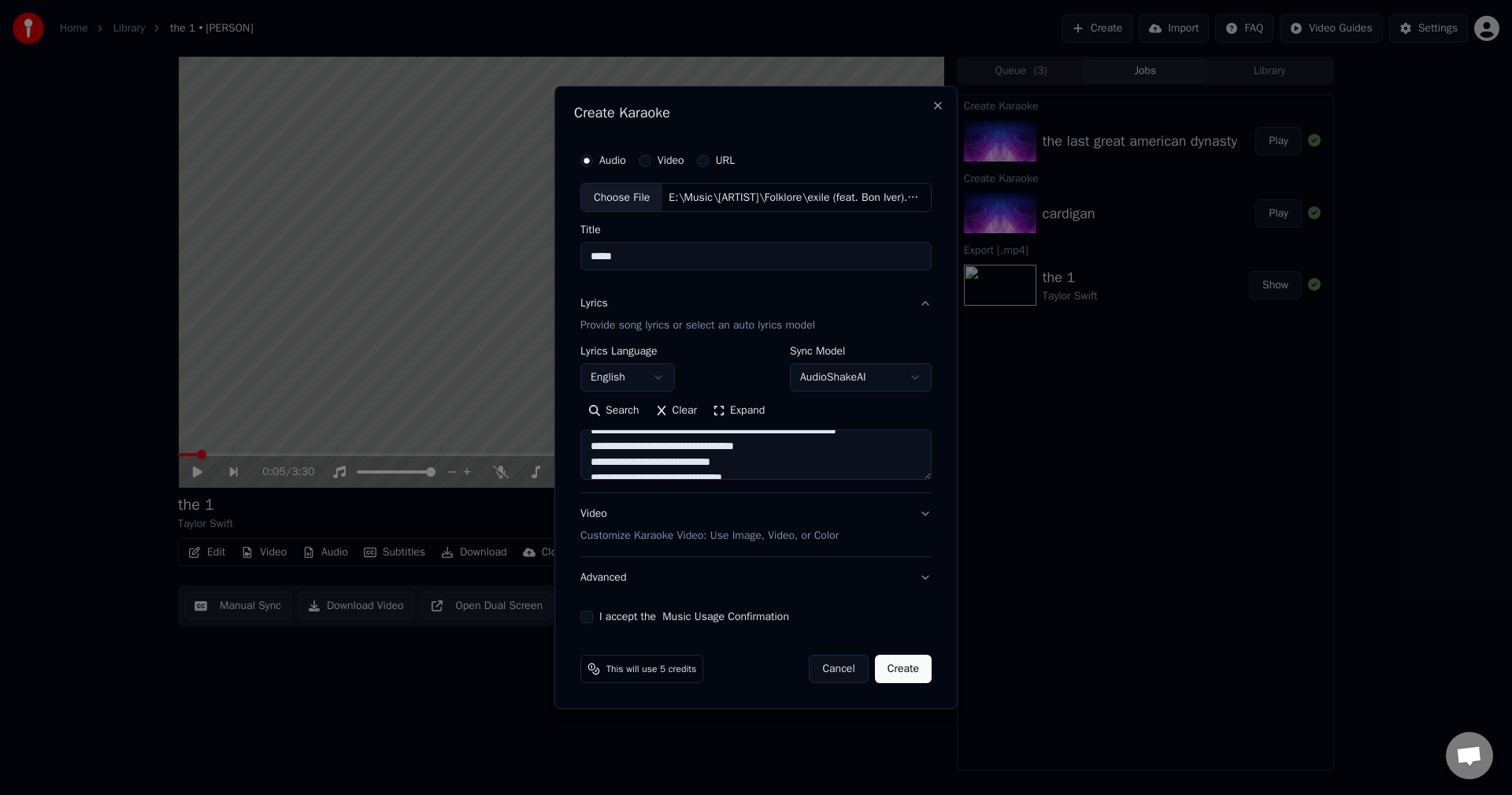 drag, startPoint x: 895, startPoint y: 459, endPoint x: 732, endPoint y: 458, distance: 163.00307 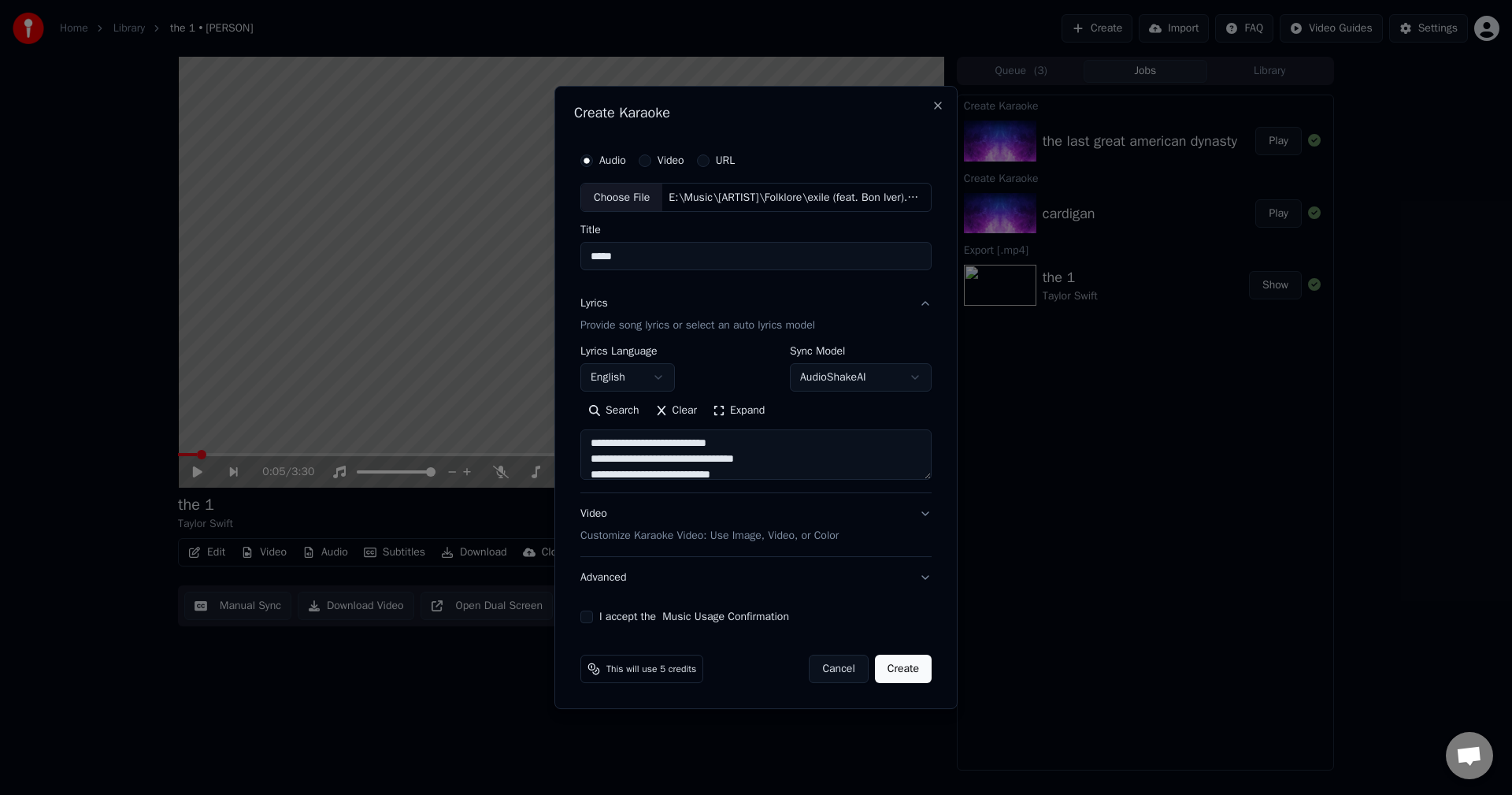 scroll, scrollTop: 835, scrollLeft: 0, axis: vertical 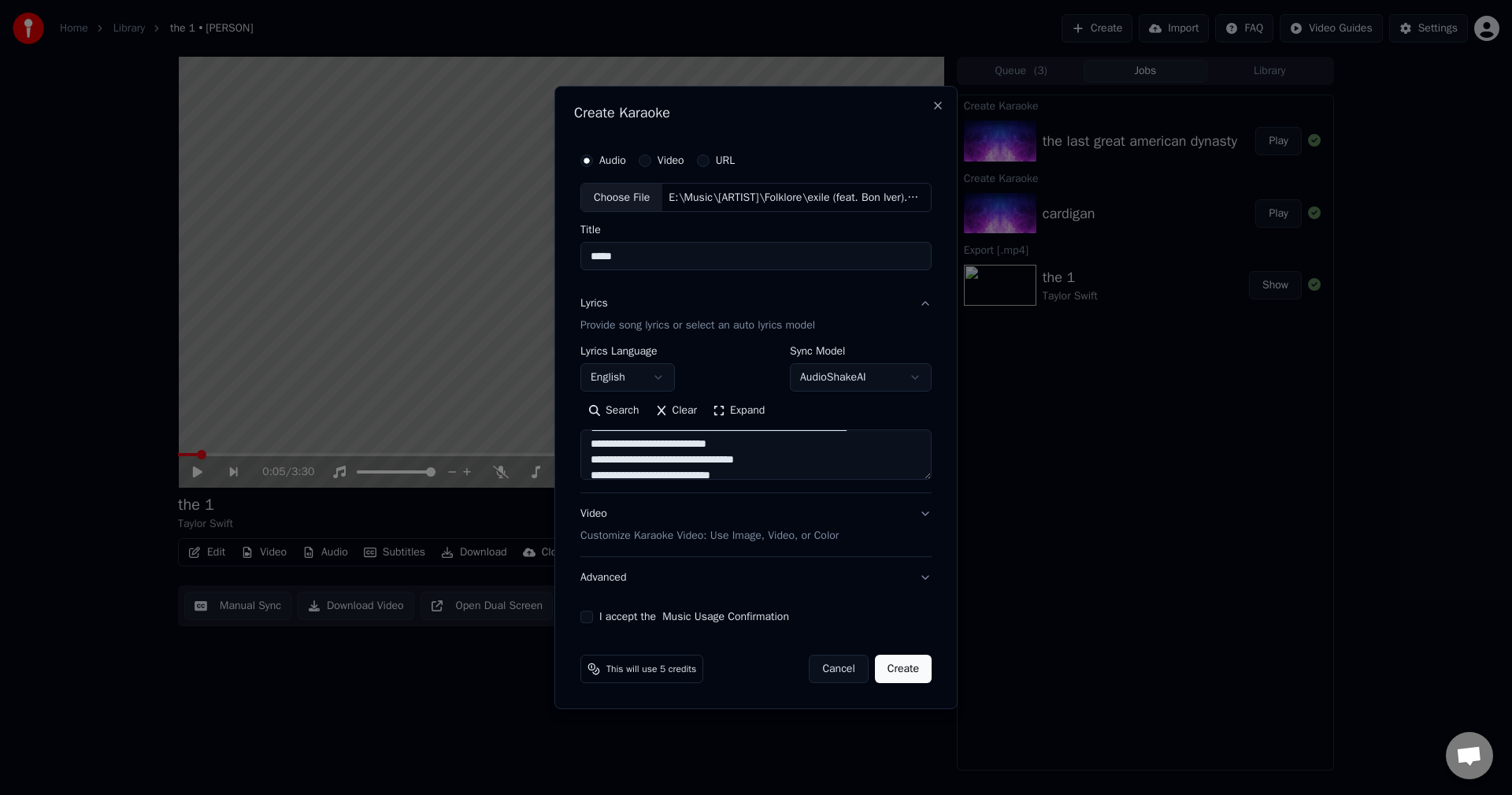 drag, startPoint x: 757, startPoint y: 446, endPoint x: 781, endPoint y: 448, distance: 24.083189 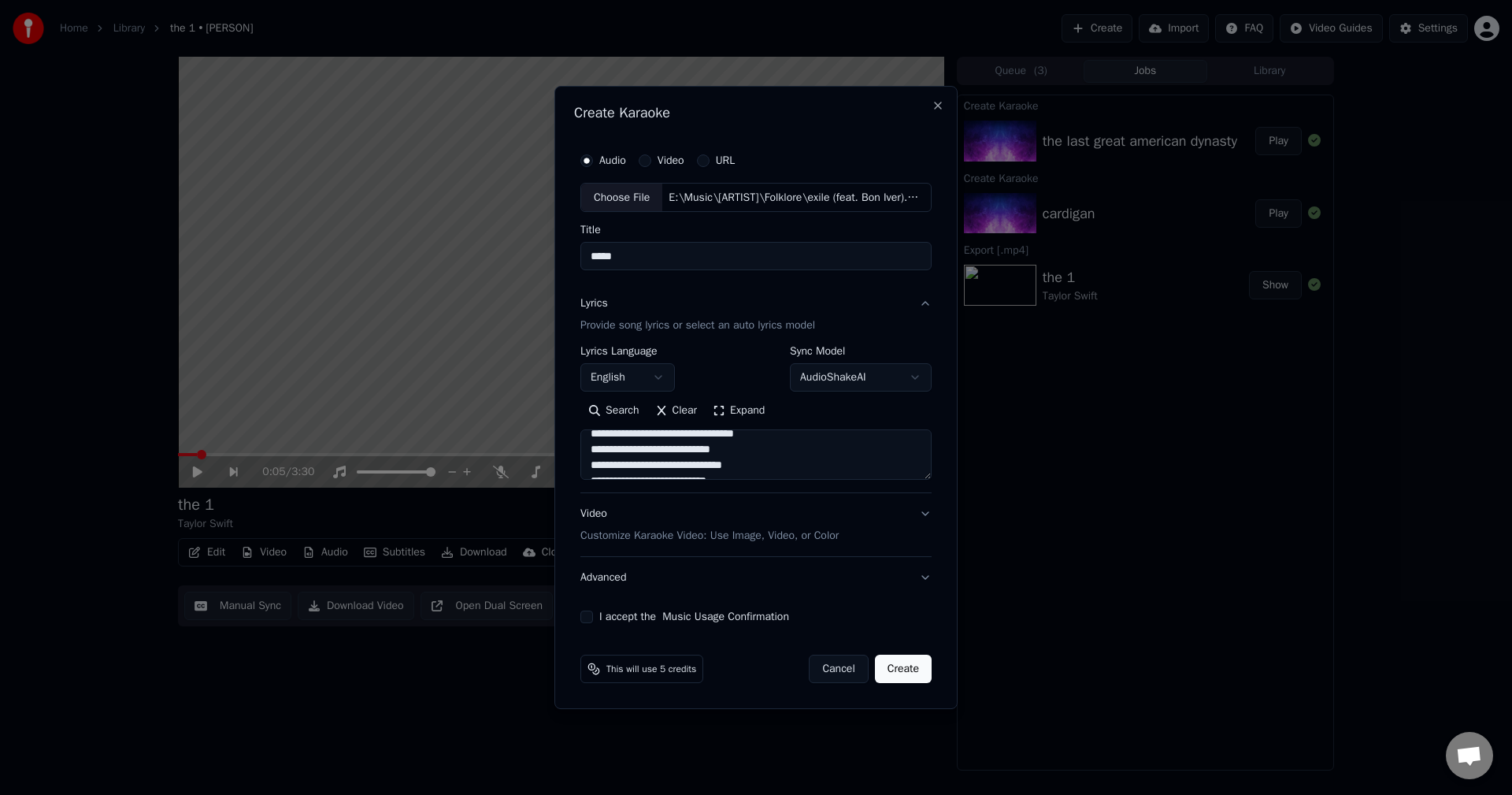 scroll, scrollTop: 773, scrollLeft: 0, axis: vertical 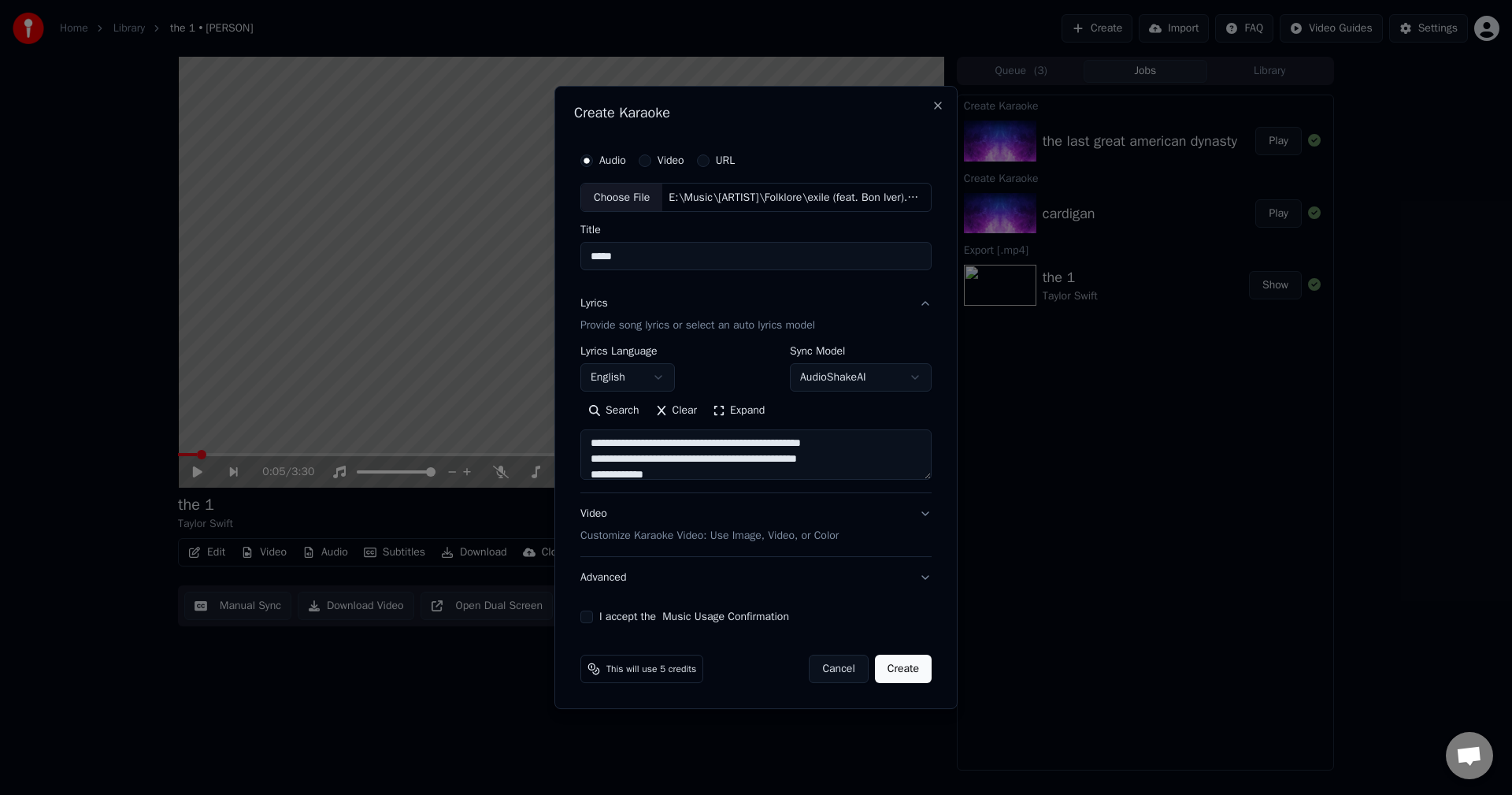 drag, startPoint x: 755, startPoint y: 444, endPoint x: 773, endPoint y: 433, distance: 21.095023 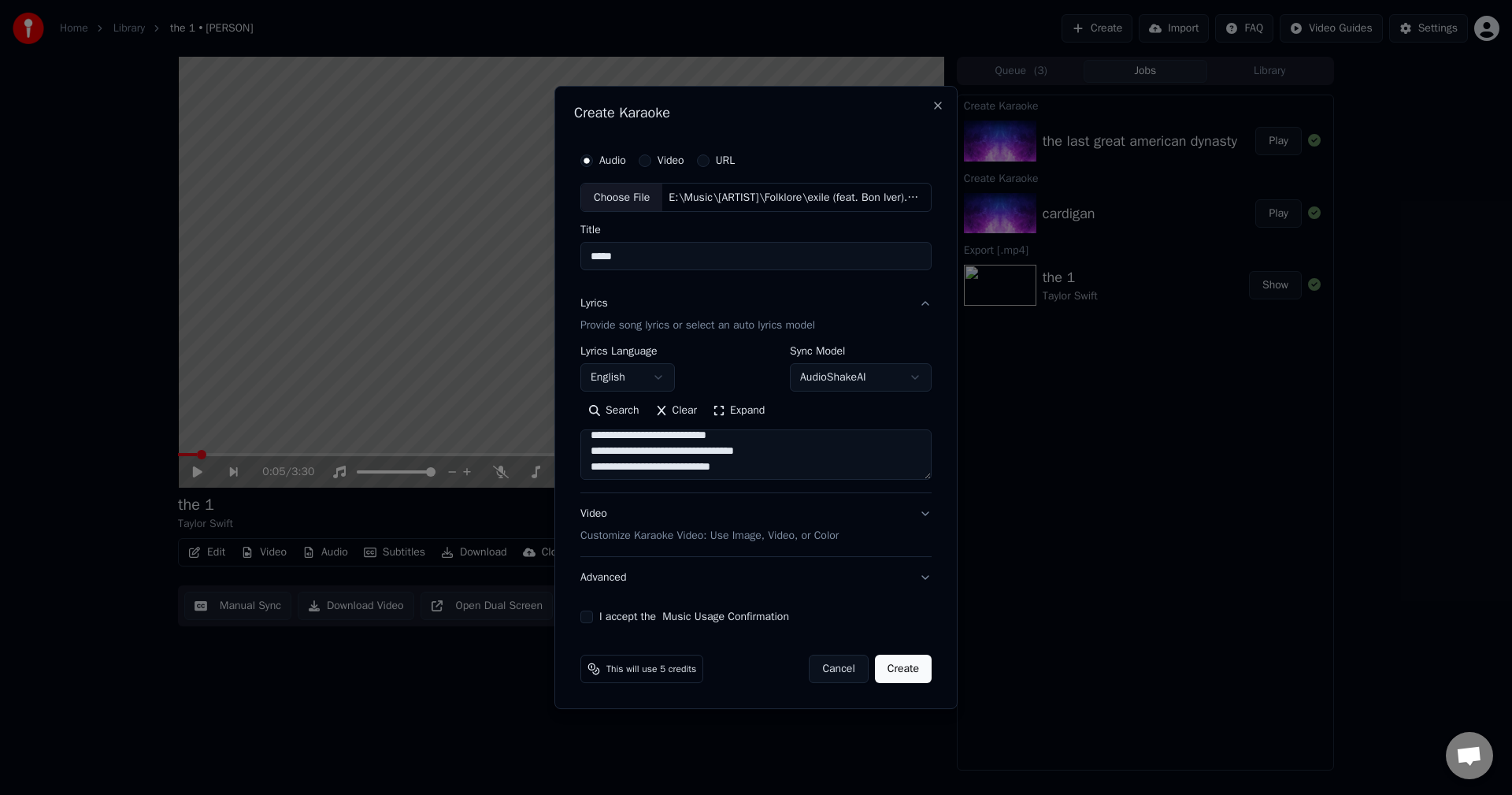 scroll, scrollTop: 845, scrollLeft: 0, axis: vertical 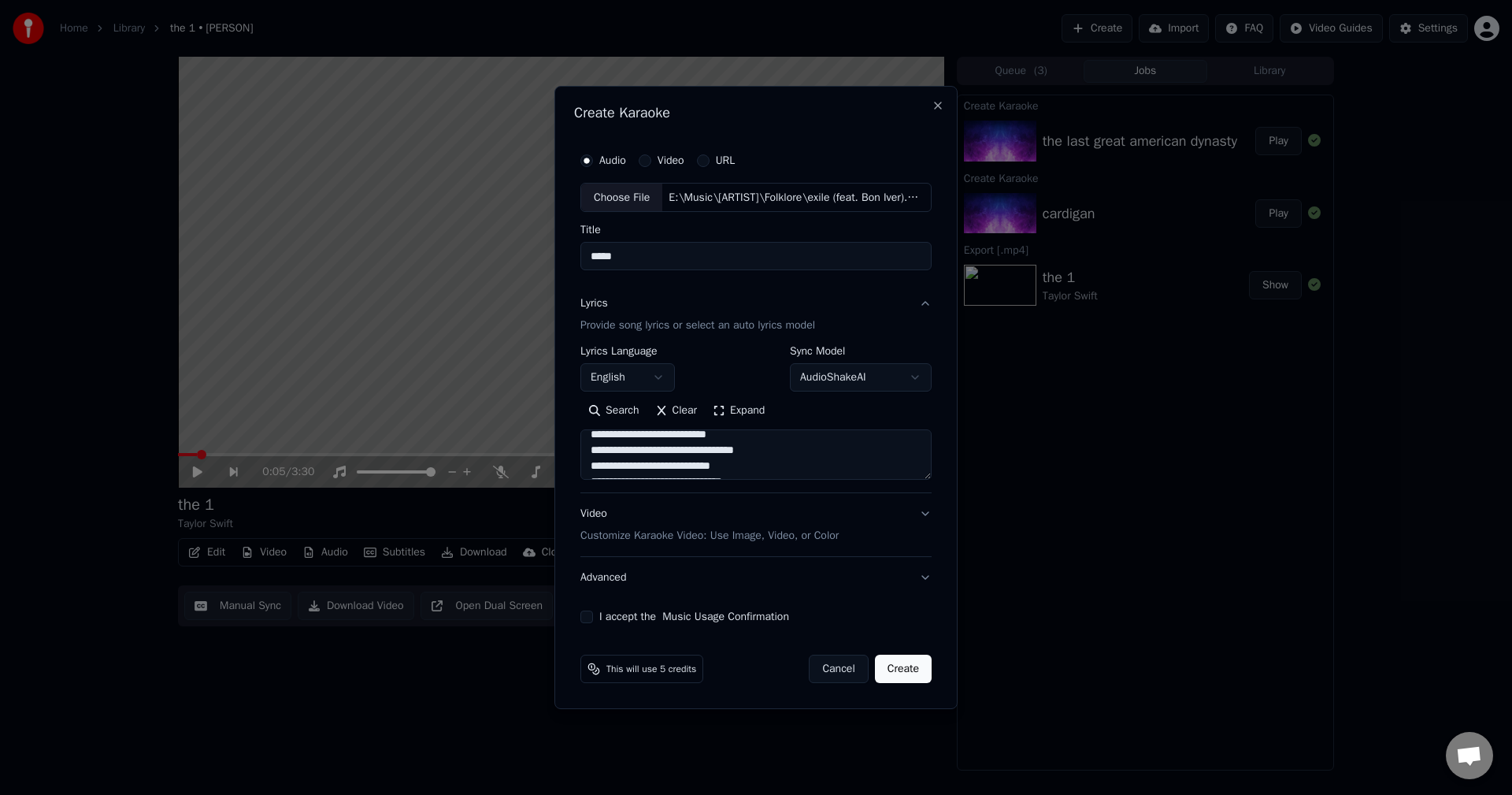 click at bounding box center [756, 455] 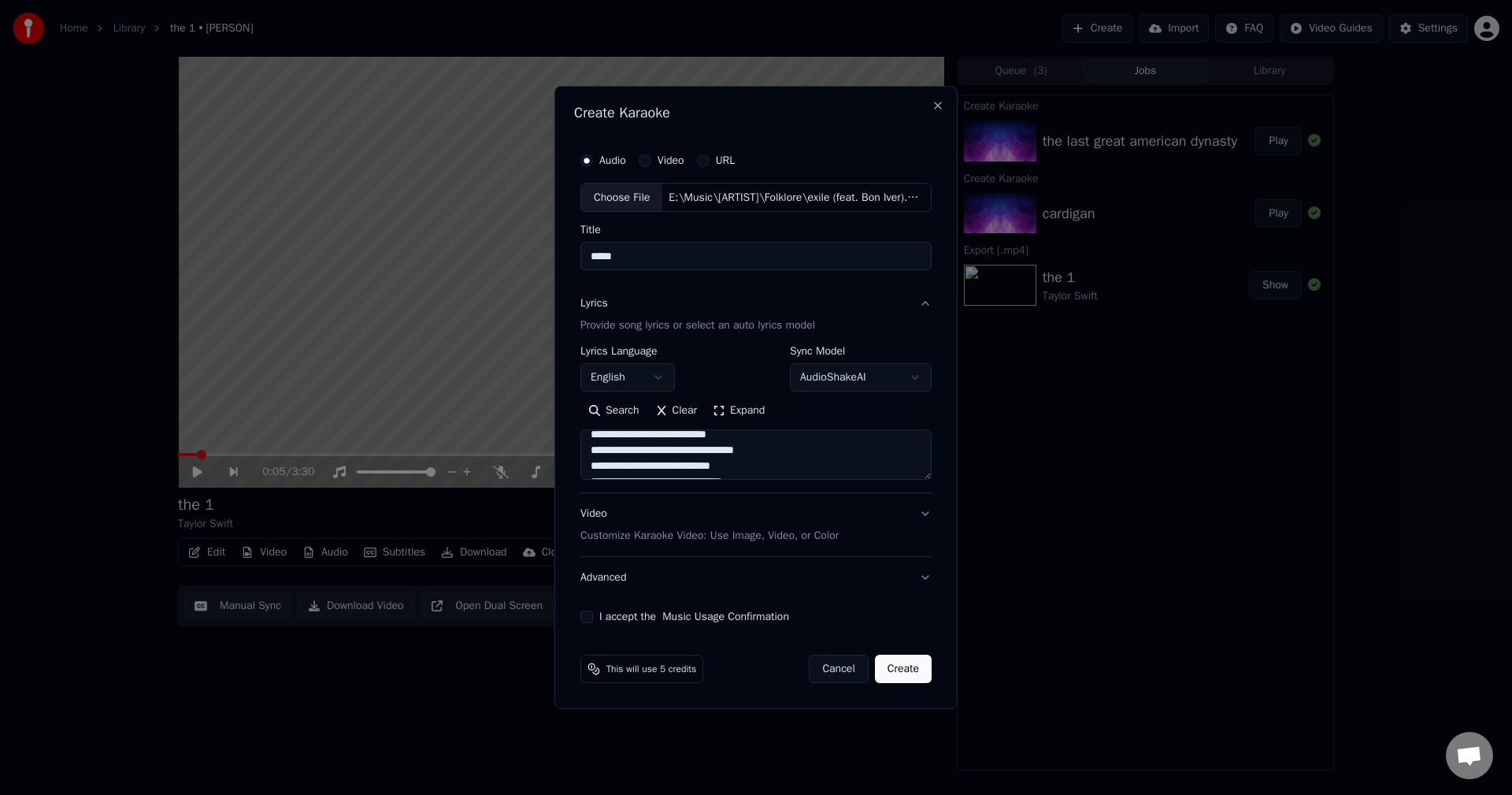 scroll, scrollTop: 832, scrollLeft: 0, axis: vertical 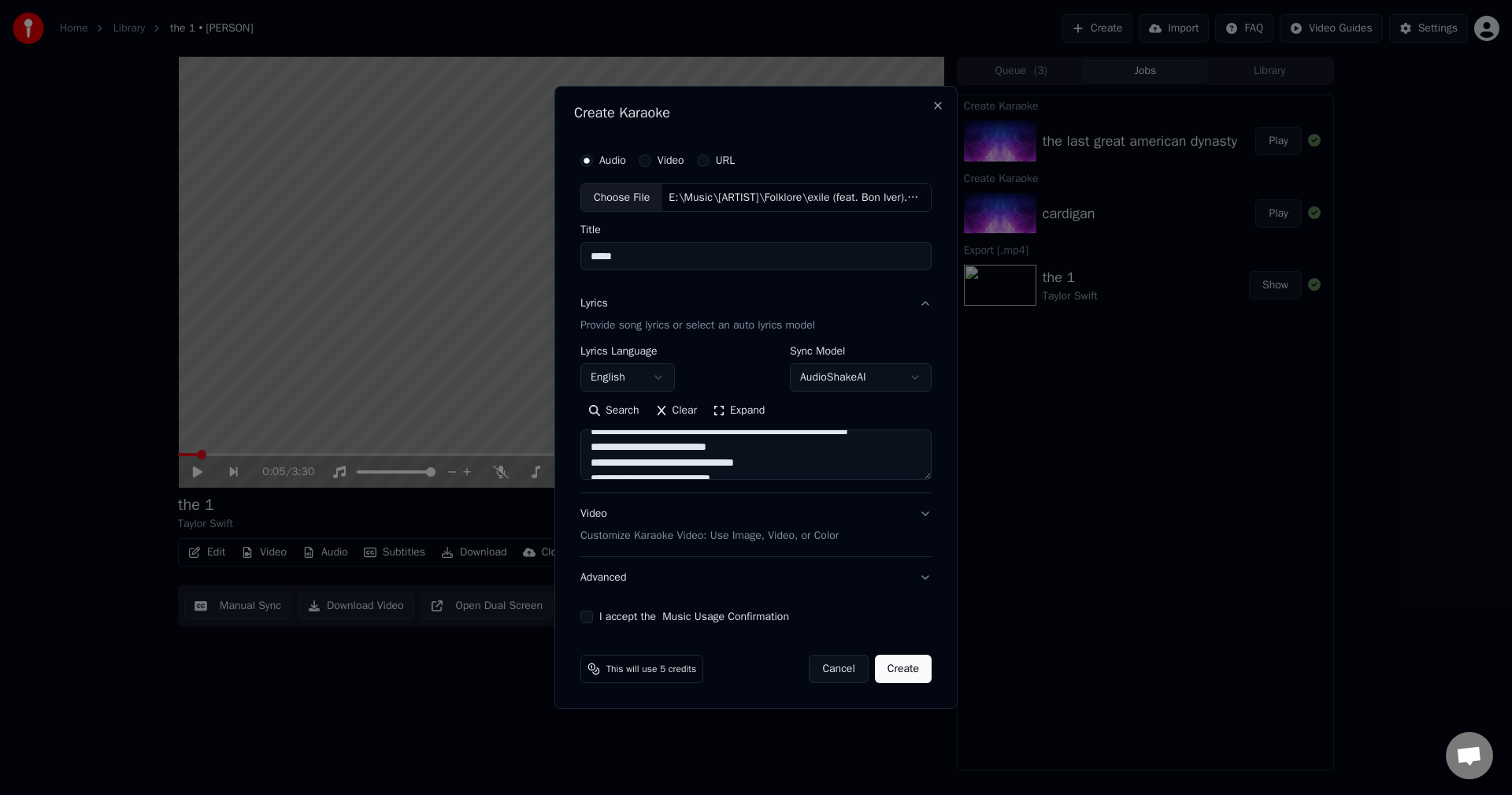 drag, startPoint x: 755, startPoint y: 433, endPoint x: 765, endPoint y: 462, distance: 30.67572 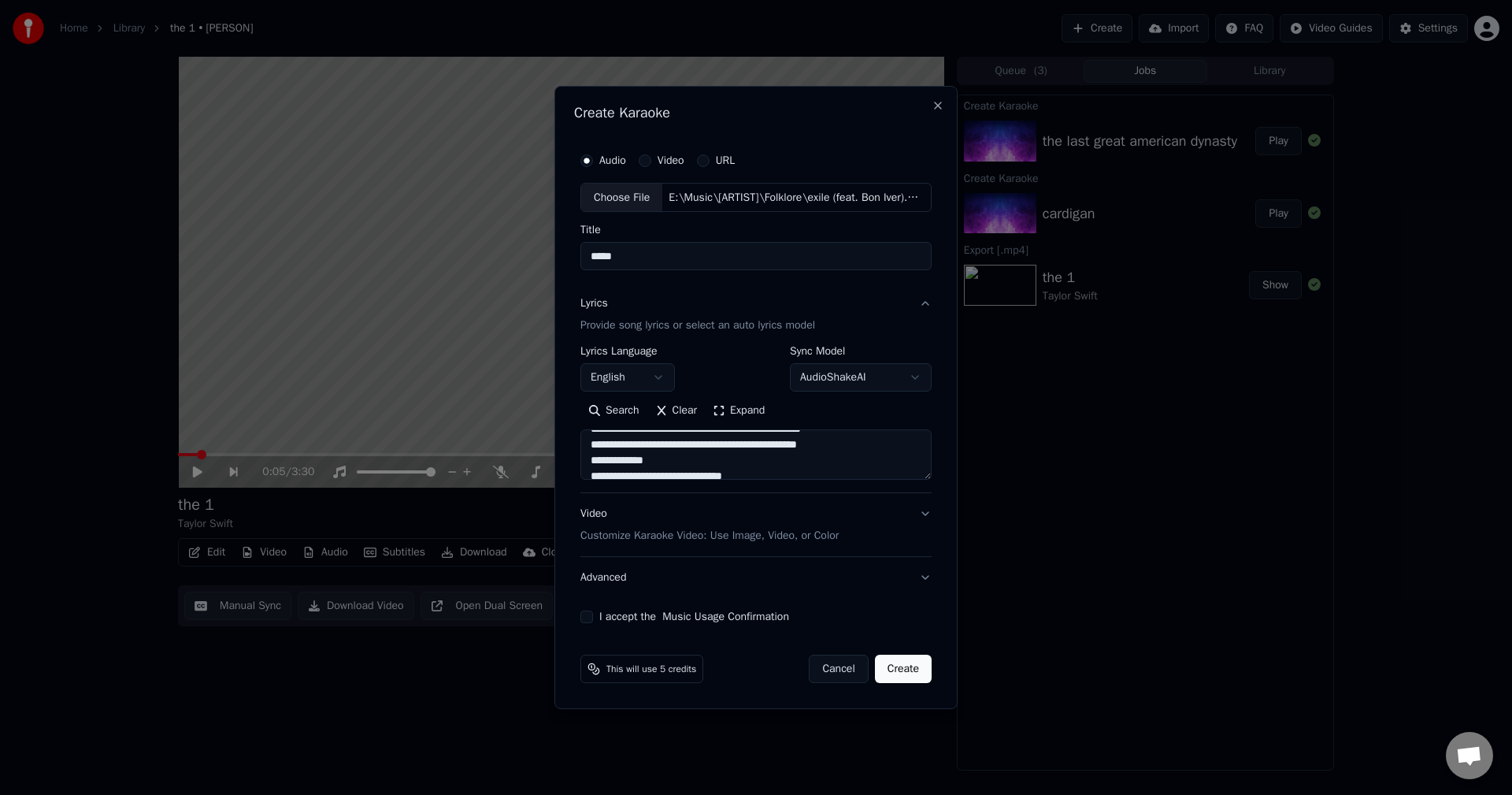 scroll, scrollTop: 786, scrollLeft: 0, axis: vertical 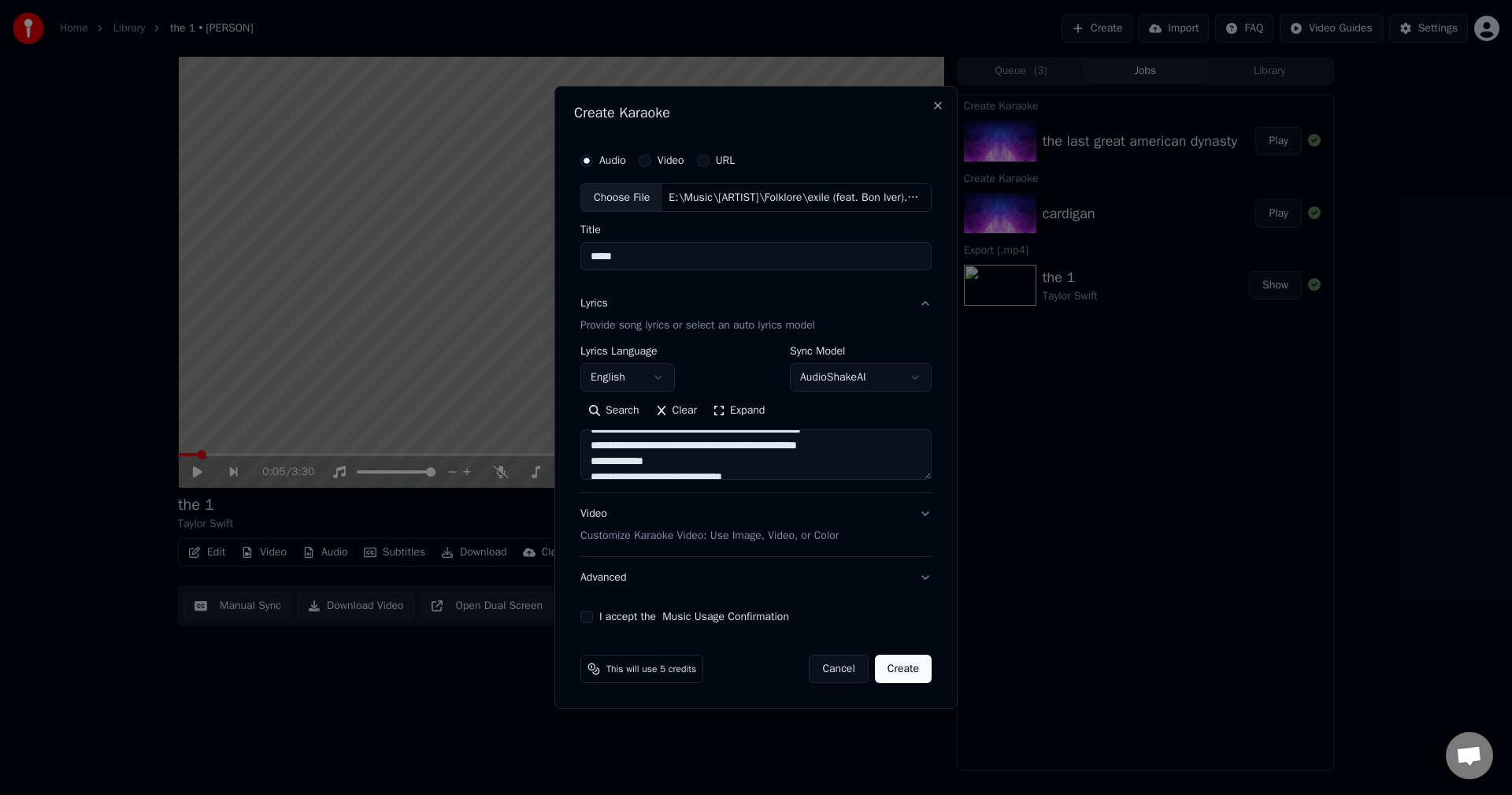 drag, startPoint x: 855, startPoint y: 463, endPoint x: 736, endPoint y: 463, distance: 119 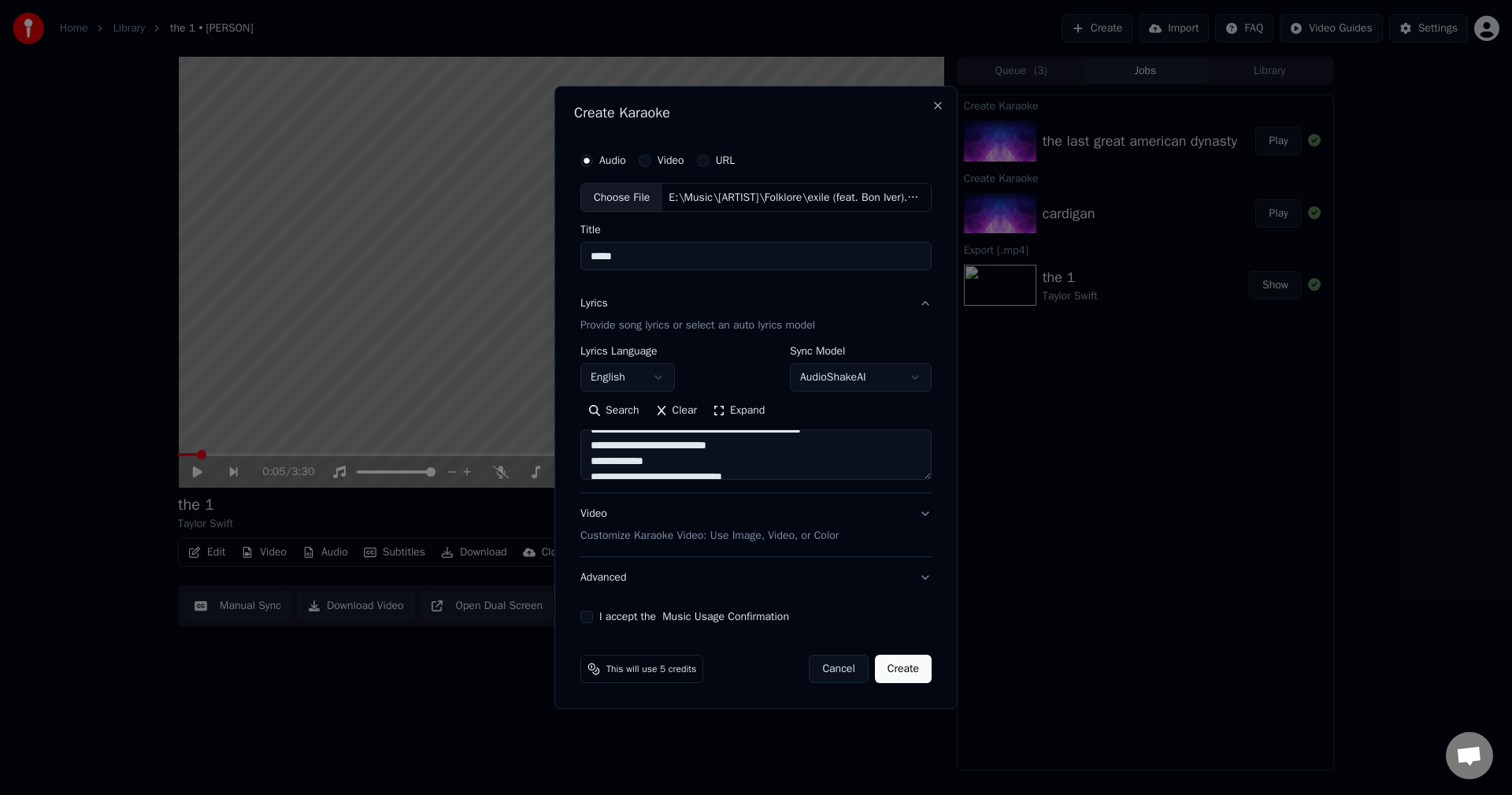 drag, startPoint x: 856, startPoint y: 446, endPoint x: 732, endPoint y: 449, distance: 124.03629 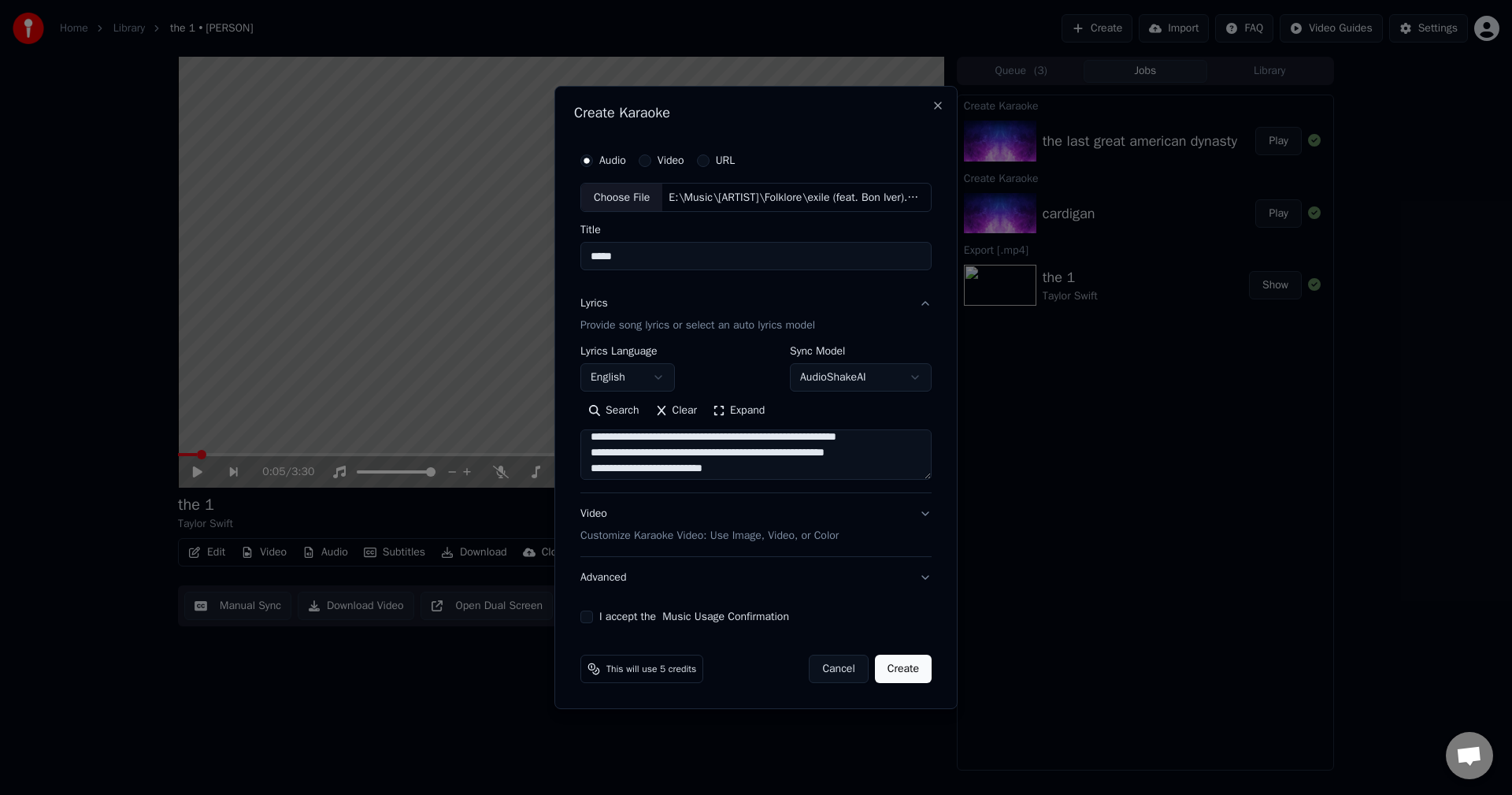 scroll, scrollTop: 543, scrollLeft: 0, axis: vertical 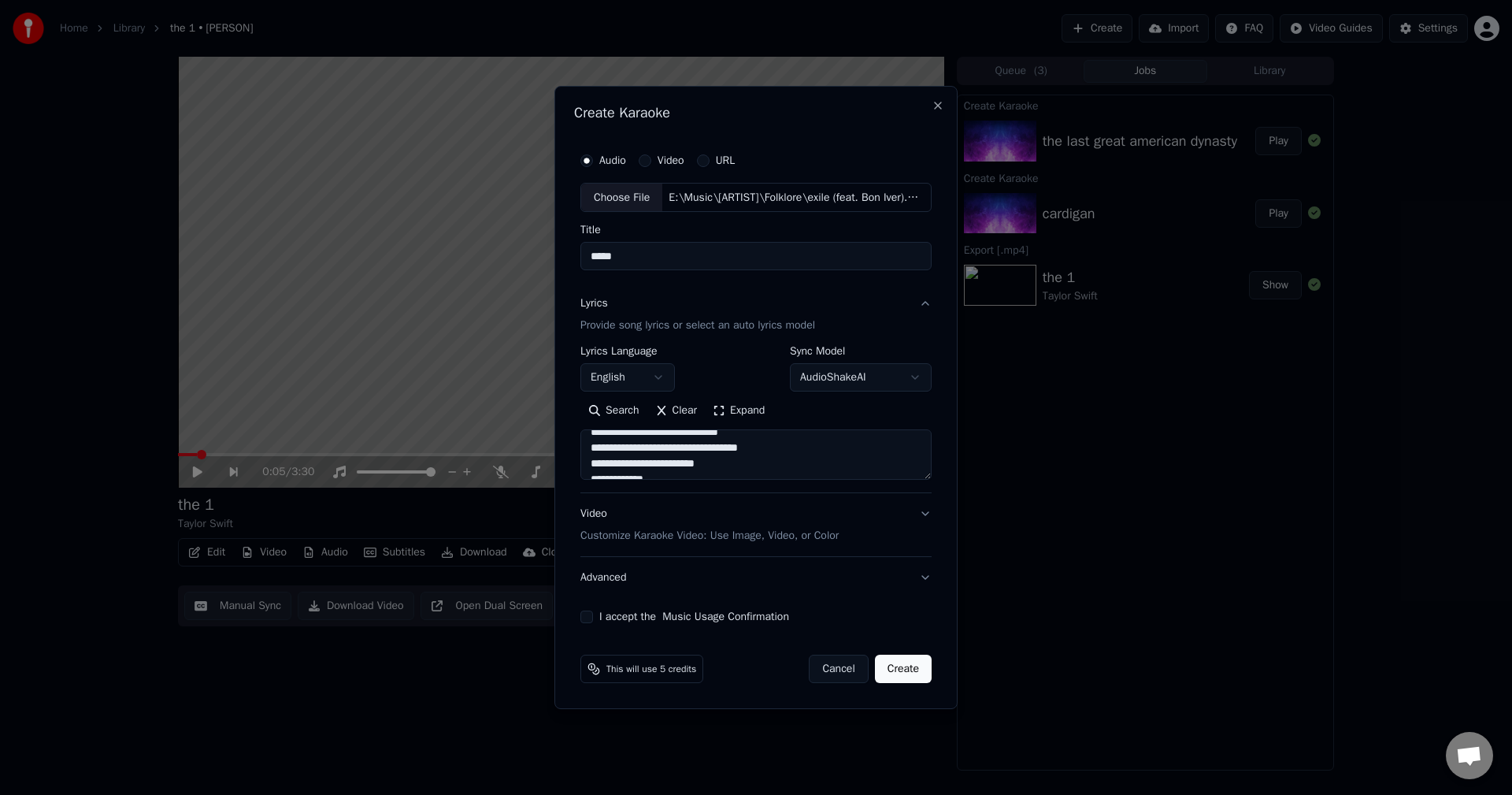 drag, startPoint x: 888, startPoint y: 470, endPoint x: 819, endPoint y: 466, distance: 69.11584 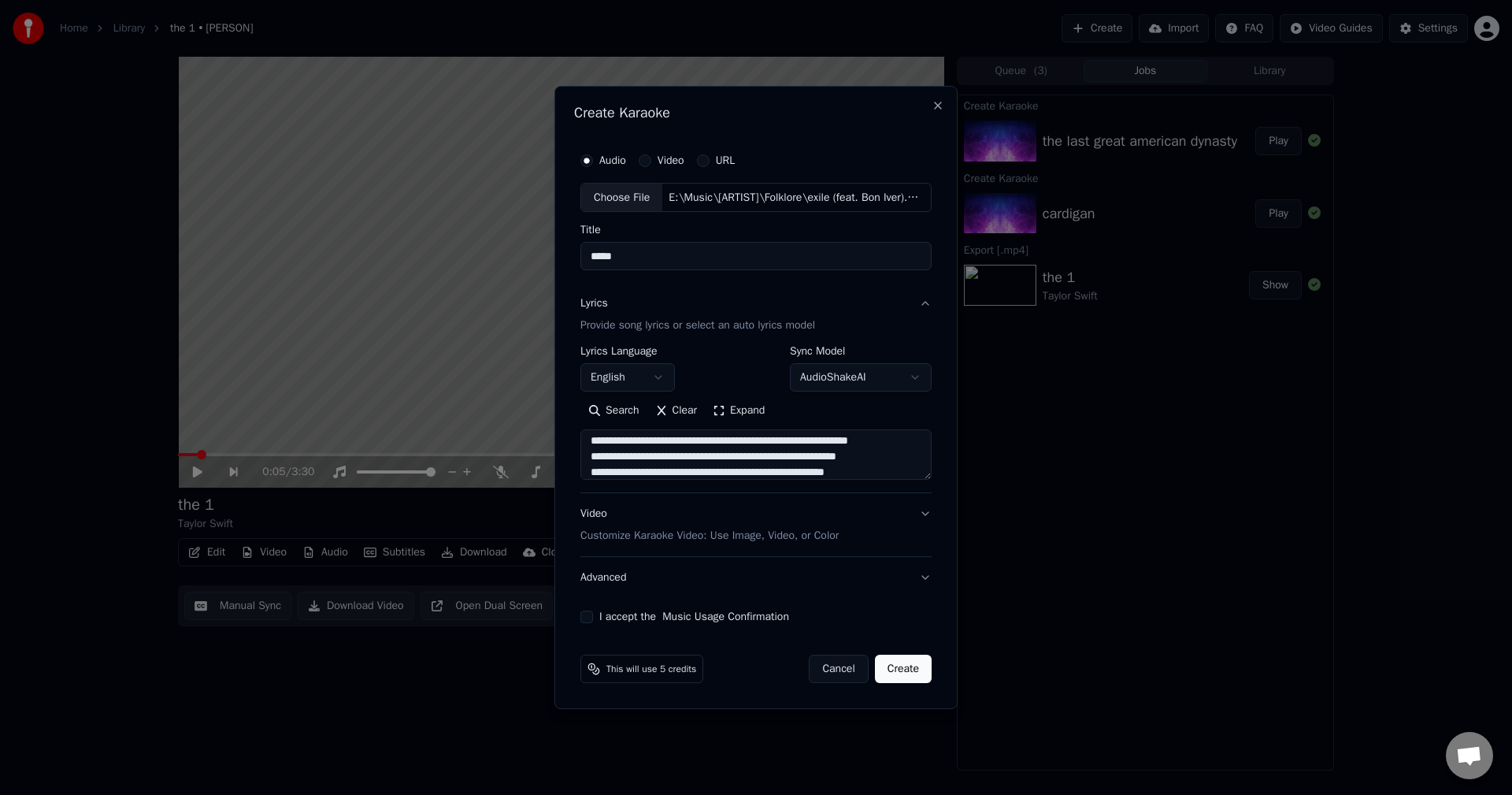 scroll, scrollTop: 553, scrollLeft: 0, axis: vertical 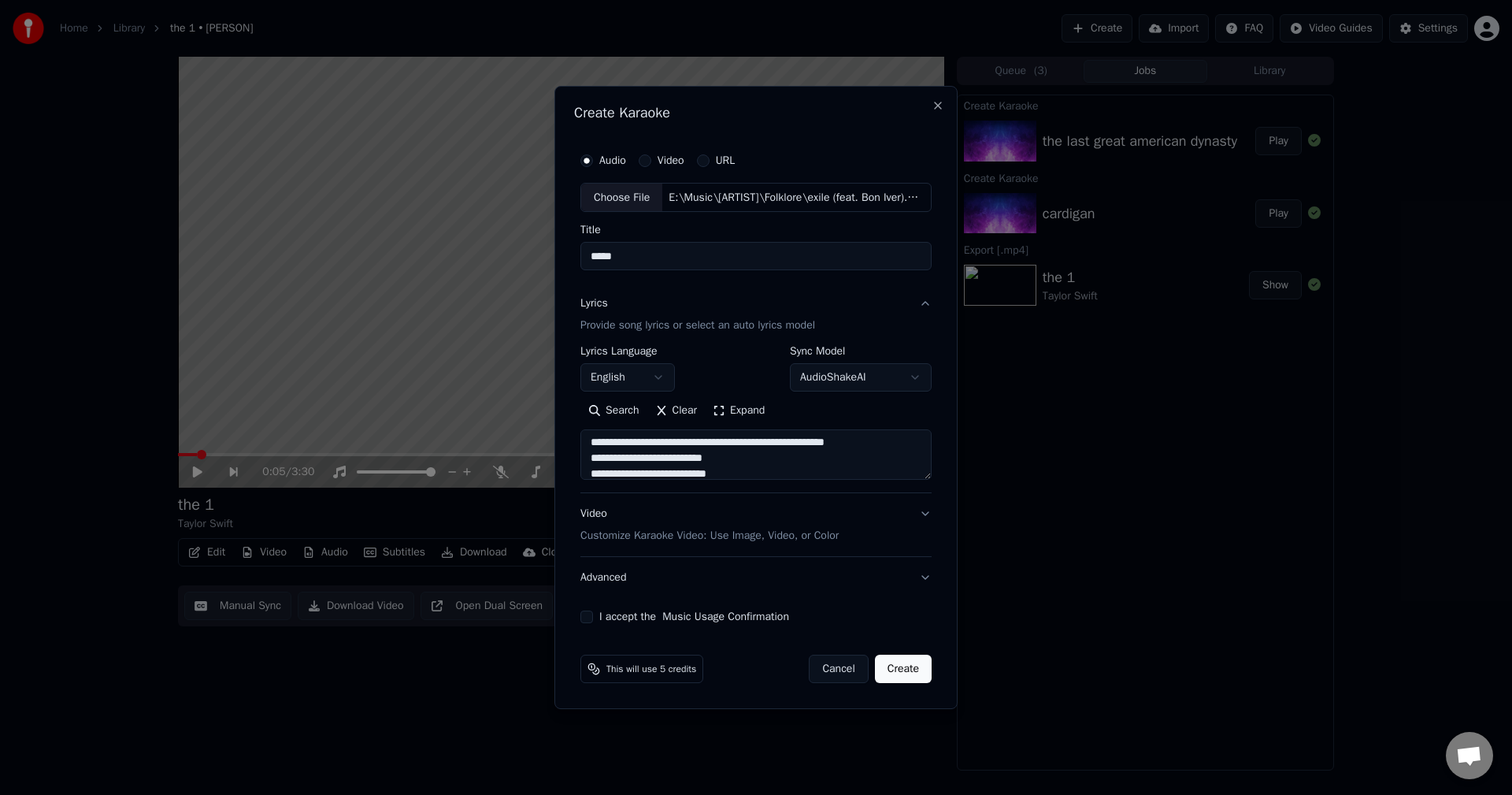 click at bounding box center [756, 455] 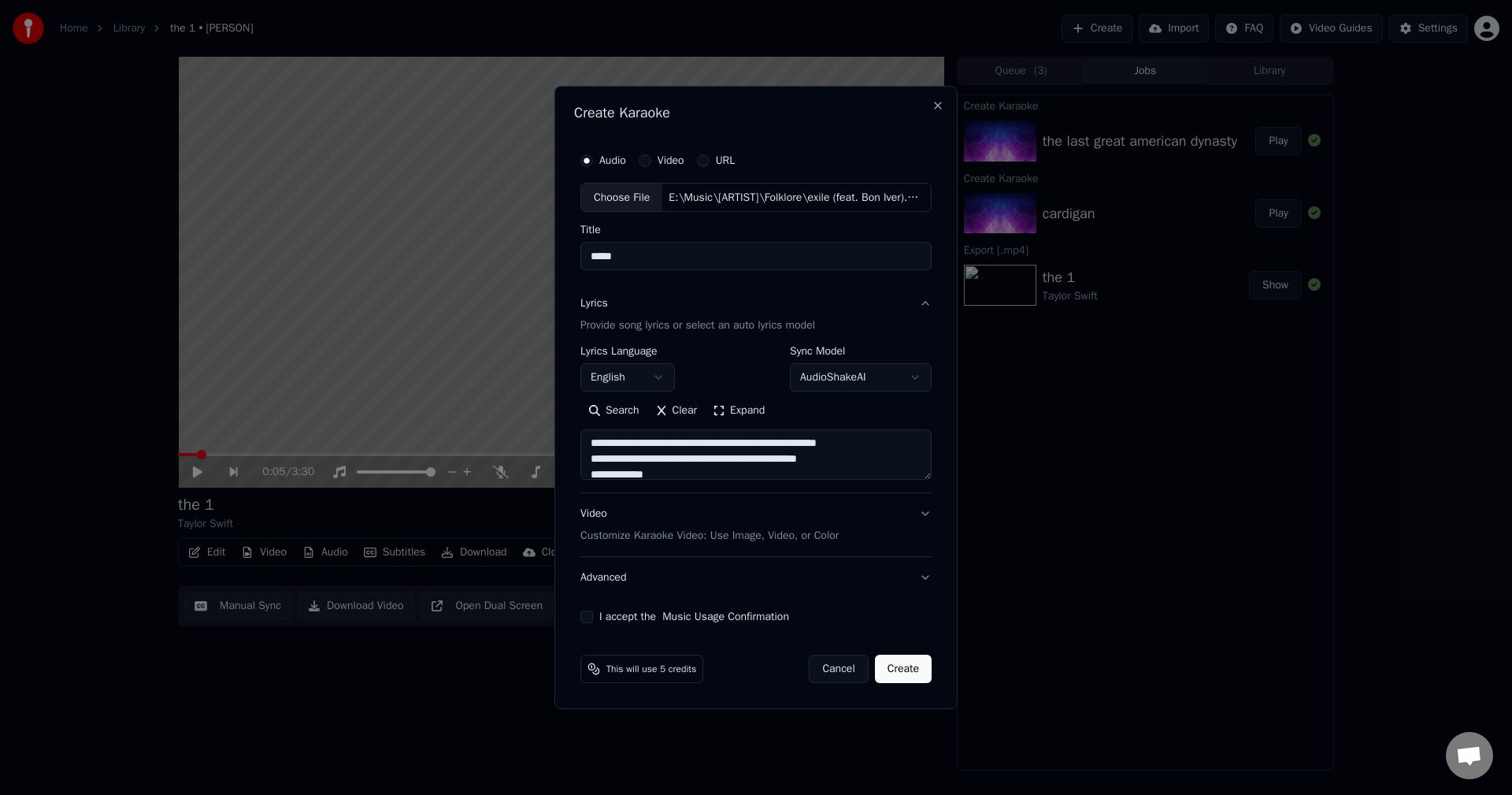 drag, startPoint x: 895, startPoint y: 444, endPoint x: 749, endPoint y: 444, distance: 146 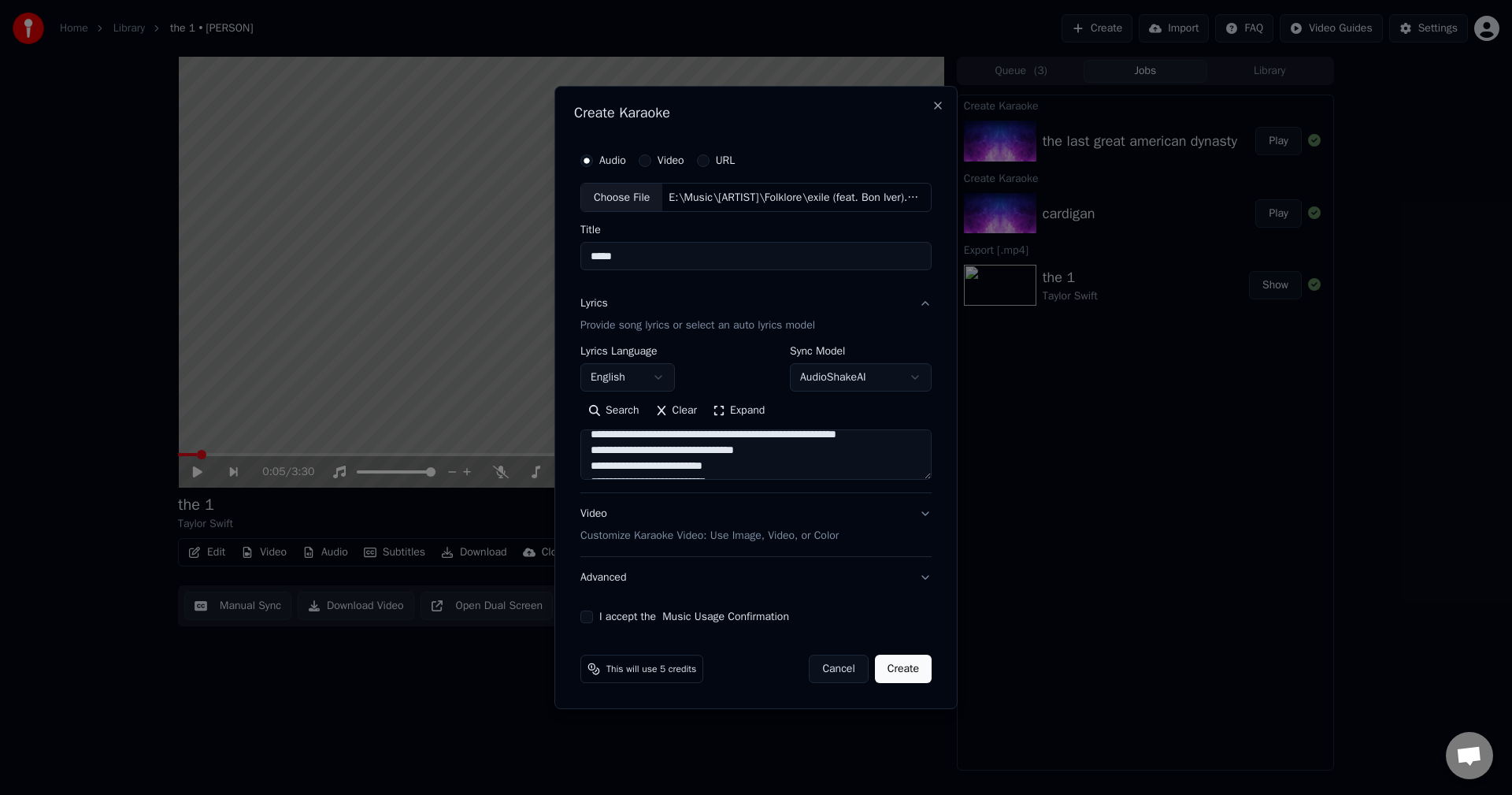 scroll, scrollTop: 546, scrollLeft: 0, axis: vertical 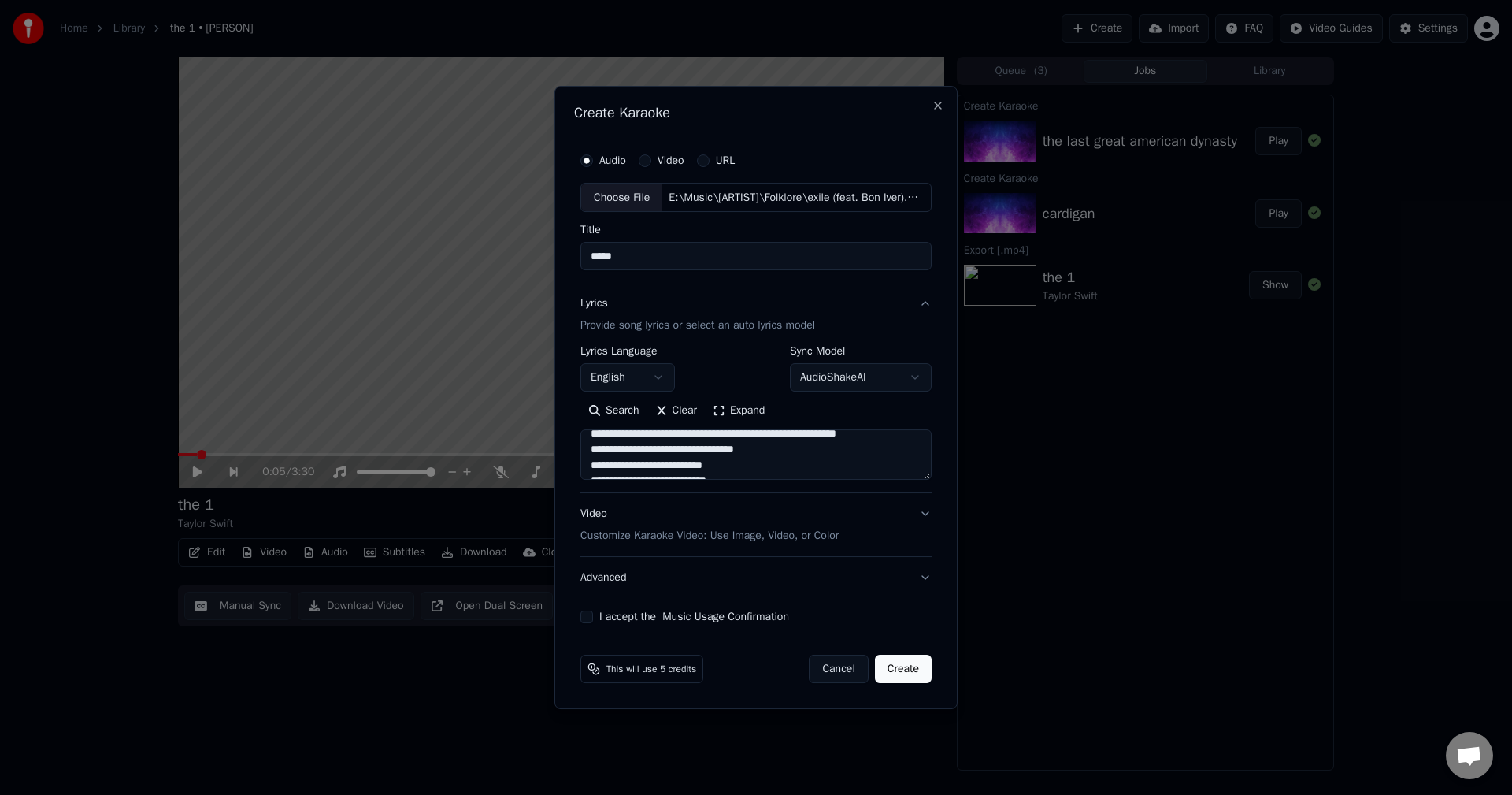 click at bounding box center (756, 455) 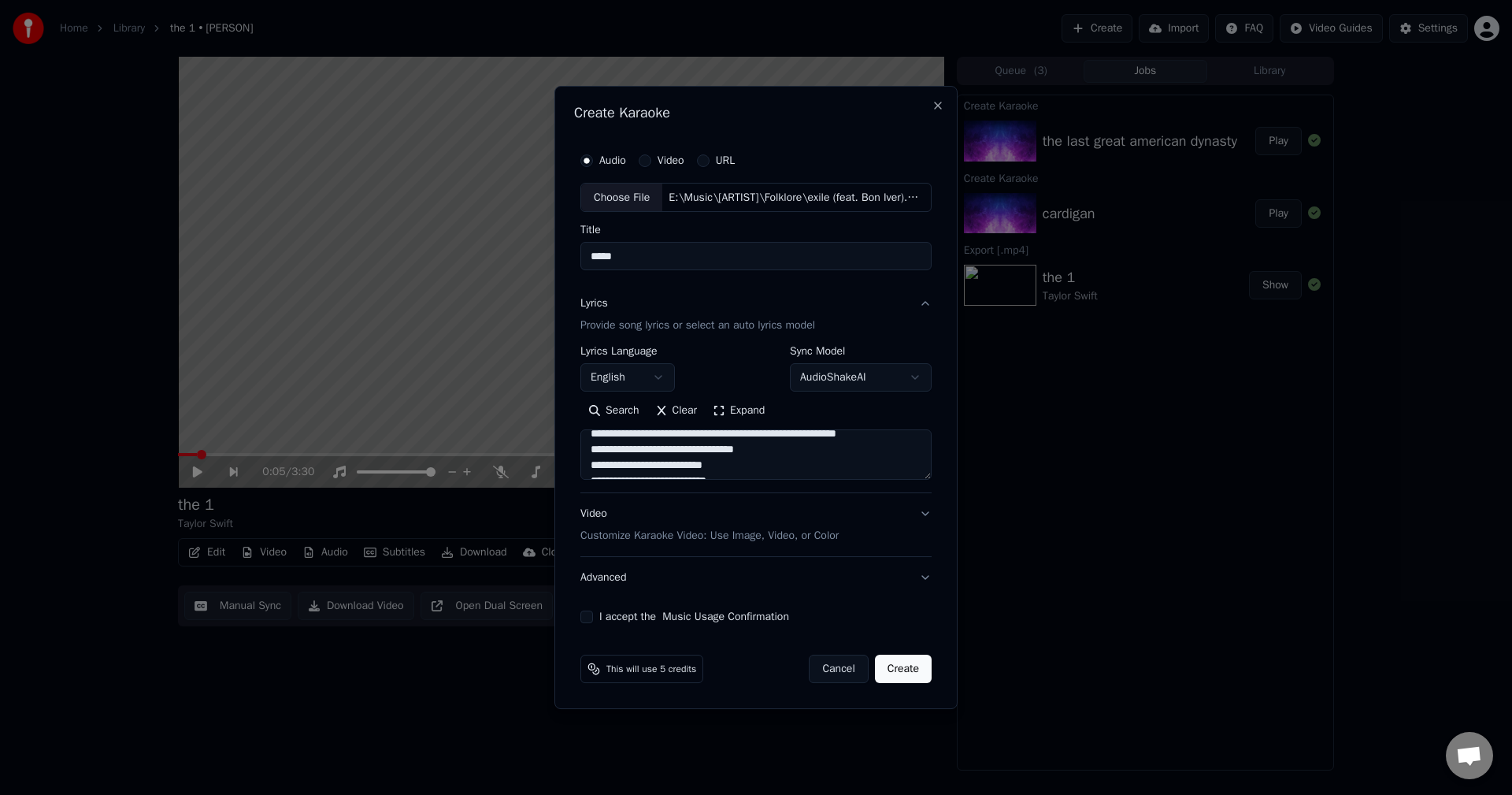 drag, startPoint x: 730, startPoint y: 446, endPoint x: 900, endPoint y: 449, distance: 170.02647 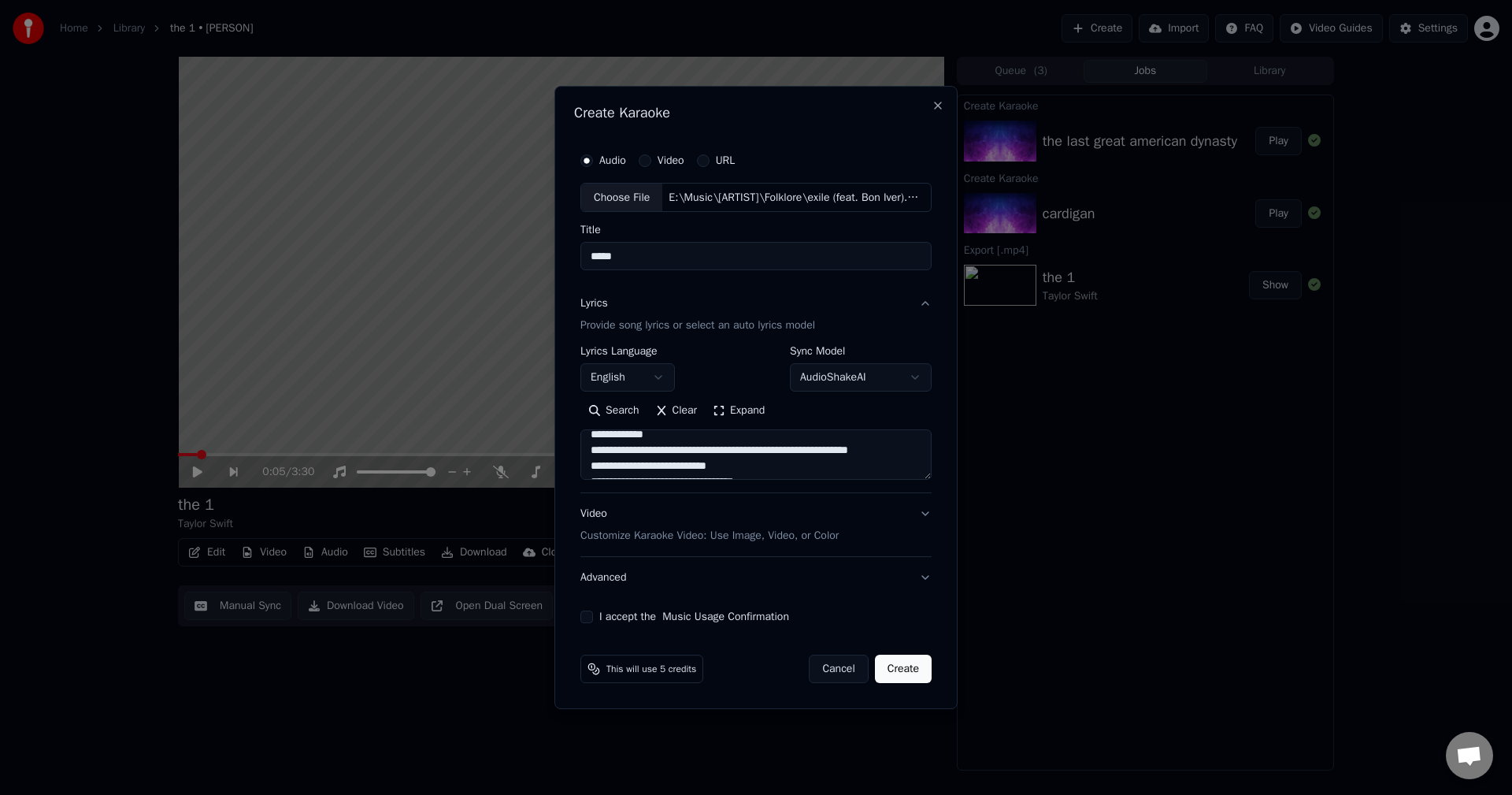 scroll, scrollTop: 515, scrollLeft: 0, axis: vertical 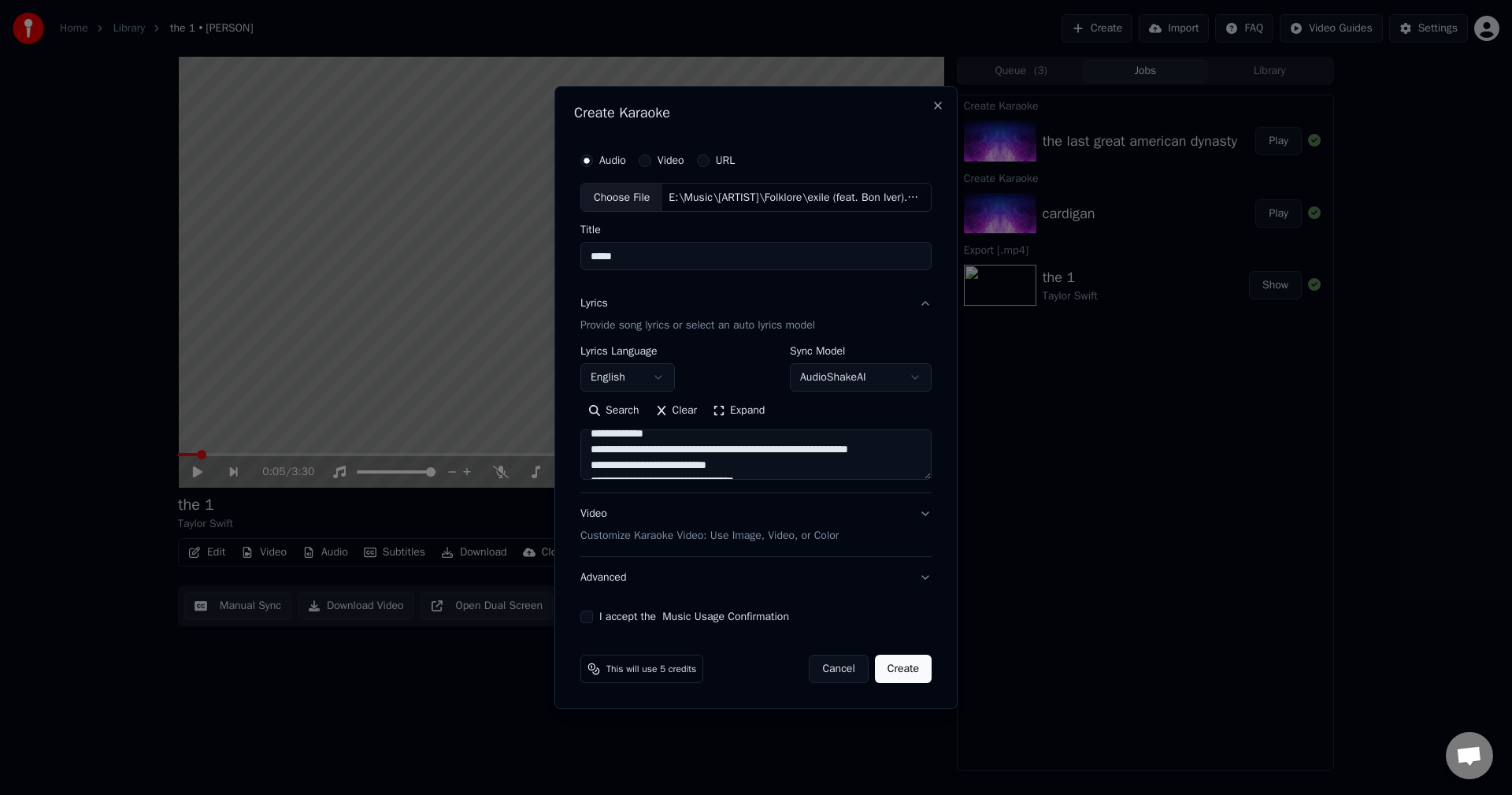 drag, startPoint x: 753, startPoint y: 452, endPoint x: 762, endPoint y: 460, distance: 12.041595 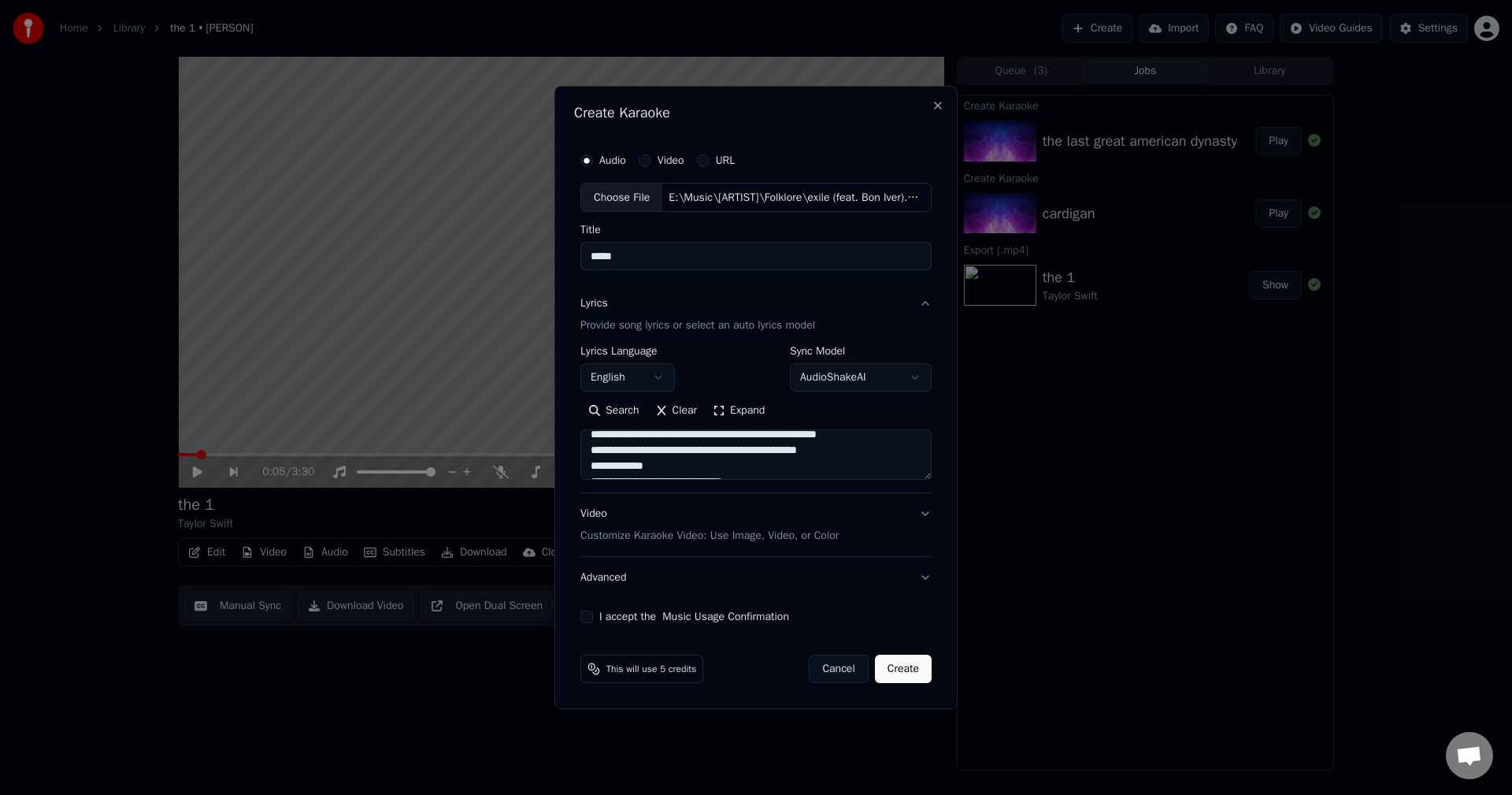 scroll, scrollTop: 481, scrollLeft: 0, axis: vertical 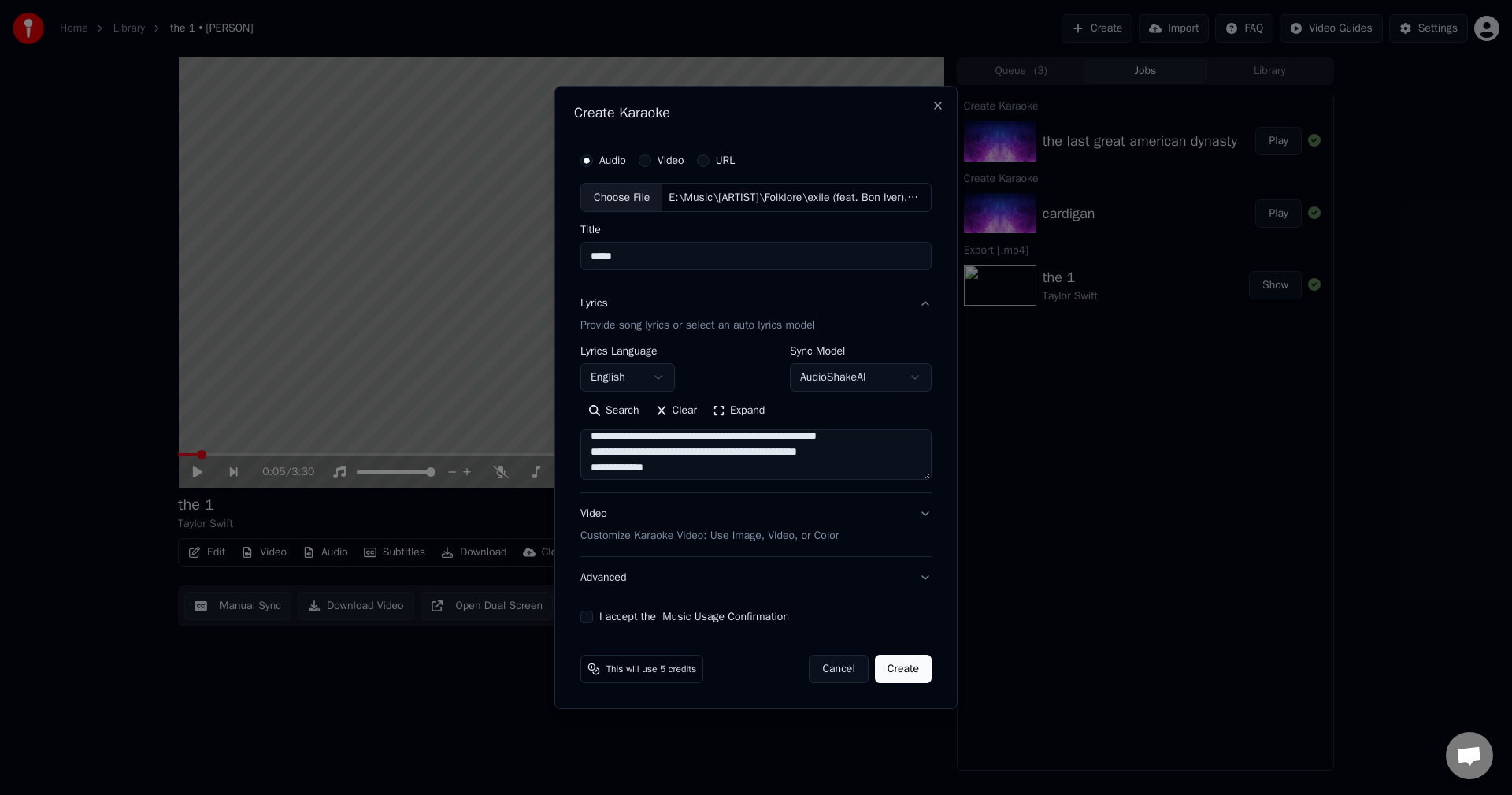 drag, startPoint x: 738, startPoint y: 452, endPoint x: 858, endPoint y: 454, distance: 120.01667 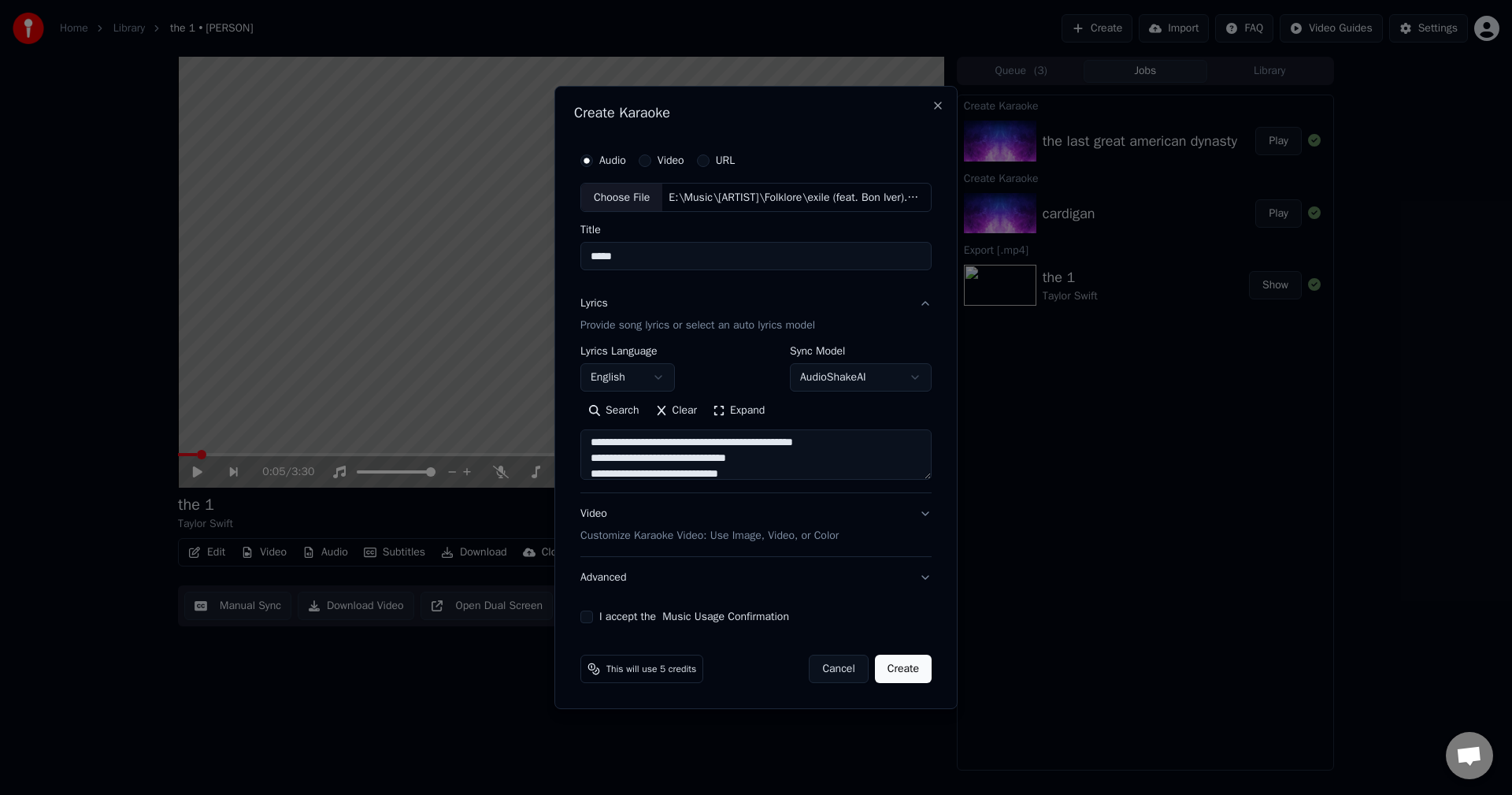 drag, startPoint x: 728, startPoint y: 436, endPoint x: 789, endPoint y: 451, distance: 62.817195 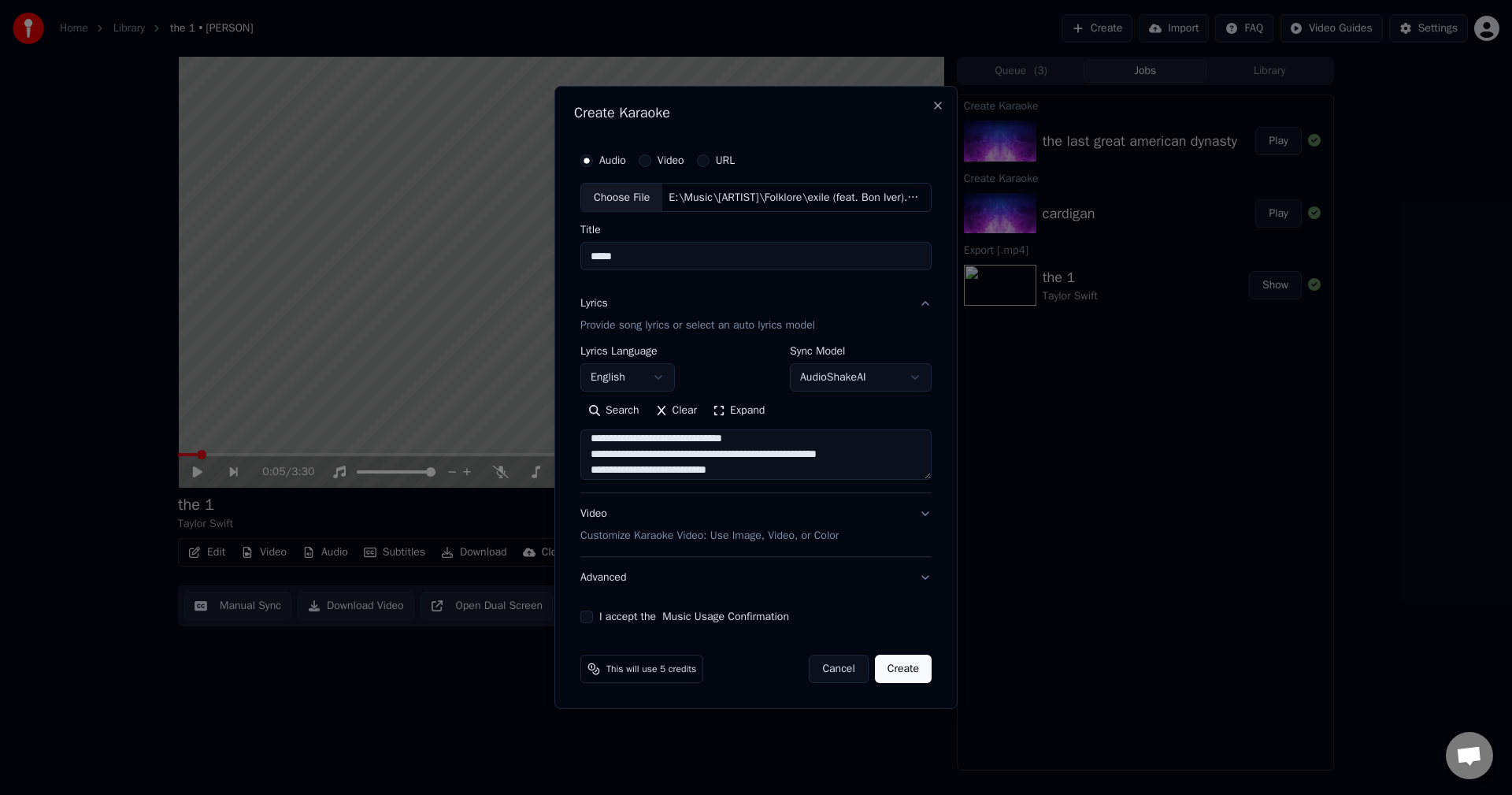 scroll, scrollTop: 466, scrollLeft: 0, axis: vertical 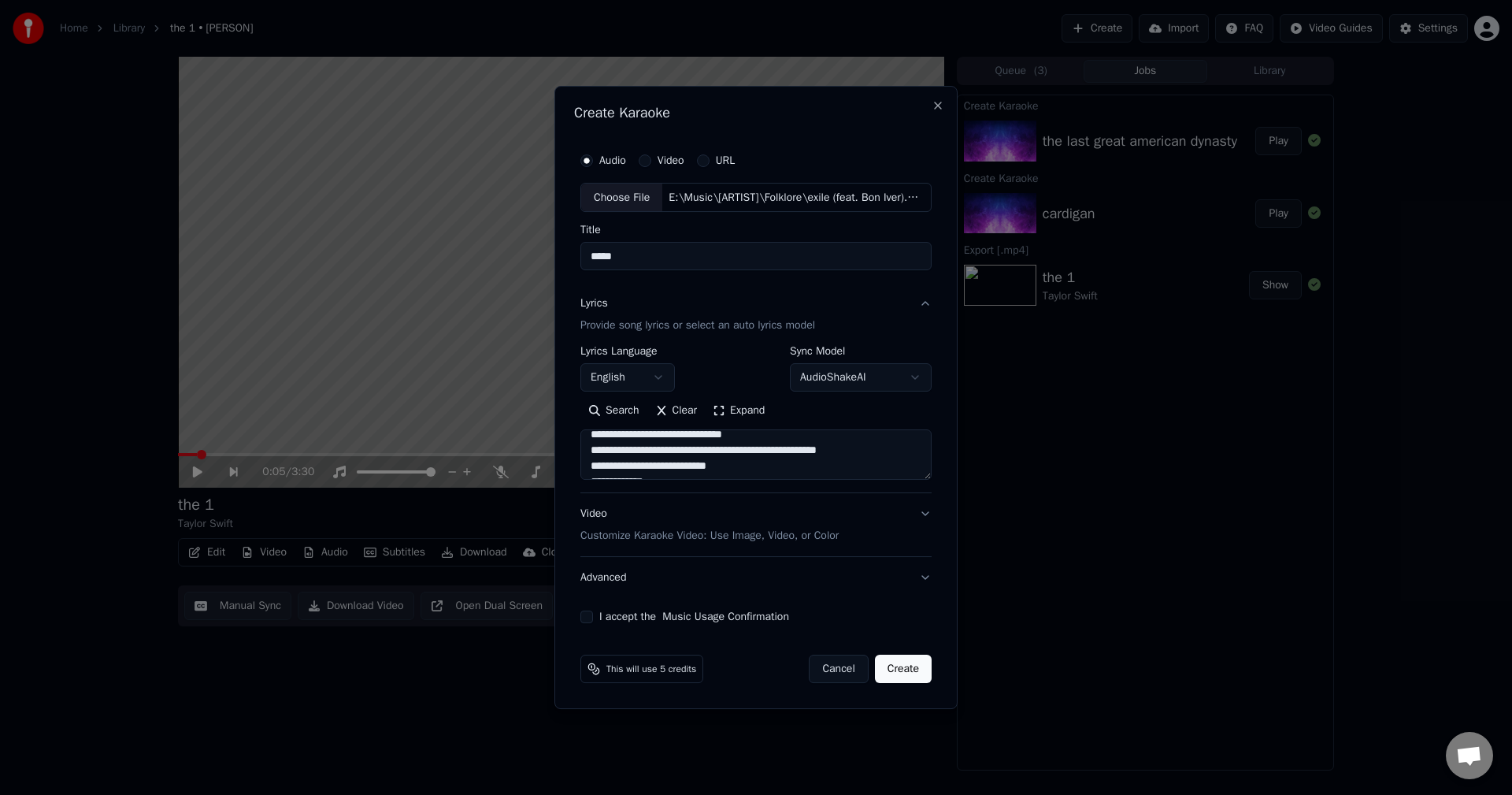 drag, startPoint x: 726, startPoint y: 452, endPoint x: 887, endPoint y: 455, distance: 161.02795 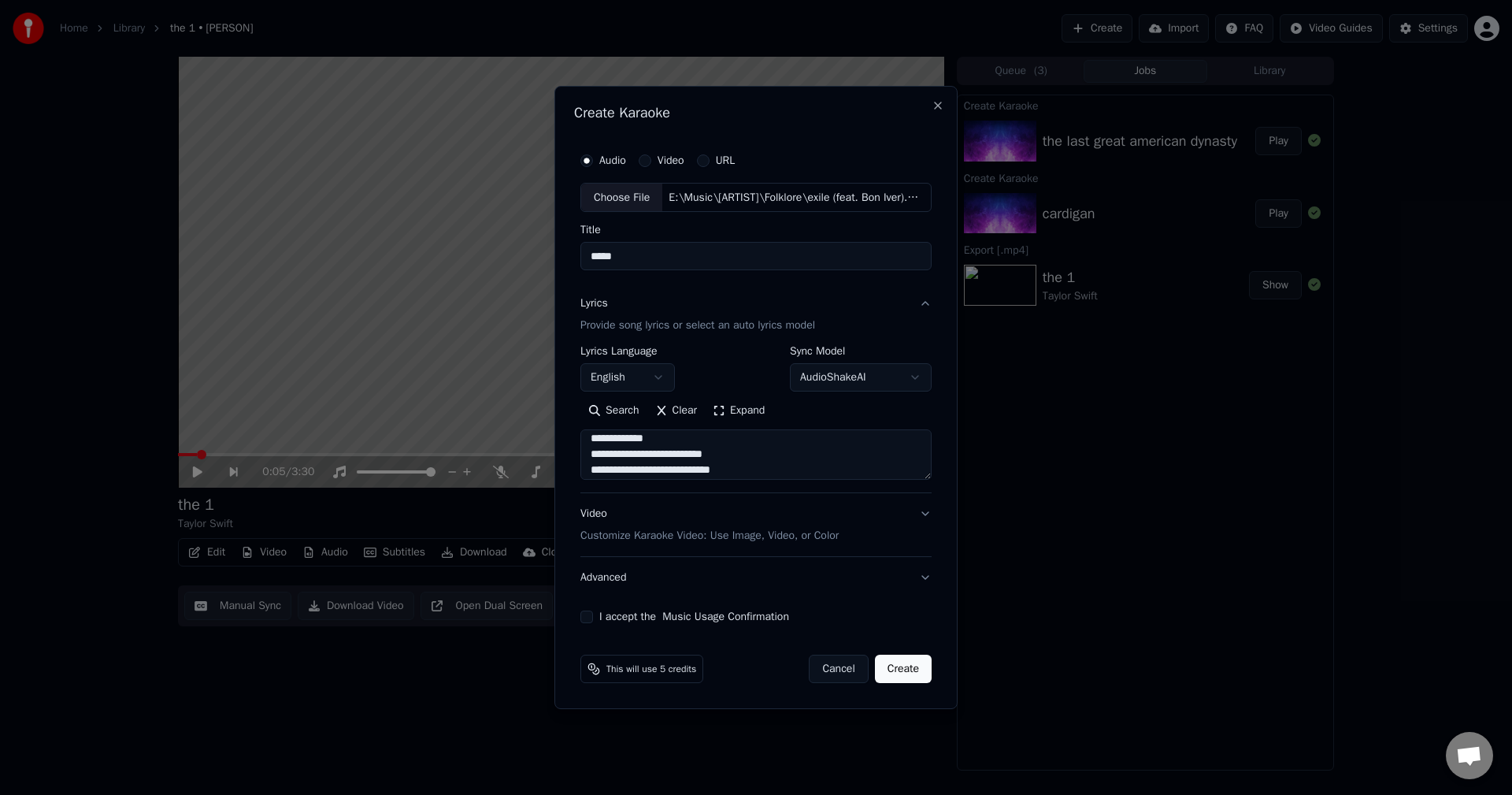 scroll, scrollTop: 697, scrollLeft: 0, axis: vertical 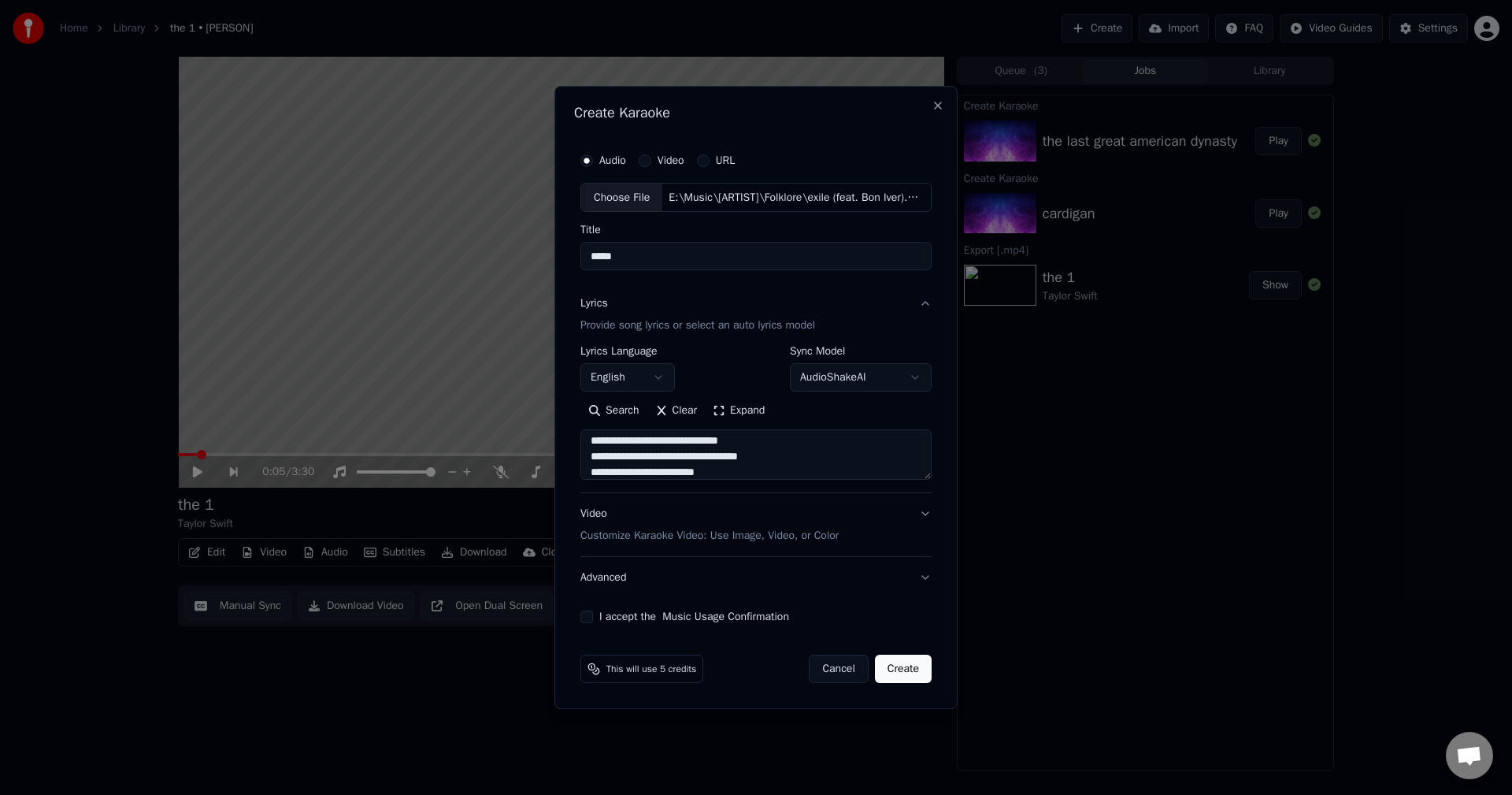 type on "**********" 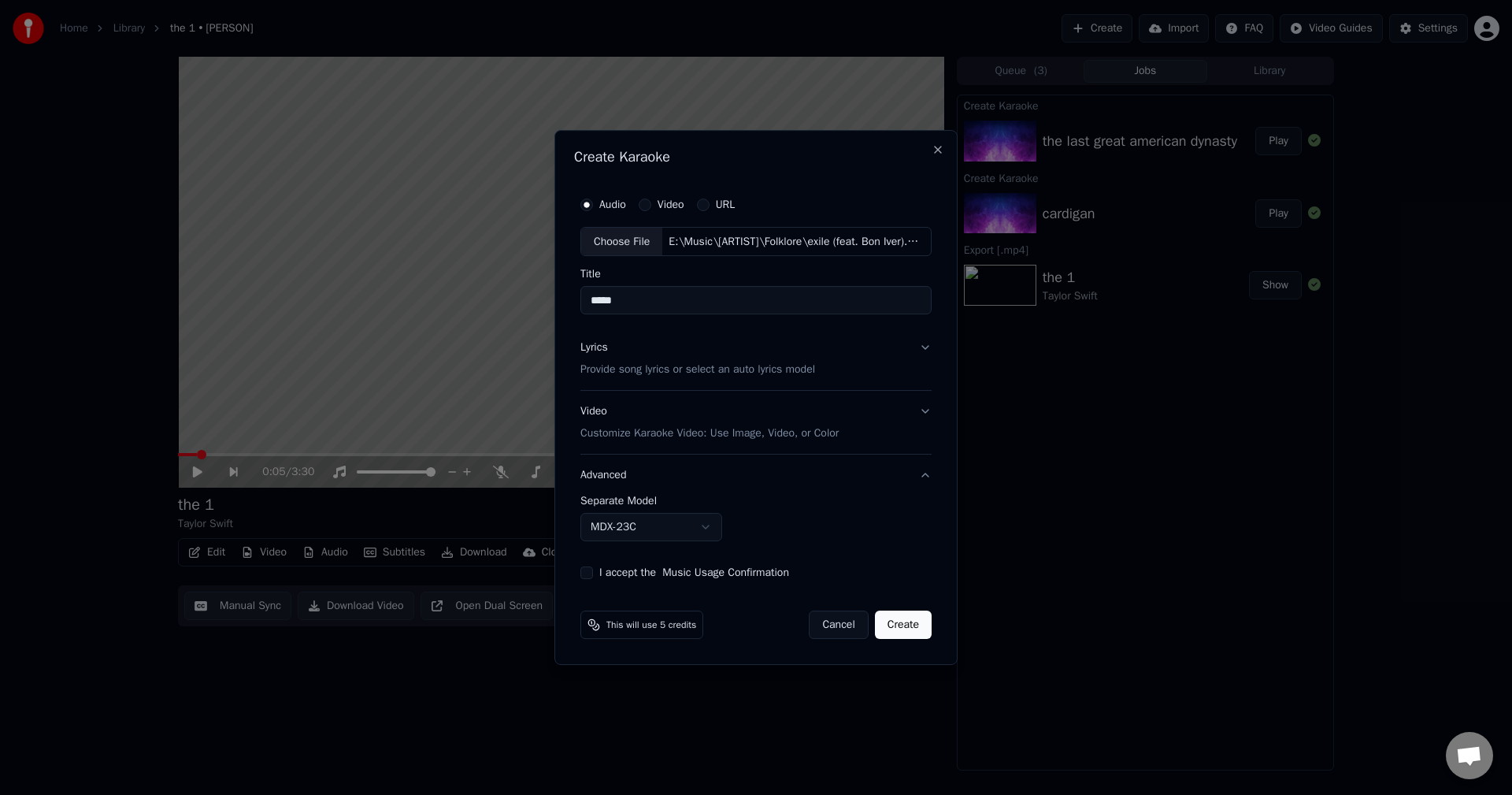 click on "Video Customize Karaoke Video: Use Image, Video, or Color" at bounding box center [710, 423] 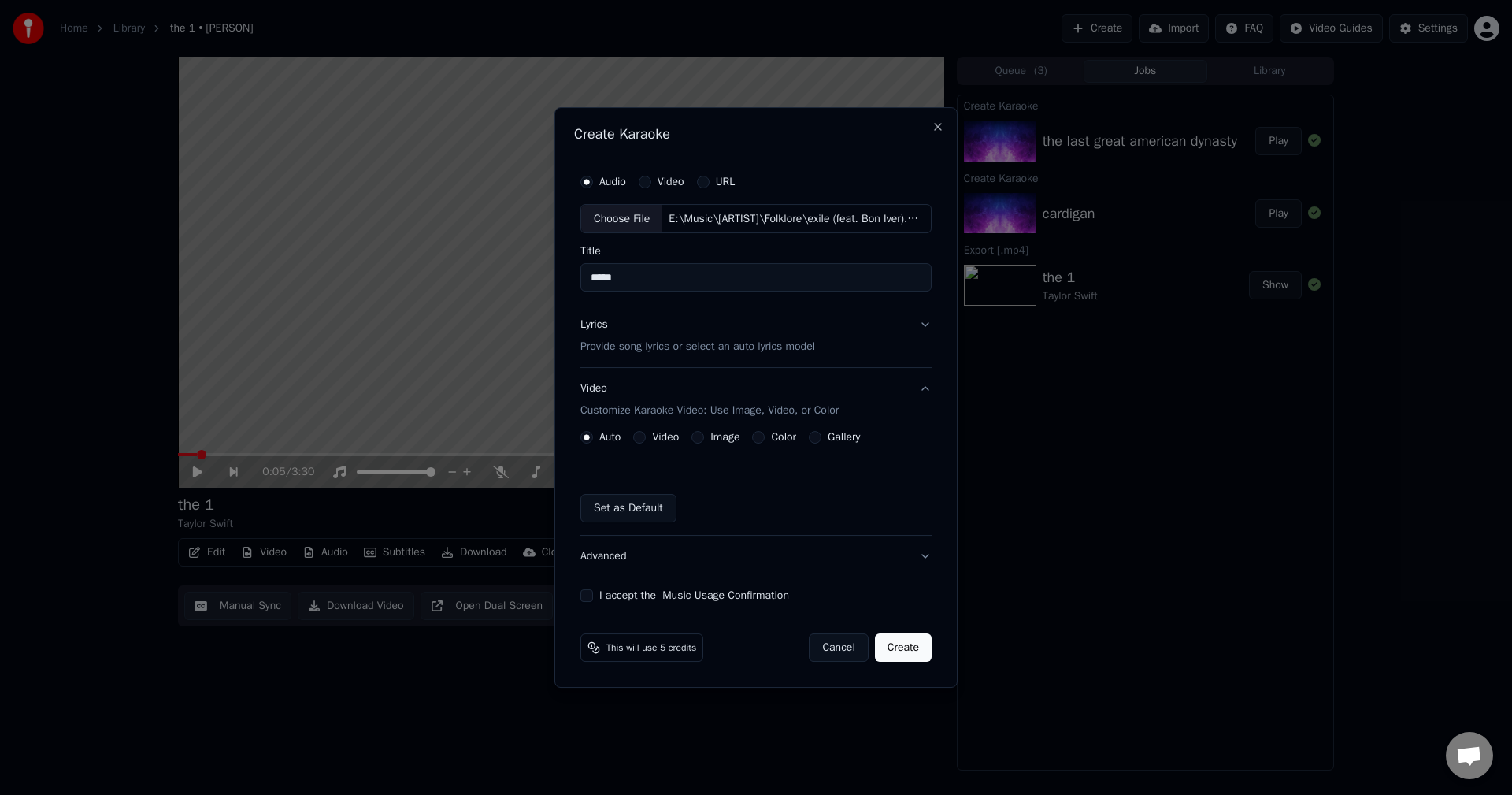 click on "Advanced" at bounding box center (756, 556) 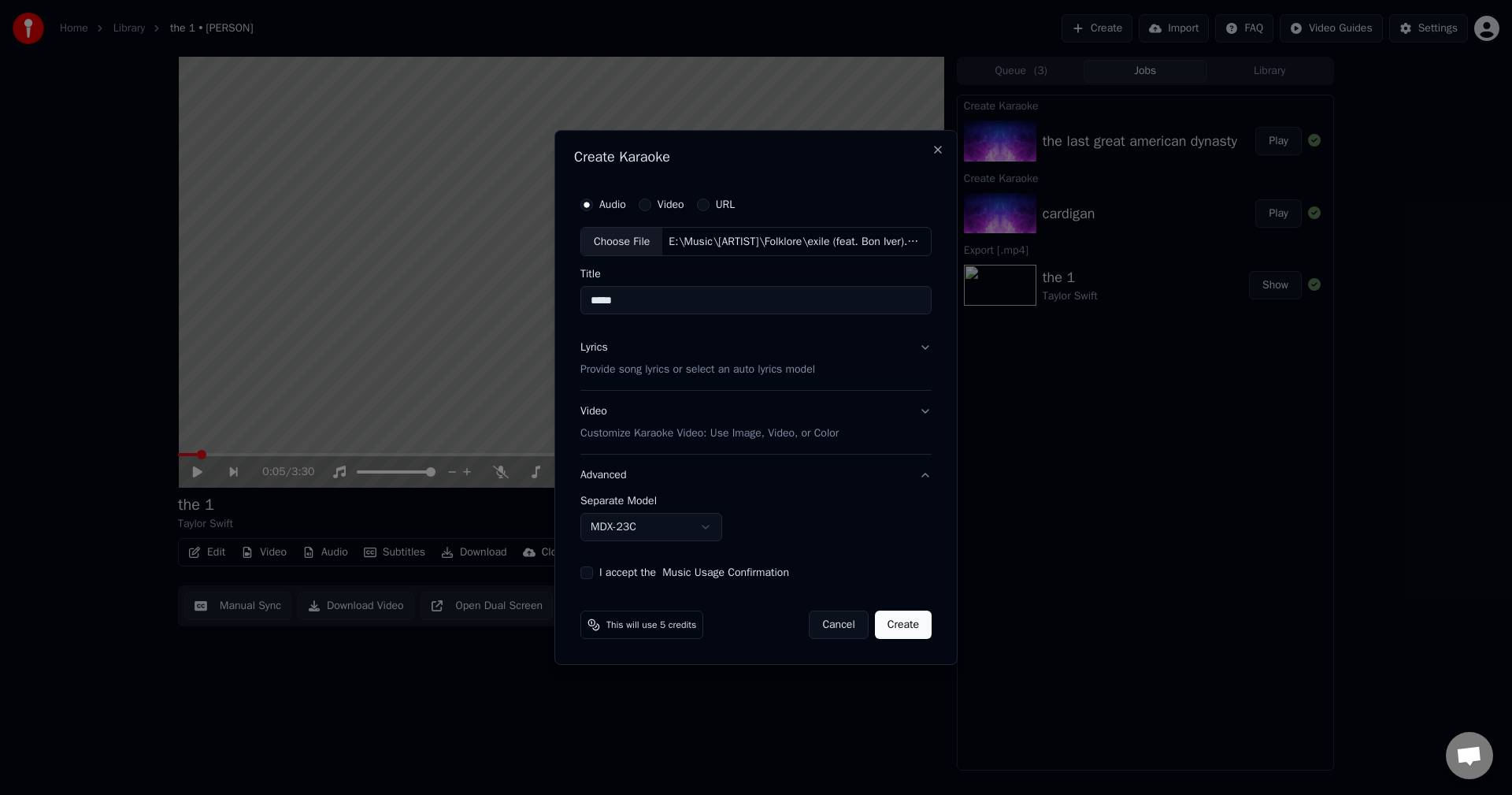 click on "**********" at bounding box center (756, 397) 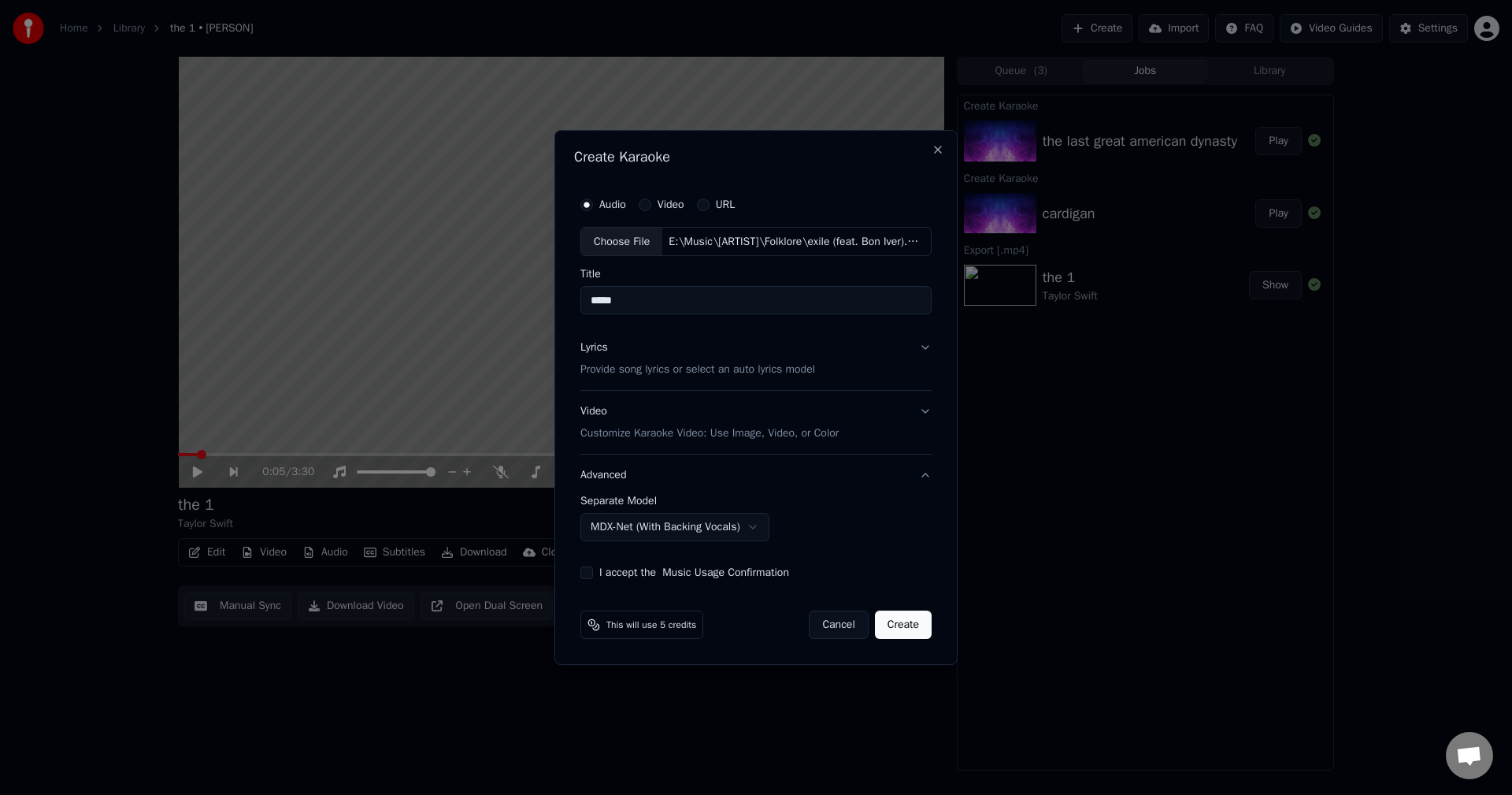 click on "I accept the   Music Usage Confirmation" at bounding box center [587, 573] 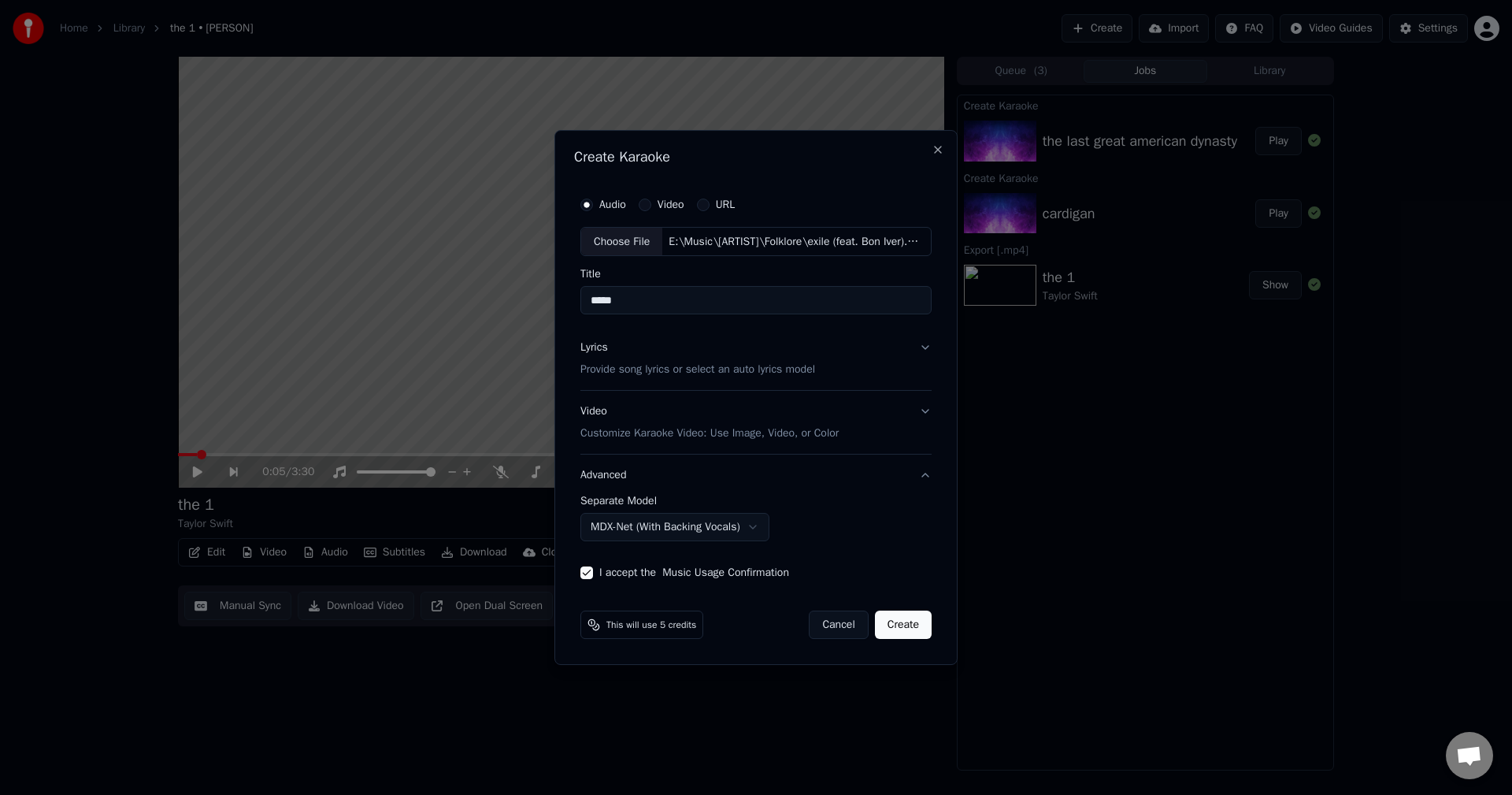 click on "Create" at bounding box center [903, 625] 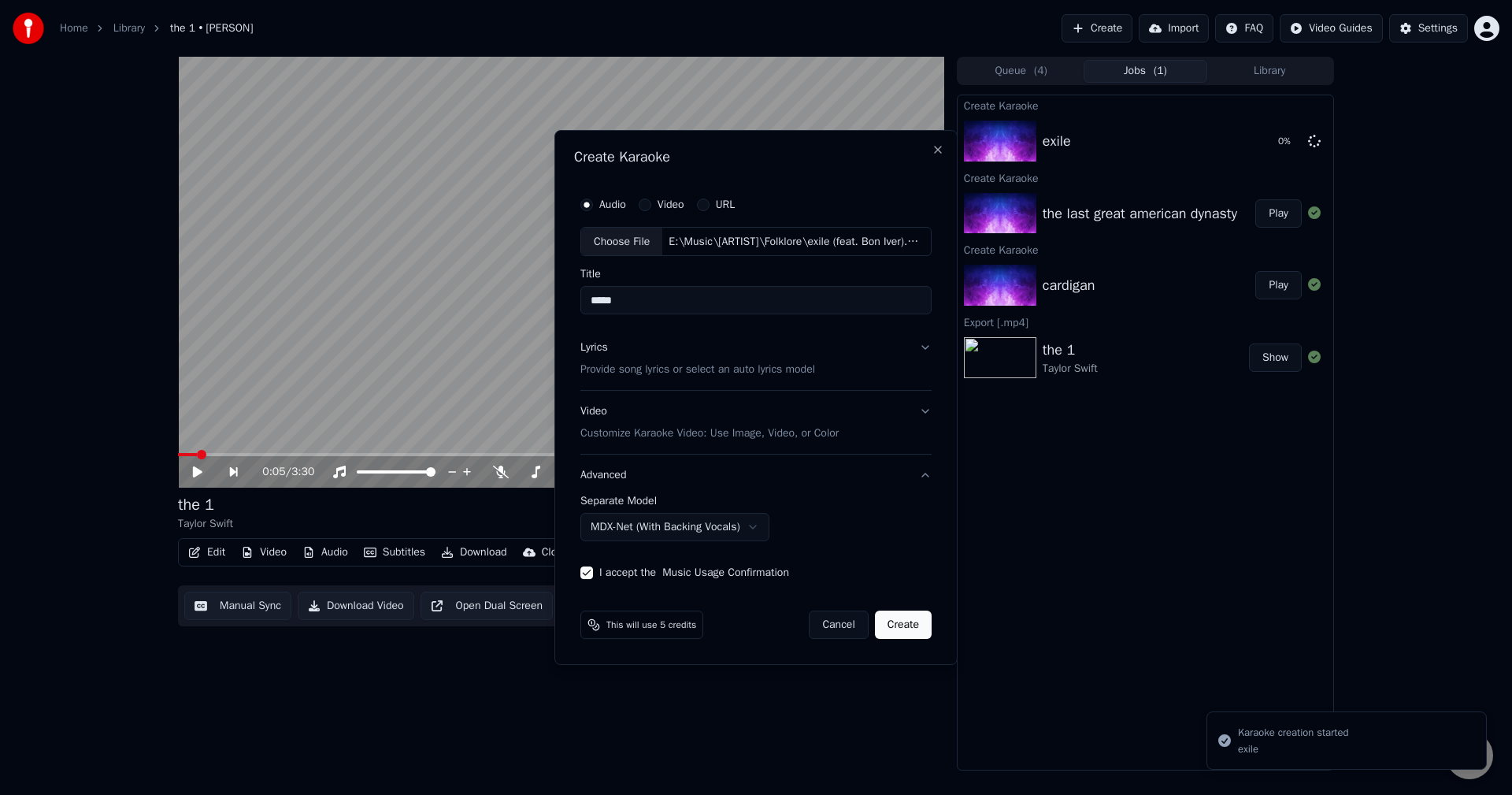 select on "******" 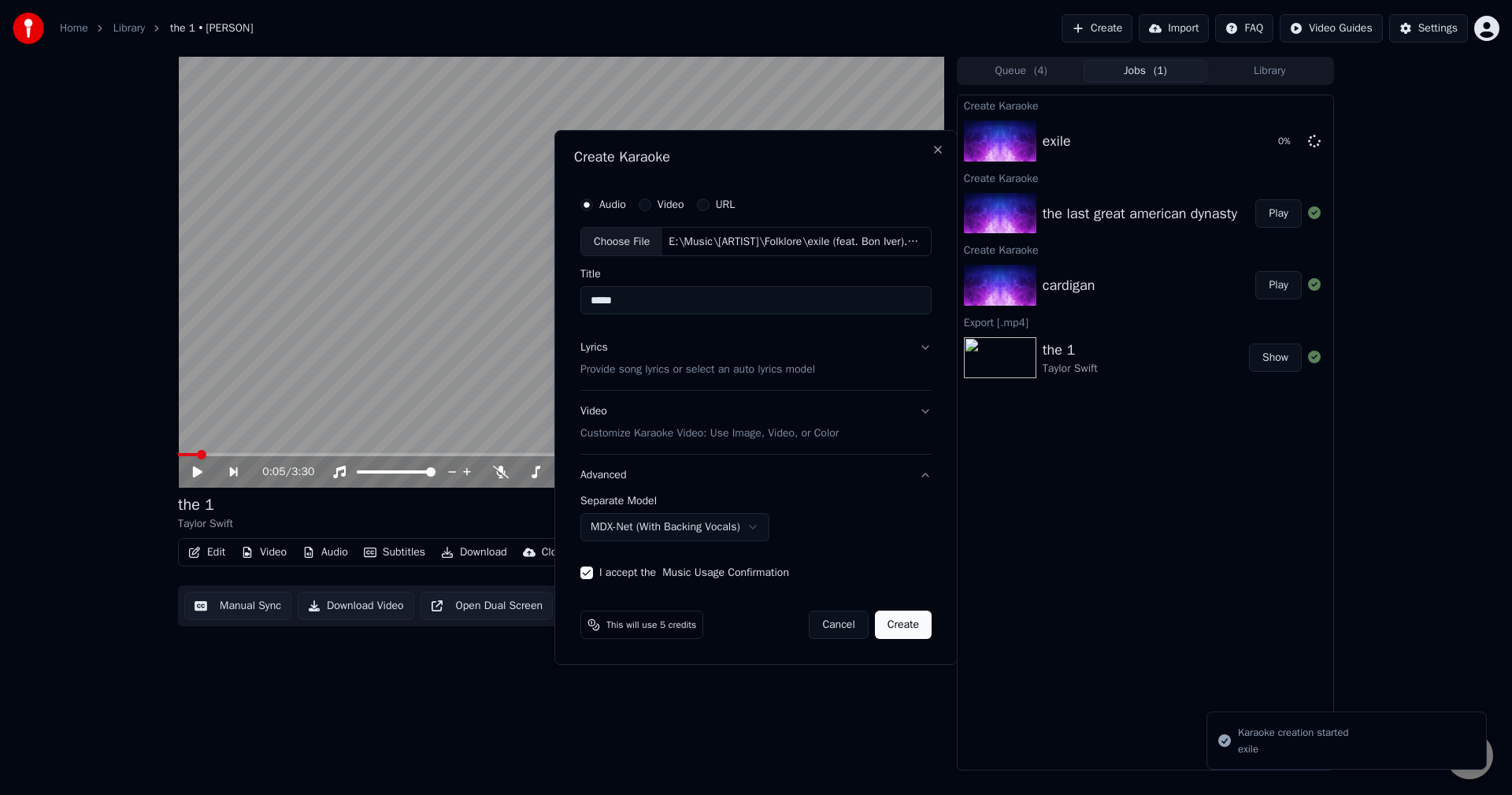 type 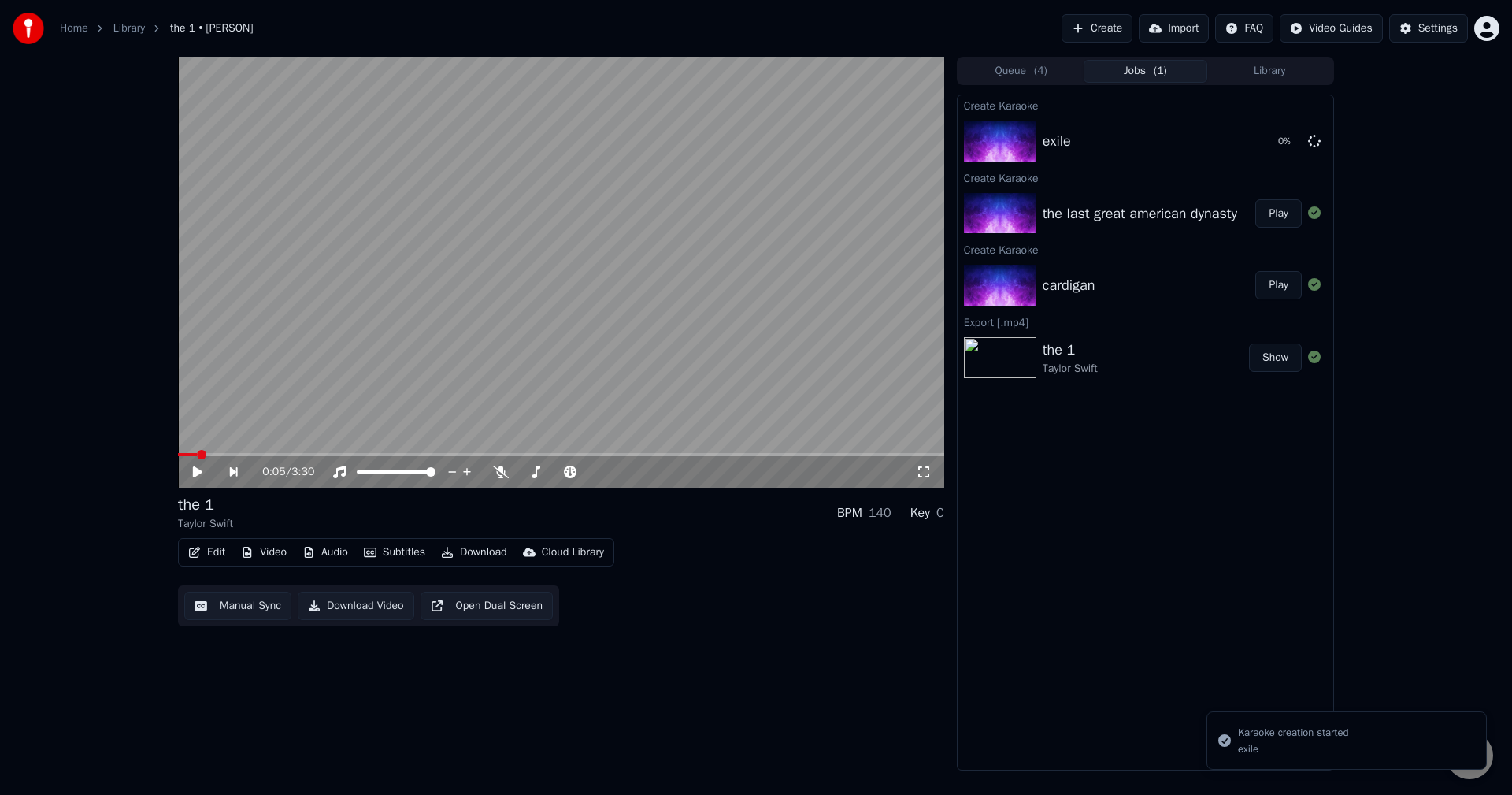 click on "Play" at bounding box center [1278, 285] 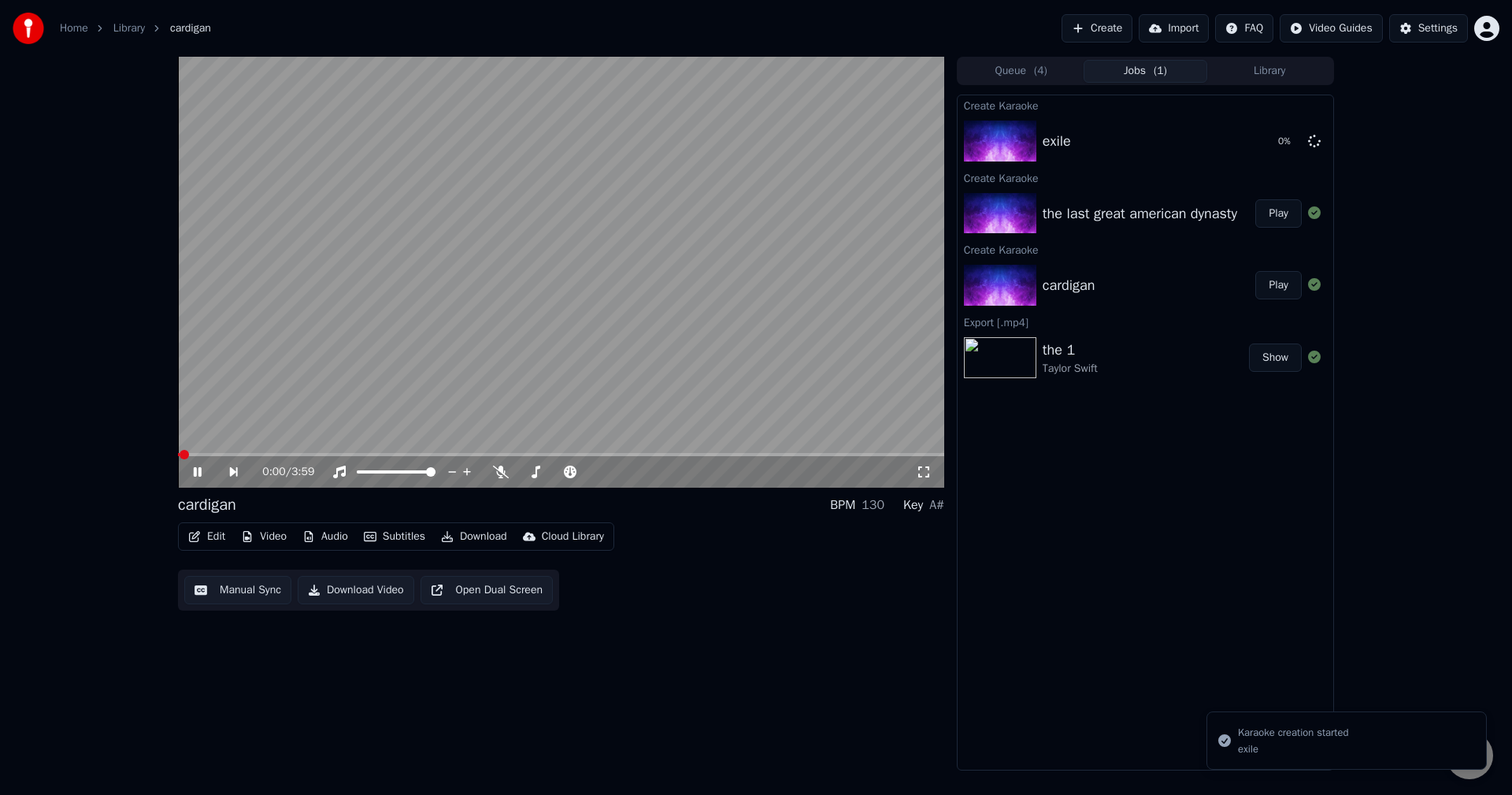 click on "Edit" at bounding box center [206, 537] 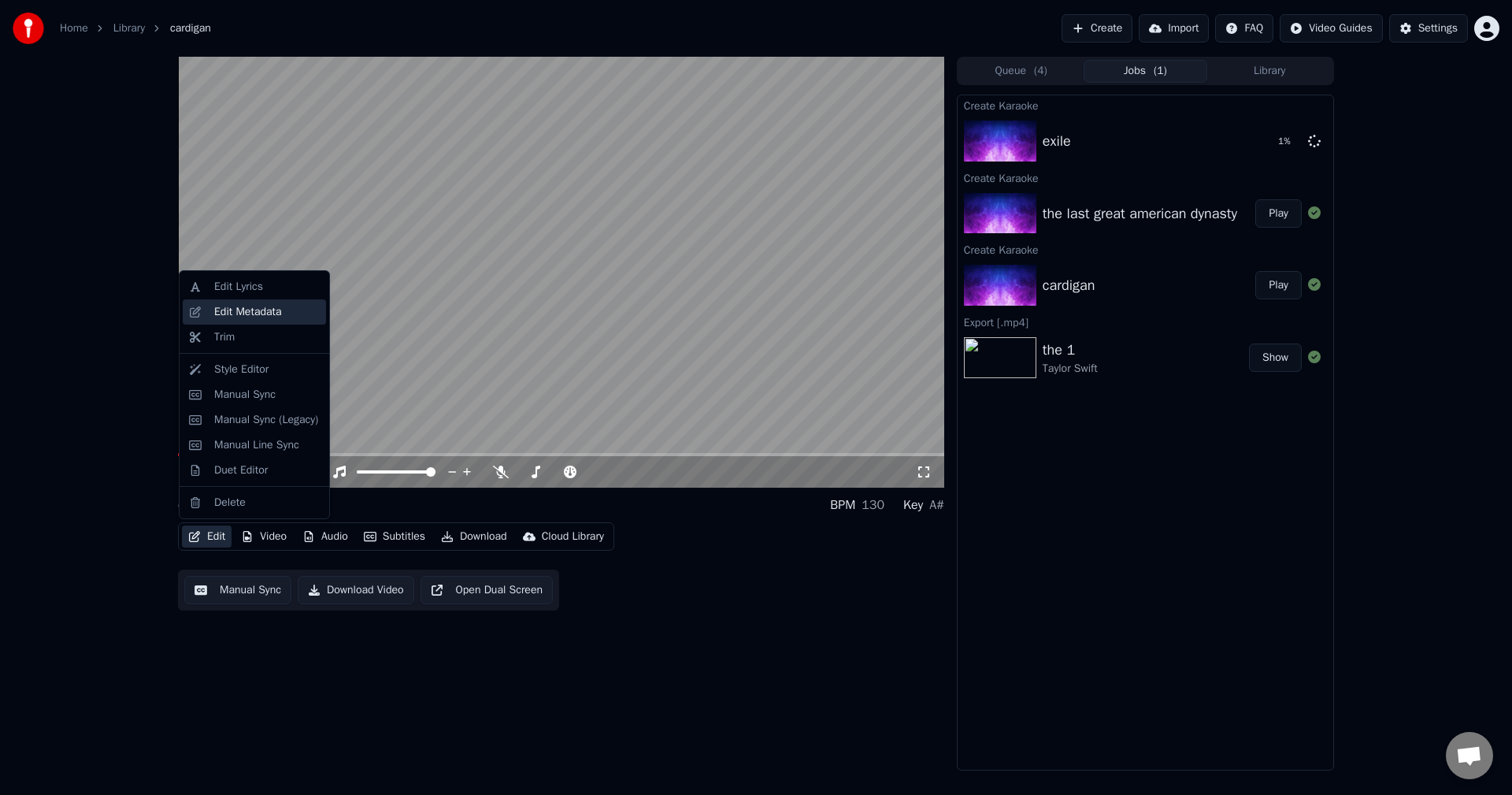 click on "Edit Metadata" at bounding box center [248, 312] 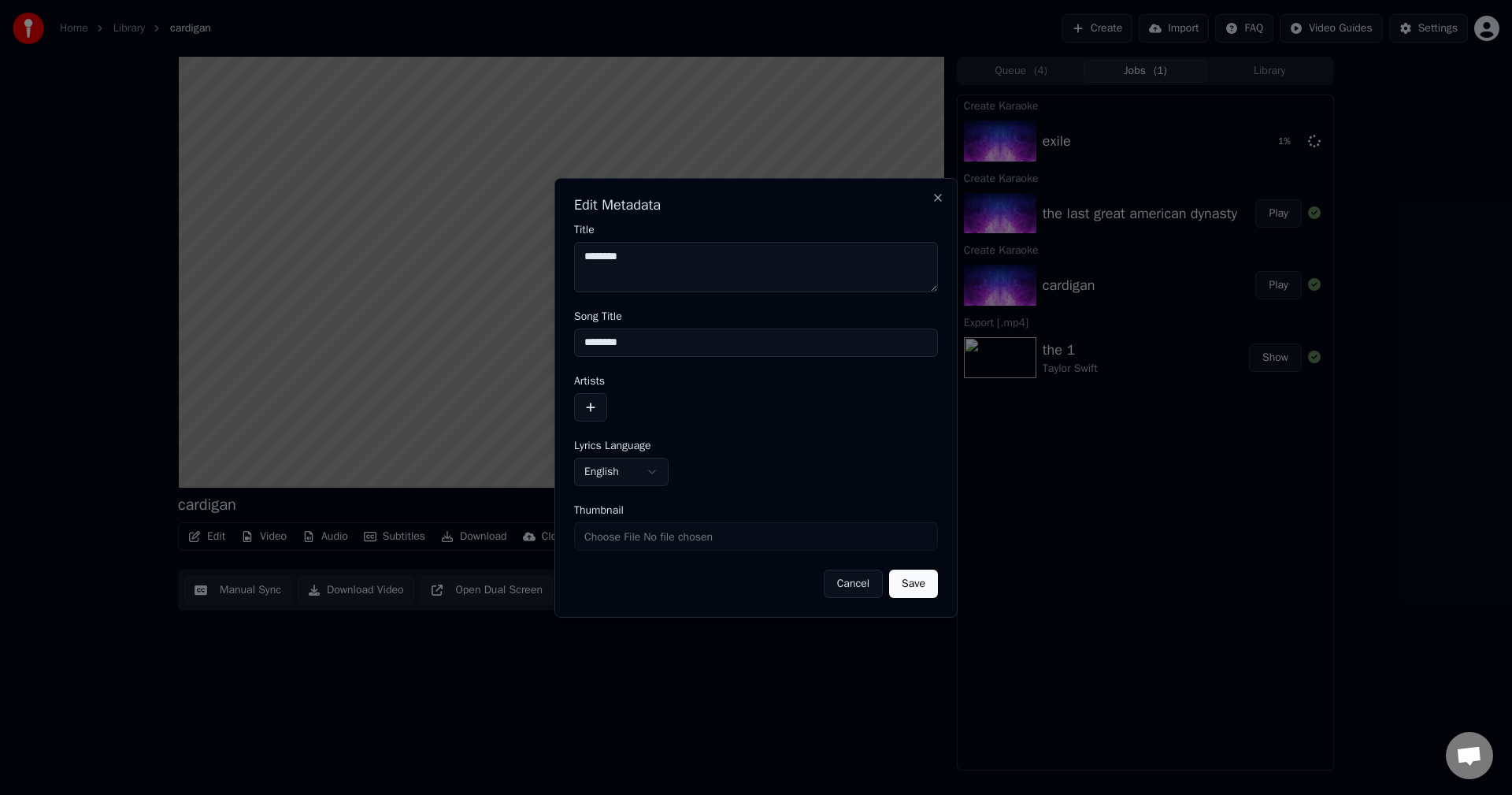 click at bounding box center (591, 407) 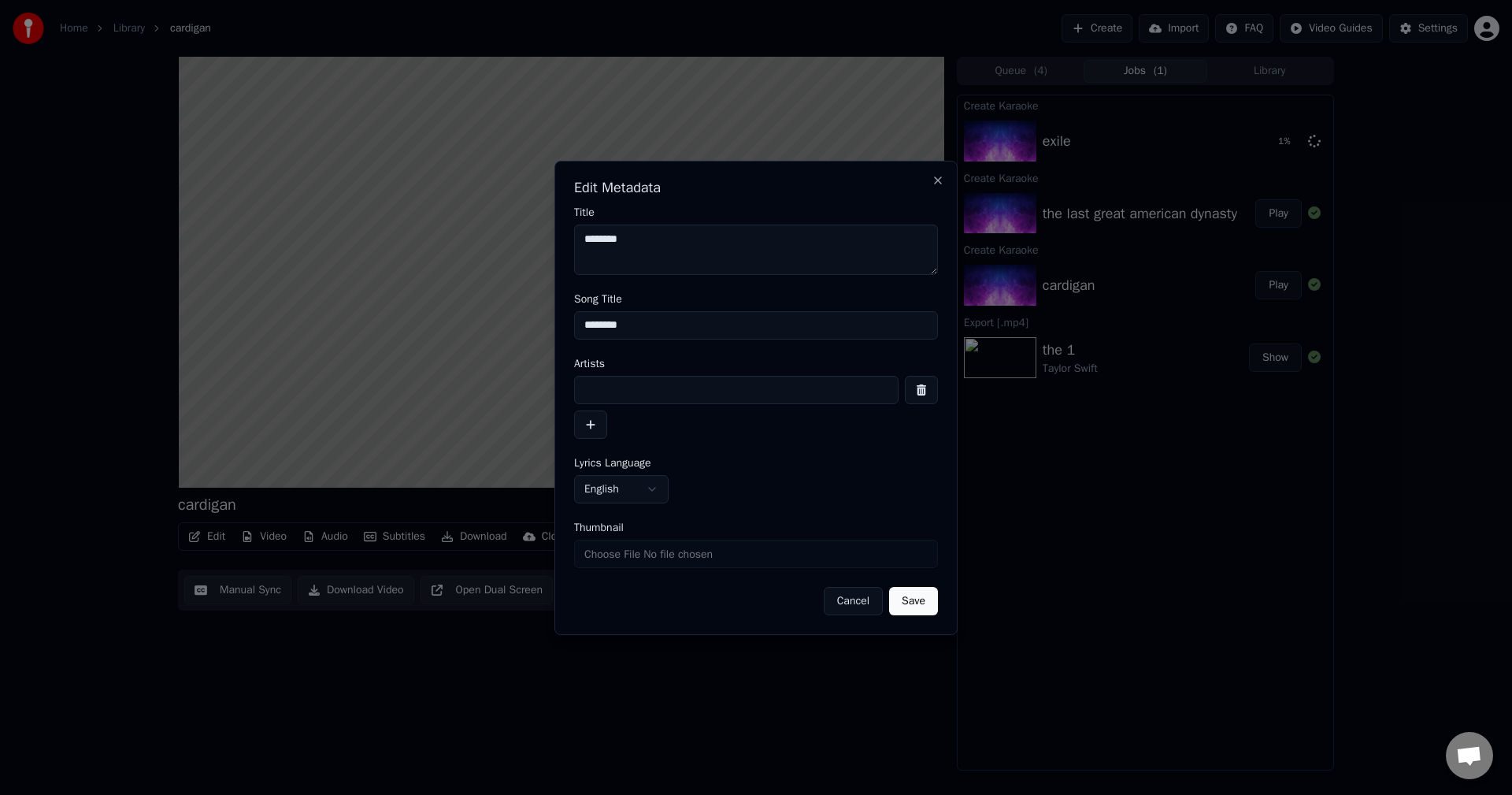 click at bounding box center (736, 390) 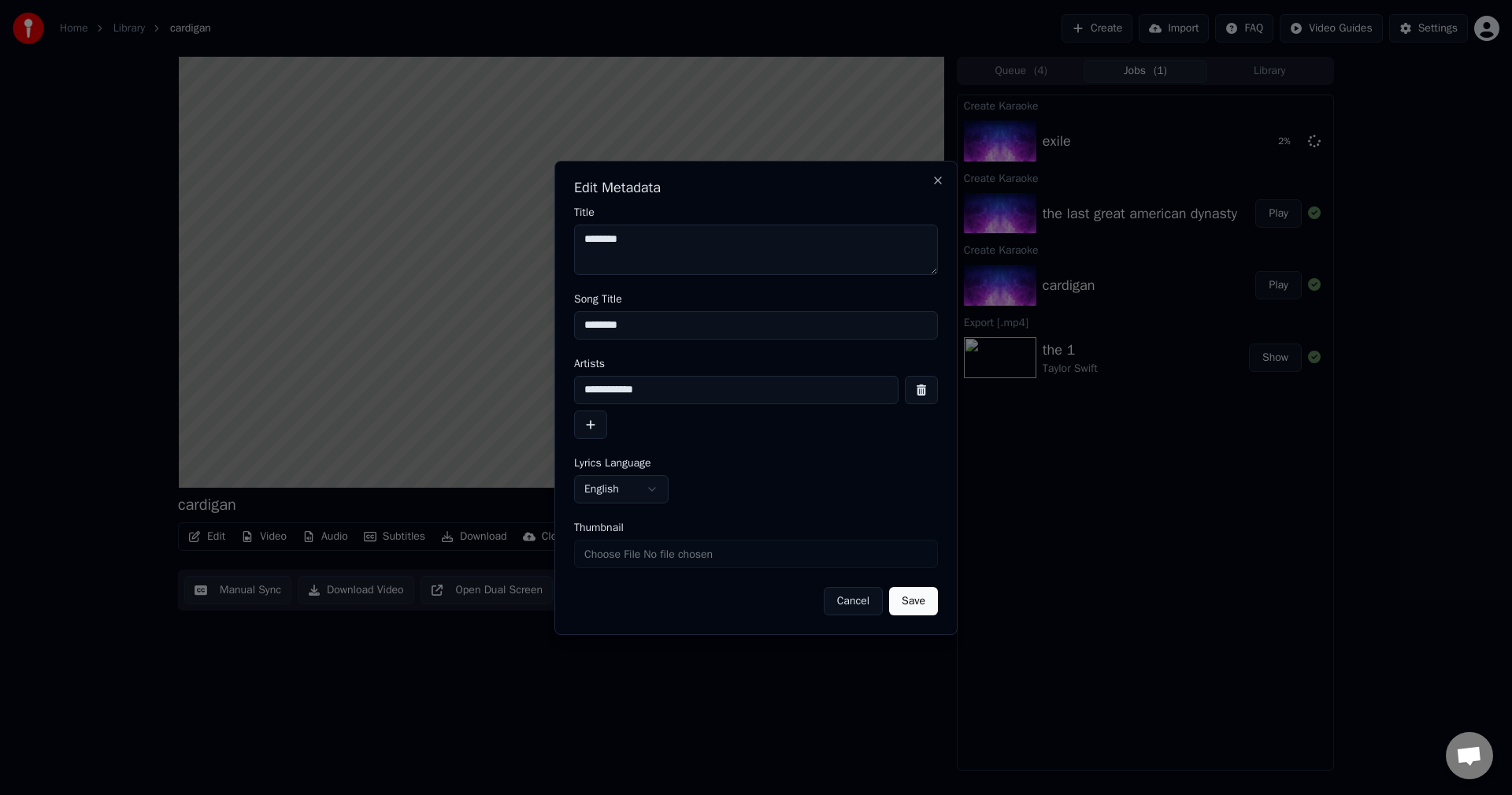 type on "**********" 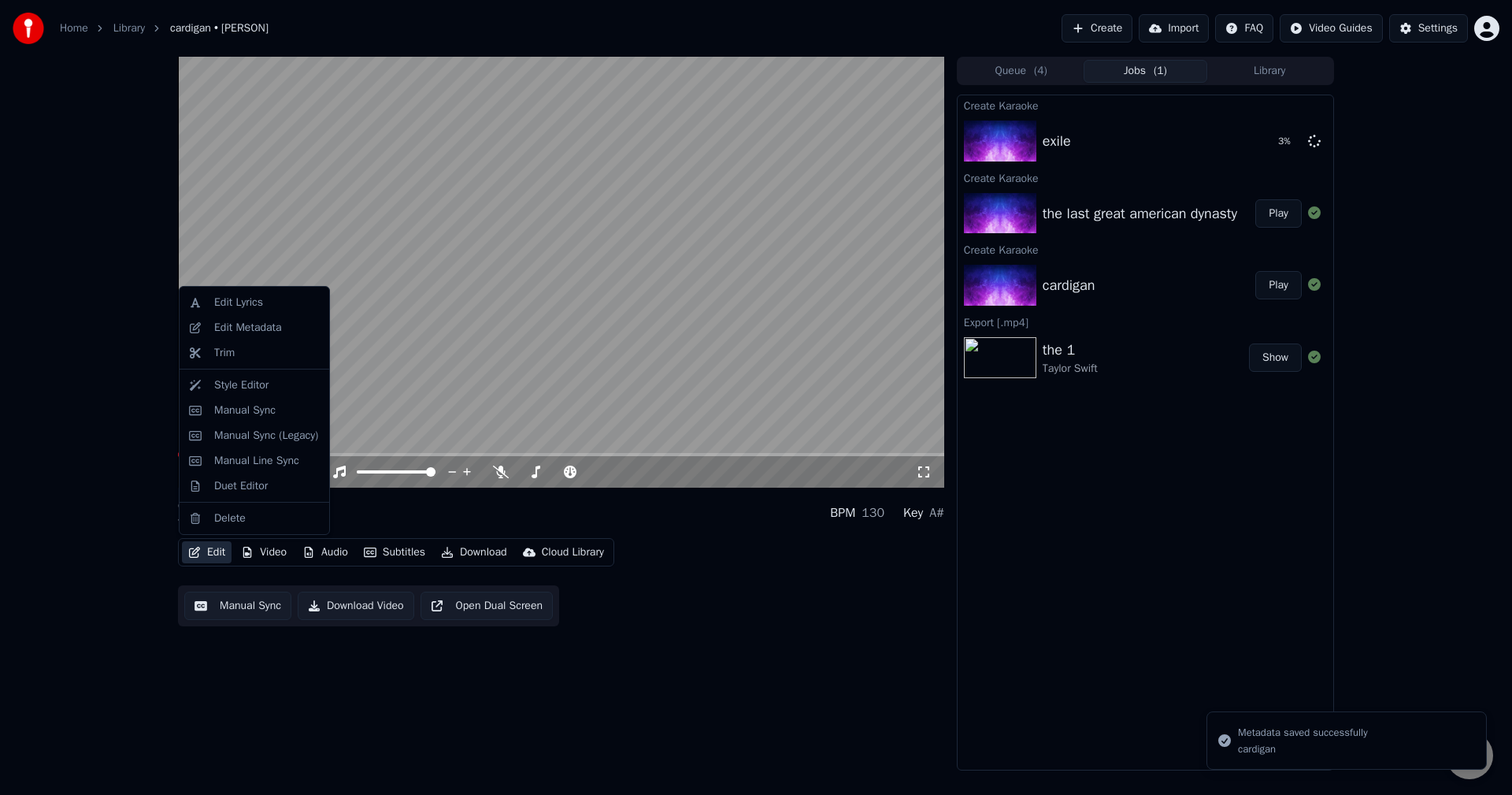 click on "Edit" at bounding box center (206, 552) 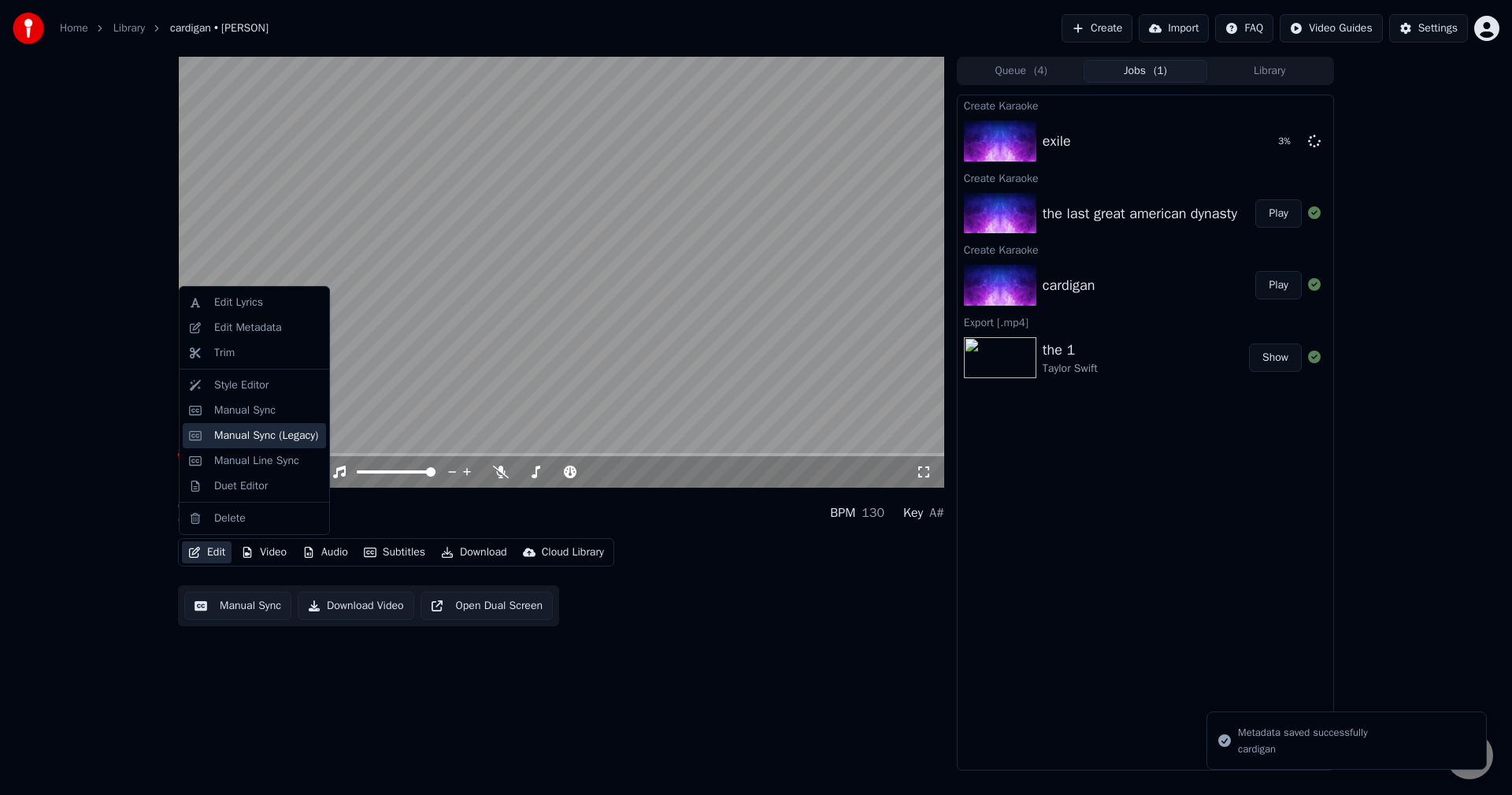 click on "Manual Sync (Legacy)" at bounding box center (254, 436) 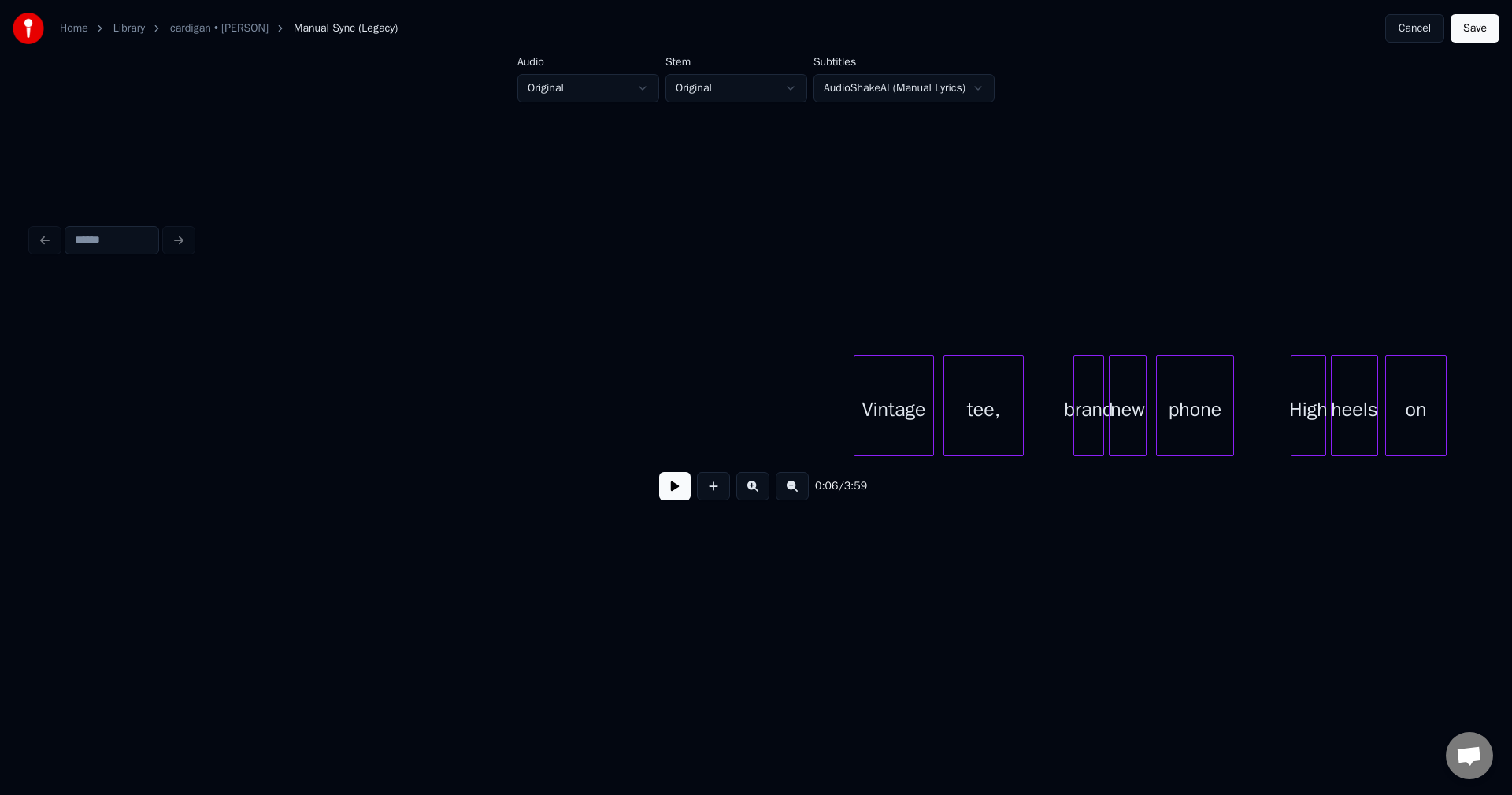 click on "0:06  /  3:59" at bounding box center [756, 486] 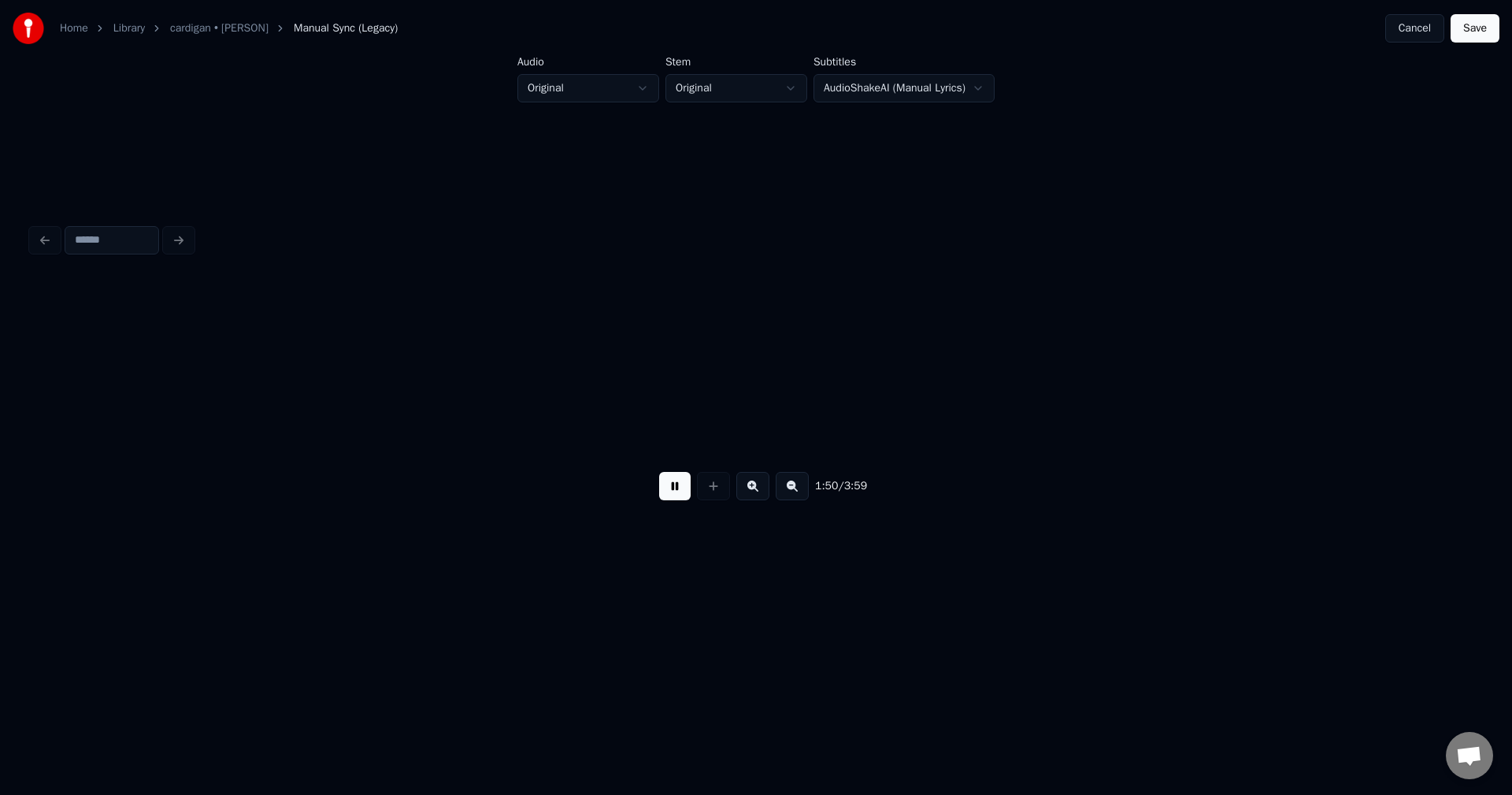 scroll, scrollTop: 0, scrollLeft: 13045, axis: horizontal 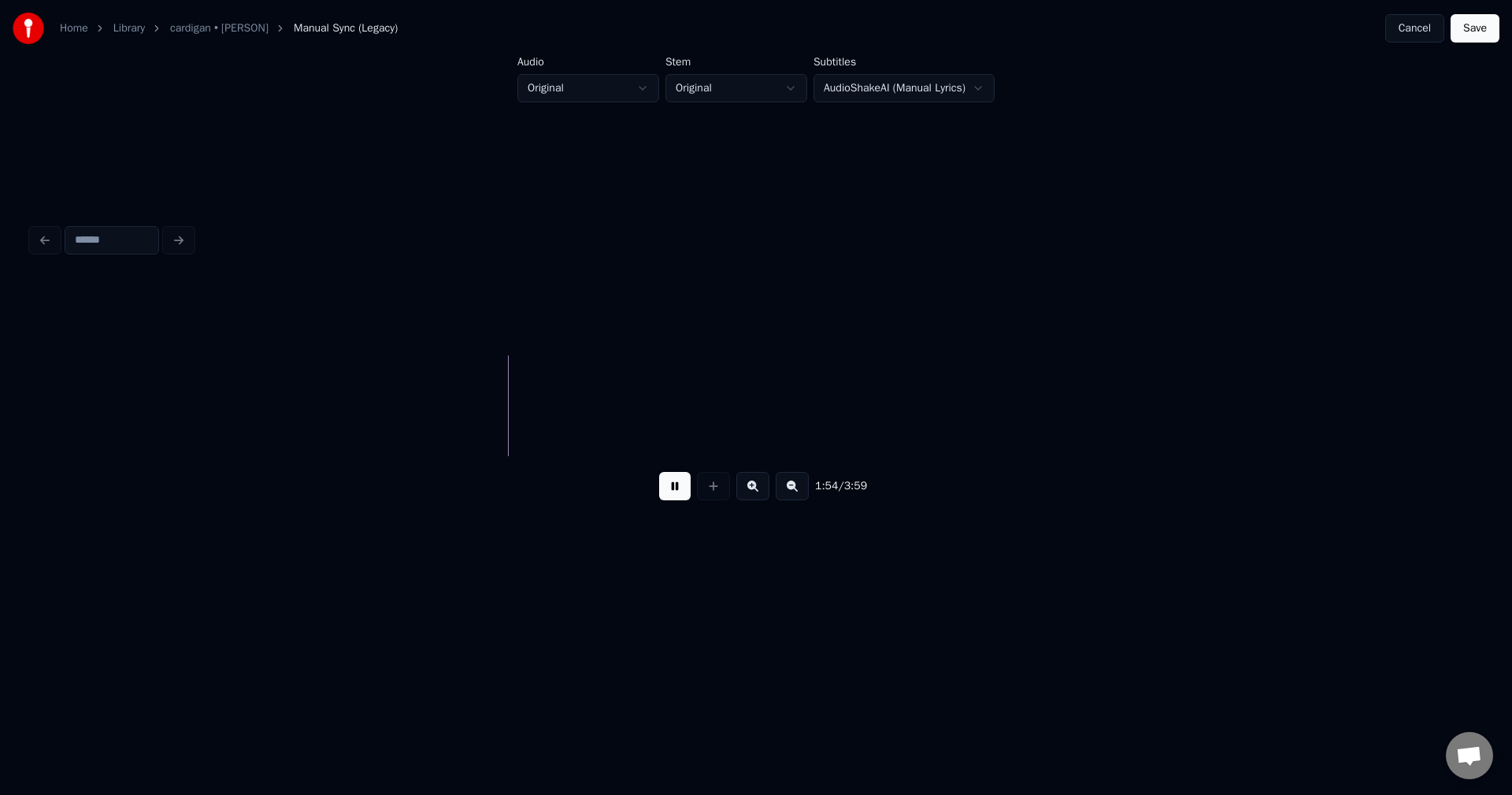 click at bounding box center [675, 486] 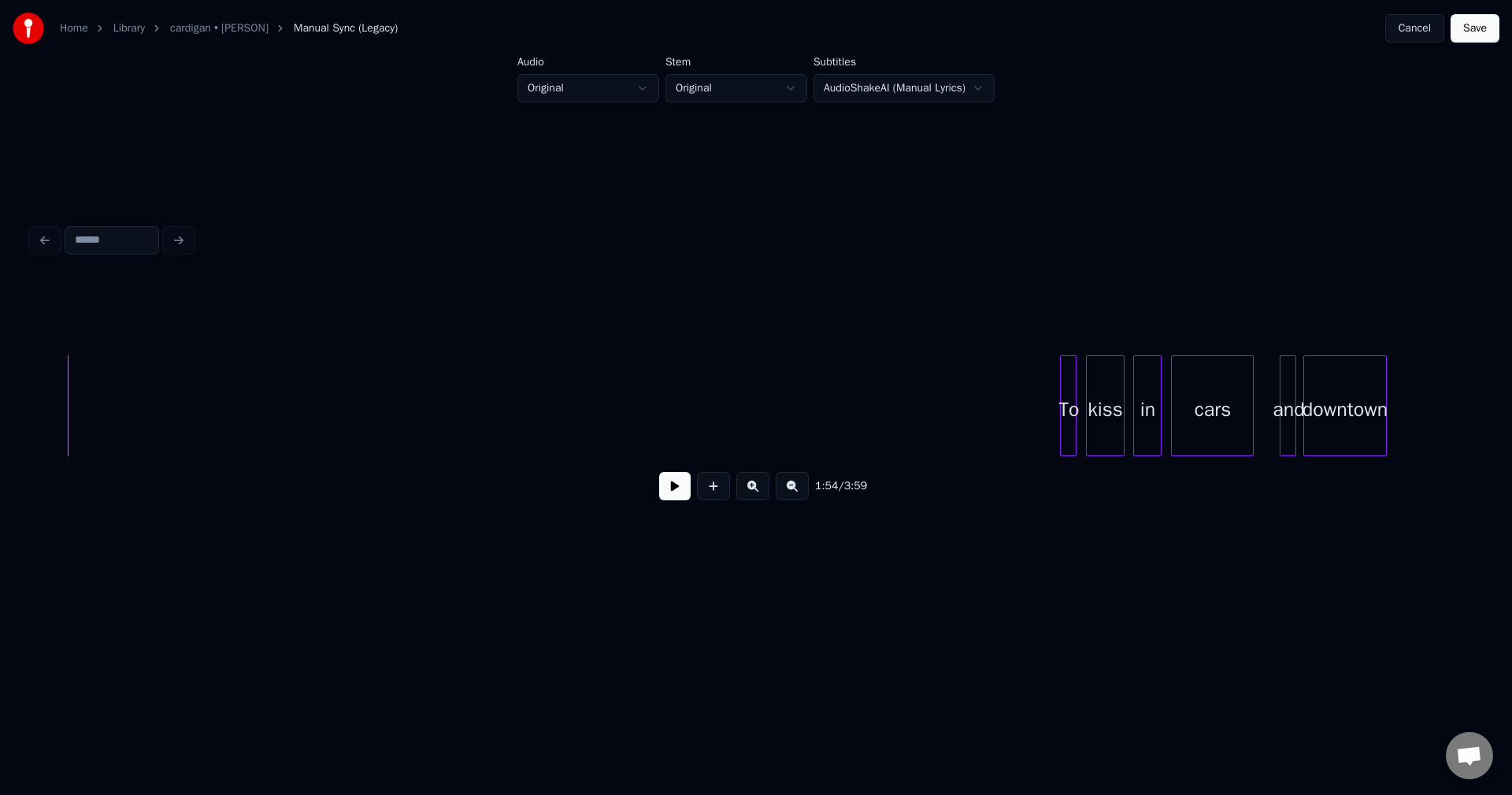 scroll, scrollTop: 0, scrollLeft: 13554, axis: horizontal 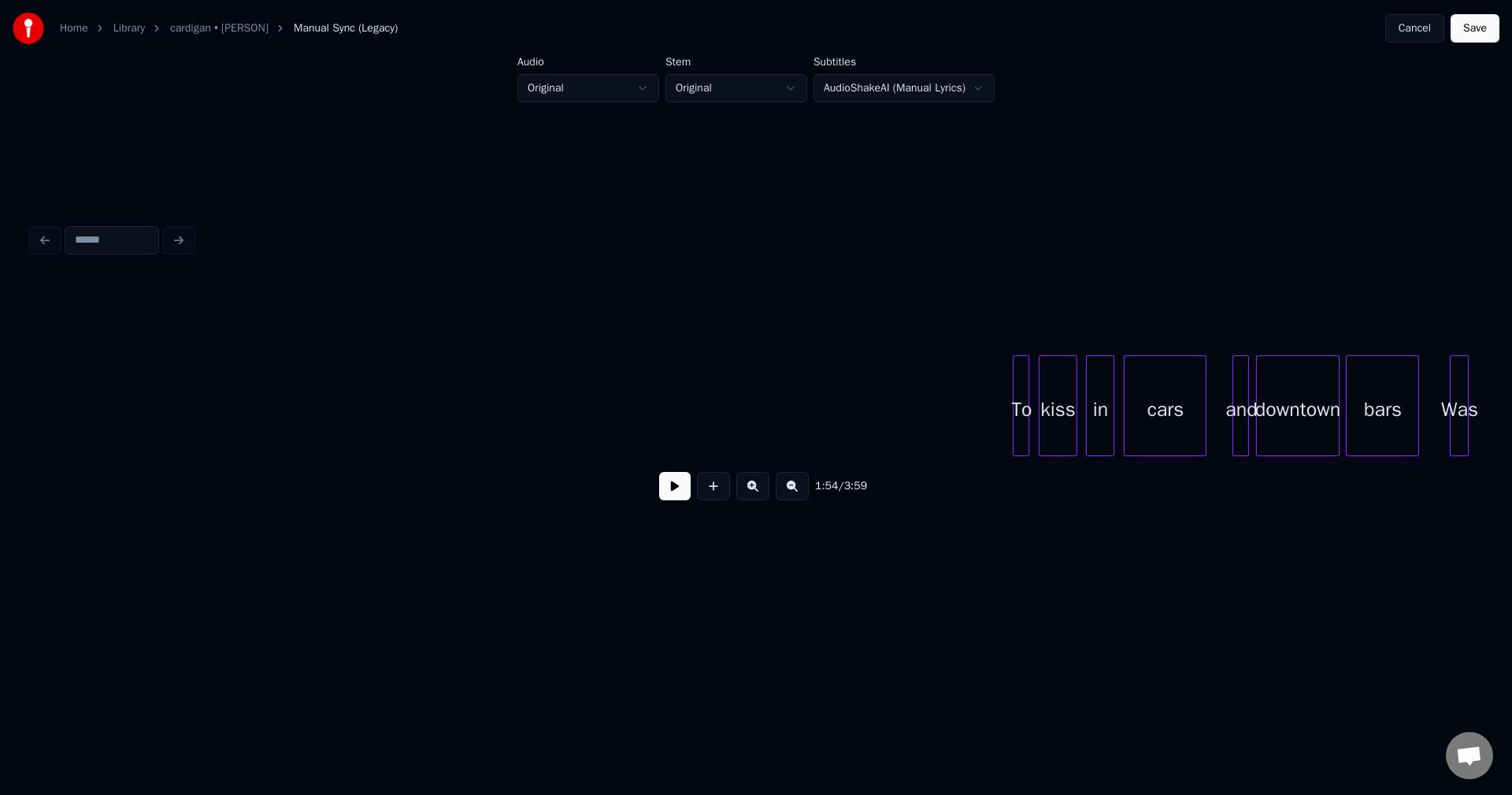click at bounding box center [1026, 406] 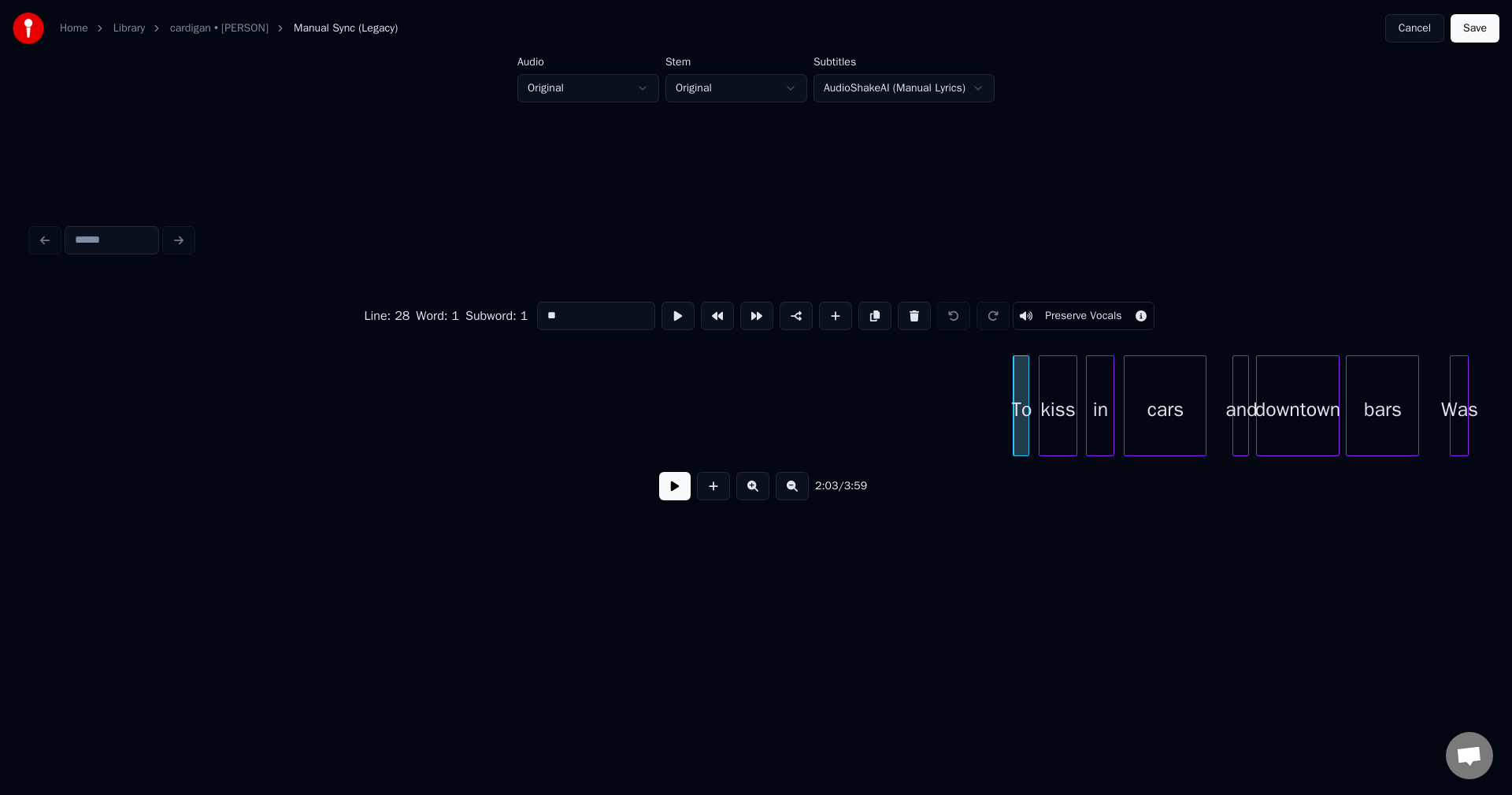 click at bounding box center [675, 486] 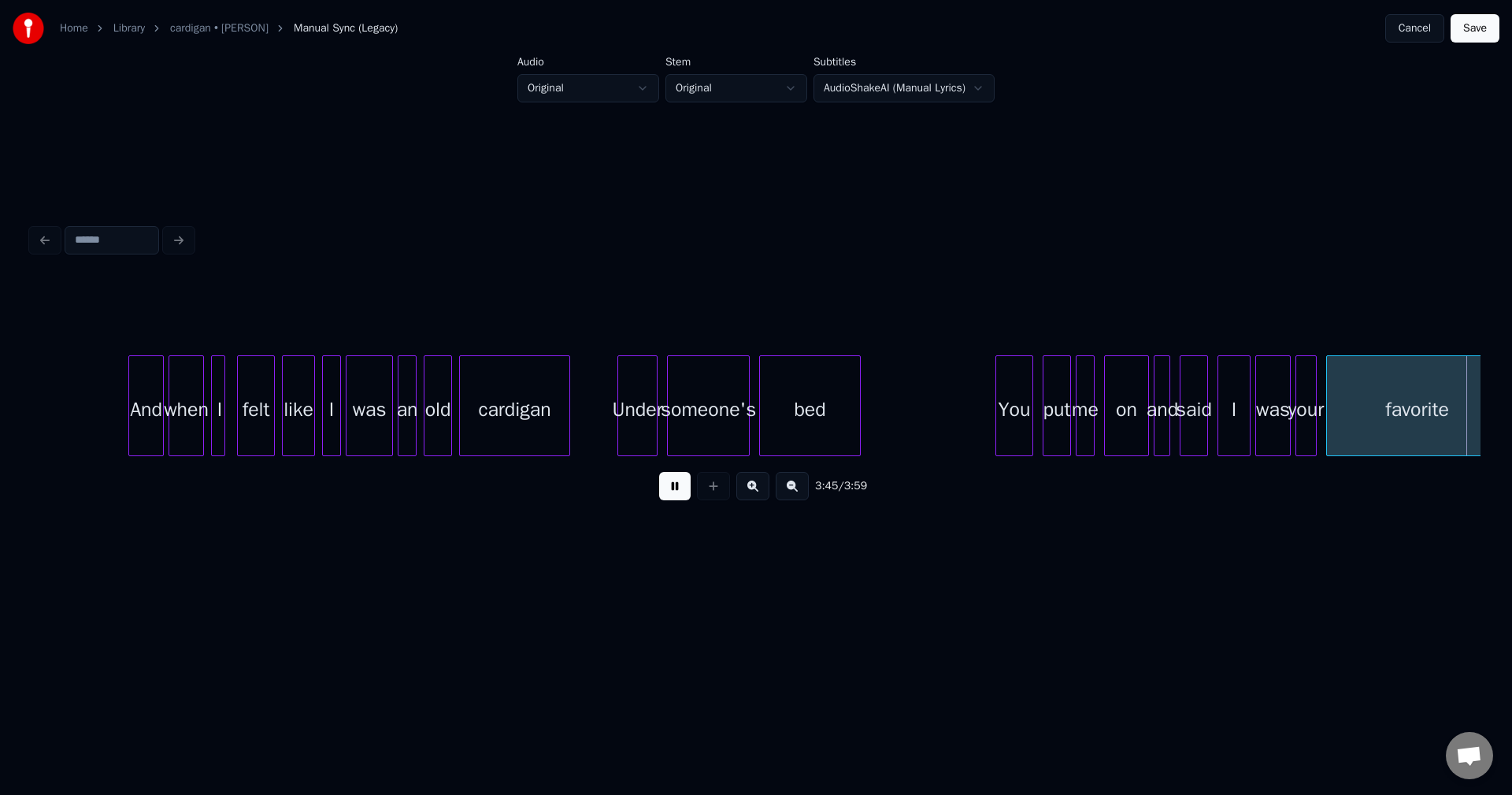 scroll, scrollTop: 0, scrollLeft: 26600, axis: horizontal 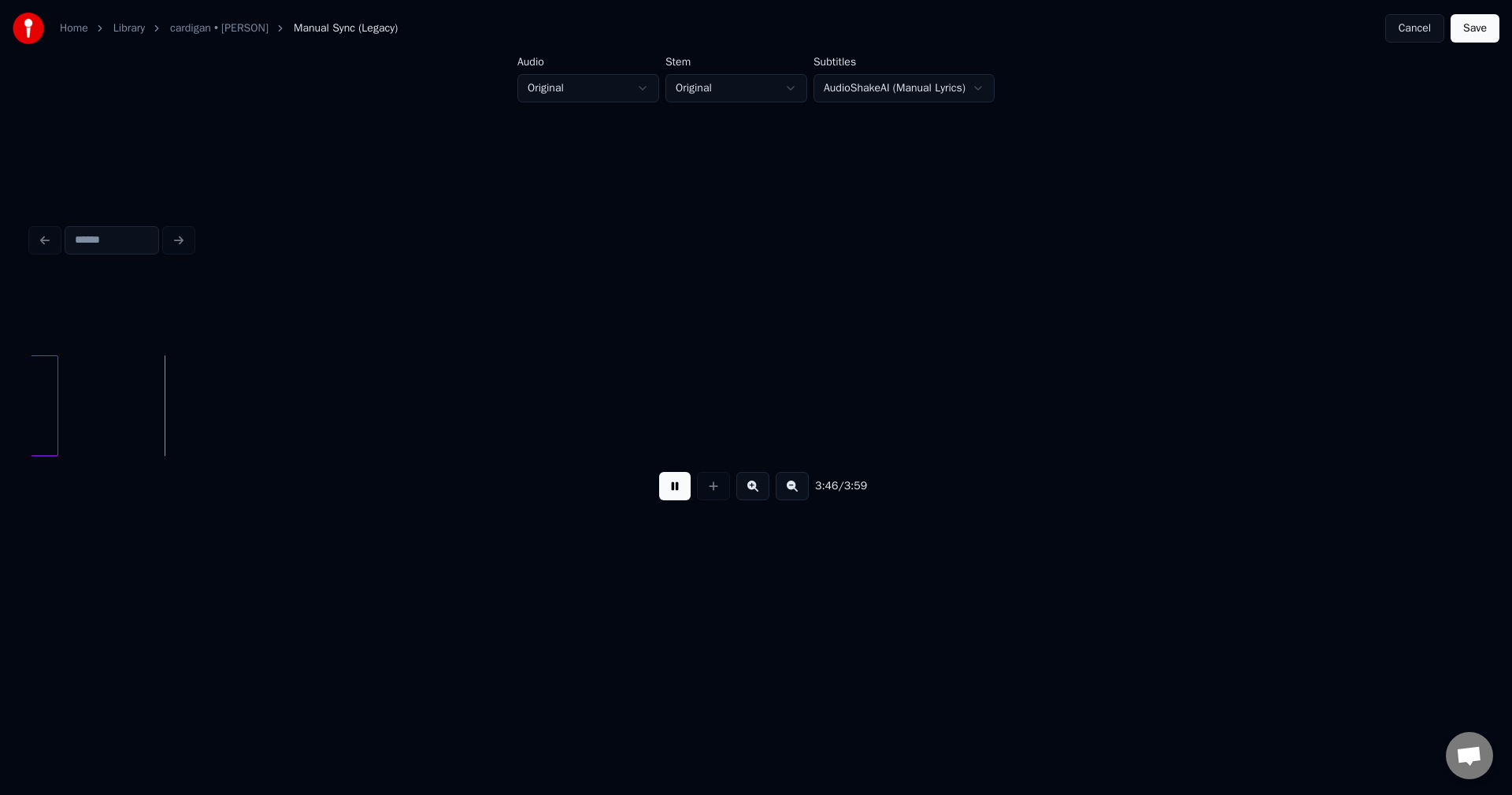 click at bounding box center [675, 486] 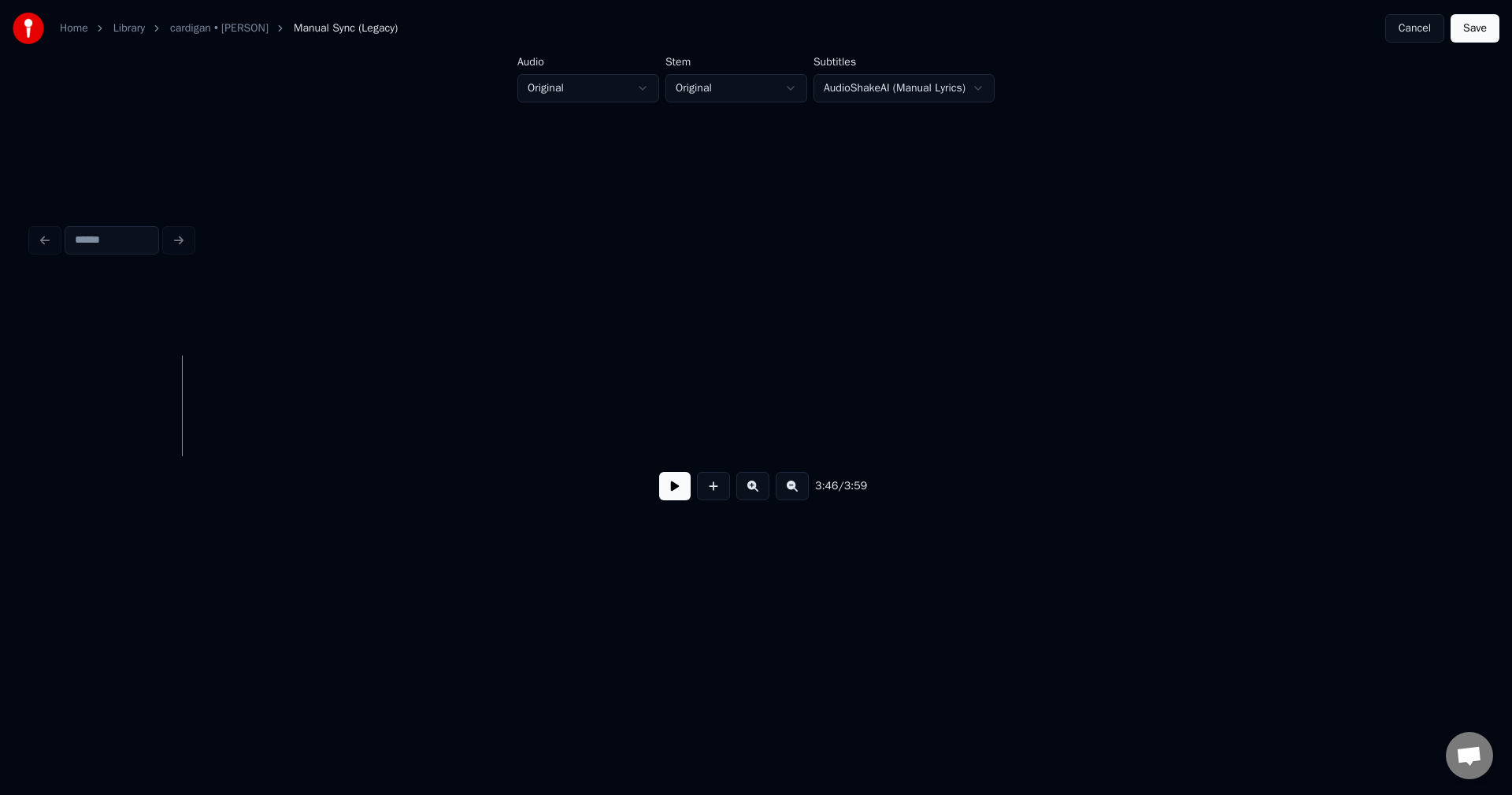 scroll, scrollTop: 0, scrollLeft: 26858, axis: horizontal 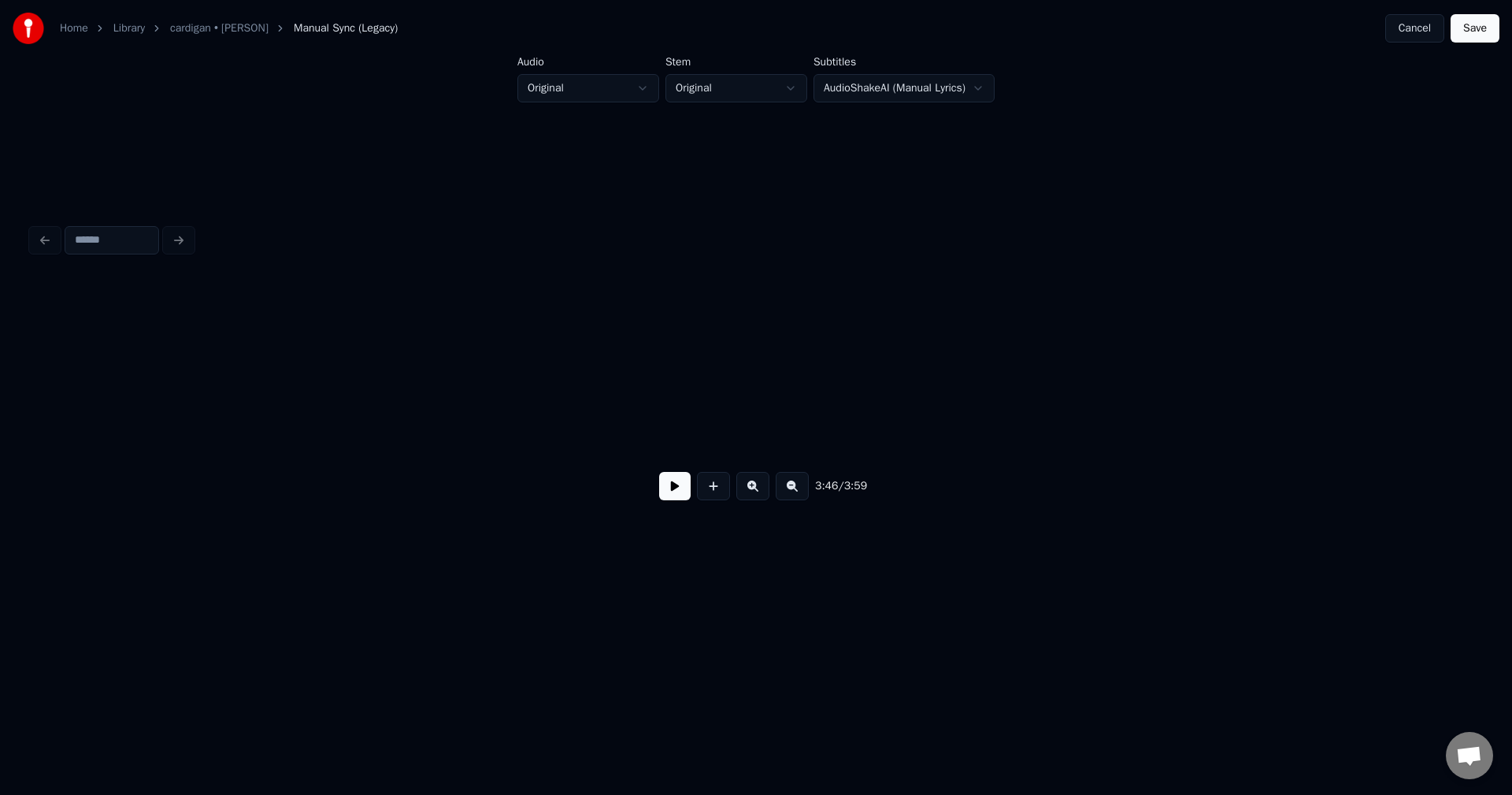 click on "Save" at bounding box center [1475, 28] 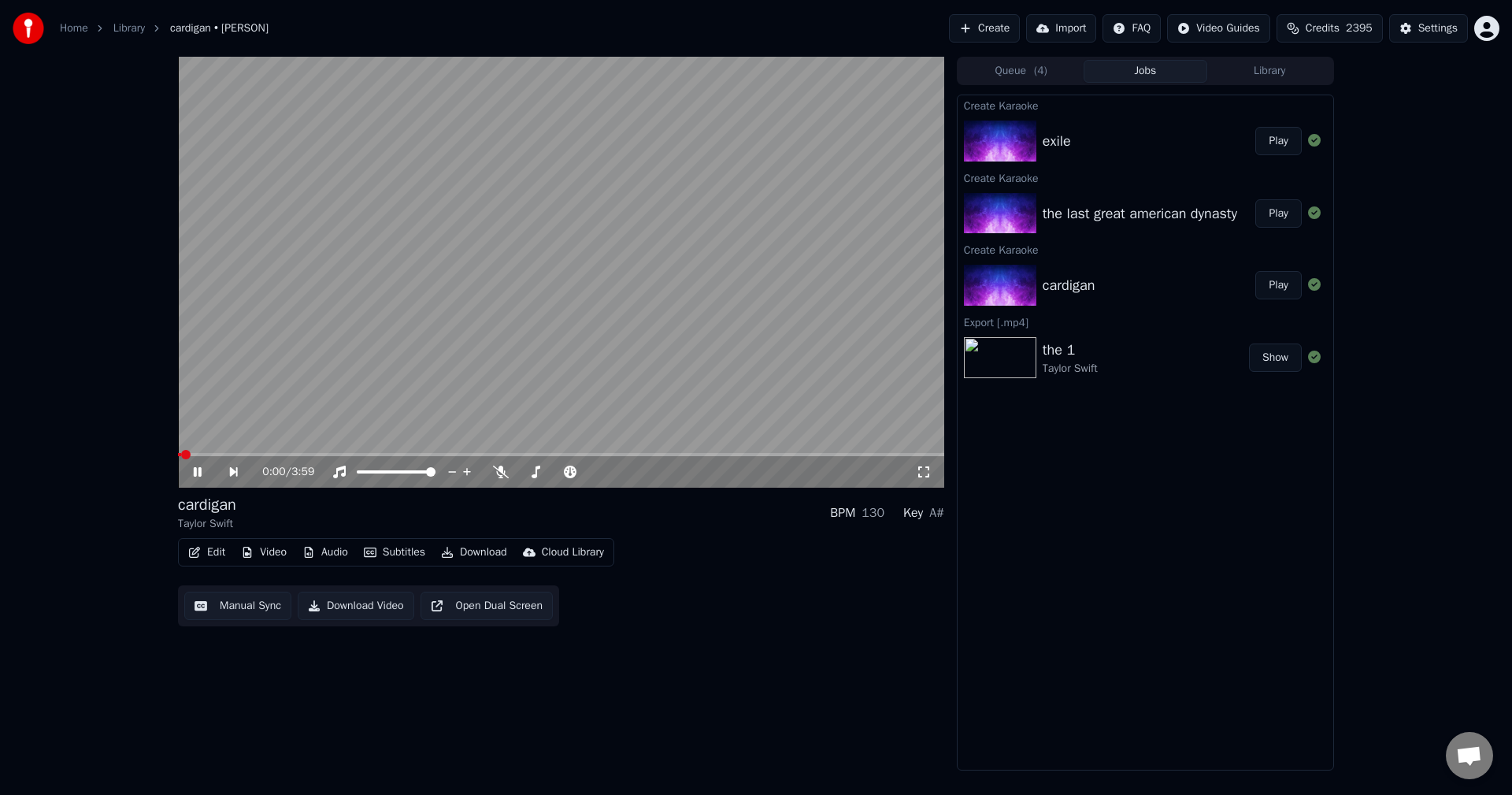 click on "Download" at bounding box center (474, 552) 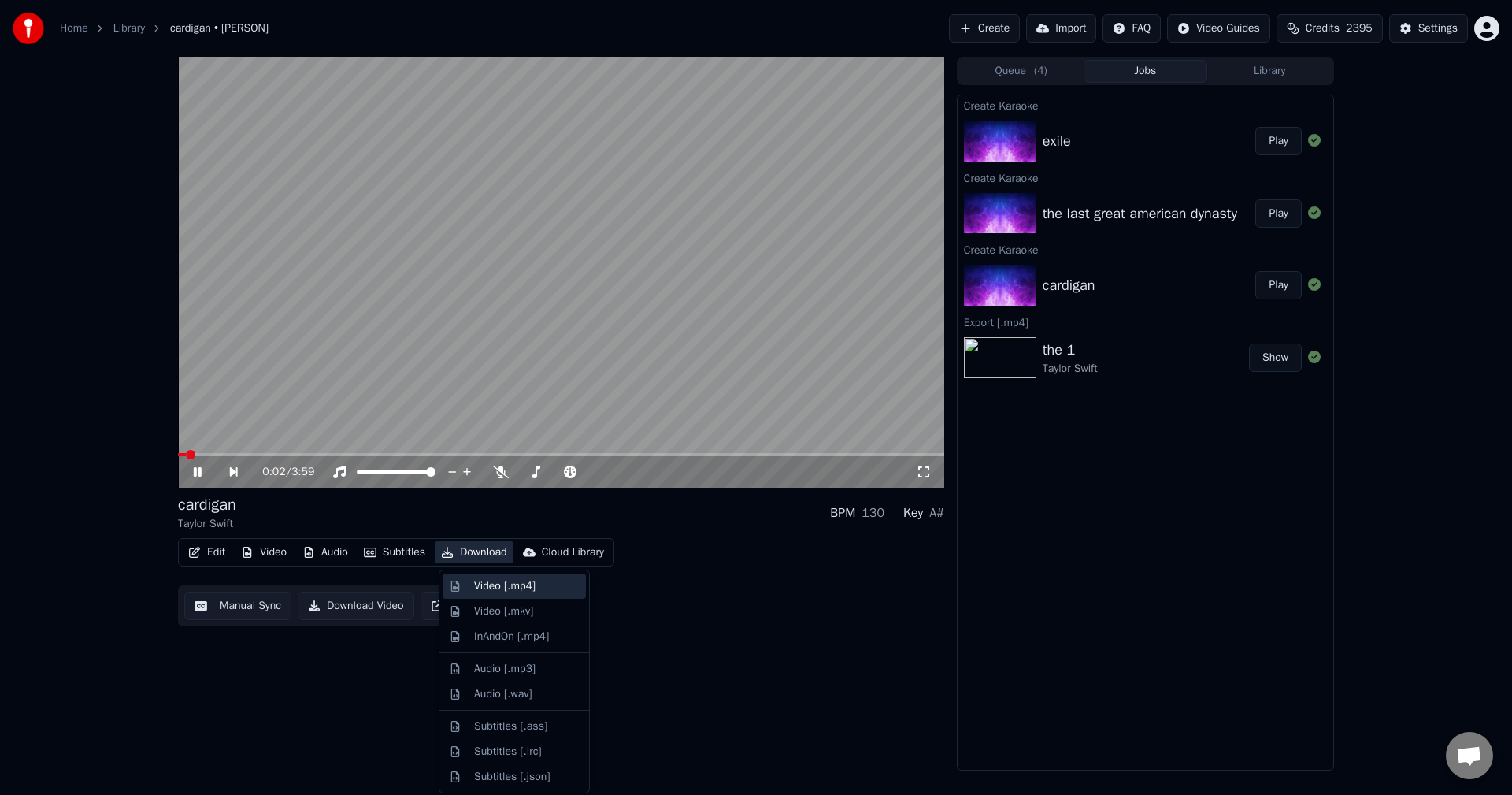 click on "Video [.mp4]" at bounding box center (505, 586) 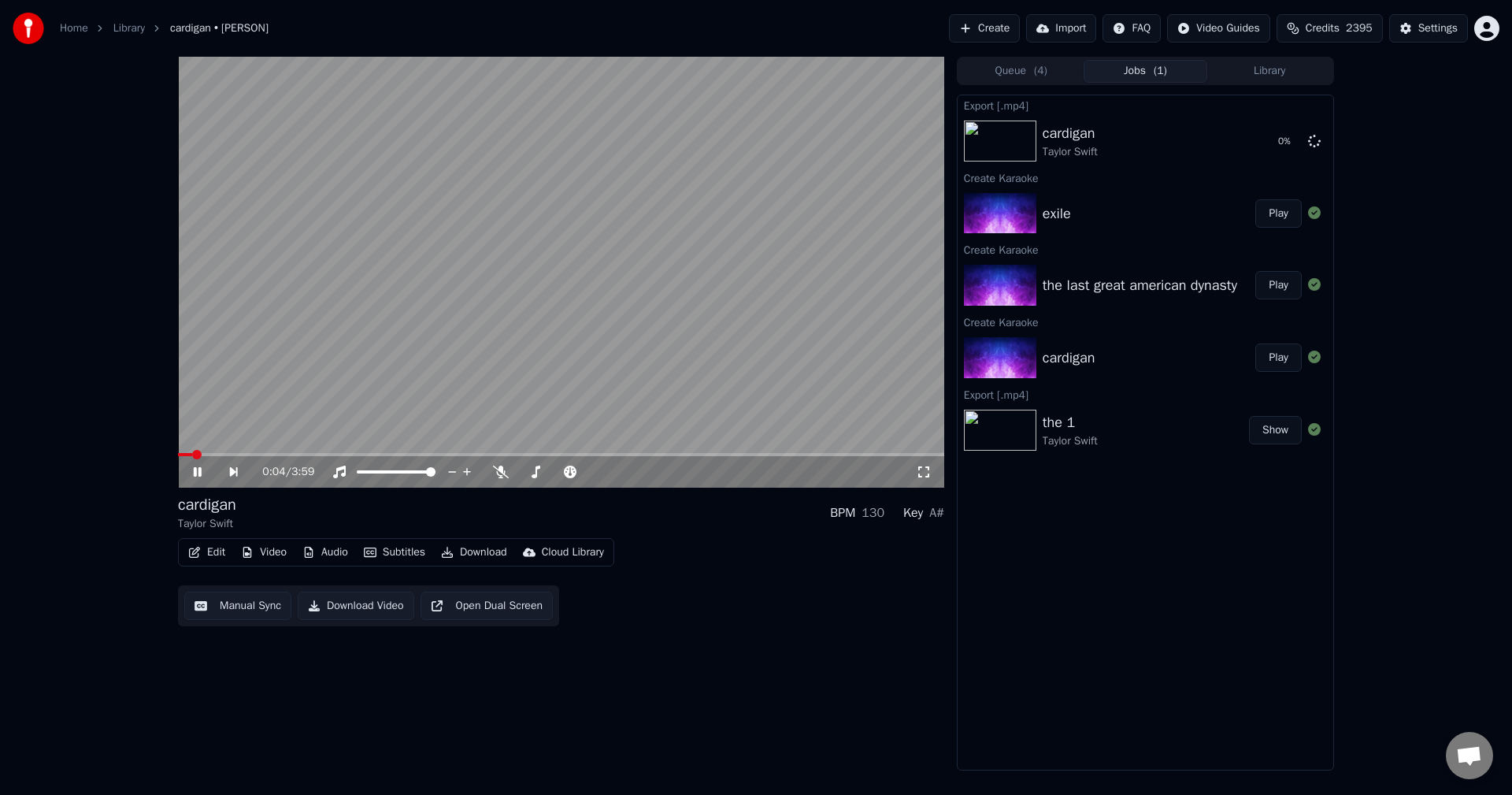 click on "Play" at bounding box center (1278, 285) 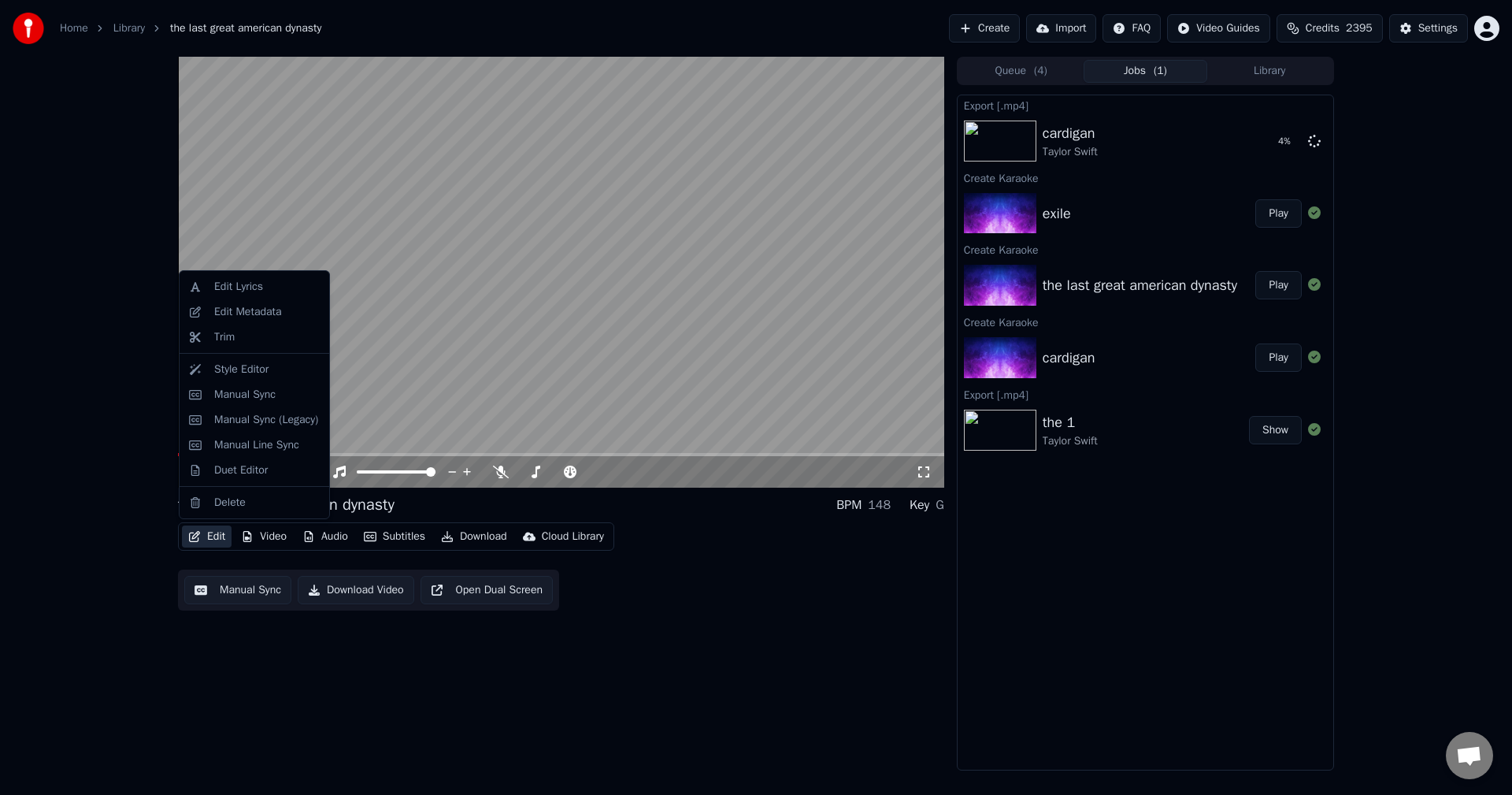 click on "Edit" at bounding box center (206, 537) 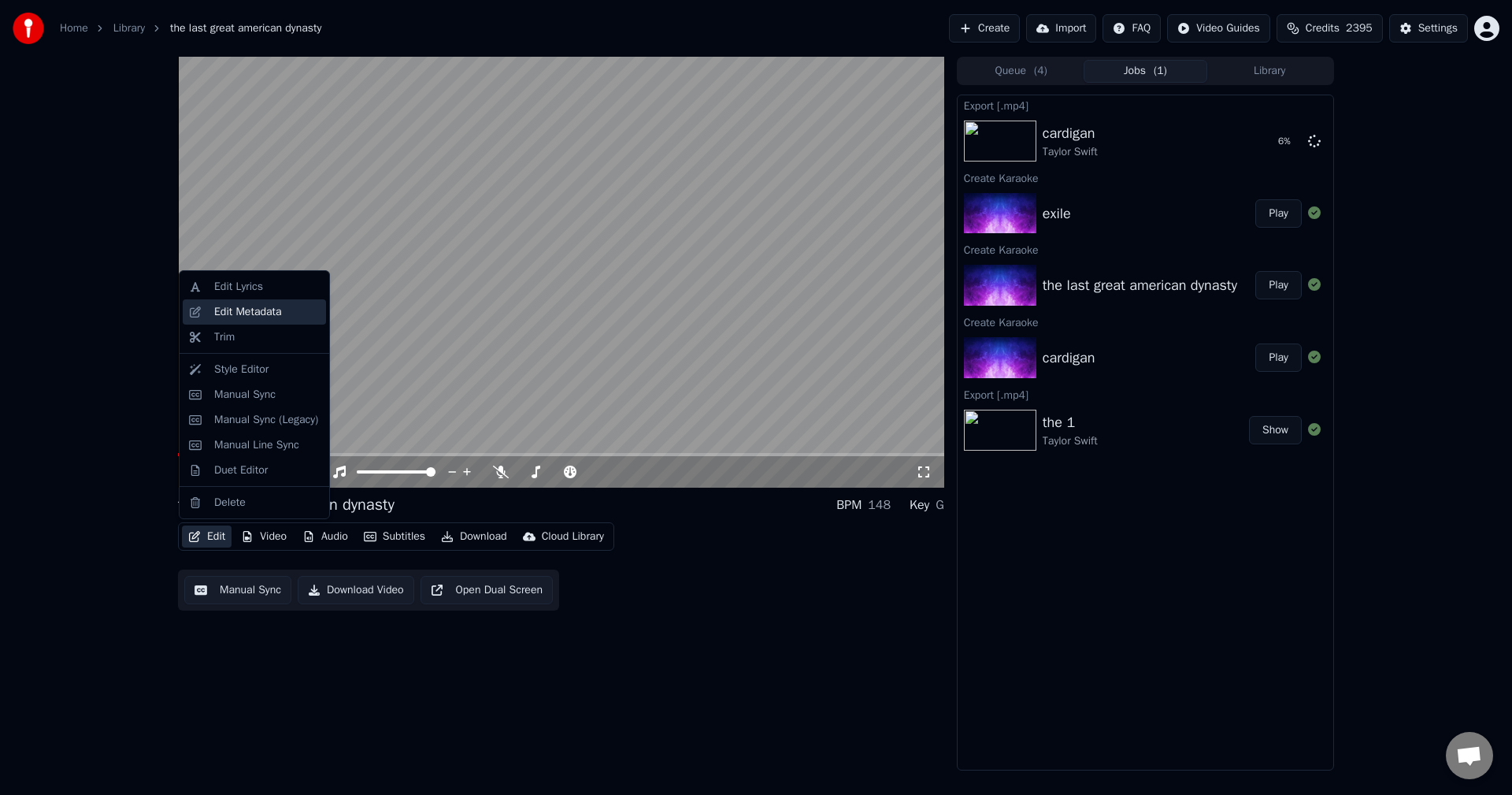 click on "Edit Metadata" at bounding box center (248, 312) 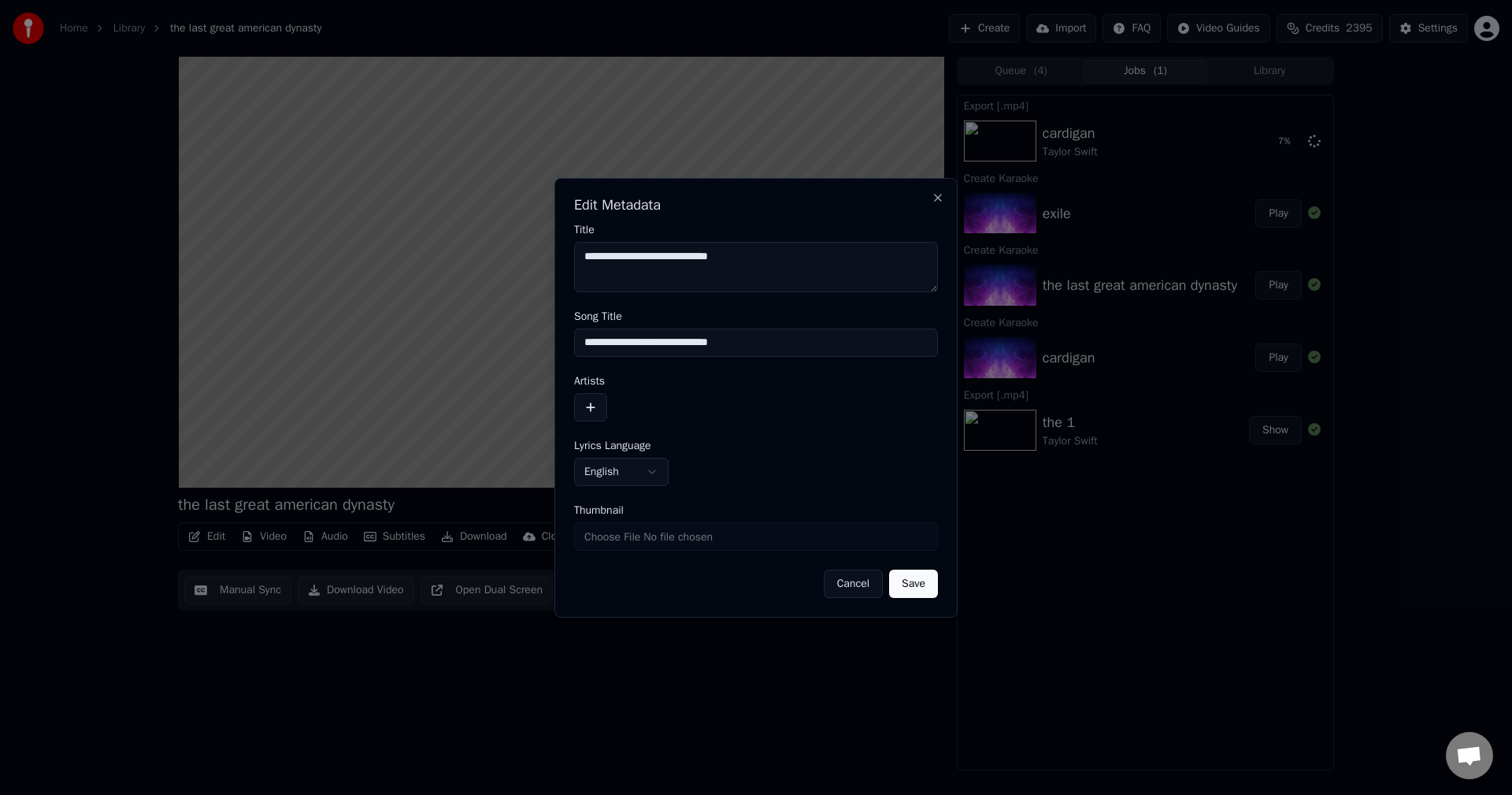 click at bounding box center [591, 407] 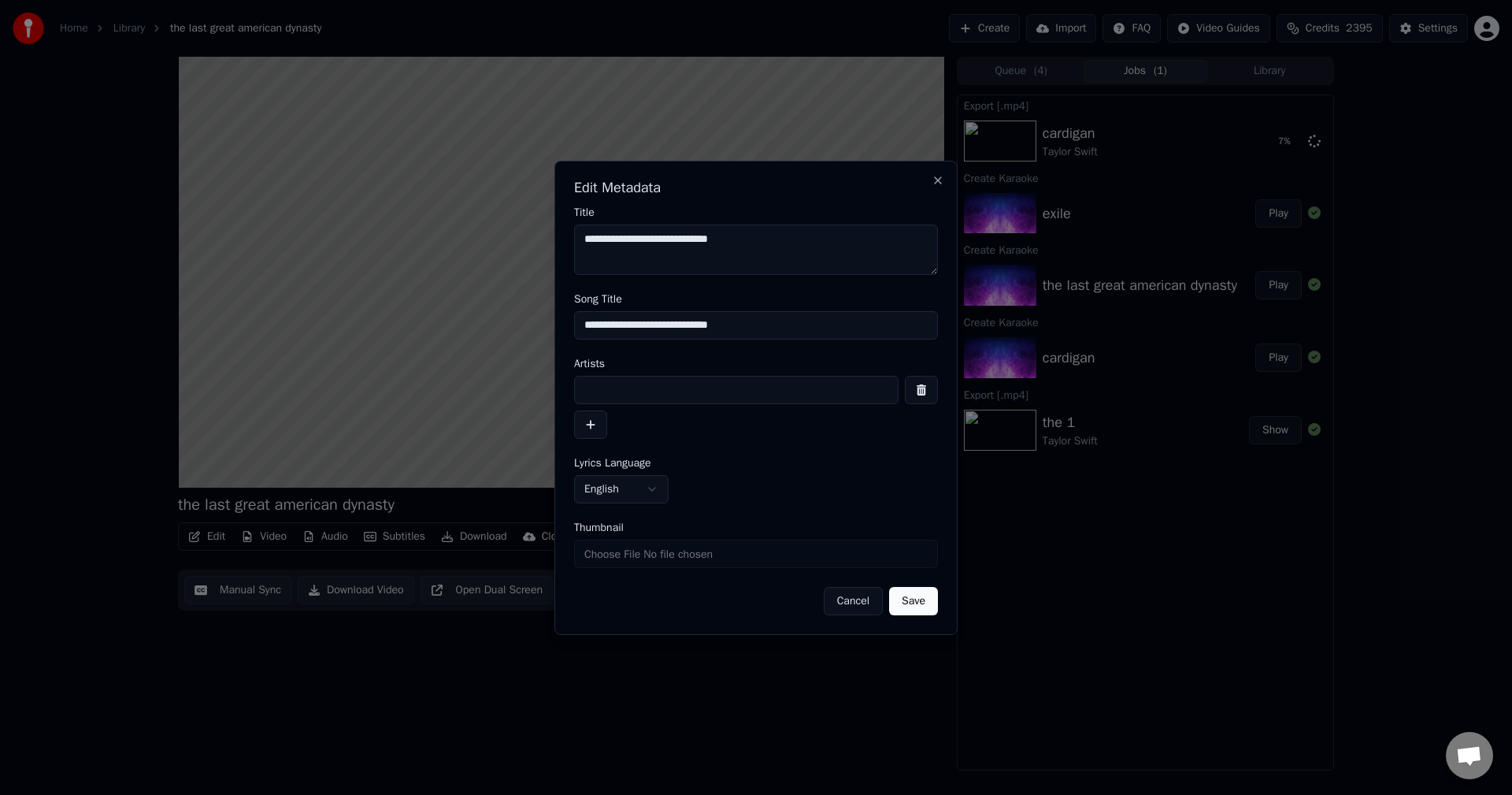 click at bounding box center [736, 390] 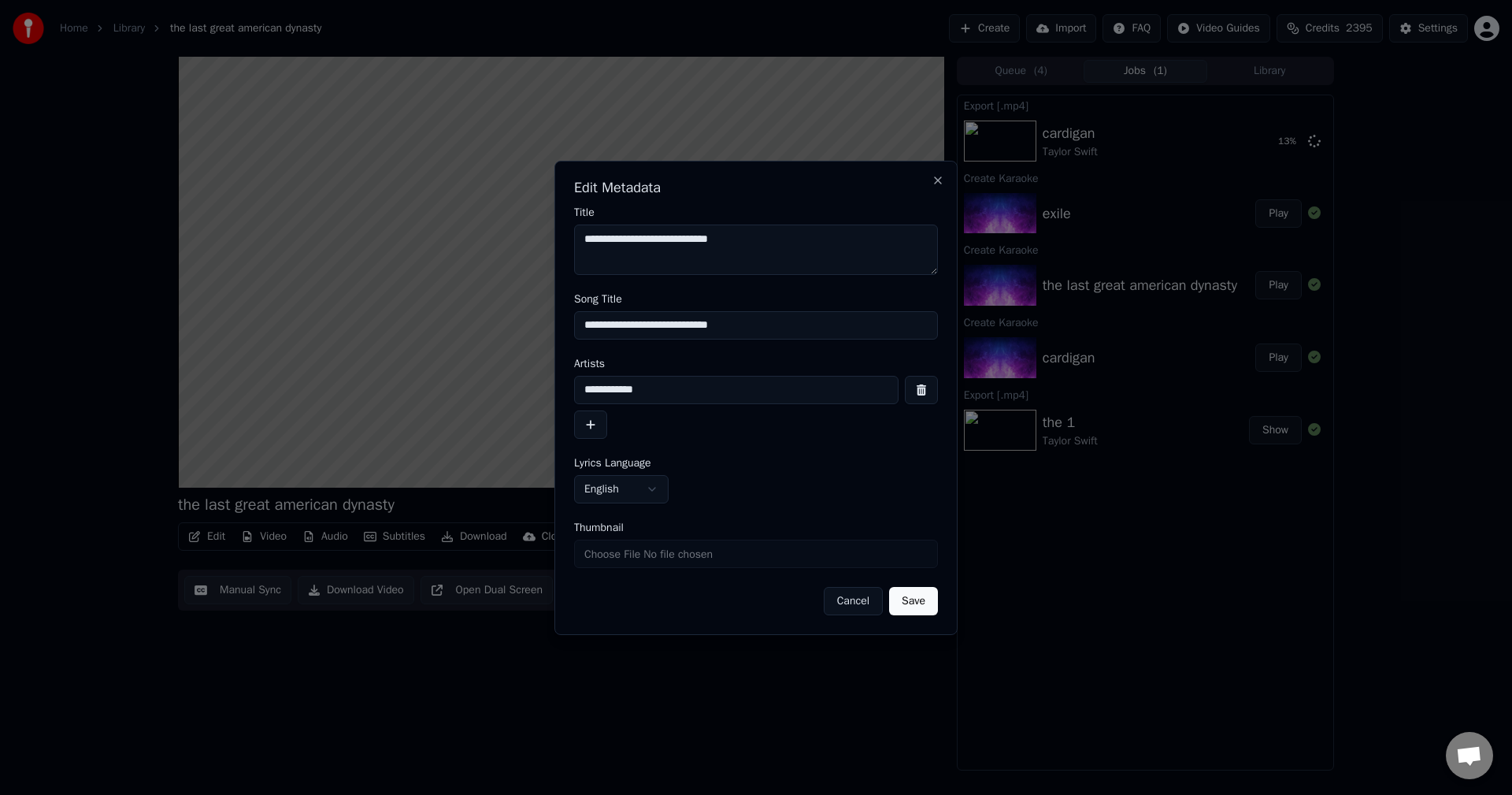 type on "**********" 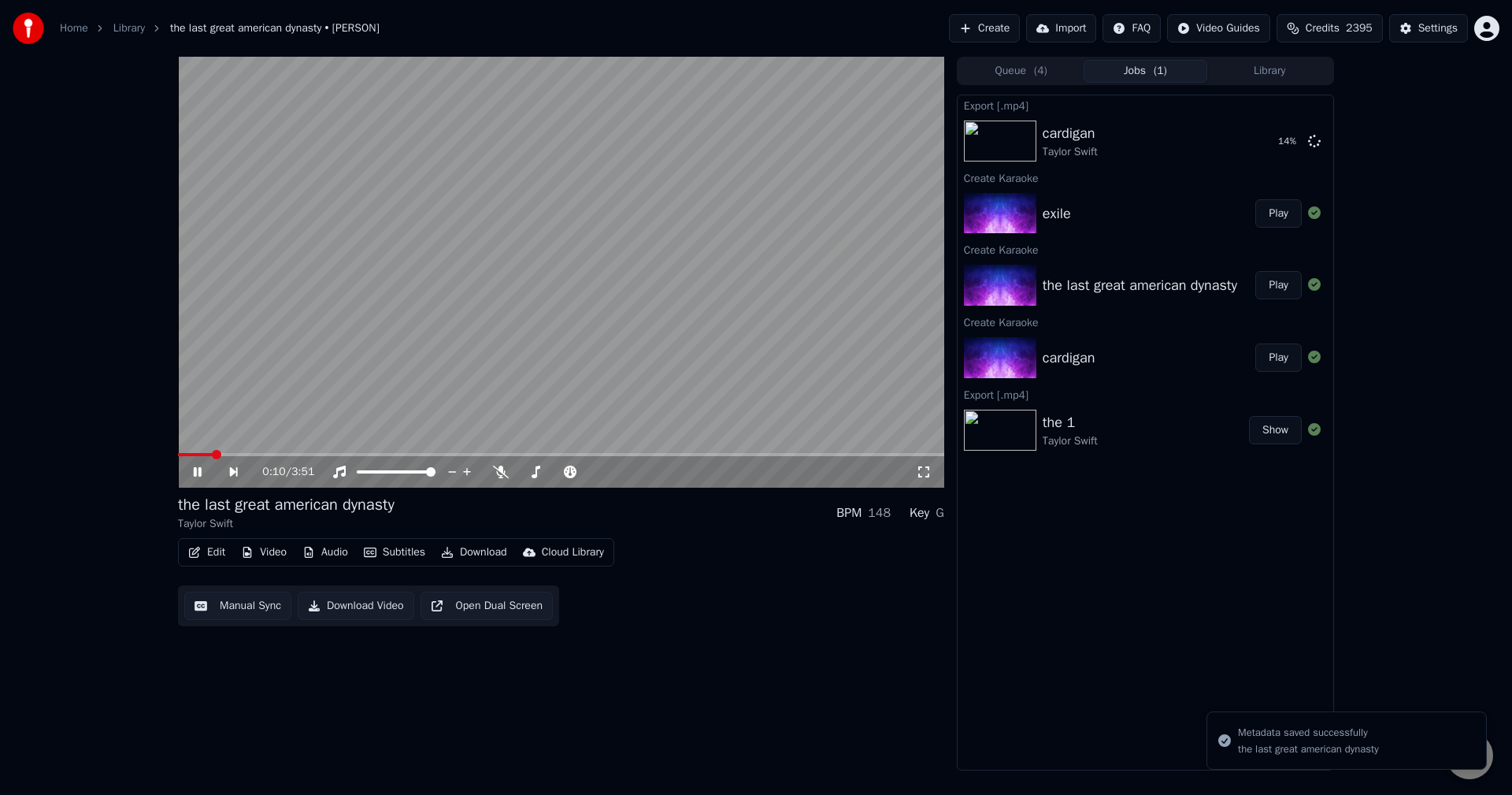 click 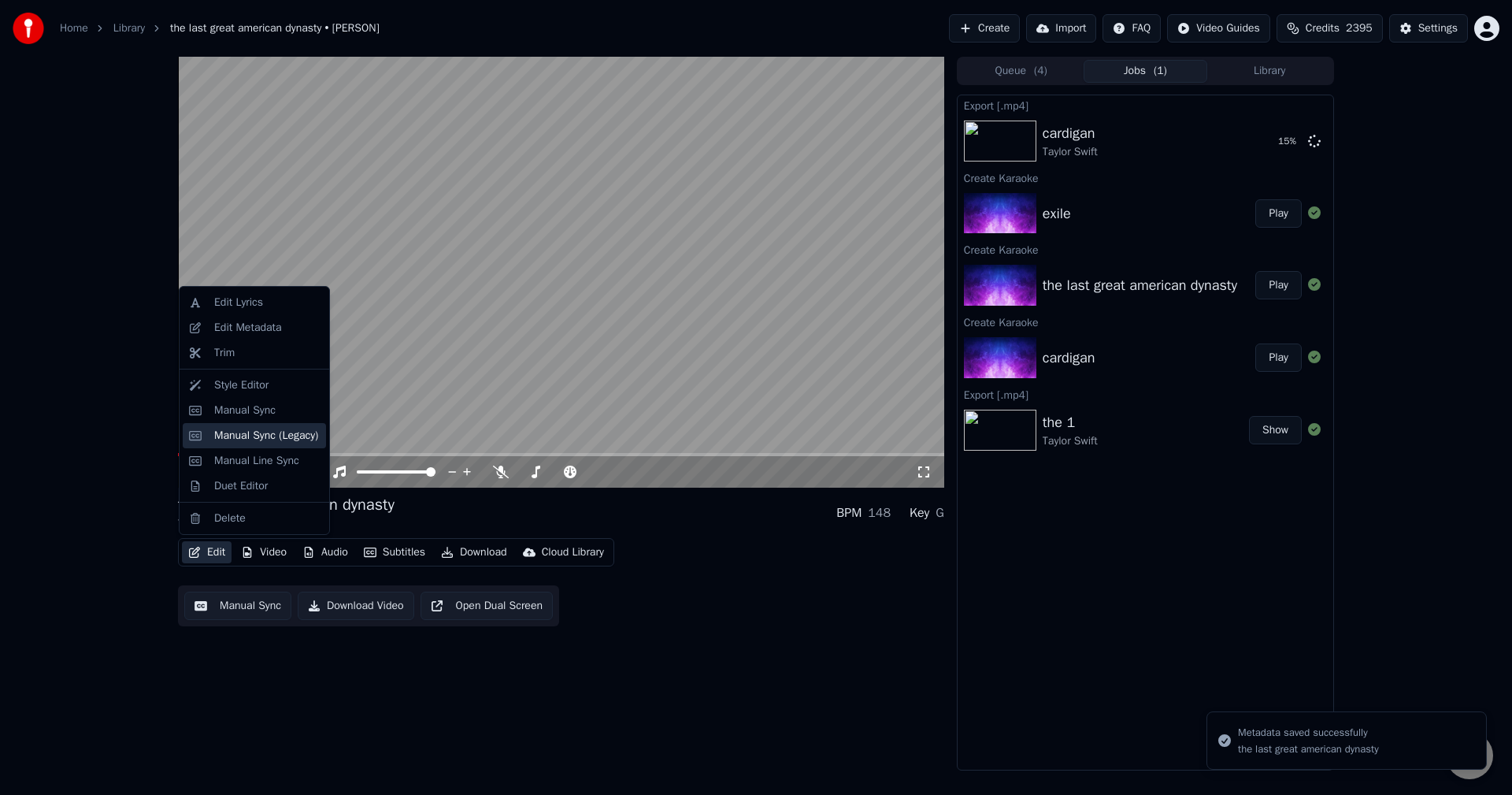 click on "Manual Sync (Legacy)" at bounding box center (266, 436) 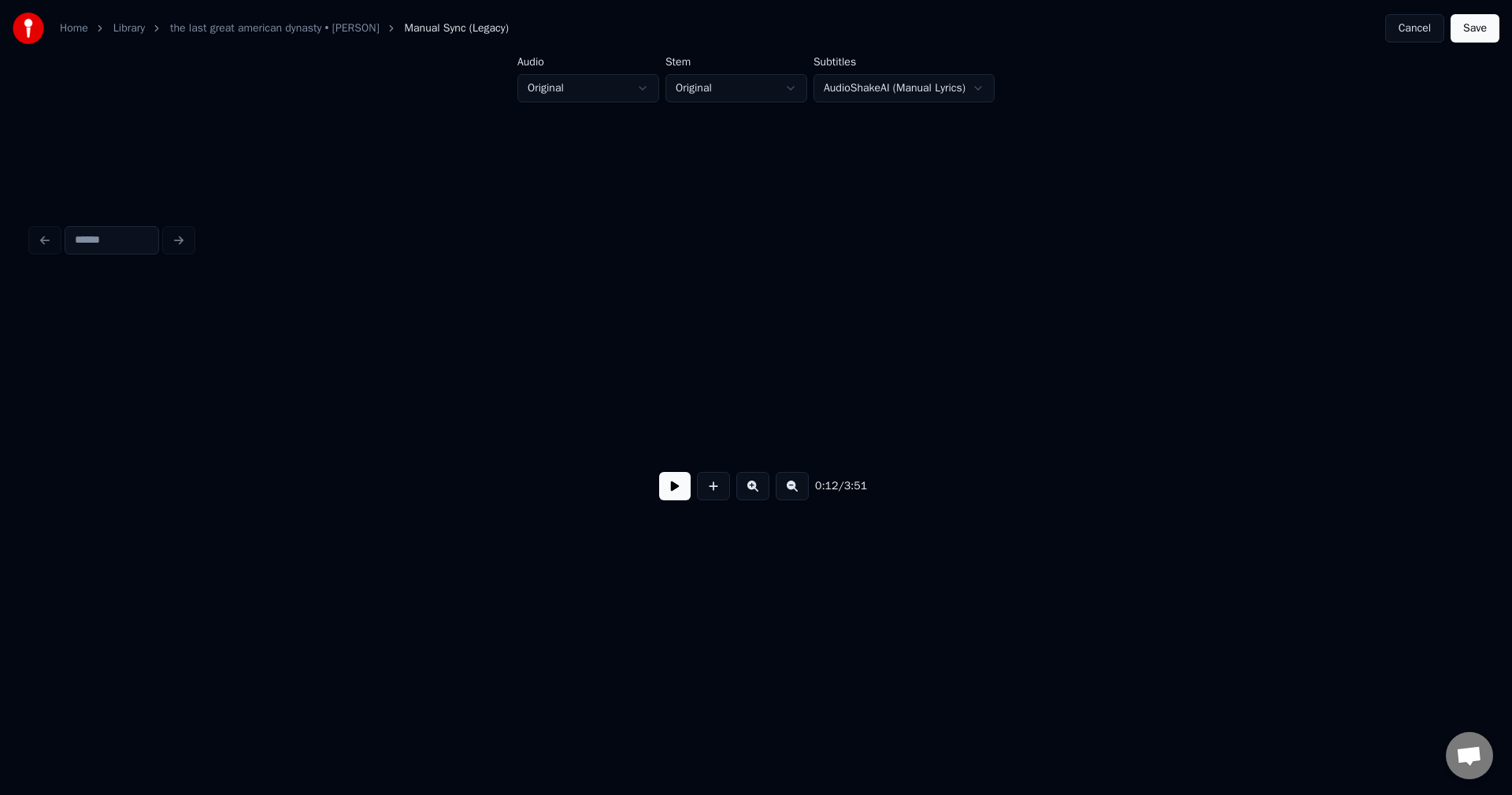 scroll, scrollTop: 0, scrollLeft: 1517, axis: horizontal 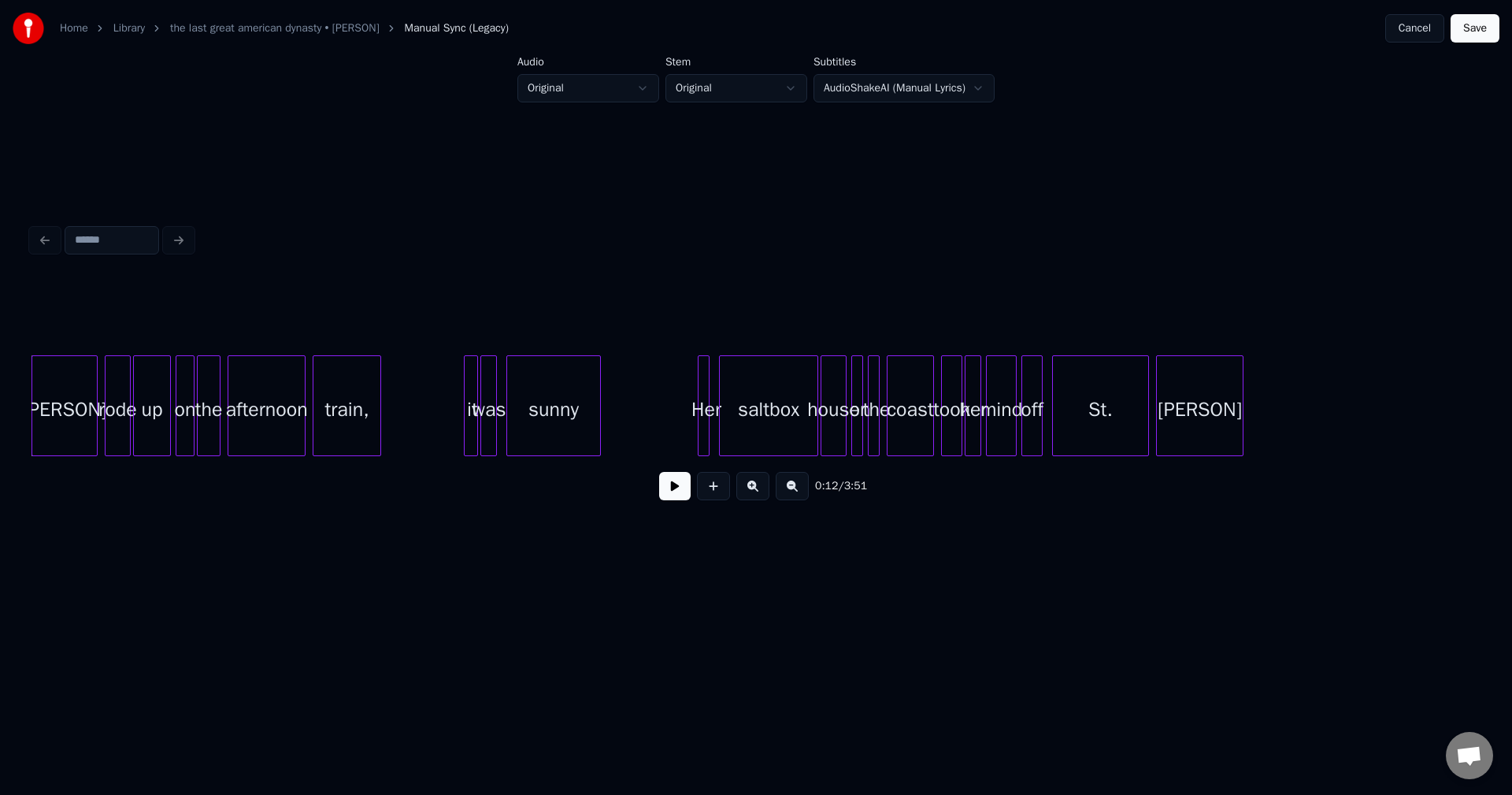 click at bounding box center (675, 486) 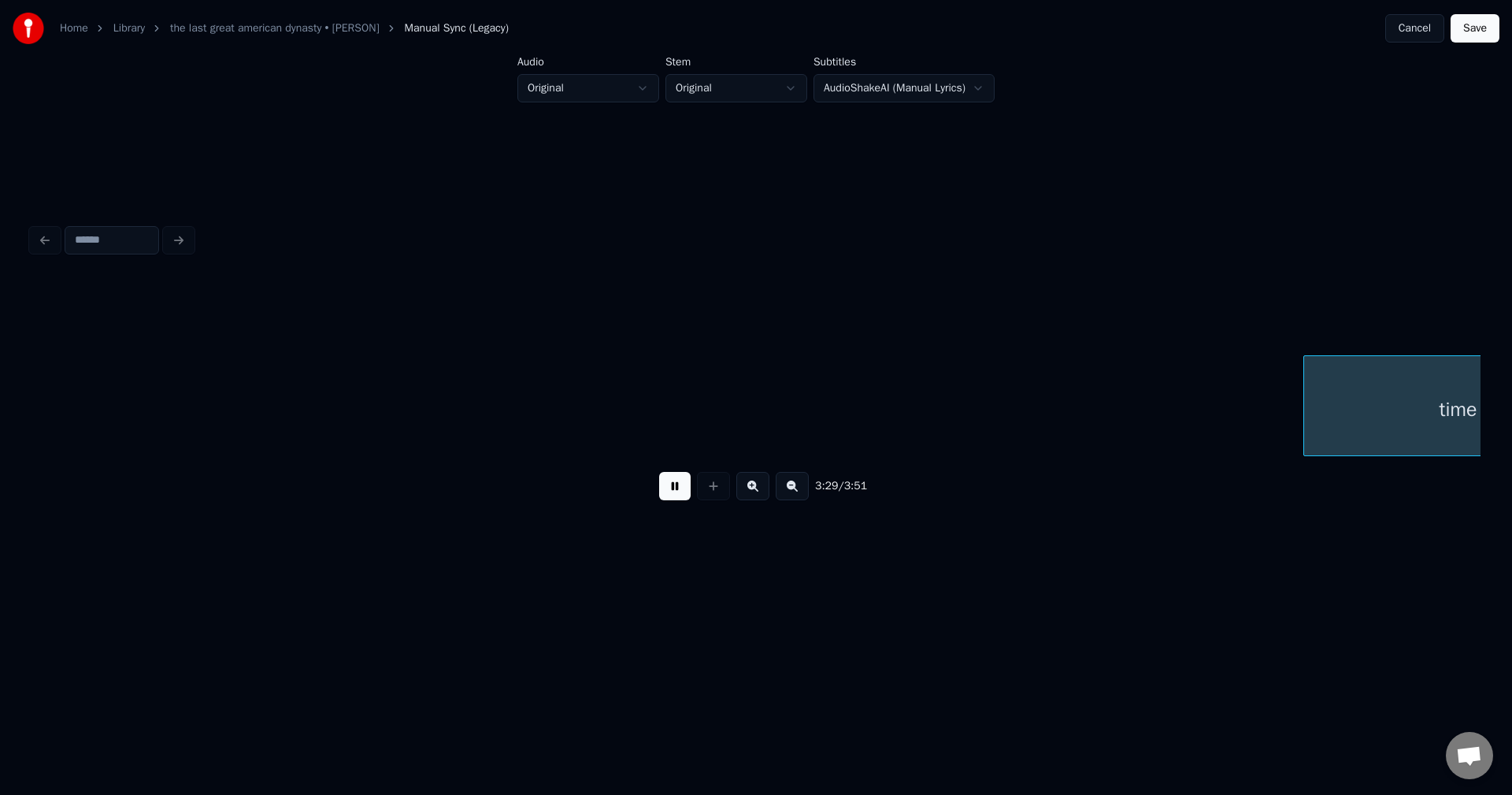 scroll, scrollTop: 0, scrollLeft: 24708, axis: horizontal 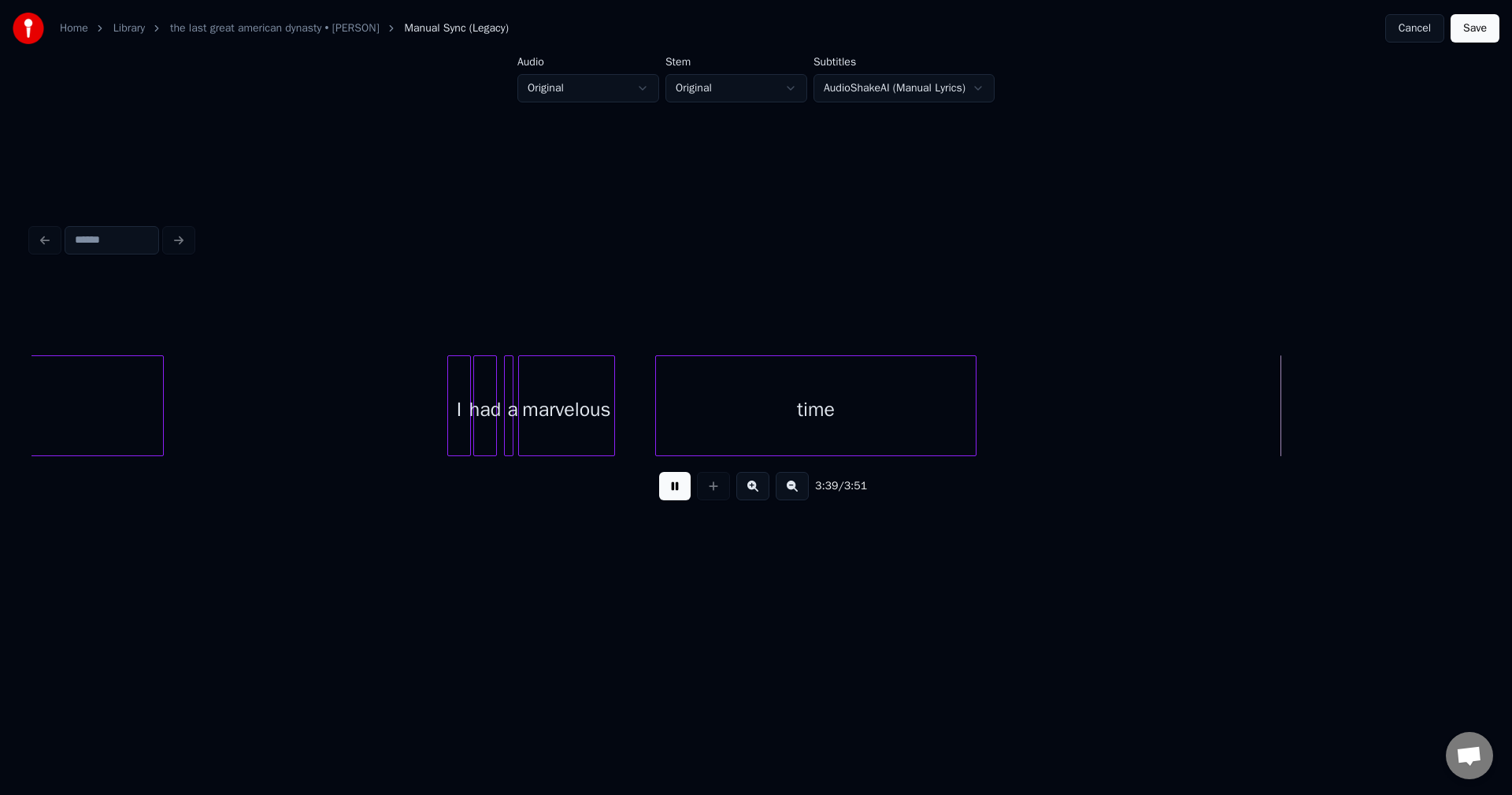 click at bounding box center [675, 486] 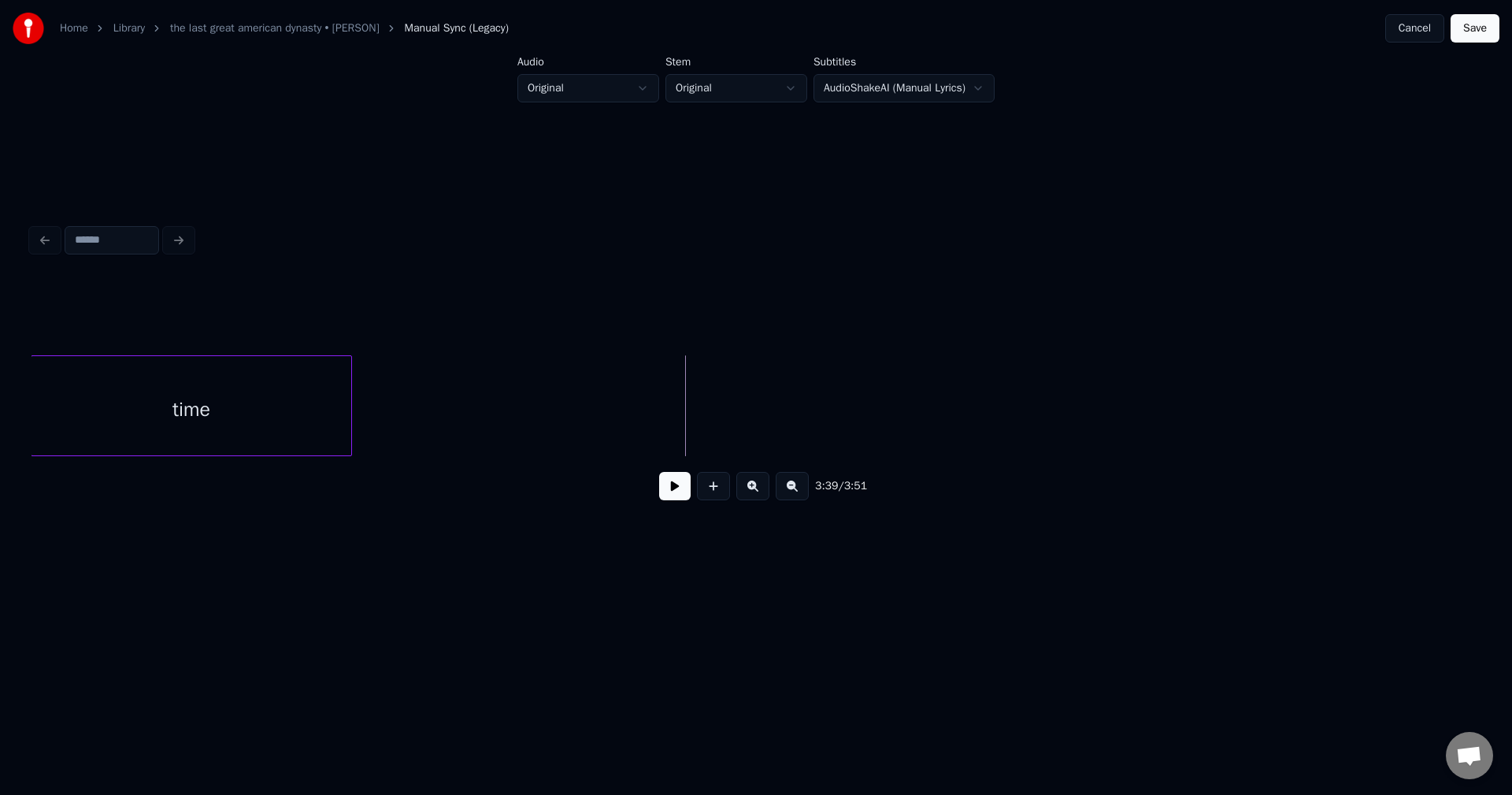 scroll, scrollTop: 0, scrollLeft: 25846, axis: horizontal 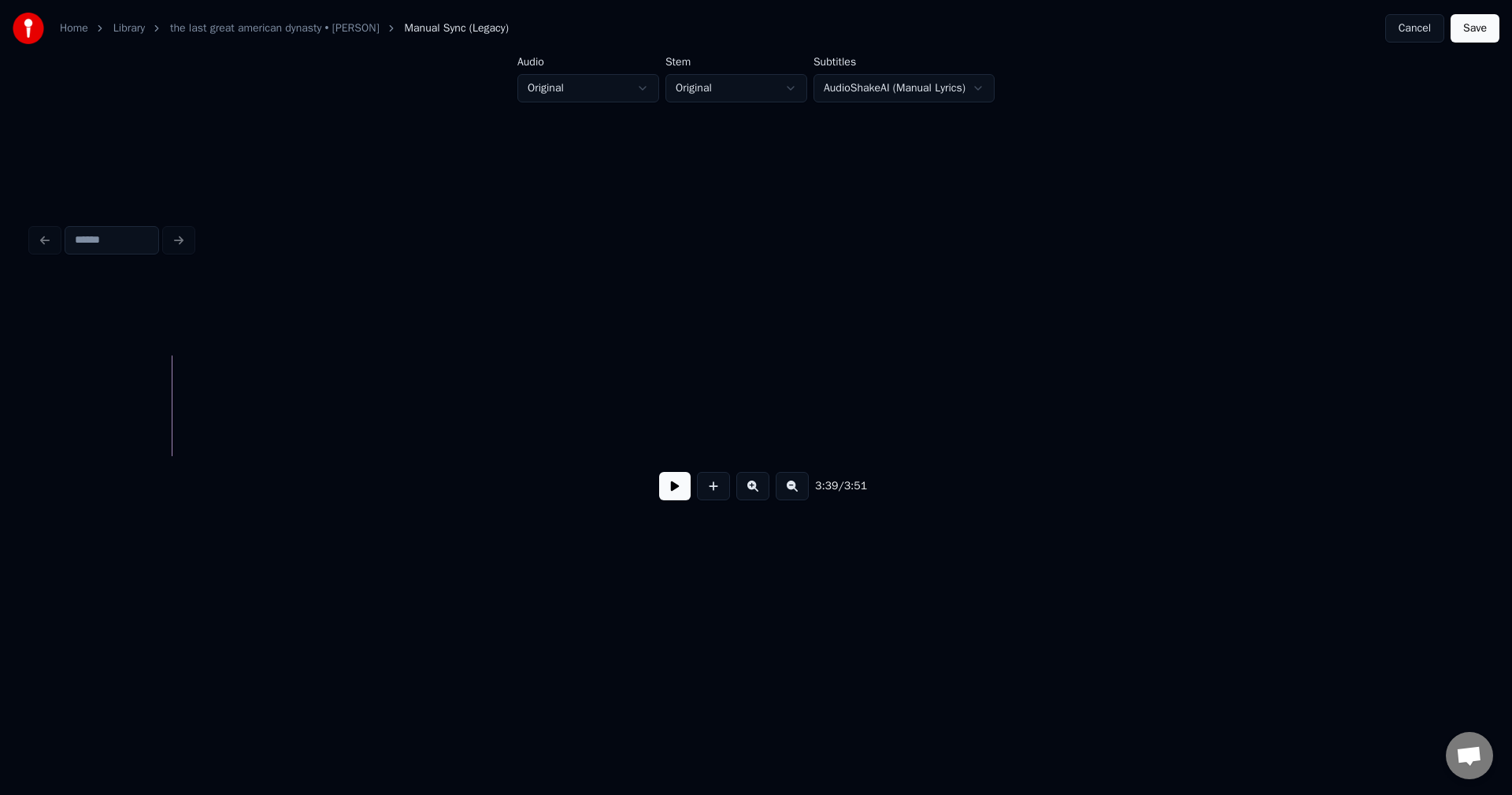 click on "Save" at bounding box center (1475, 28) 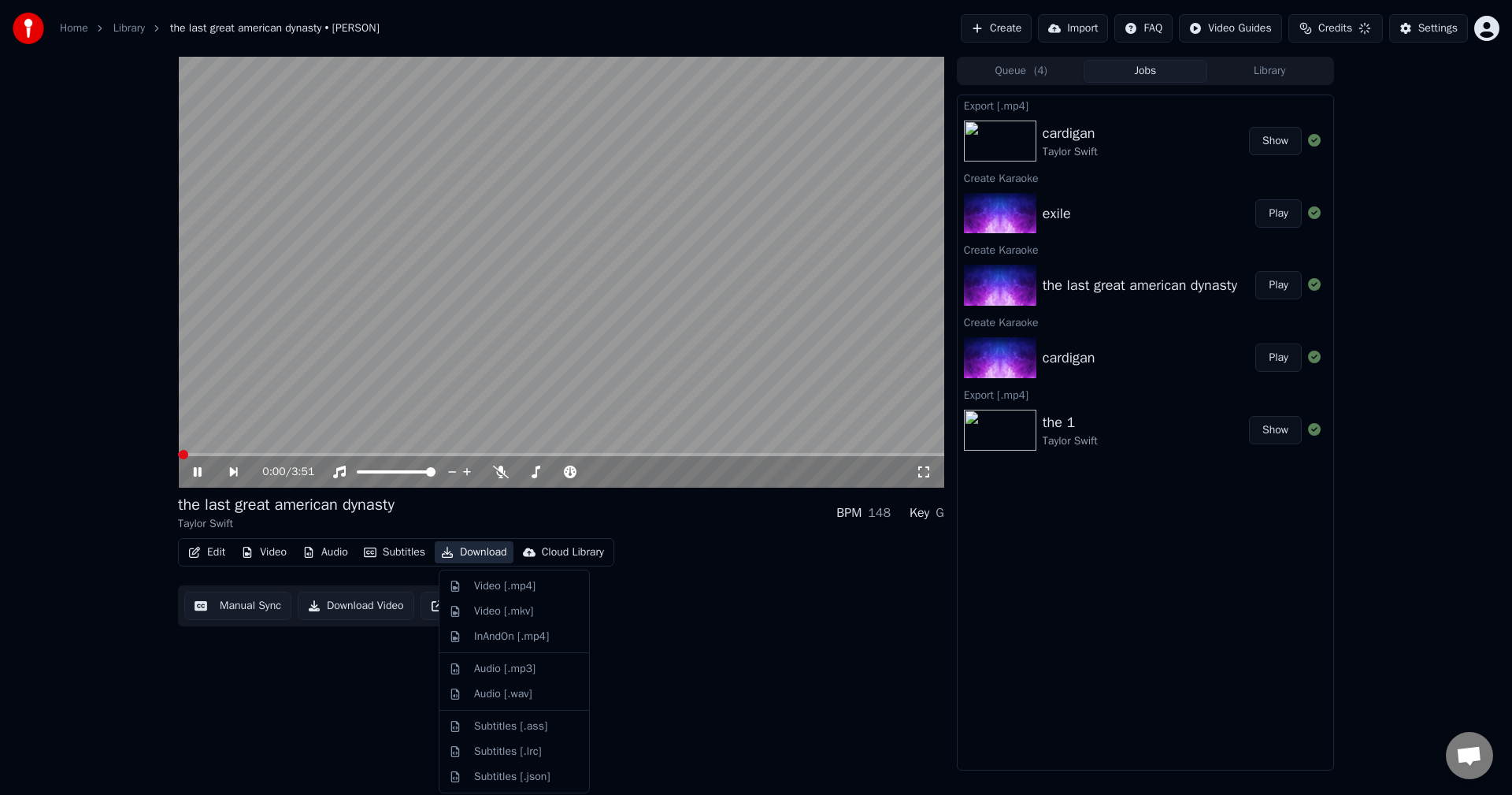 click on "Download" at bounding box center (474, 552) 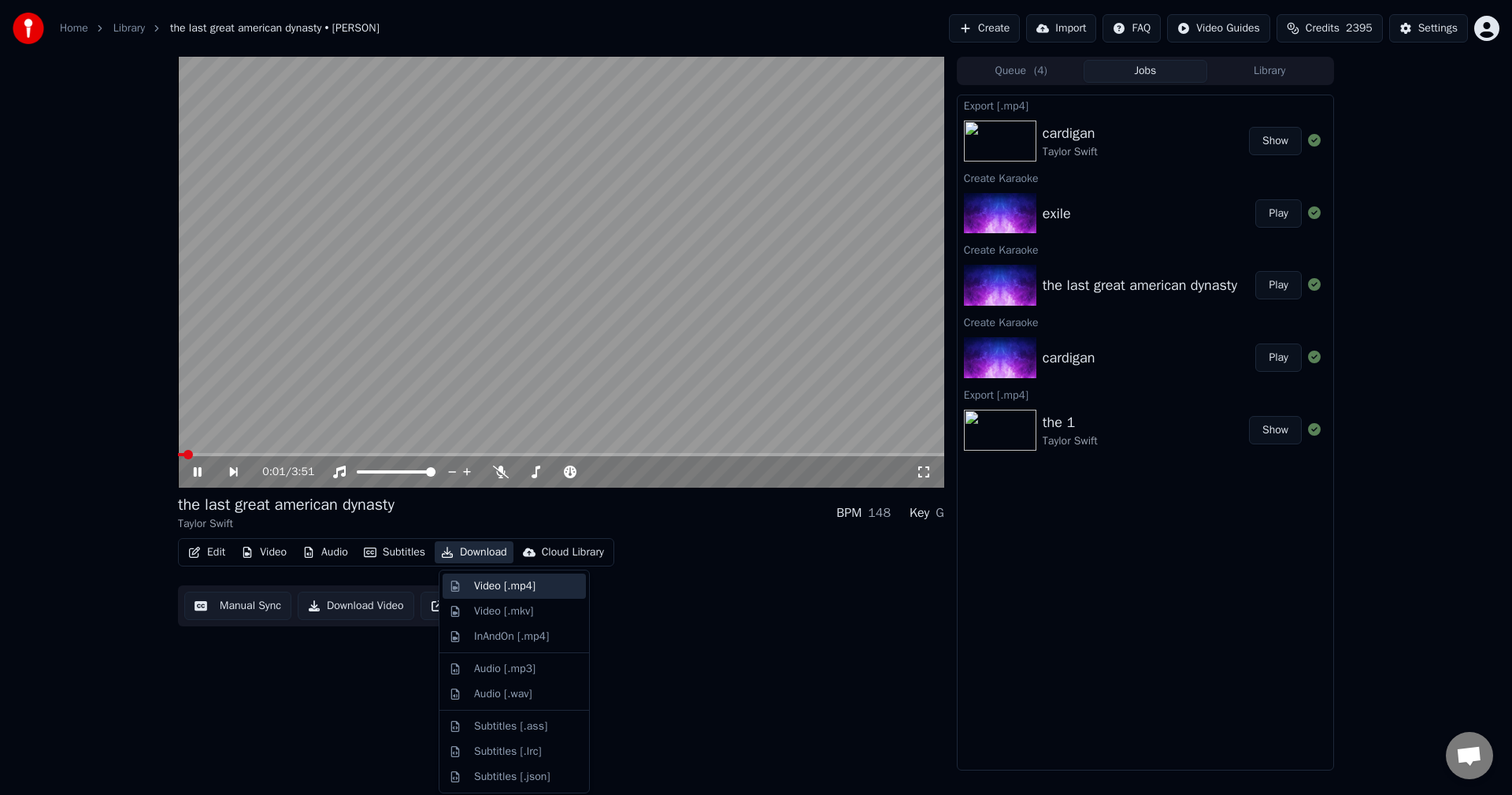click on "Video [.mp4]" at bounding box center (505, 586) 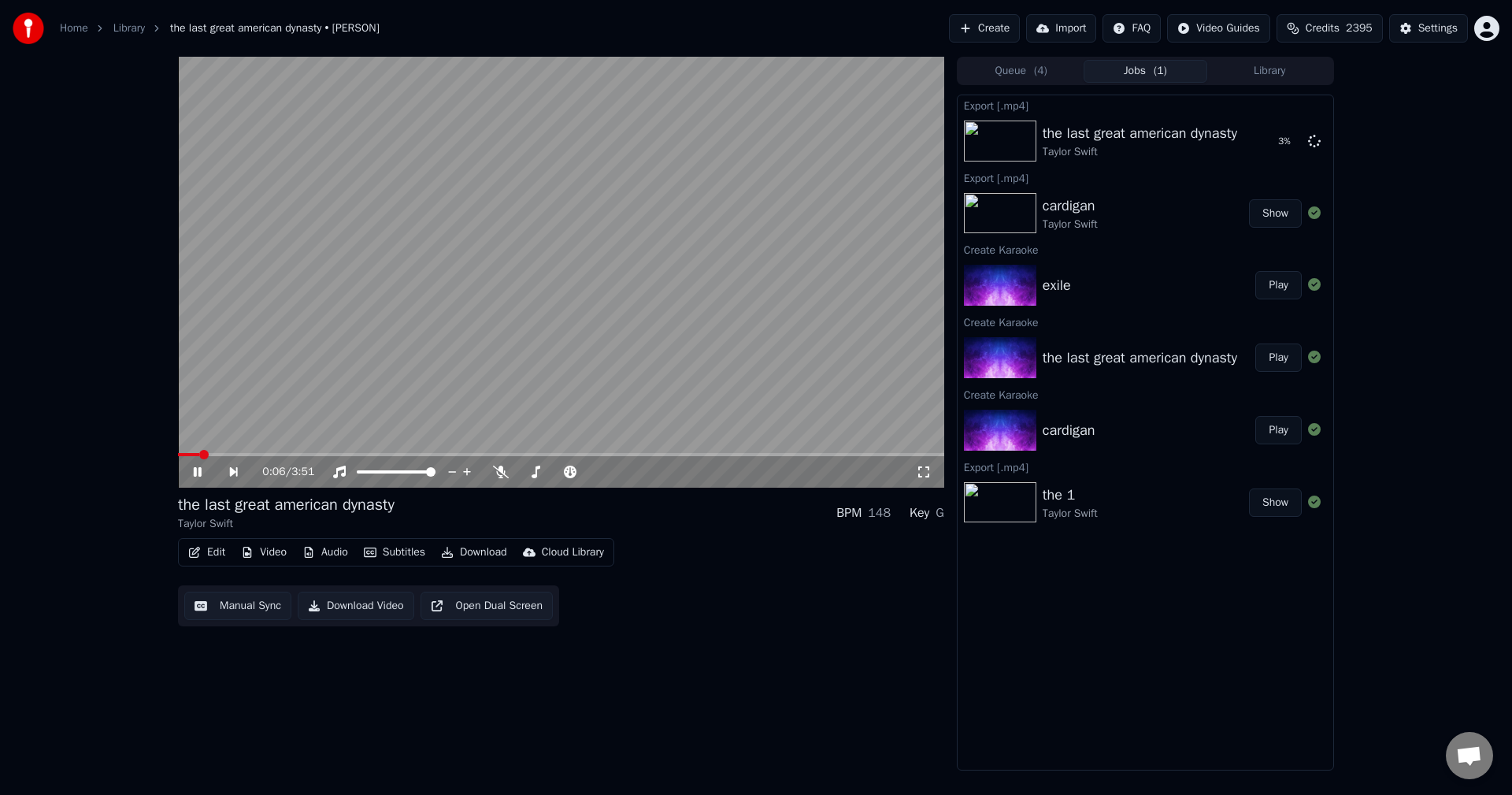 click 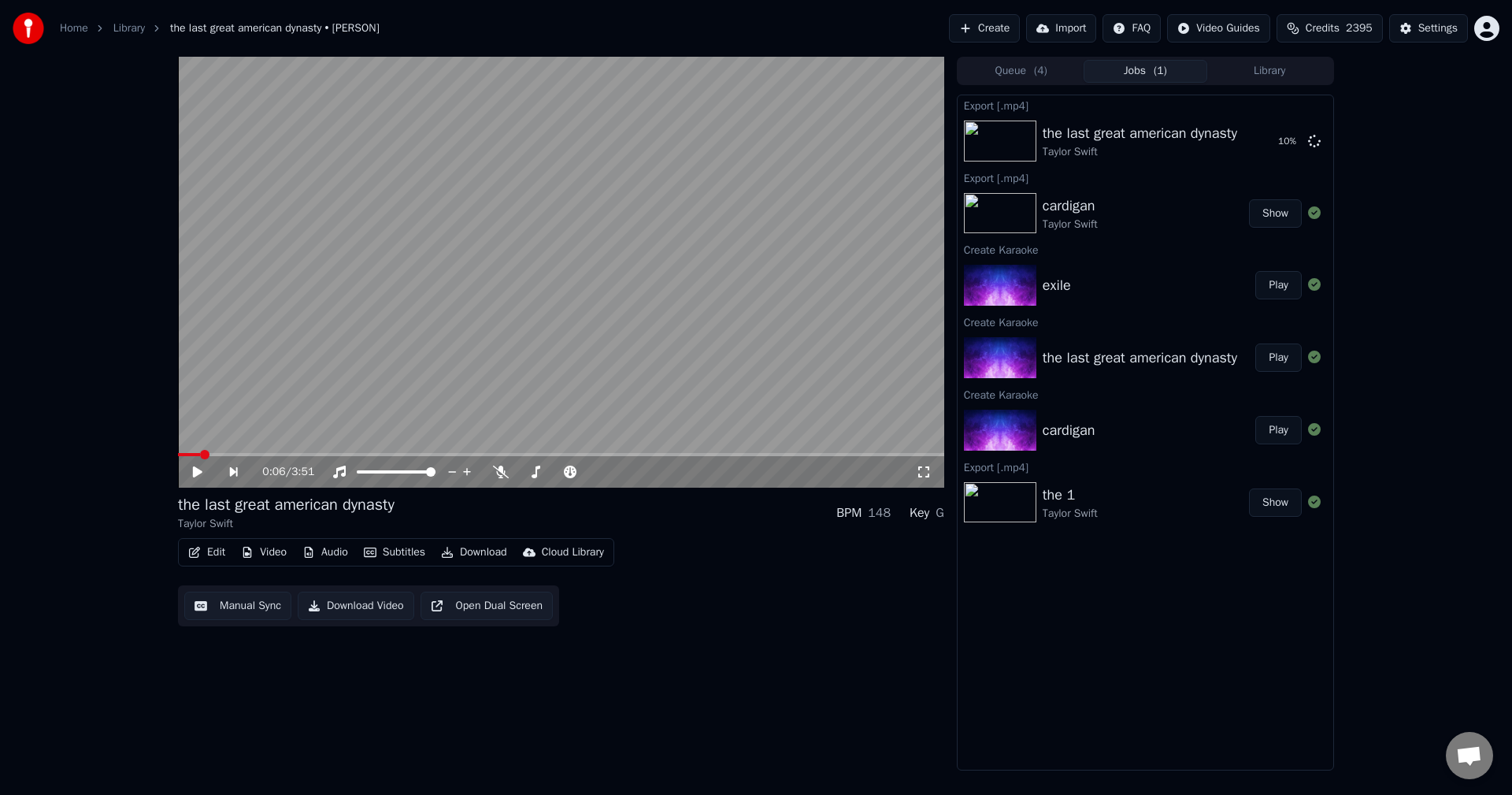 click on "Play" at bounding box center [1278, 285] 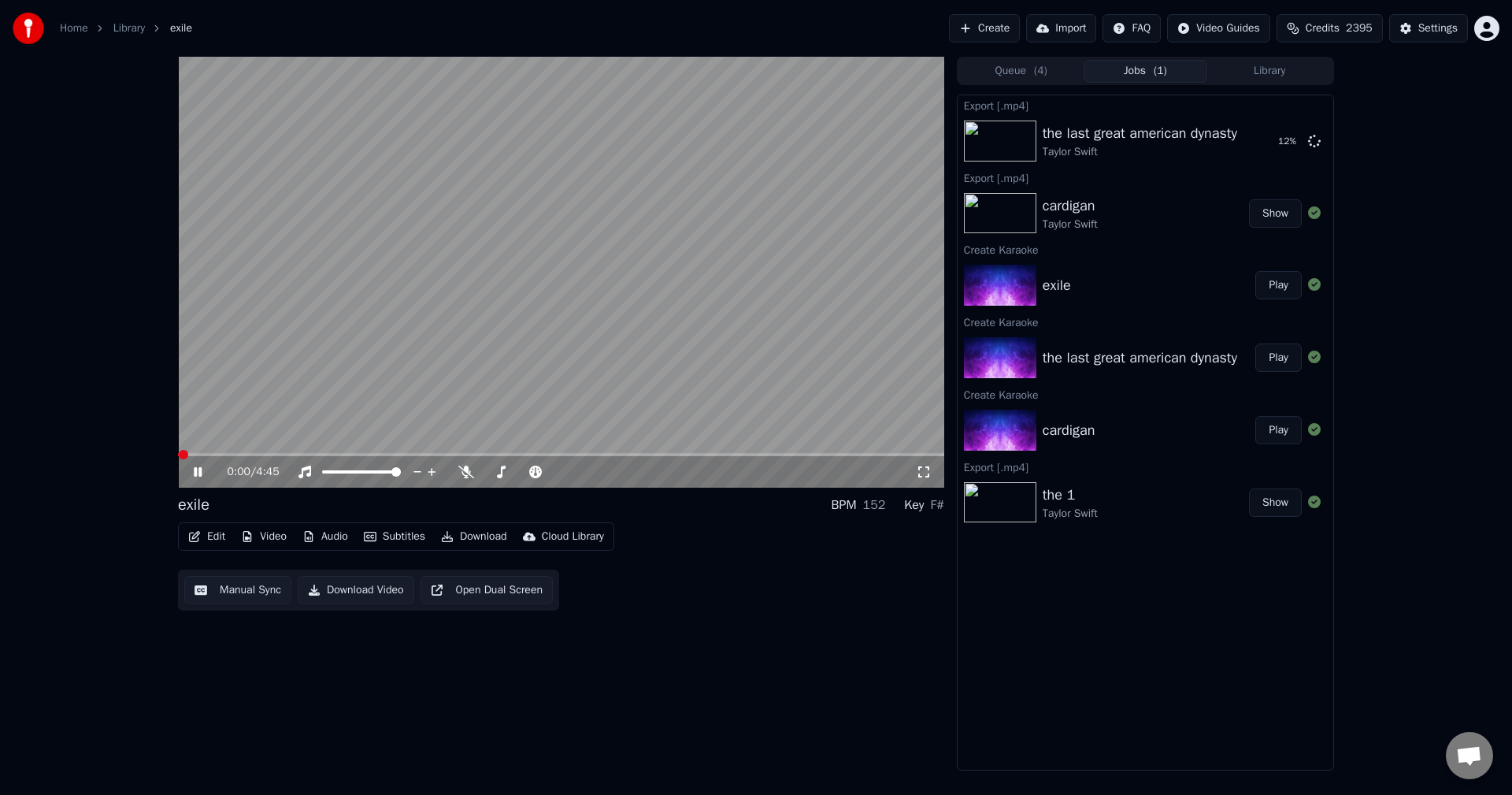 click 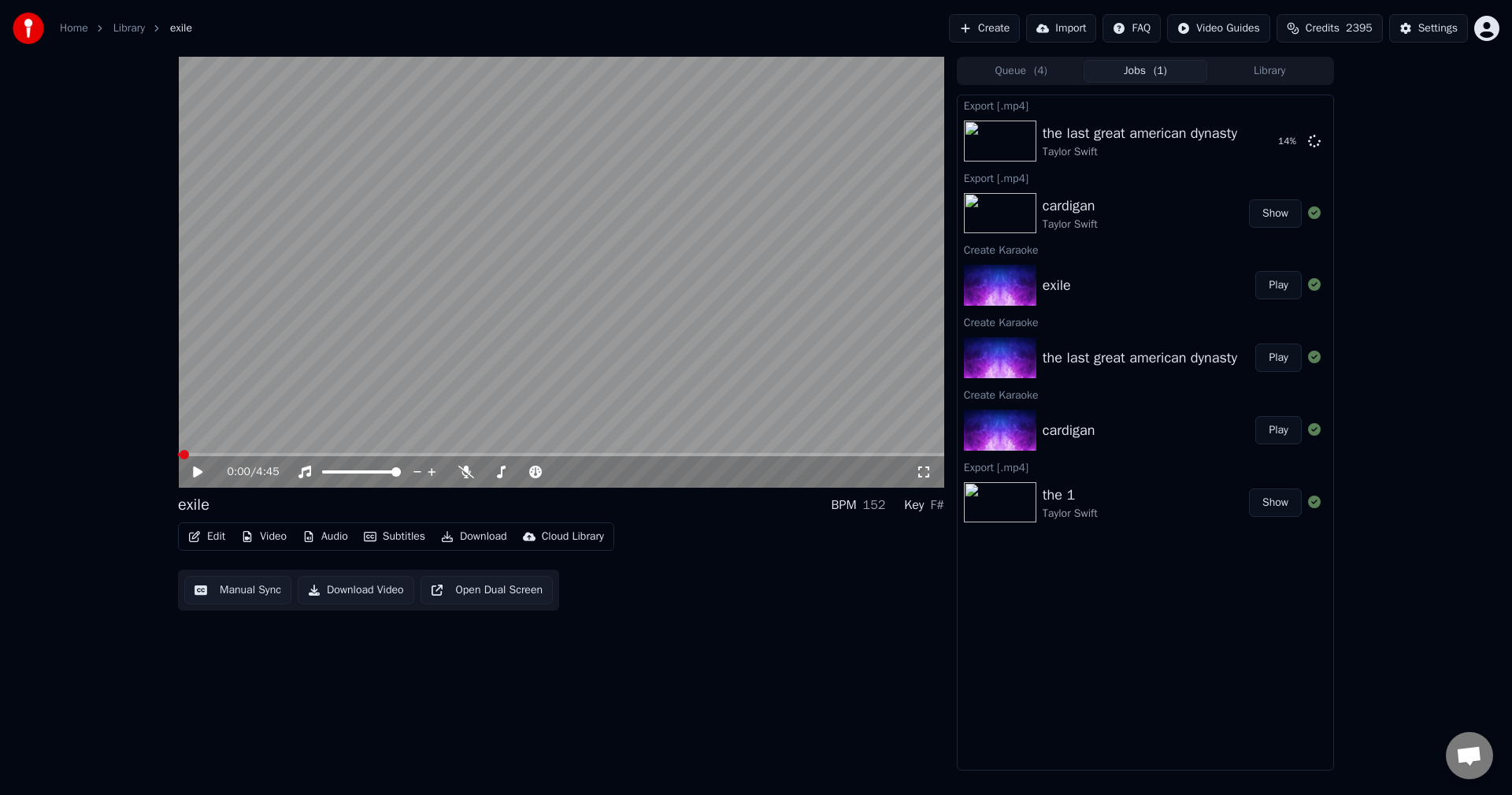 click 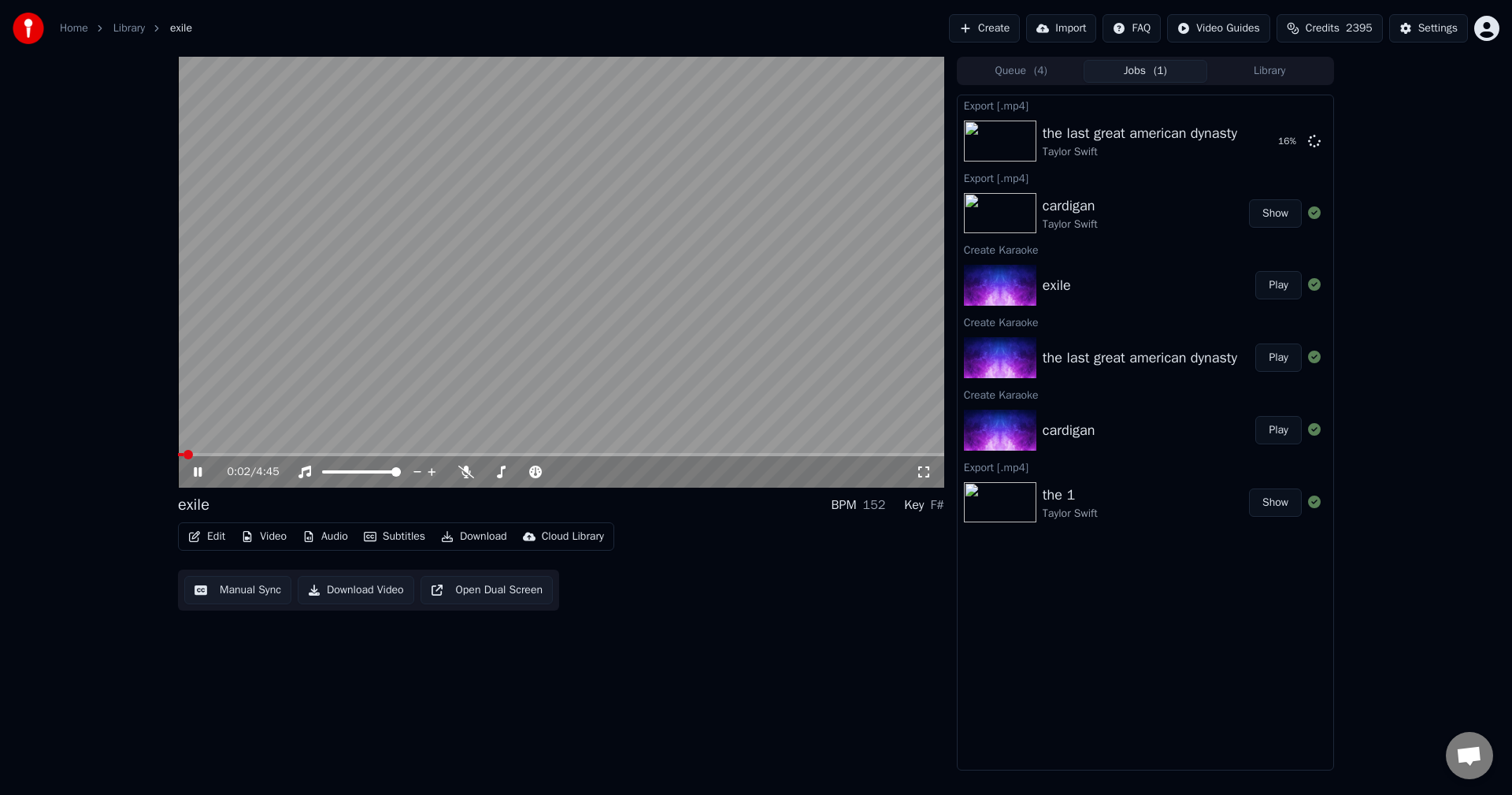 click 